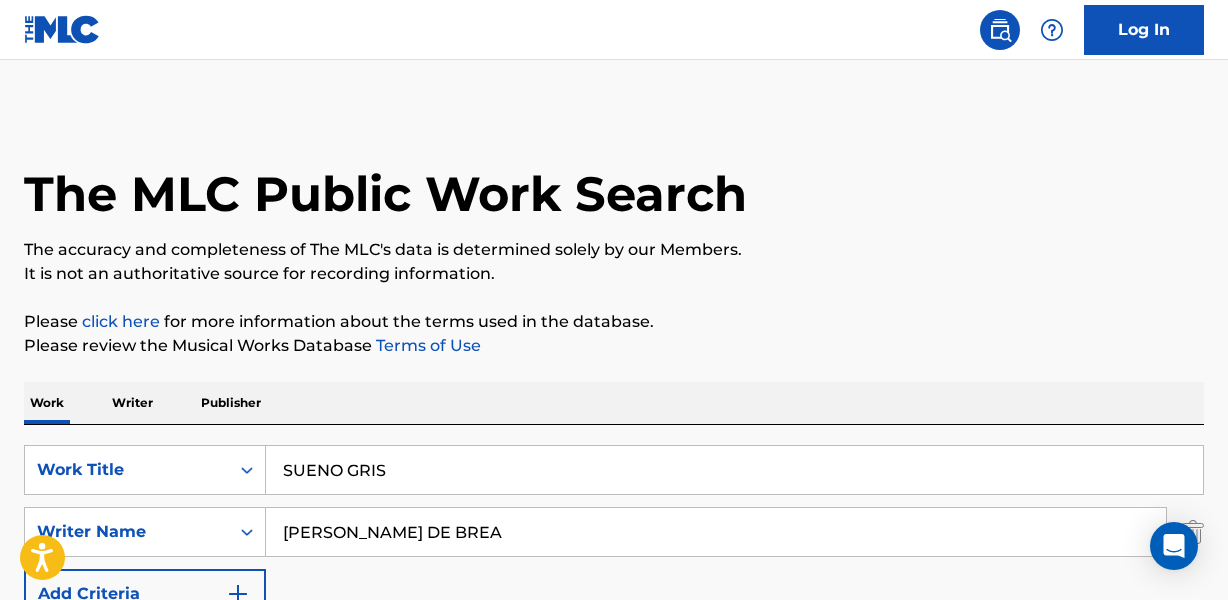 scroll, scrollTop: 523, scrollLeft: 0, axis: vertical 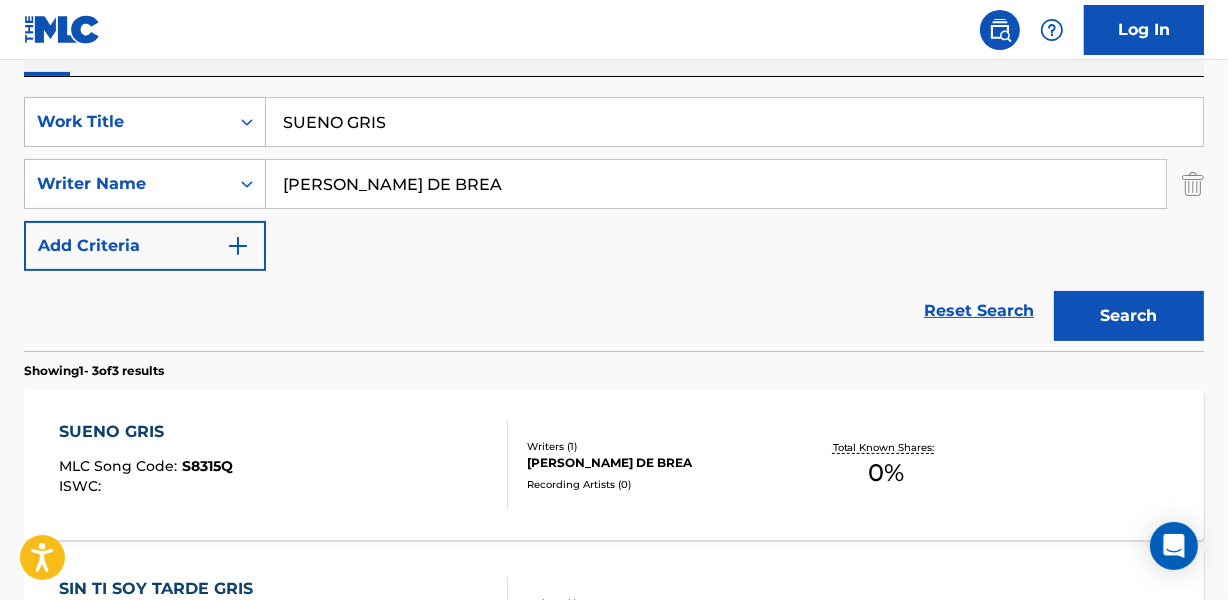 click on "[PERSON_NAME] DE BREA" at bounding box center [657, 463] 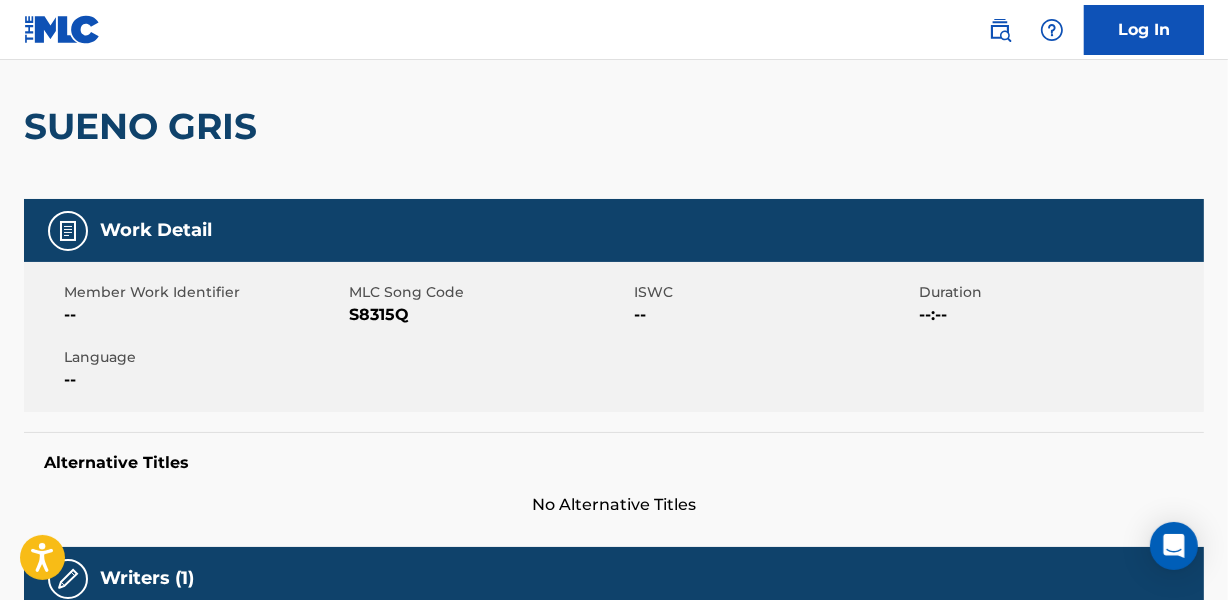 scroll, scrollTop: 0, scrollLeft: 0, axis: both 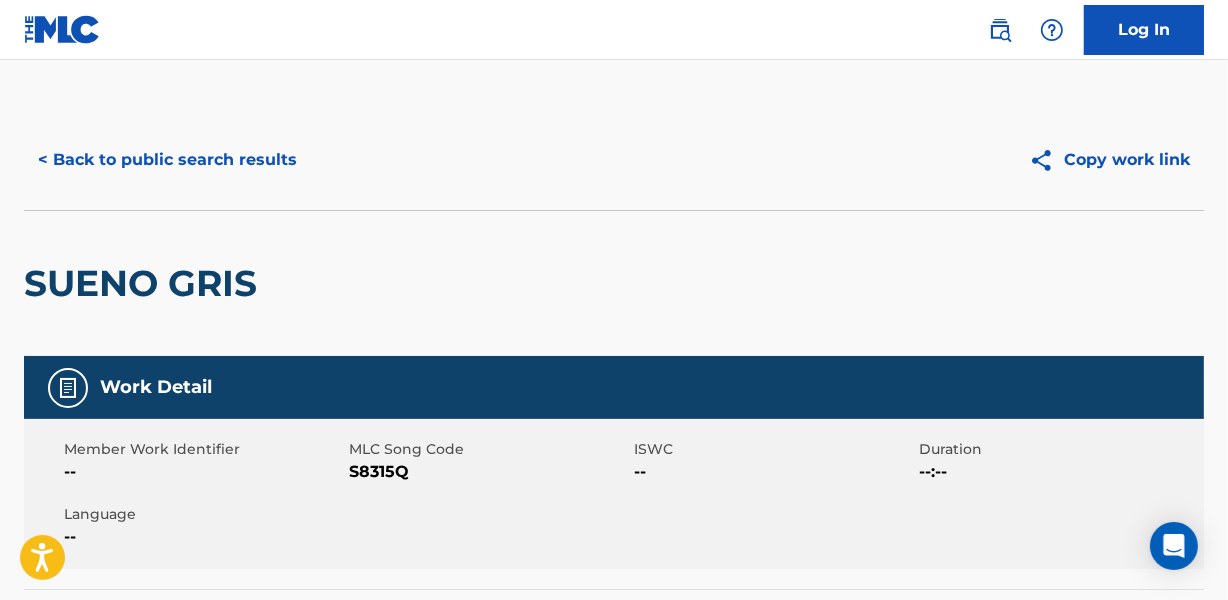 click on "< Back to public search results" at bounding box center (167, 160) 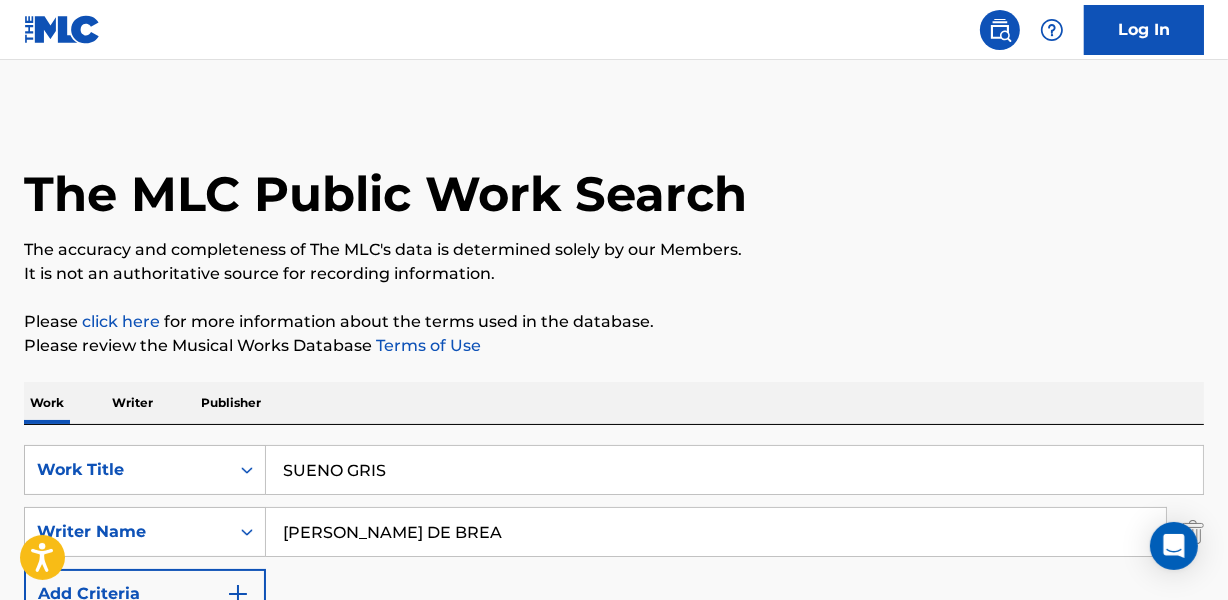 scroll, scrollTop: 348, scrollLeft: 0, axis: vertical 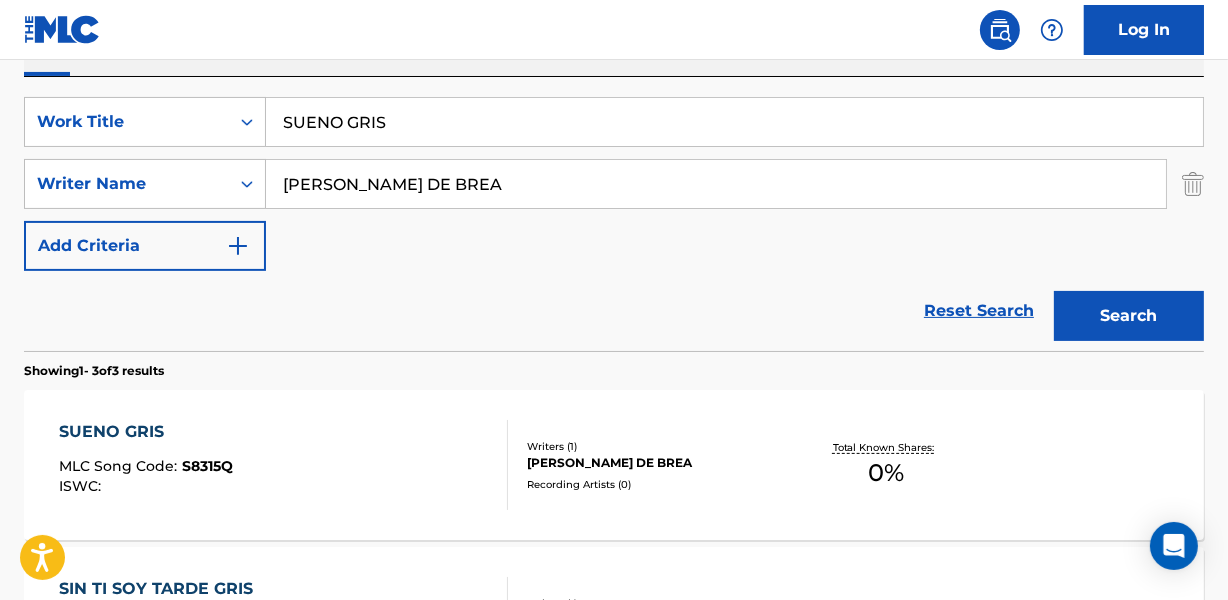 click on "SUENO GRIS MLC Song Code : S8315Q ISWC : Writers ( 1 ) [PERSON_NAME] DE BREA Recording Artists ( 0 ) Total Known Shares: 0 %" at bounding box center [614, 465] 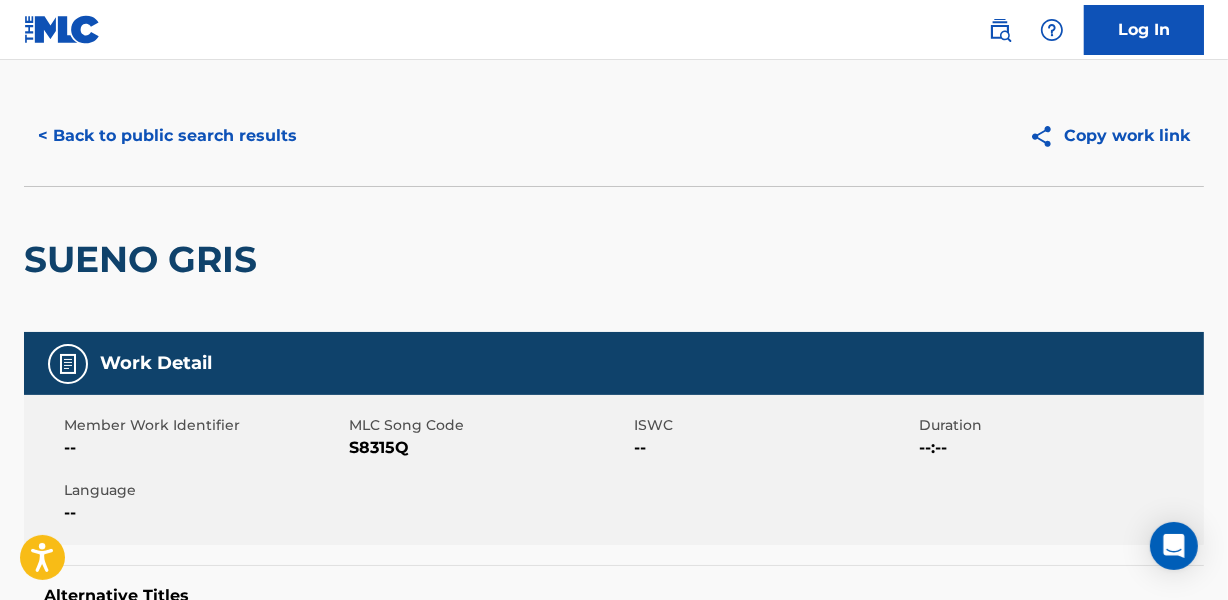 scroll, scrollTop: 0, scrollLeft: 0, axis: both 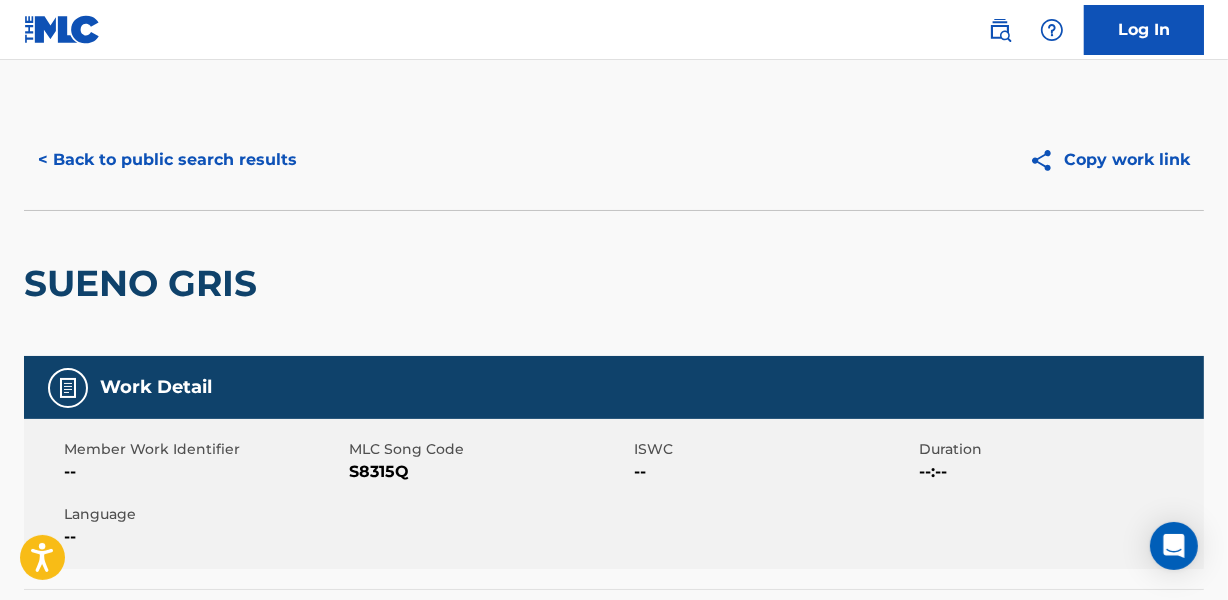 click on "< Back to public search results" at bounding box center [167, 160] 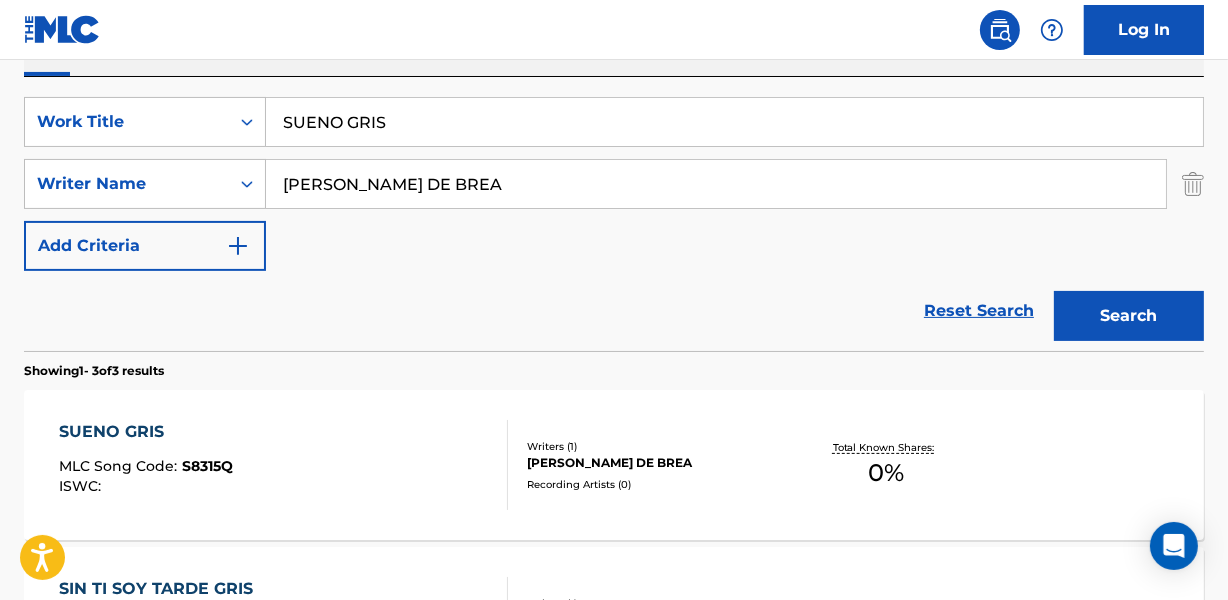 click on "SUENO GRIS" at bounding box center (734, 122) 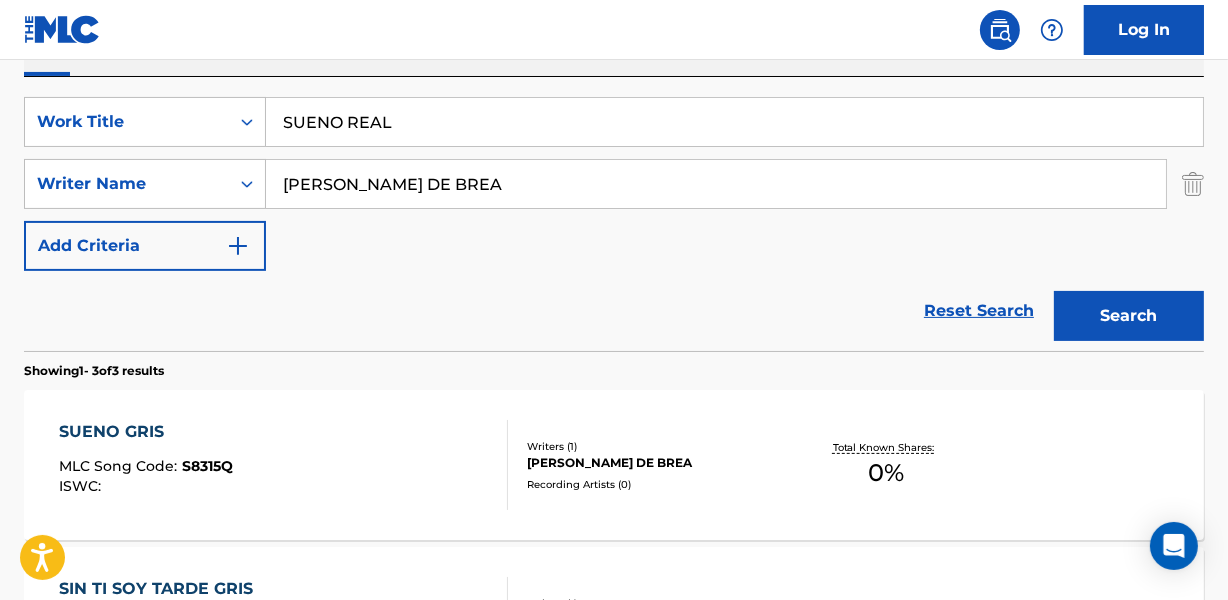 type on "SUENO REAL" 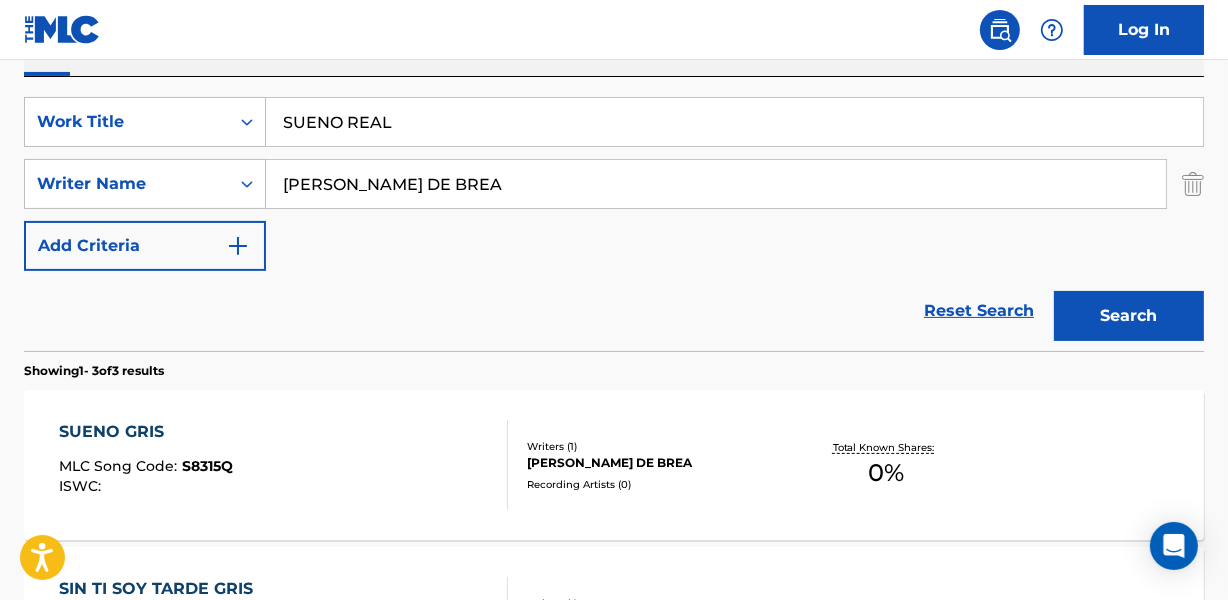 click on "[PERSON_NAME] DE BREA" at bounding box center [716, 184] 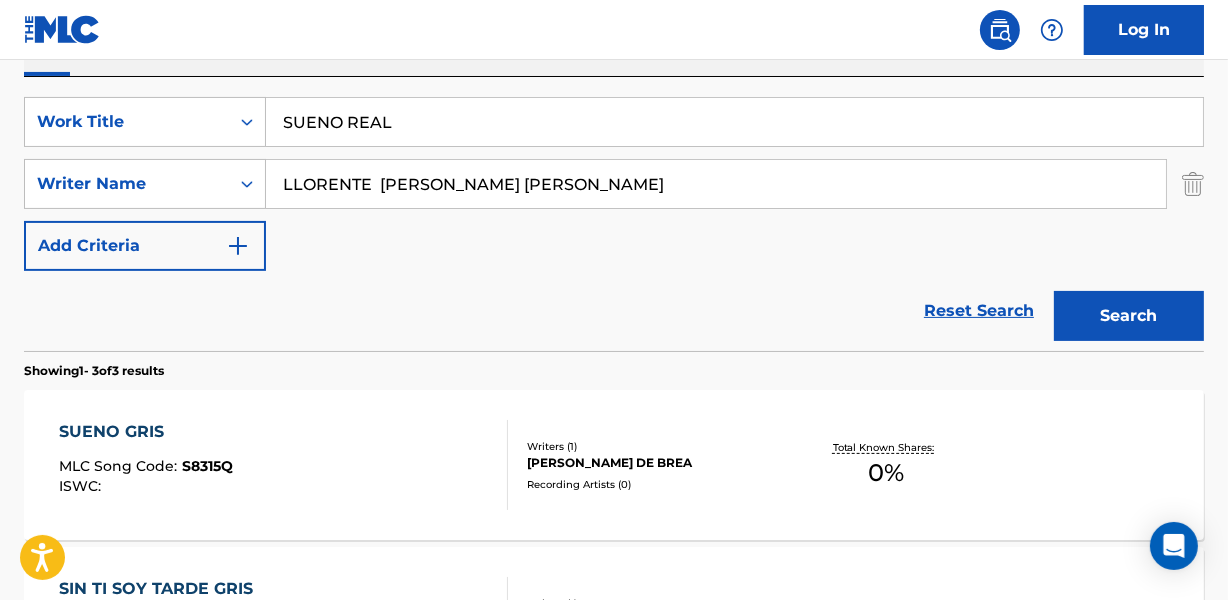 drag, startPoint x: 624, startPoint y: 180, endPoint x: 919, endPoint y: 180, distance: 295 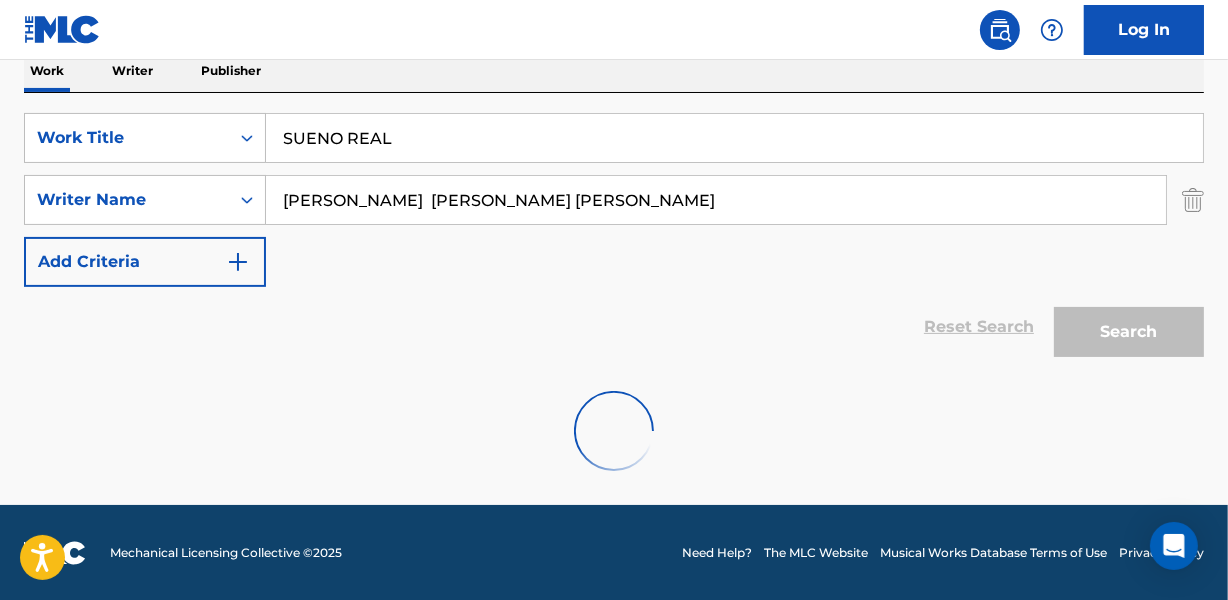 scroll, scrollTop: 267, scrollLeft: 0, axis: vertical 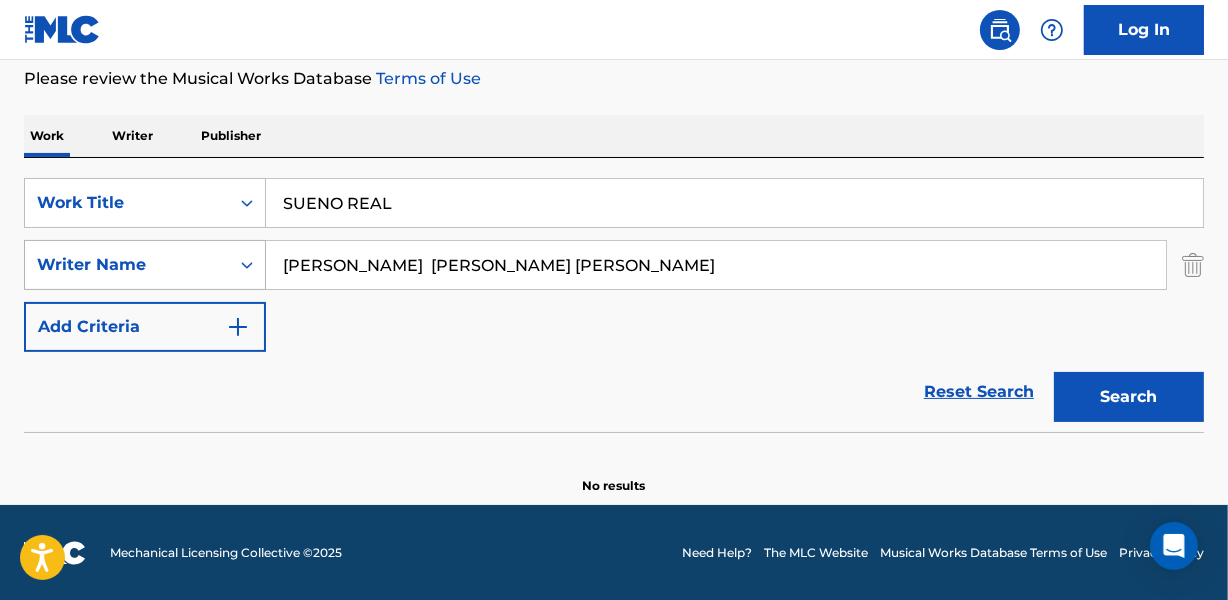 drag, startPoint x: 377, startPoint y: 260, endPoint x: 217, endPoint y: 274, distance: 160.61133 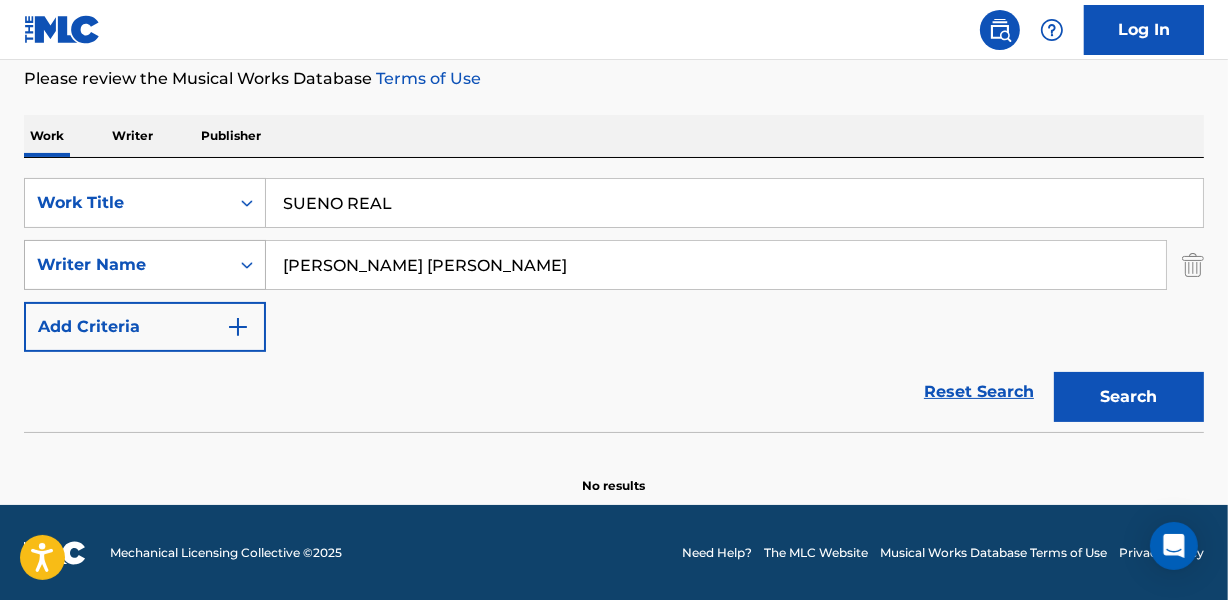 type on "[PERSON_NAME] [PERSON_NAME]" 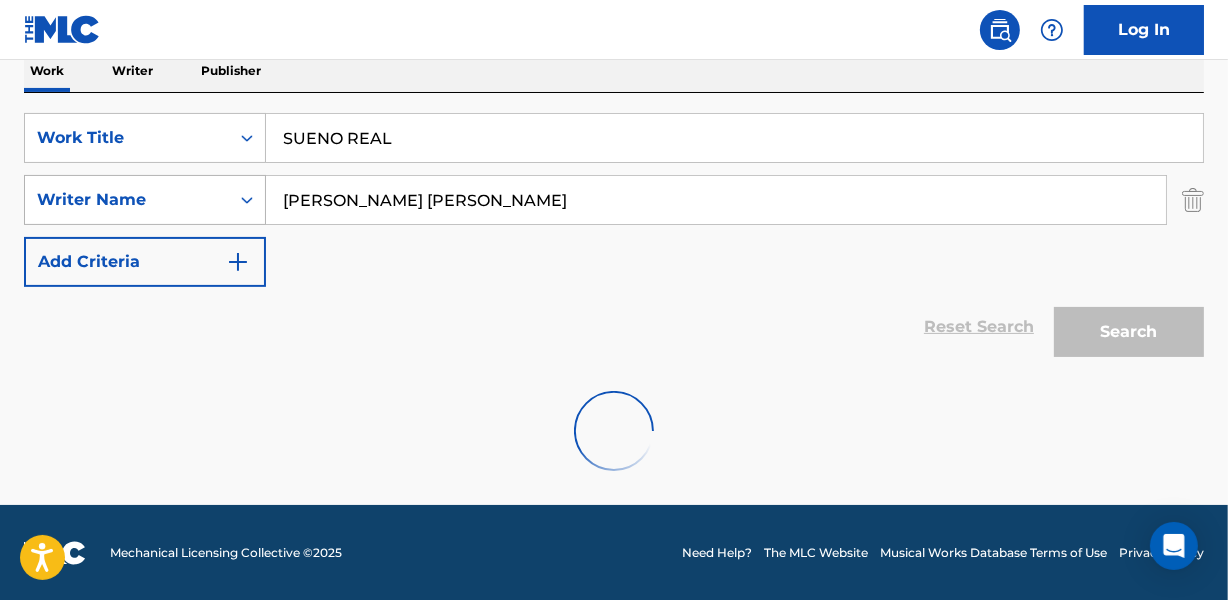 scroll, scrollTop: 267, scrollLeft: 0, axis: vertical 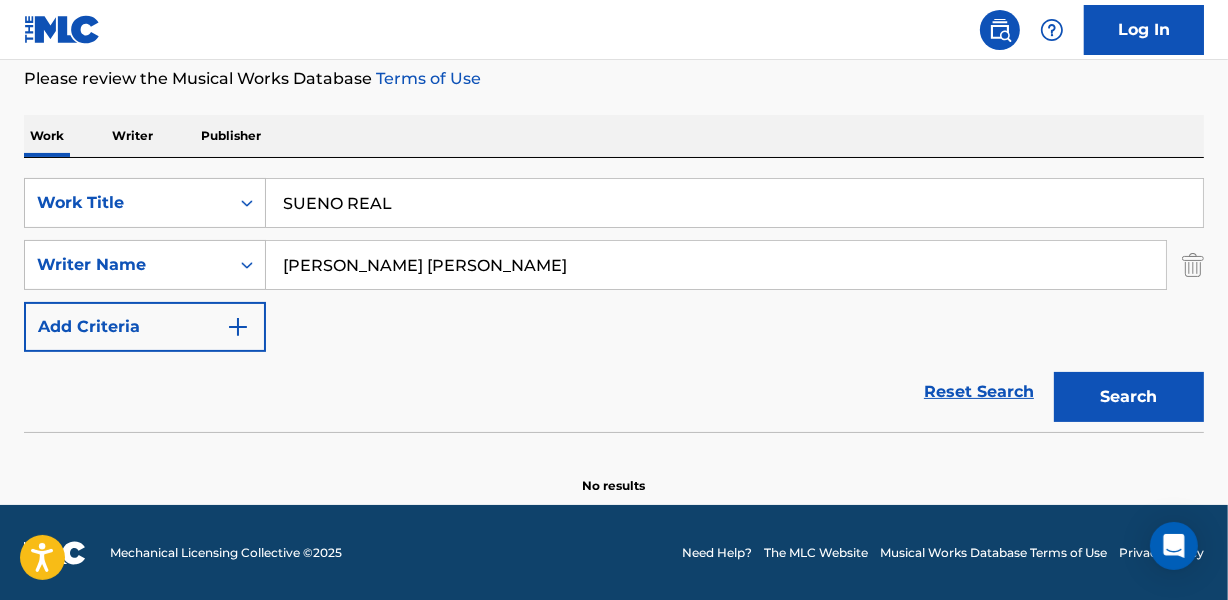 click on "Search" at bounding box center (1129, 397) 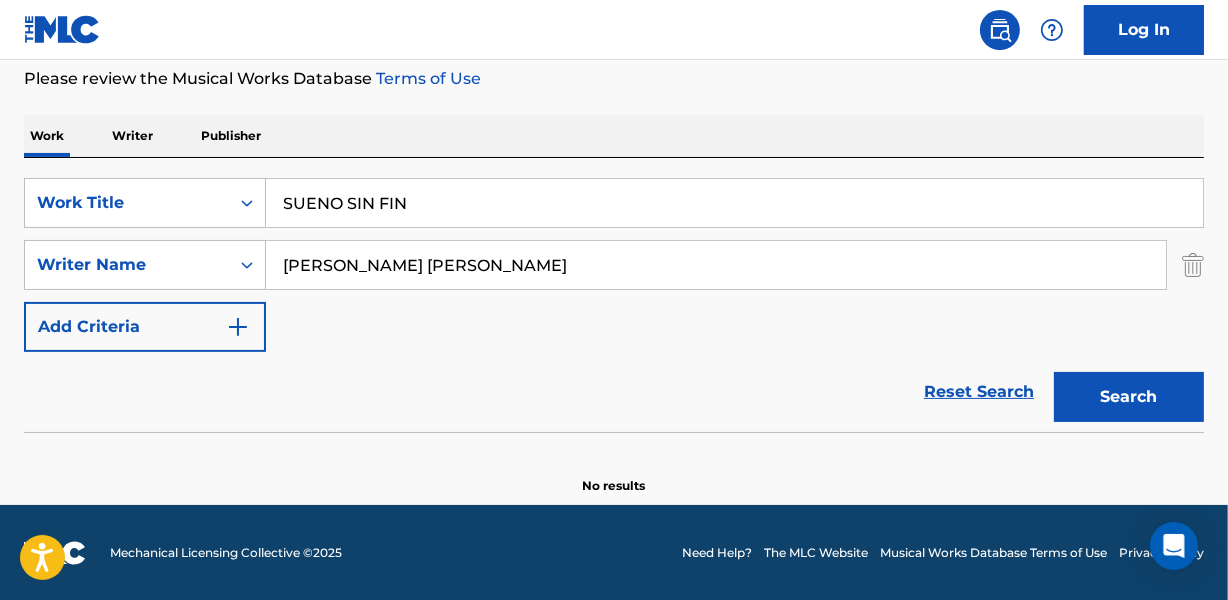 type on "SUENO SIN FIN" 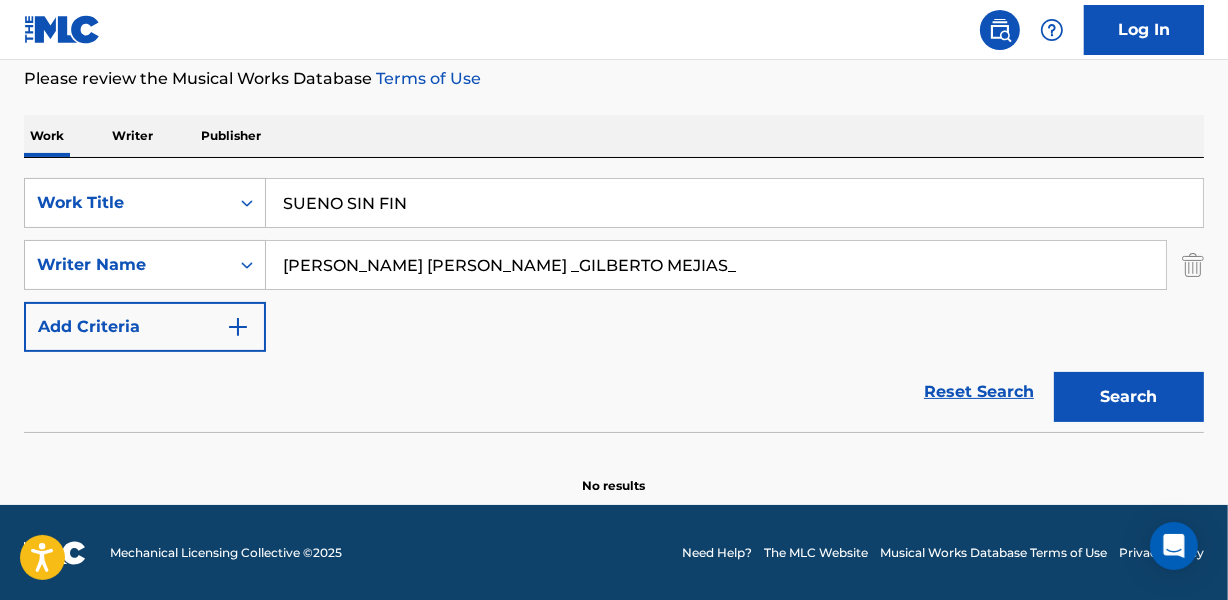 drag, startPoint x: 599, startPoint y: 265, endPoint x: 1099, endPoint y: 279, distance: 500.19595 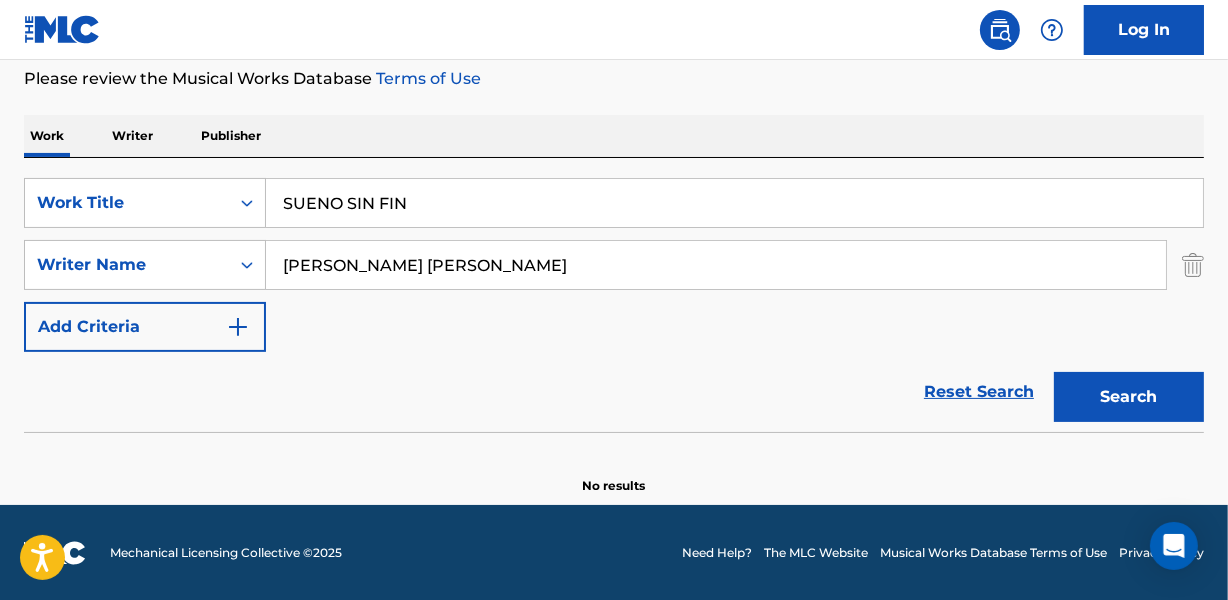 click on "Search" at bounding box center (1129, 397) 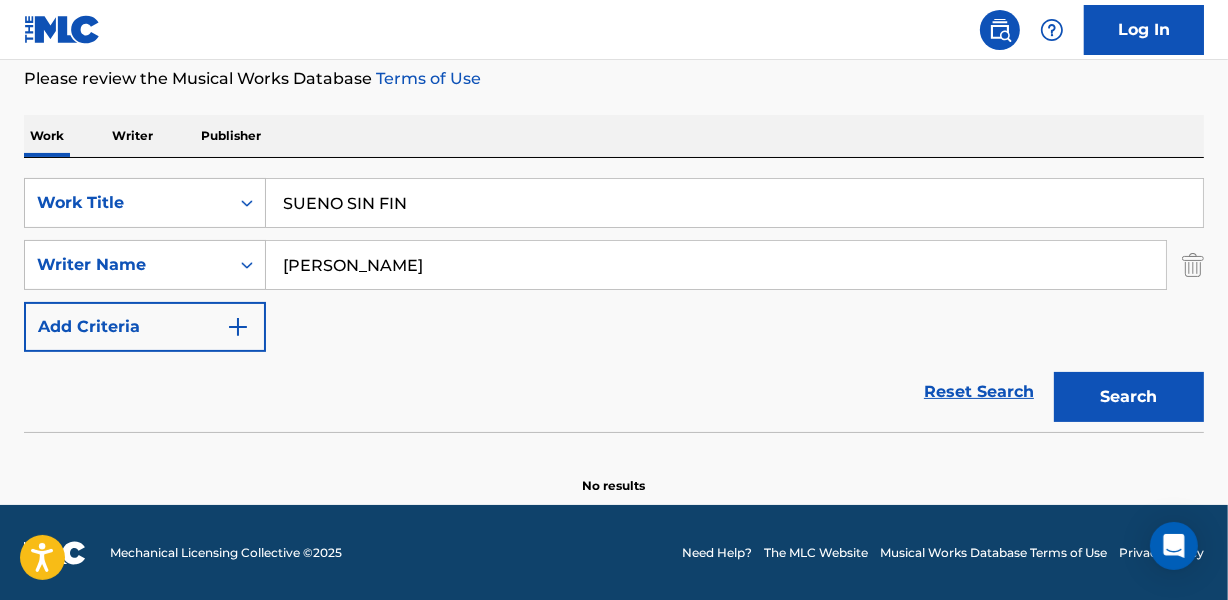 type on "[PERSON_NAME]" 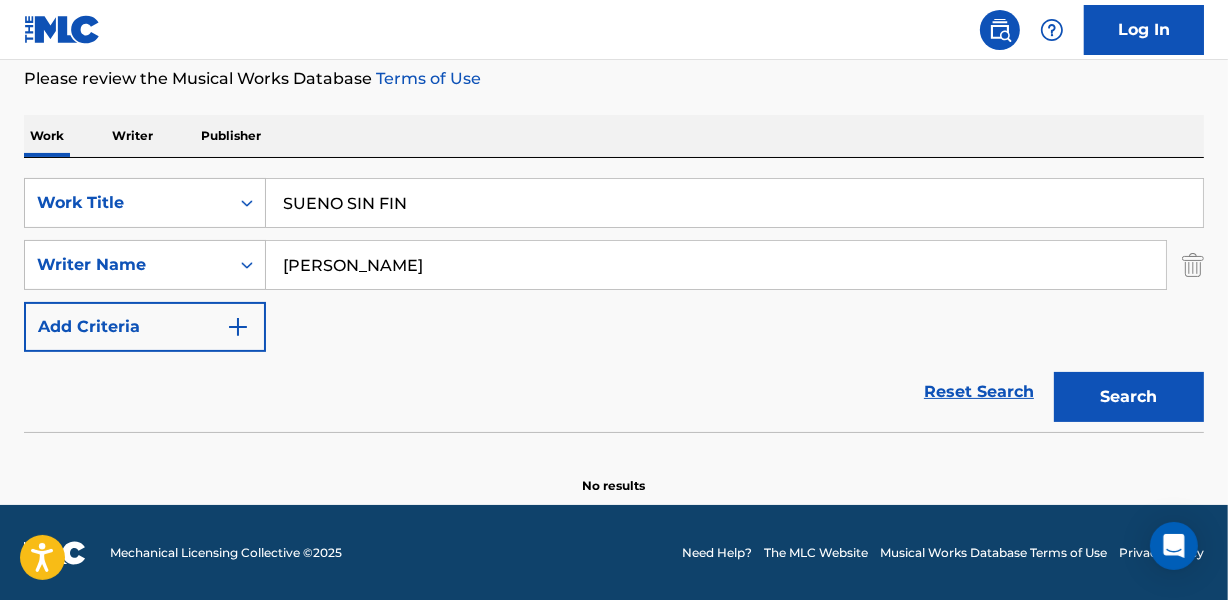 click on "SUENO SIN FIN" at bounding box center (734, 203) 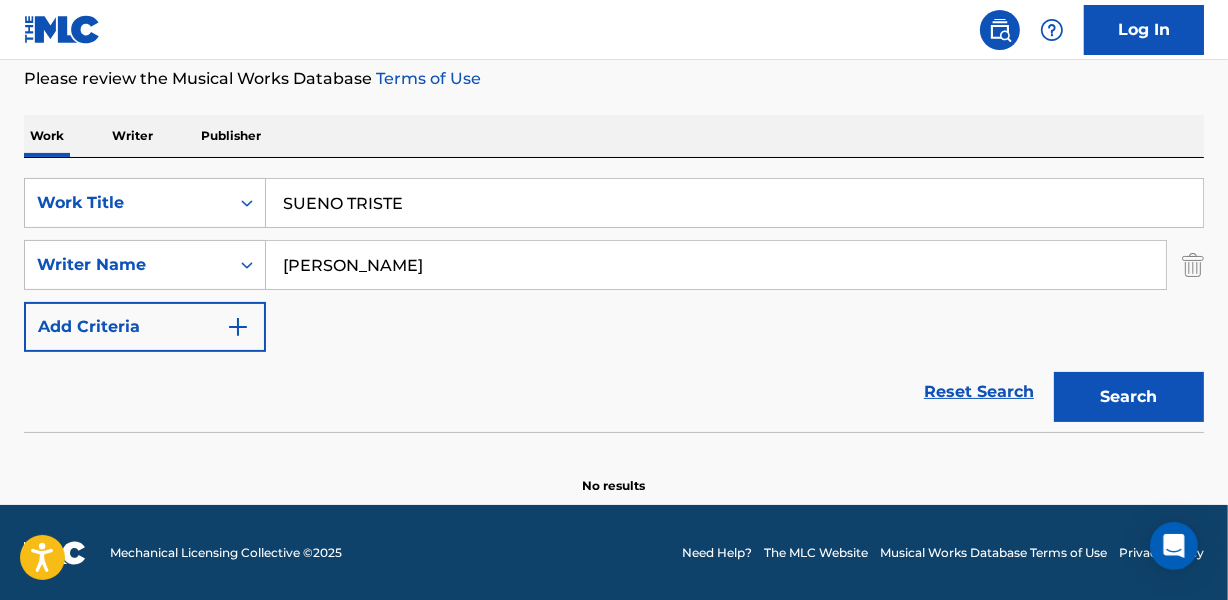 type on "SUENO TRISTE" 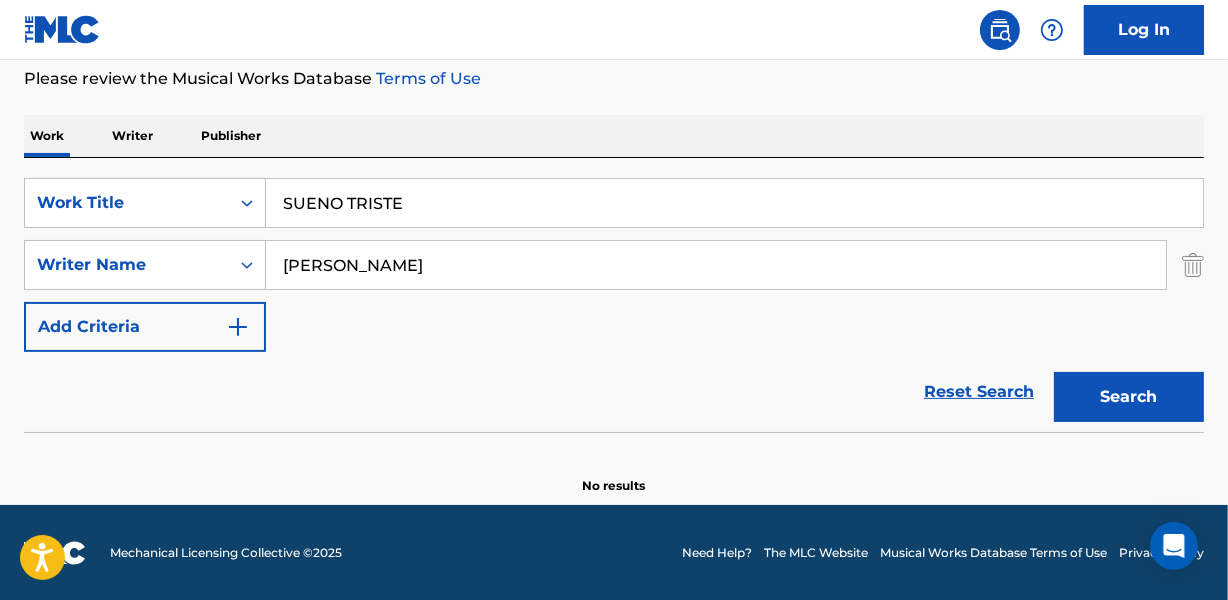 click on "[PERSON_NAME]" at bounding box center (716, 265) 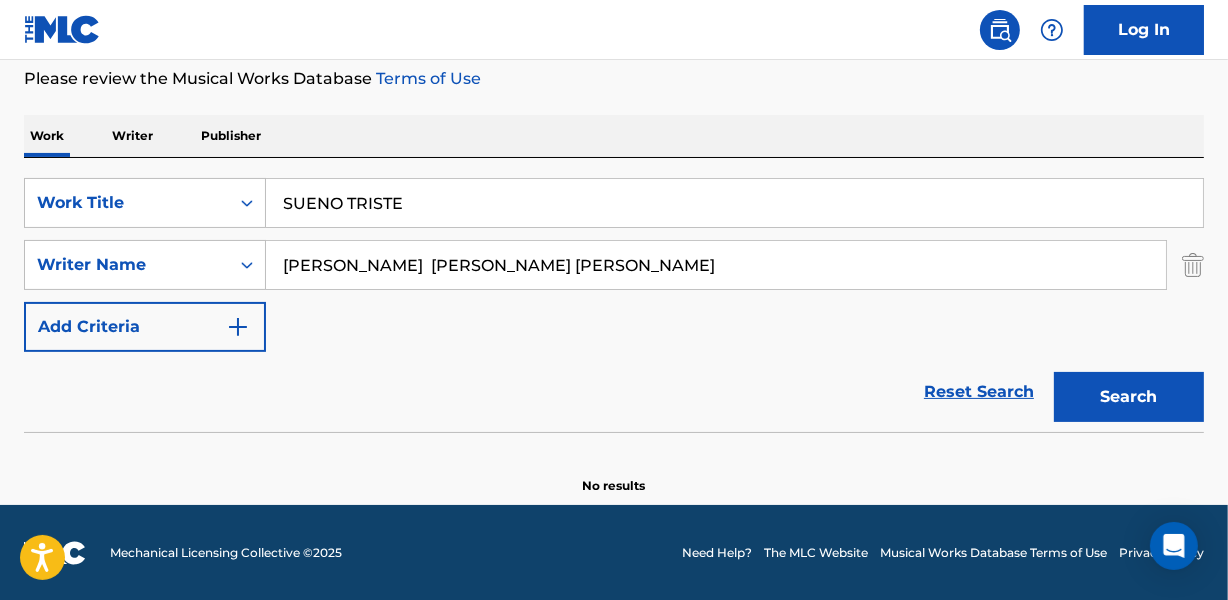 drag, startPoint x: 502, startPoint y: 265, endPoint x: 1165, endPoint y: 330, distance: 666.17865 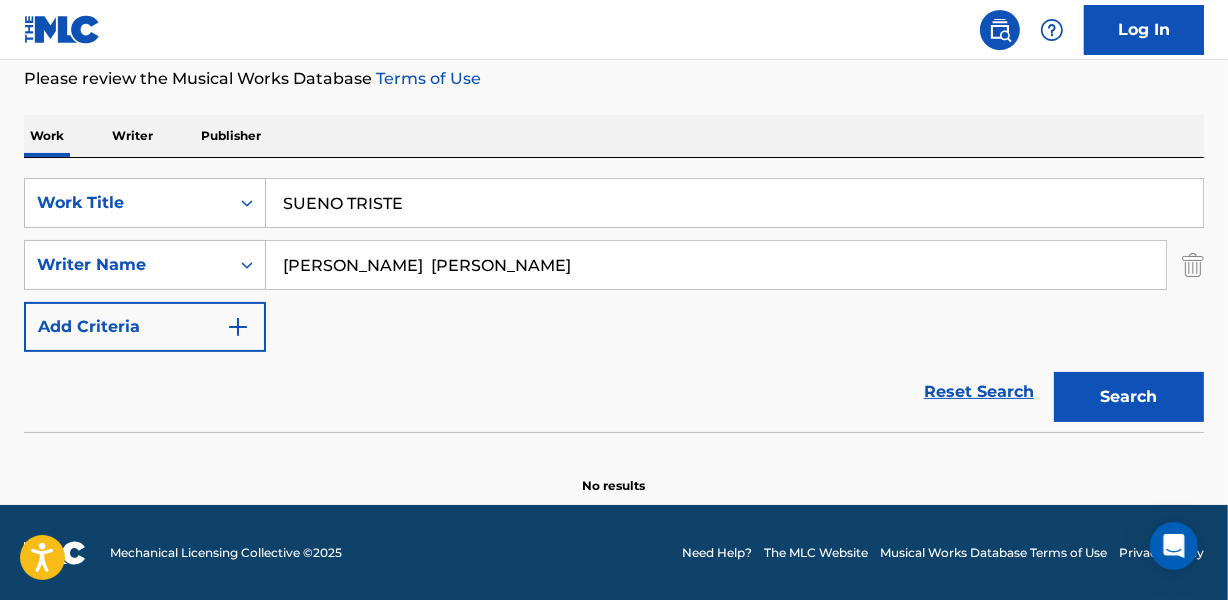click on "Search" at bounding box center (1129, 397) 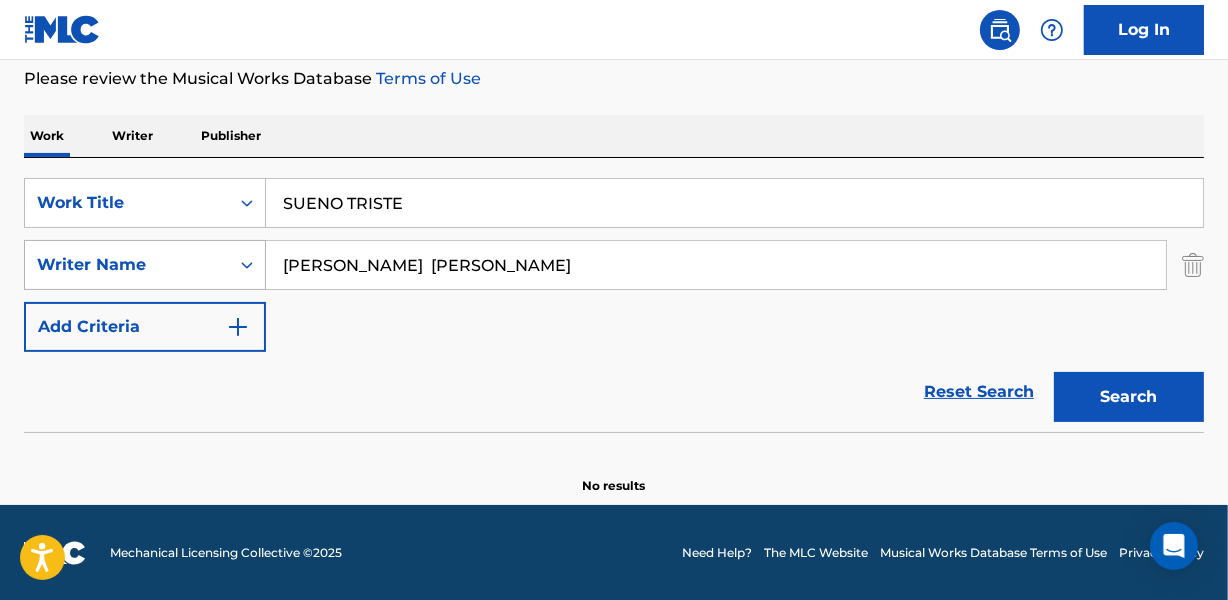 drag, startPoint x: 367, startPoint y: 271, endPoint x: 56, endPoint y: 271, distance: 311 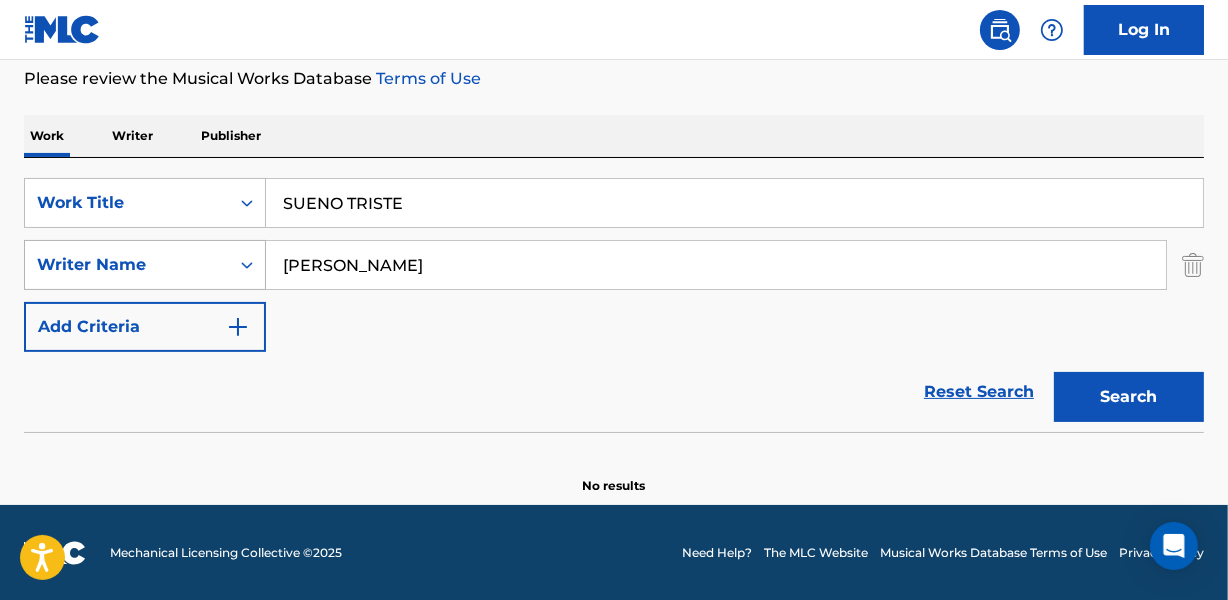 type on "[PERSON_NAME]" 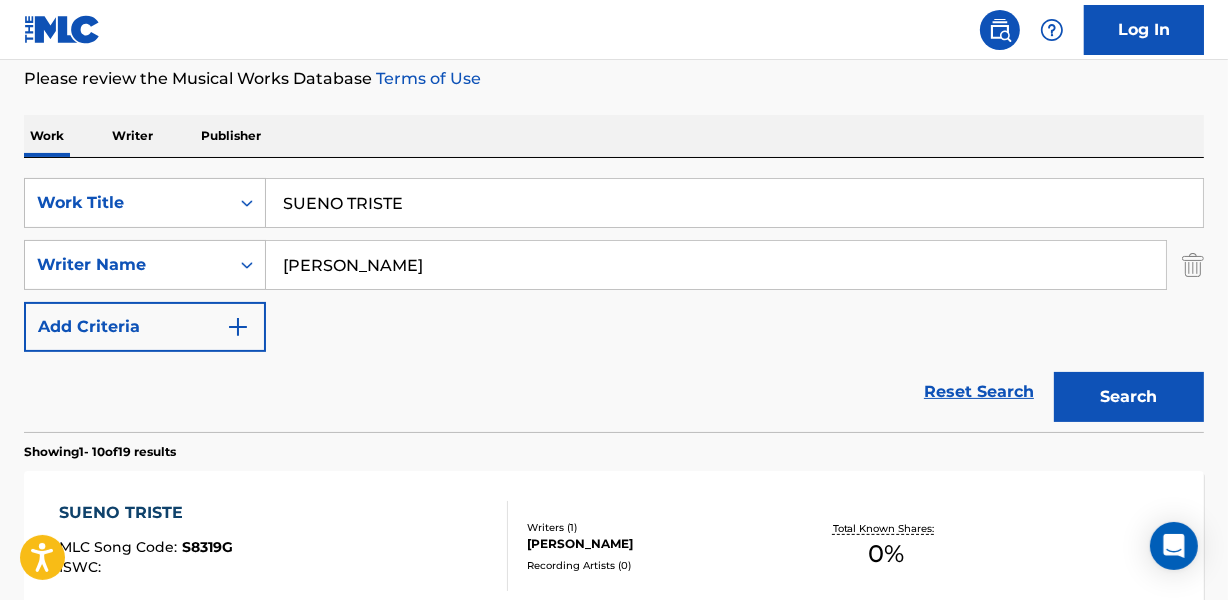 scroll, scrollTop: 358, scrollLeft: 0, axis: vertical 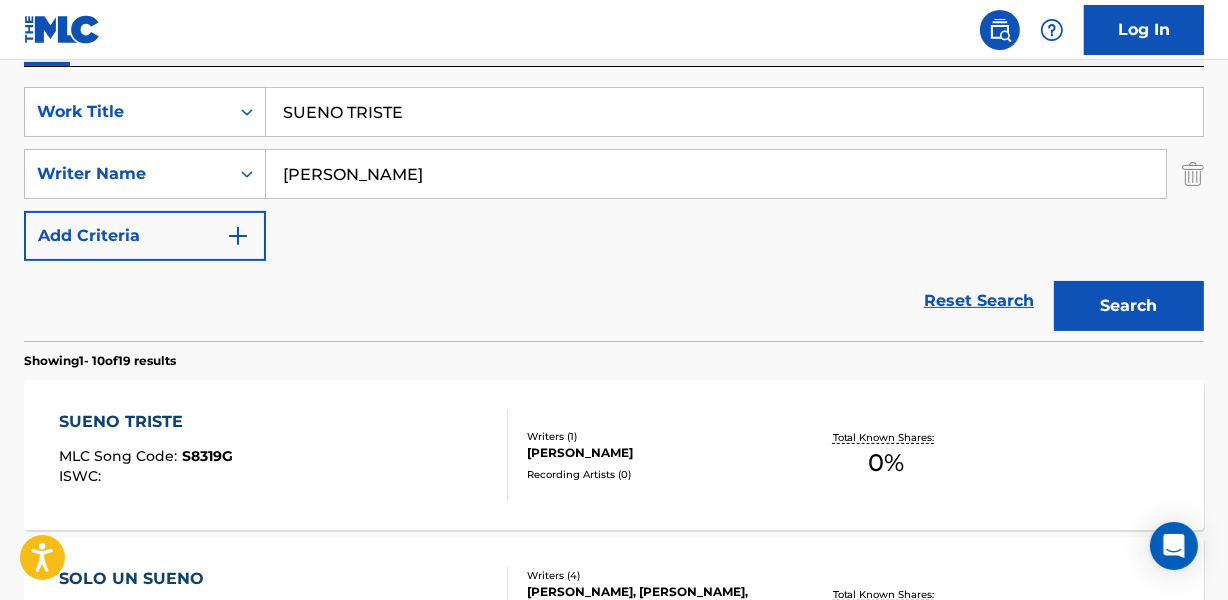 click on "[PERSON_NAME]" at bounding box center (657, 453) 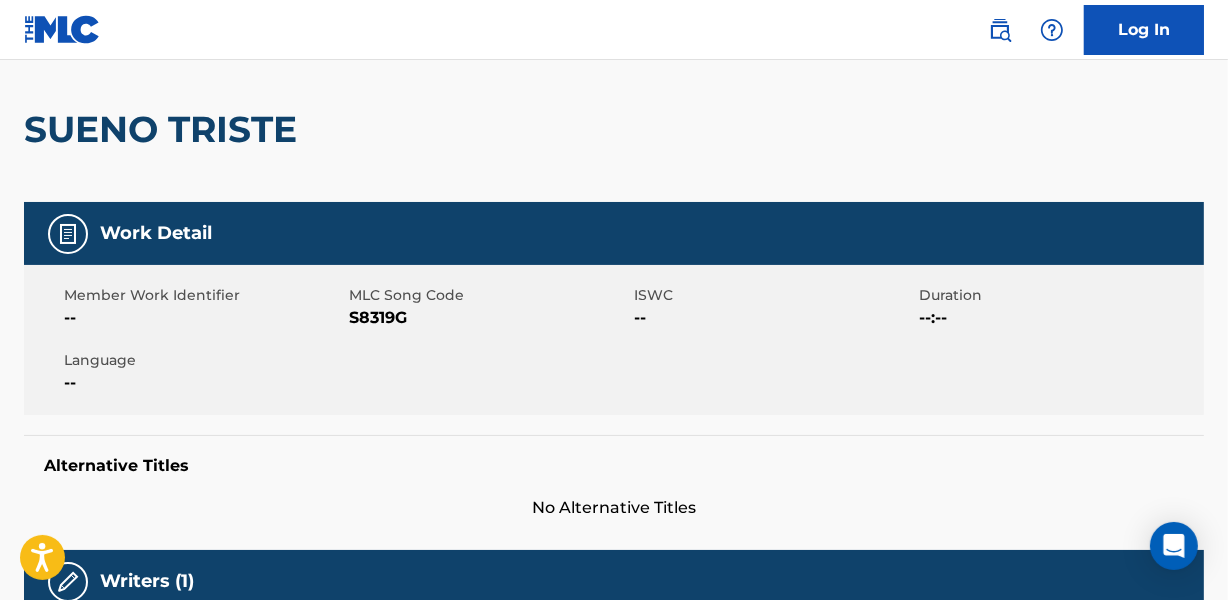 scroll, scrollTop: 0, scrollLeft: 0, axis: both 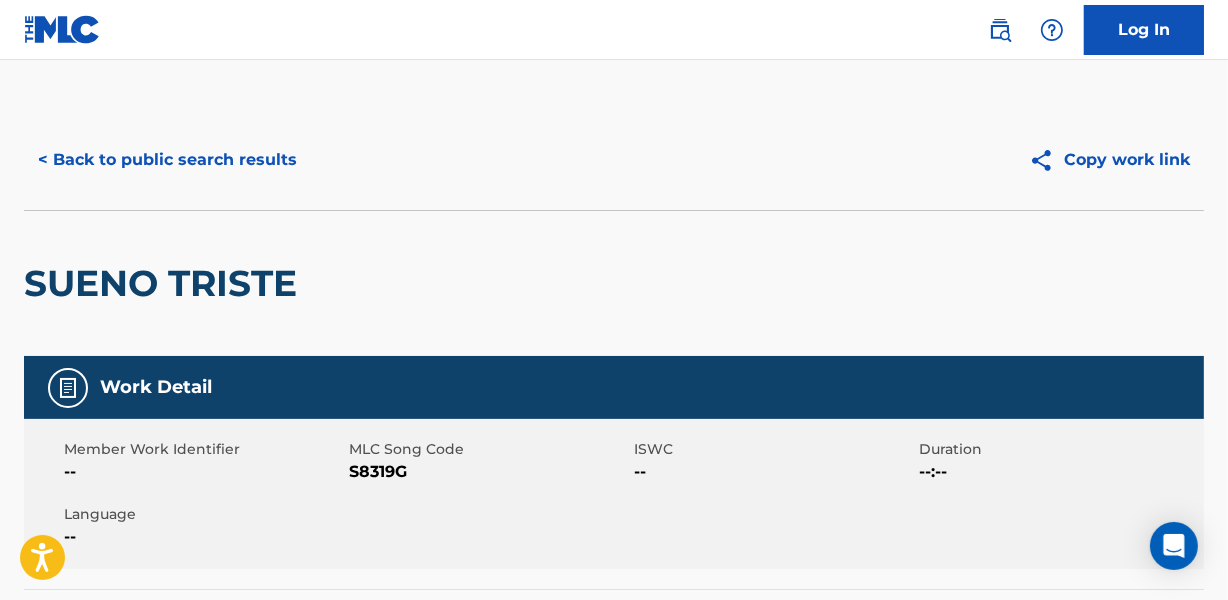 click on "< Back to public search results" at bounding box center [167, 160] 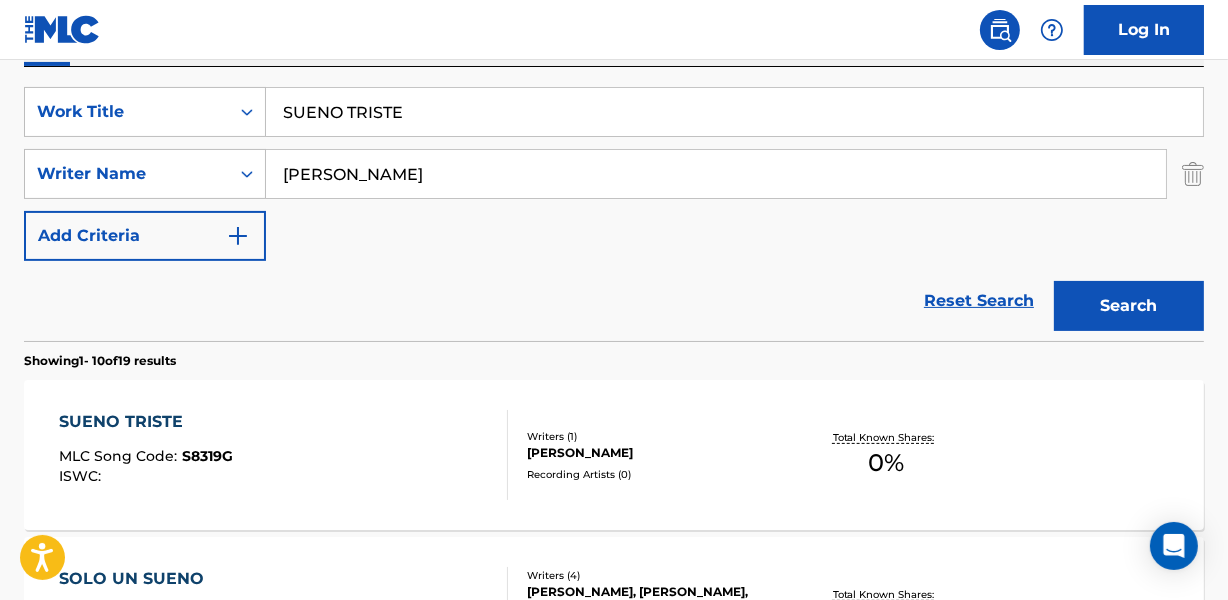 click on "Reset Search Search" at bounding box center (614, 301) 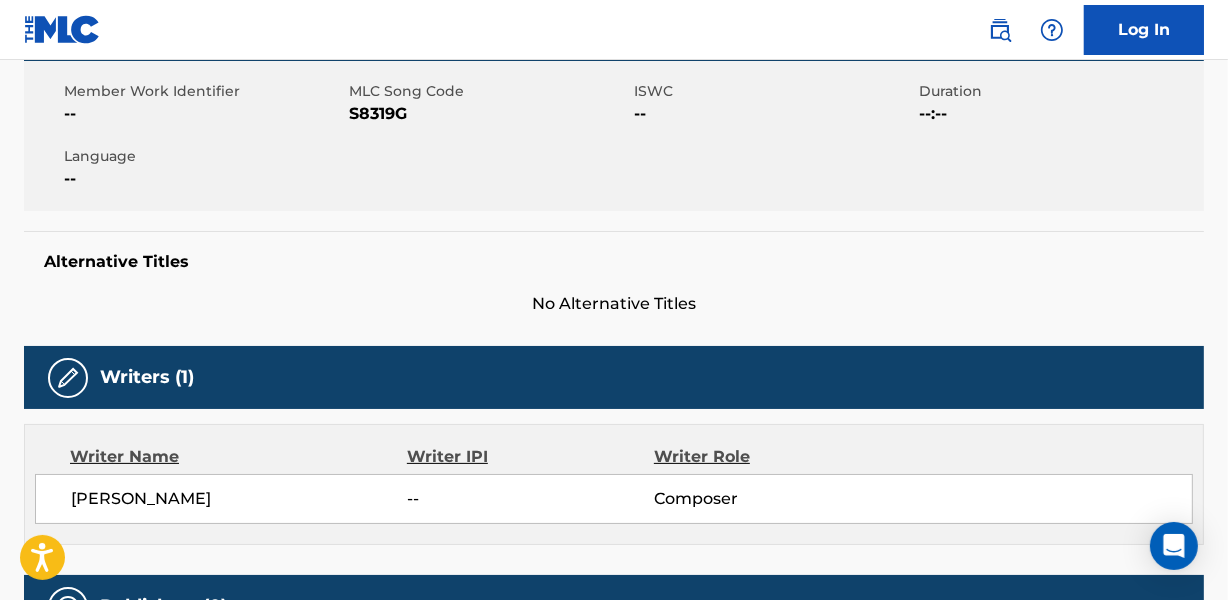 scroll, scrollTop: 0, scrollLeft: 0, axis: both 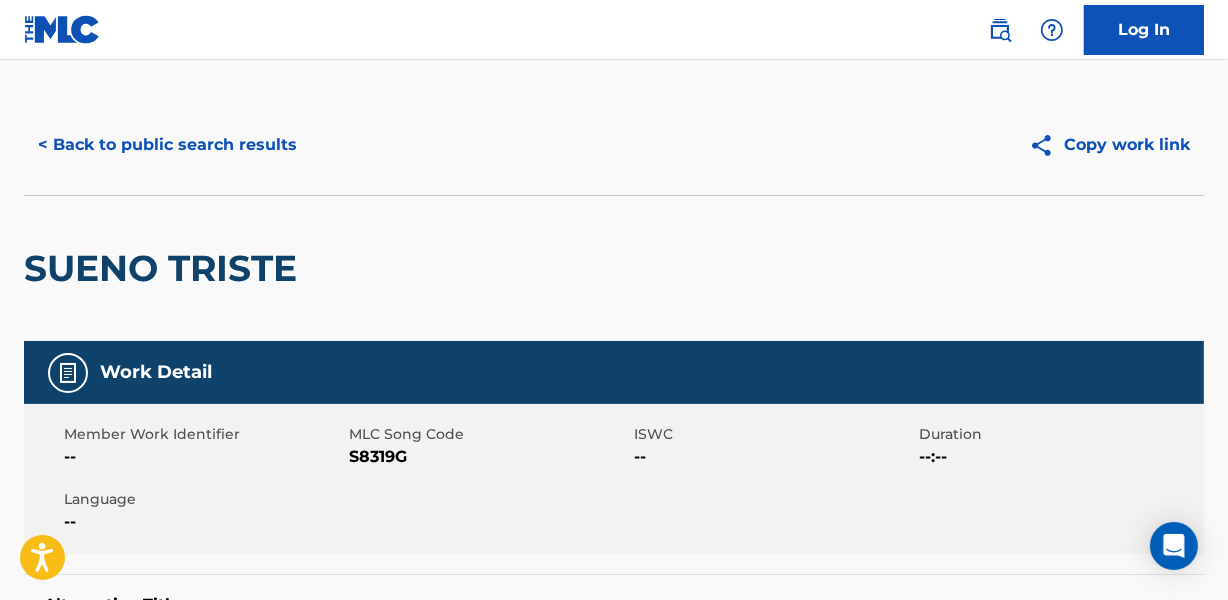 click on "< Back to public search results" at bounding box center [167, 145] 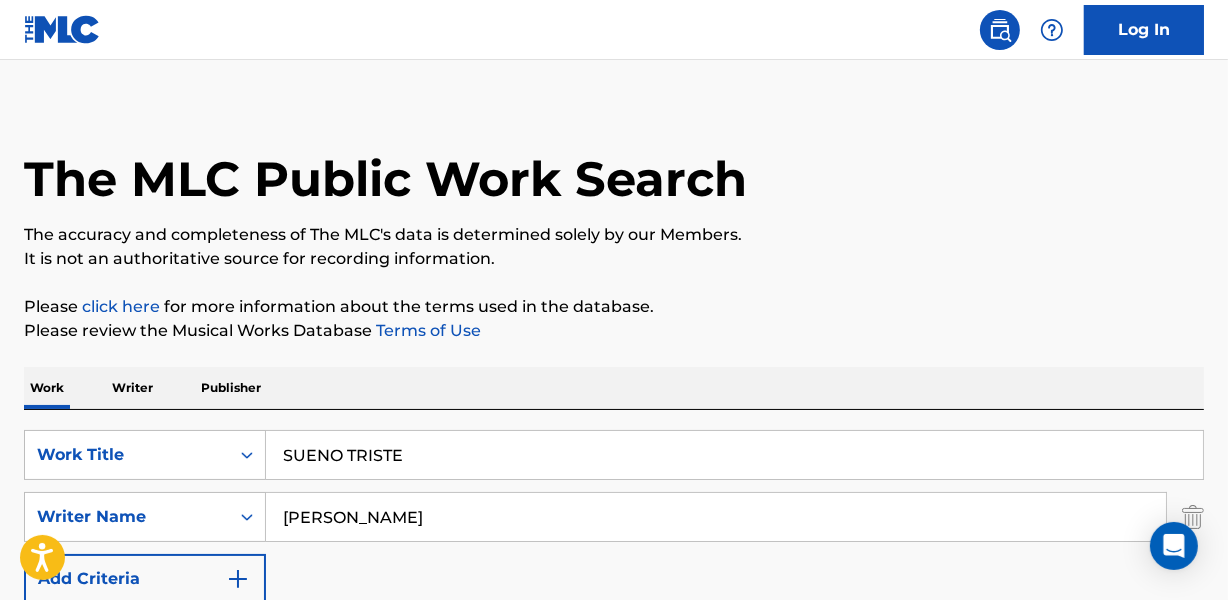 scroll, scrollTop: 358, scrollLeft: 0, axis: vertical 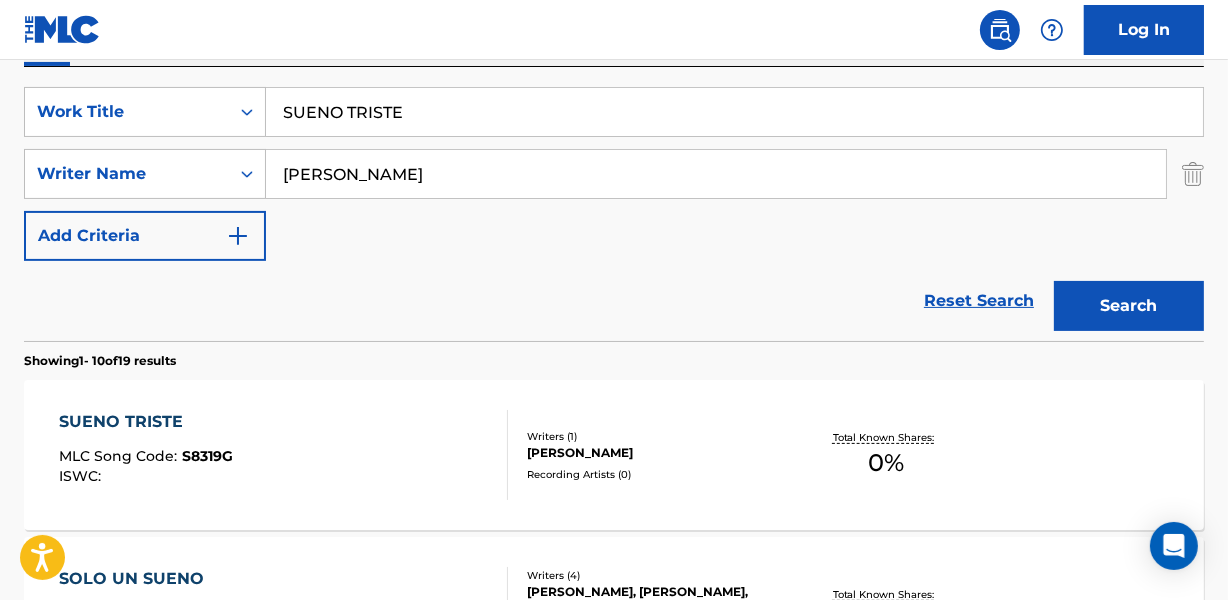 click on "SUENO TRISTE" at bounding box center (734, 112) 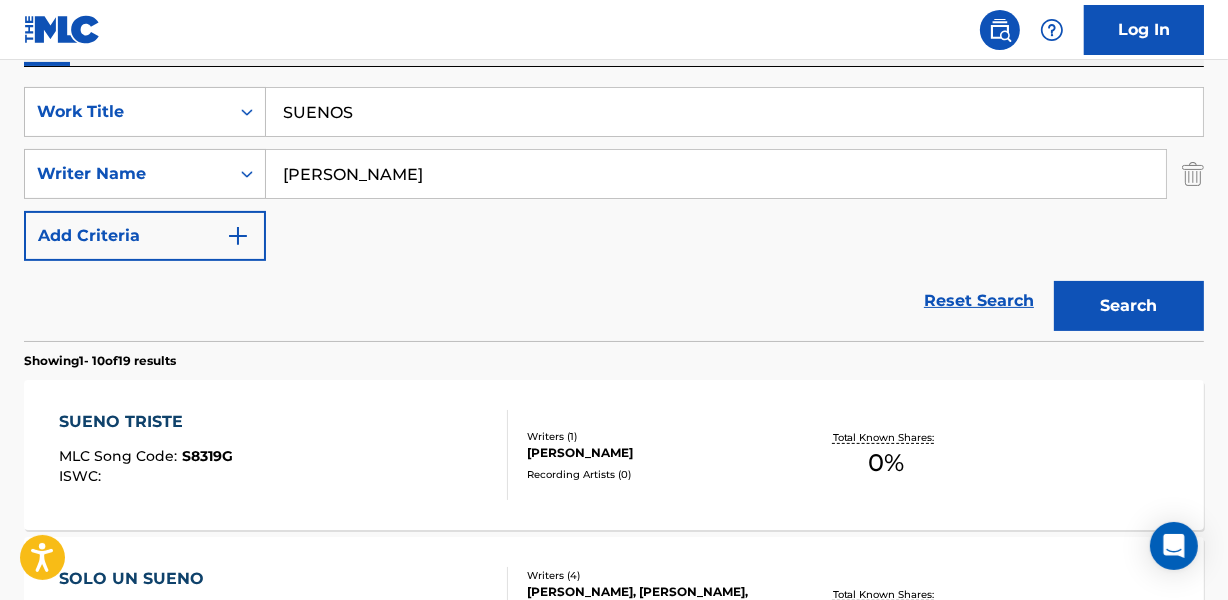 type on "SUENOS" 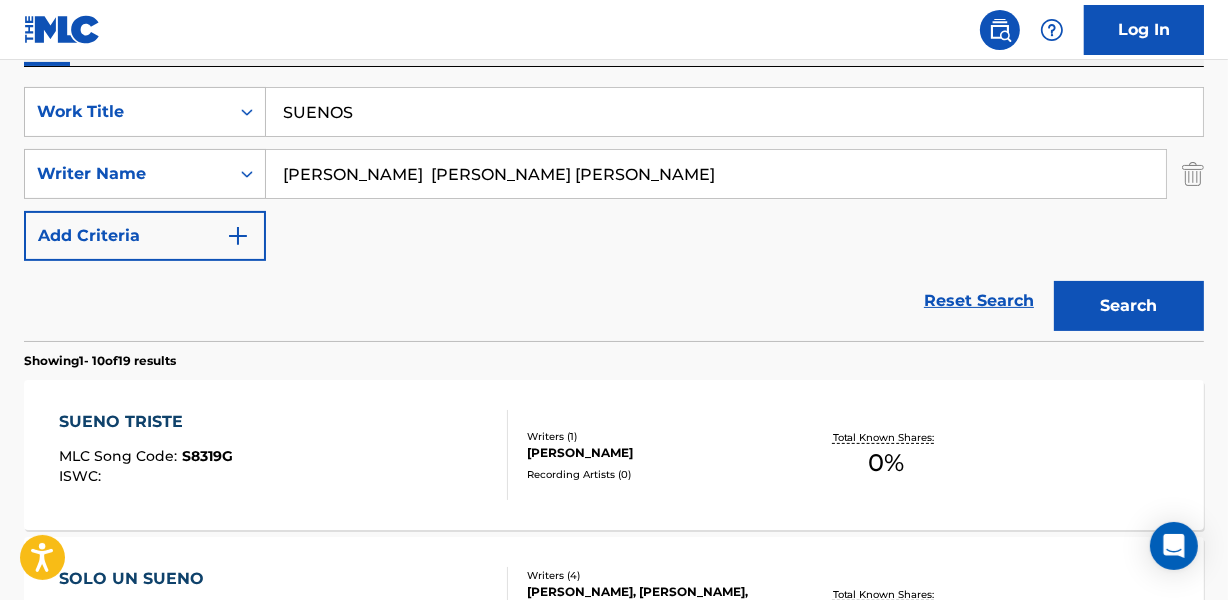 drag, startPoint x: 568, startPoint y: 163, endPoint x: 989, endPoint y: 174, distance: 421.14368 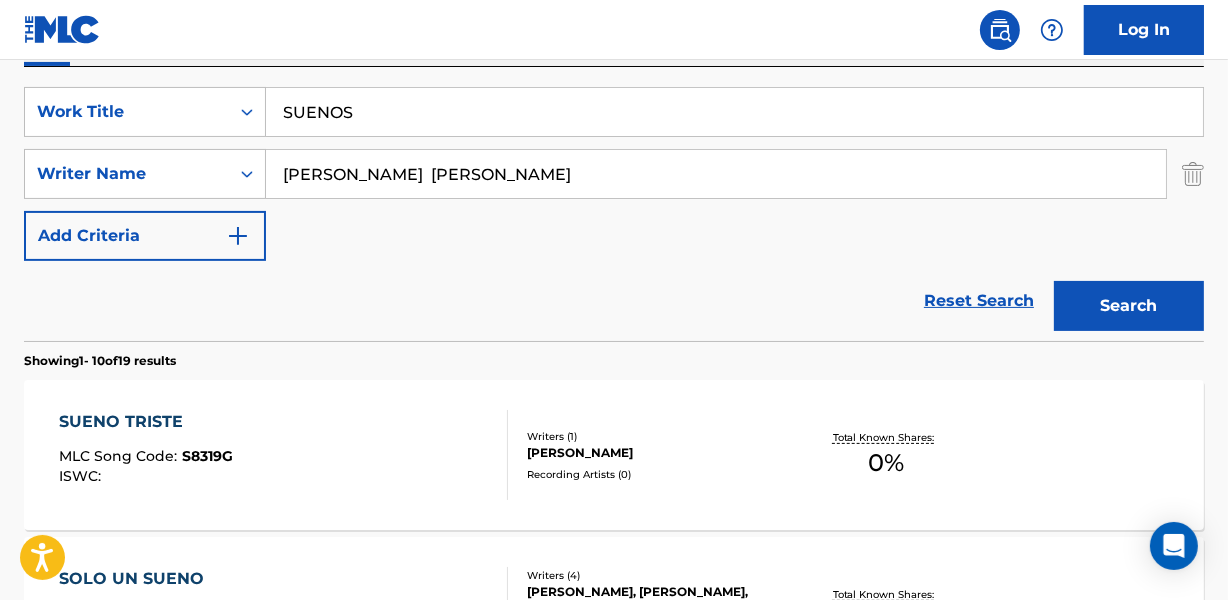click on "Search" at bounding box center (1129, 306) 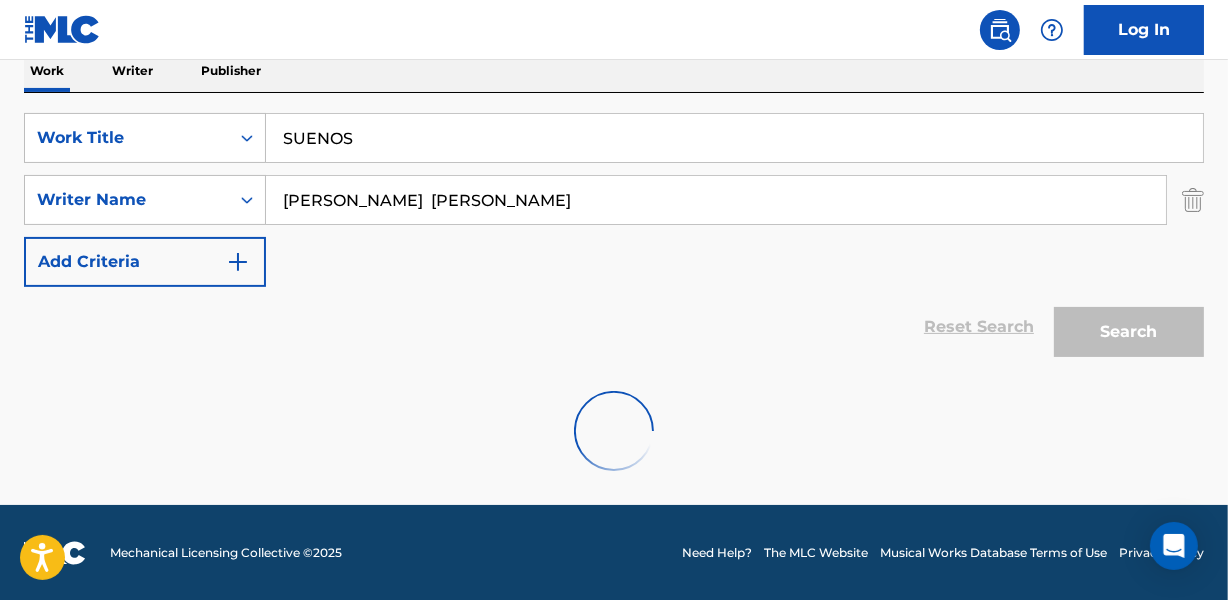 scroll, scrollTop: 267, scrollLeft: 0, axis: vertical 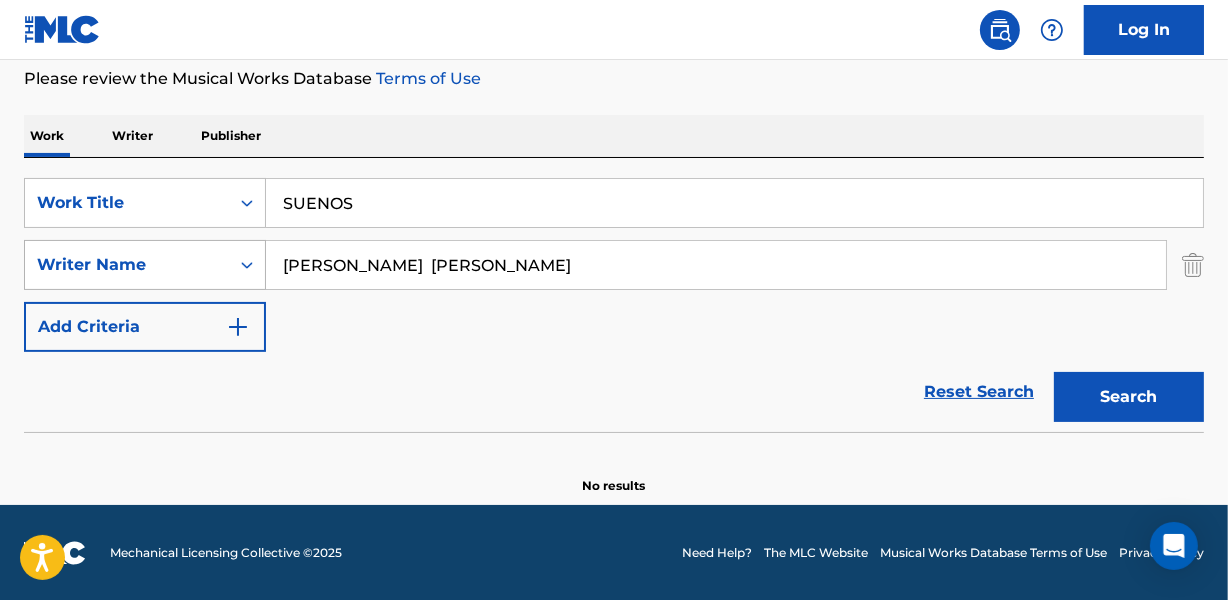 drag, startPoint x: 386, startPoint y: 253, endPoint x: 229, endPoint y: 258, distance: 157.0796 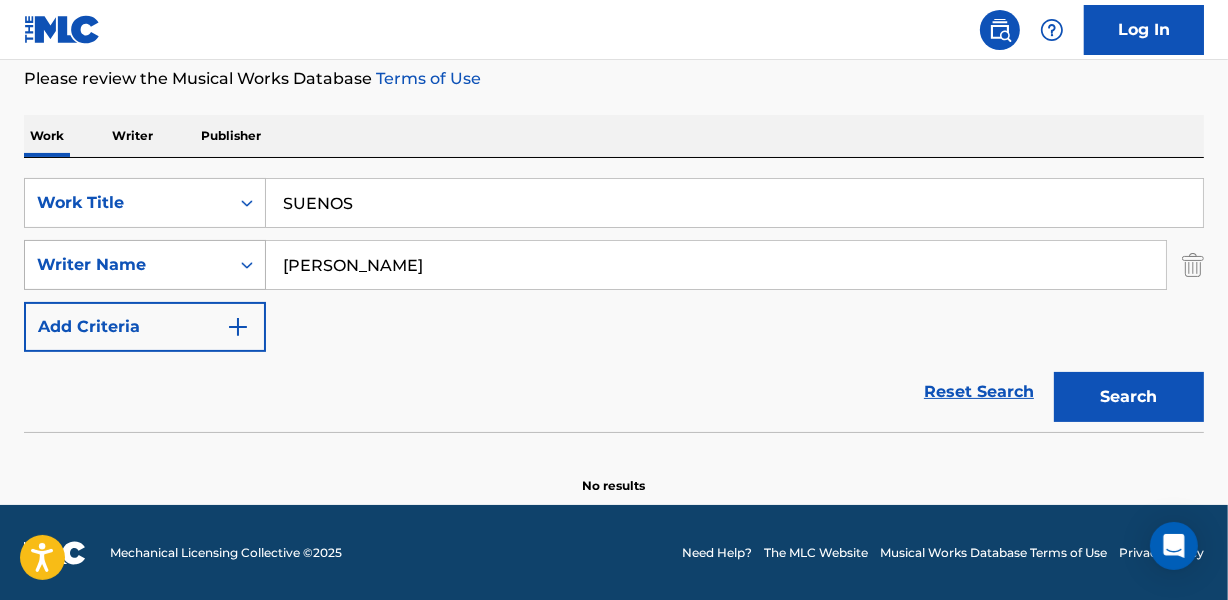 type on "[PERSON_NAME]" 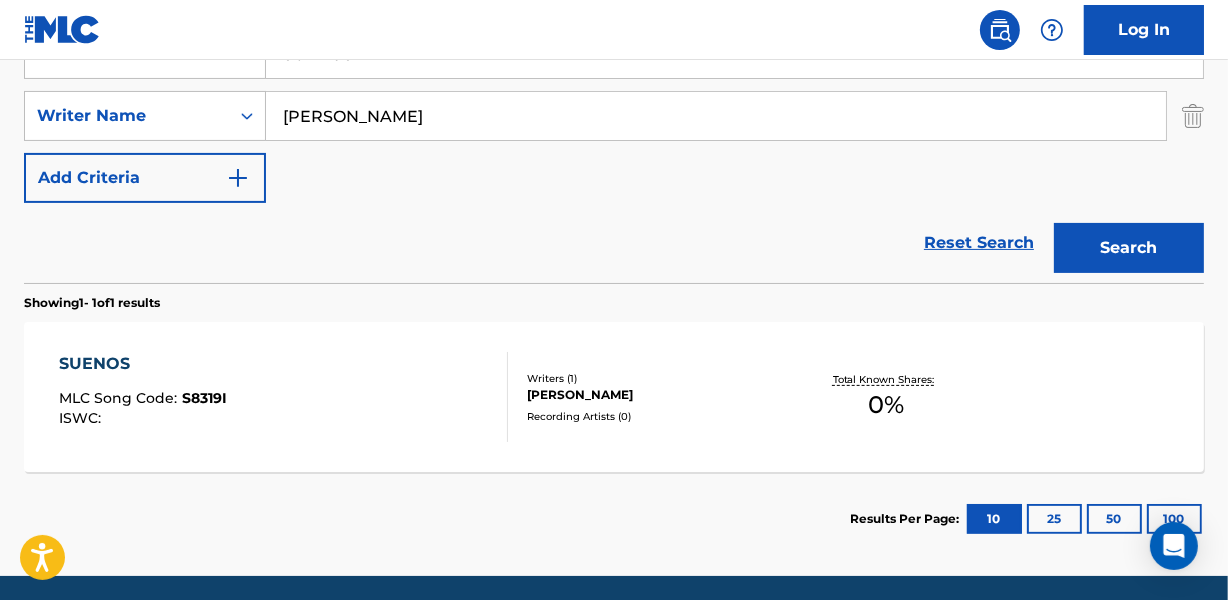 scroll, scrollTop: 487, scrollLeft: 0, axis: vertical 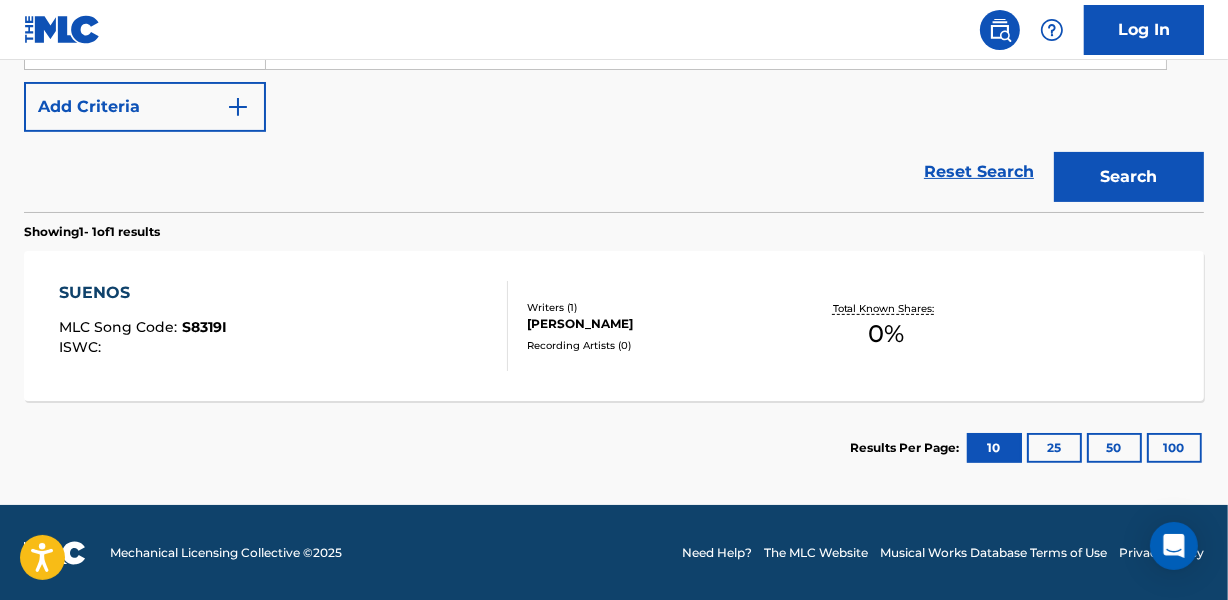 click on "[PERSON_NAME]" at bounding box center [657, 324] 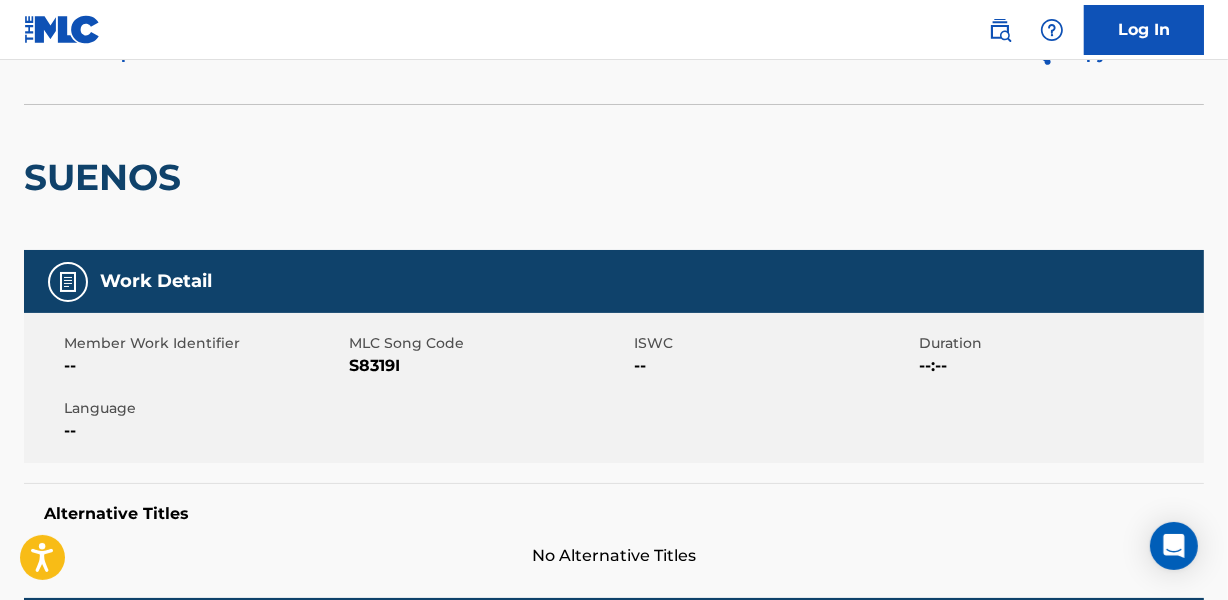 scroll, scrollTop: 0, scrollLeft: 0, axis: both 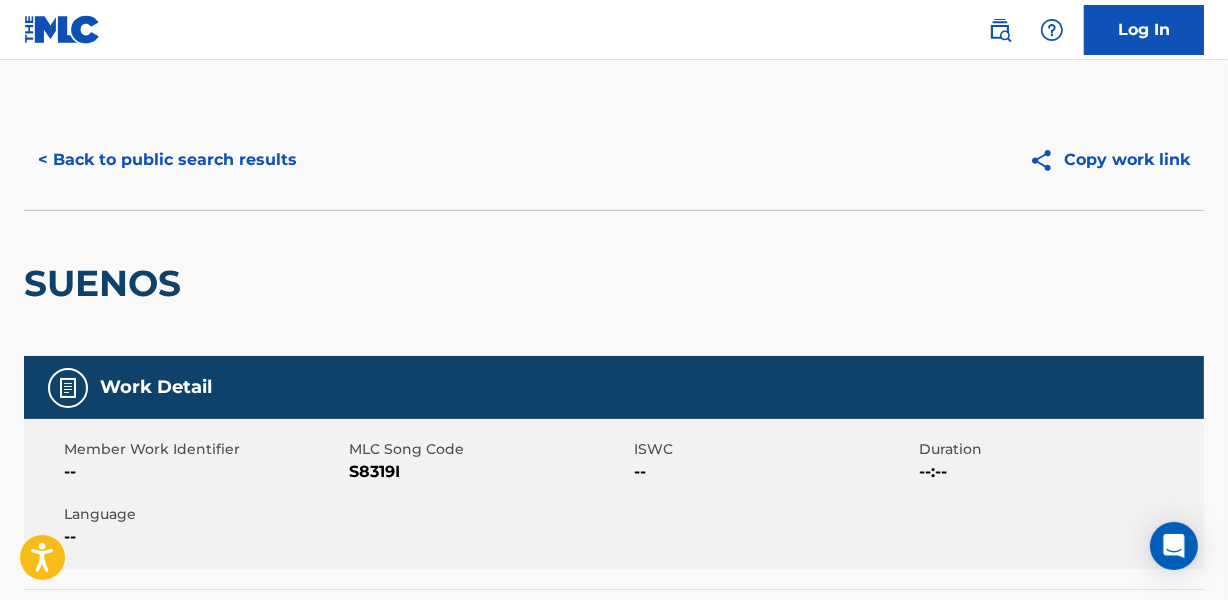 click on "< Back to public search results" at bounding box center (167, 160) 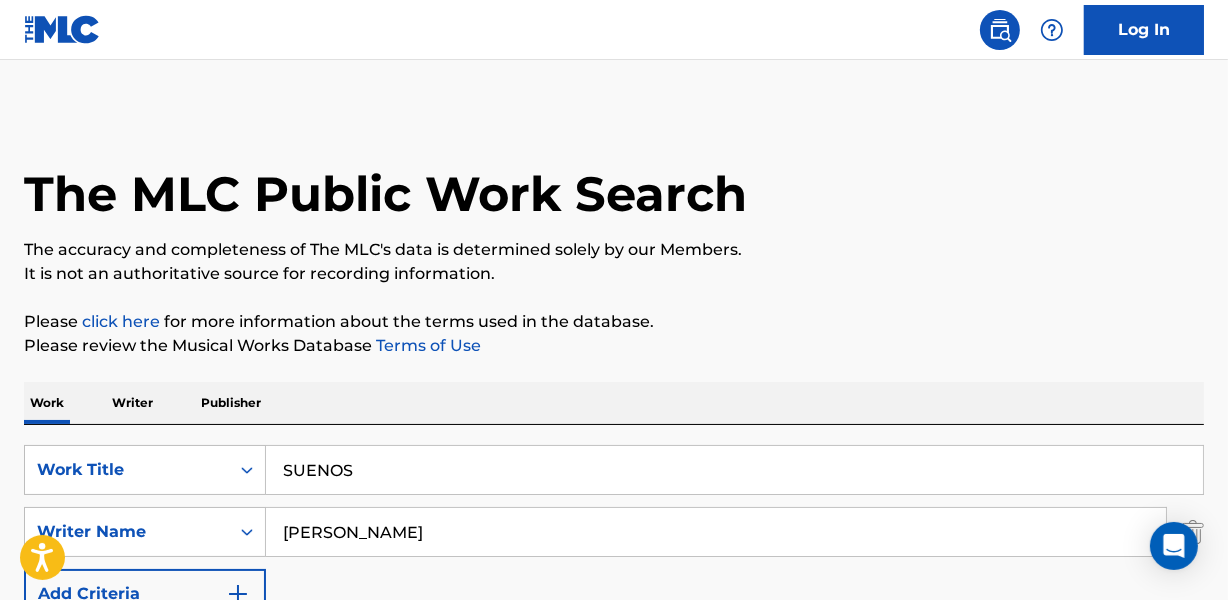 scroll, scrollTop: 373, scrollLeft: 0, axis: vertical 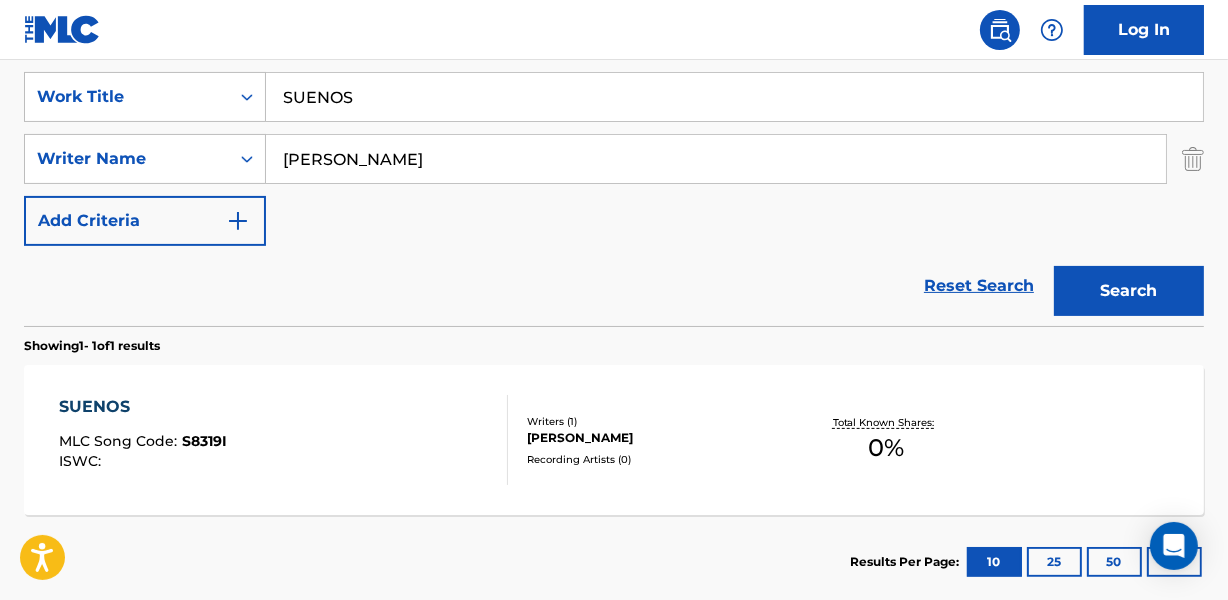 click on "SUENOS" at bounding box center (734, 97) 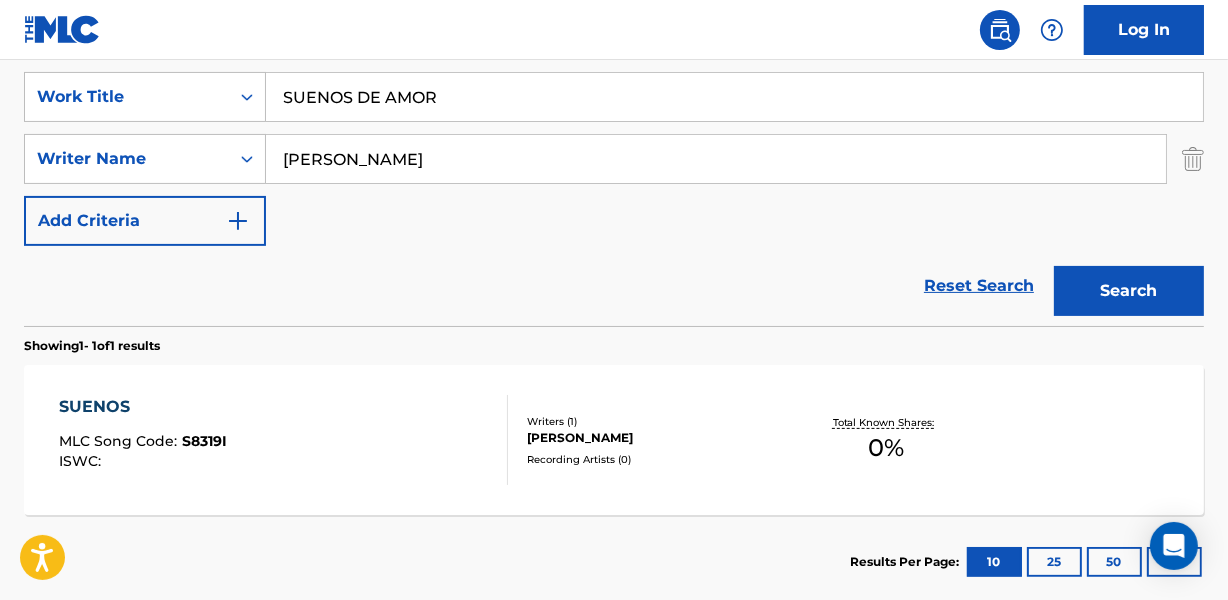 click on "SearchWithCriteriaf36a3521-8701-4569-b45e-0bd406944a1c Work Title SUENOS DE AMOR SearchWithCriteria6b3d1a80-d451-472a-946a-9ed557da8ce0 Writer Name [PERSON_NAME] Add Criteria" at bounding box center (614, 159) 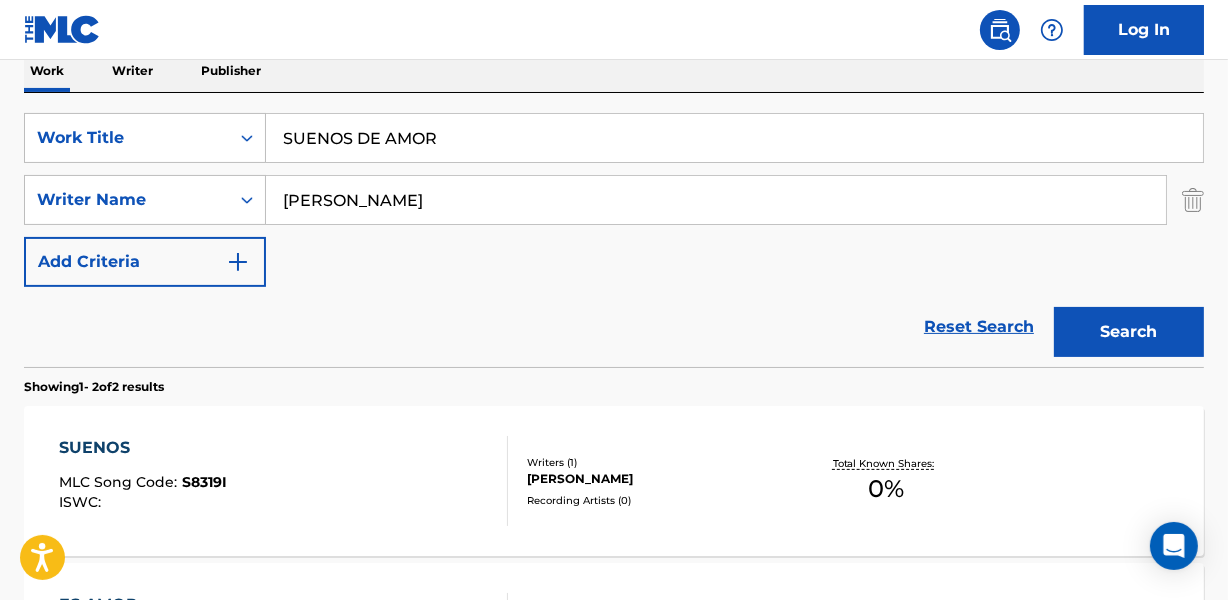 scroll, scrollTop: 373, scrollLeft: 0, axis: vertical 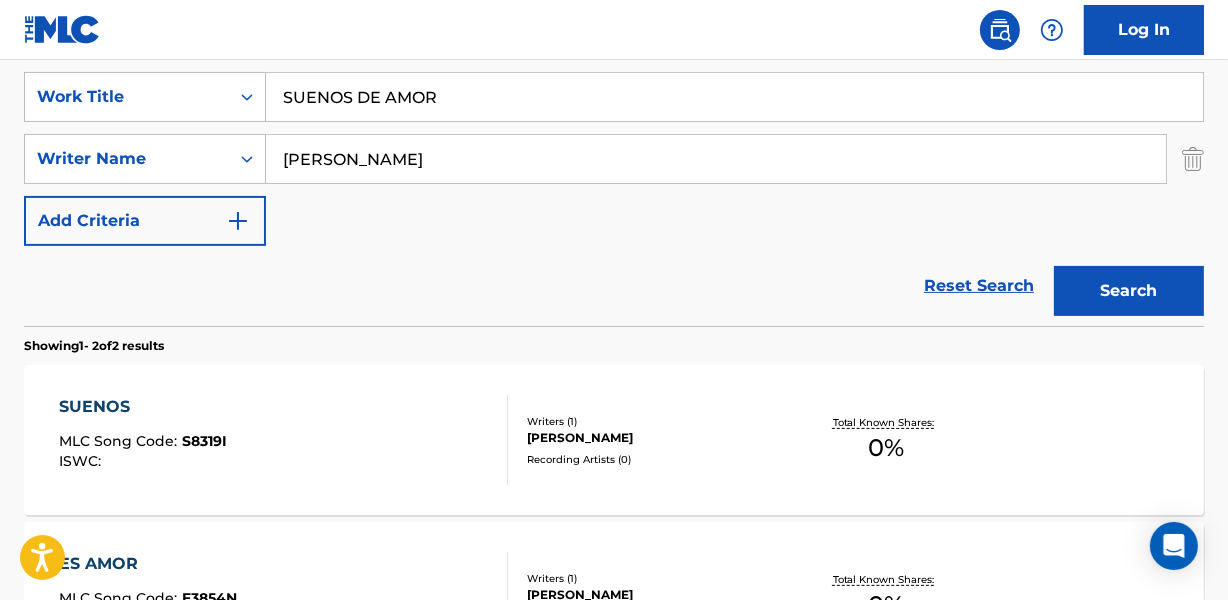 click on "Reset Search Search" at bounding box center [614, 286] 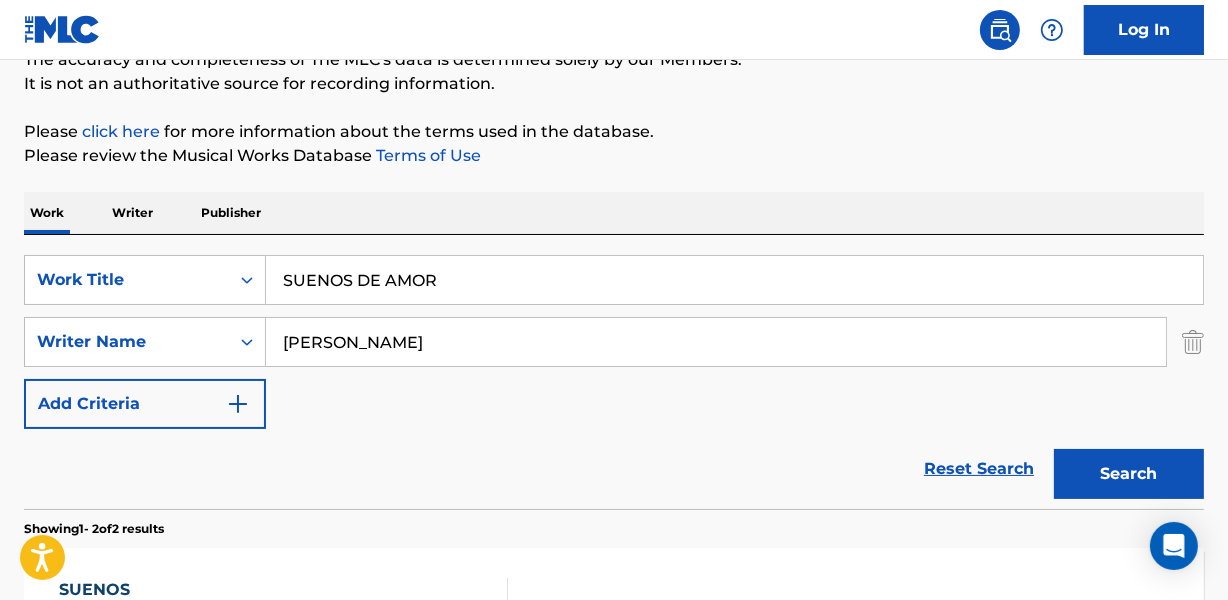 scroll, scrollTop: 99, scrollLeft: 0, axis: vertical 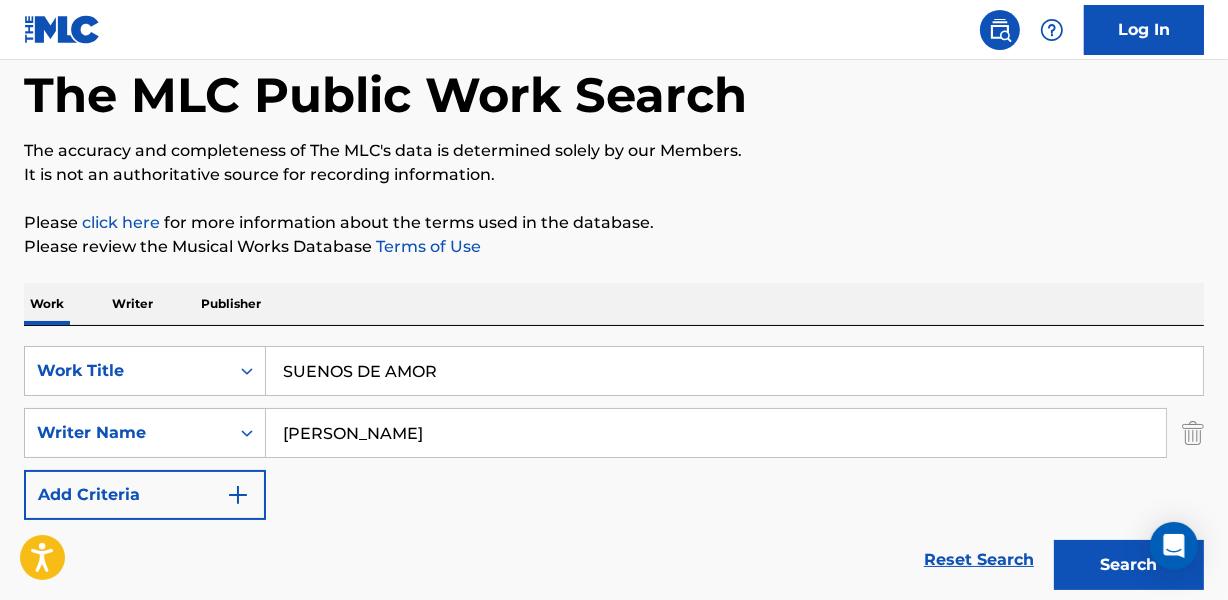 click on "SUENOS DE AMOR" at bounding box center (734, 371) 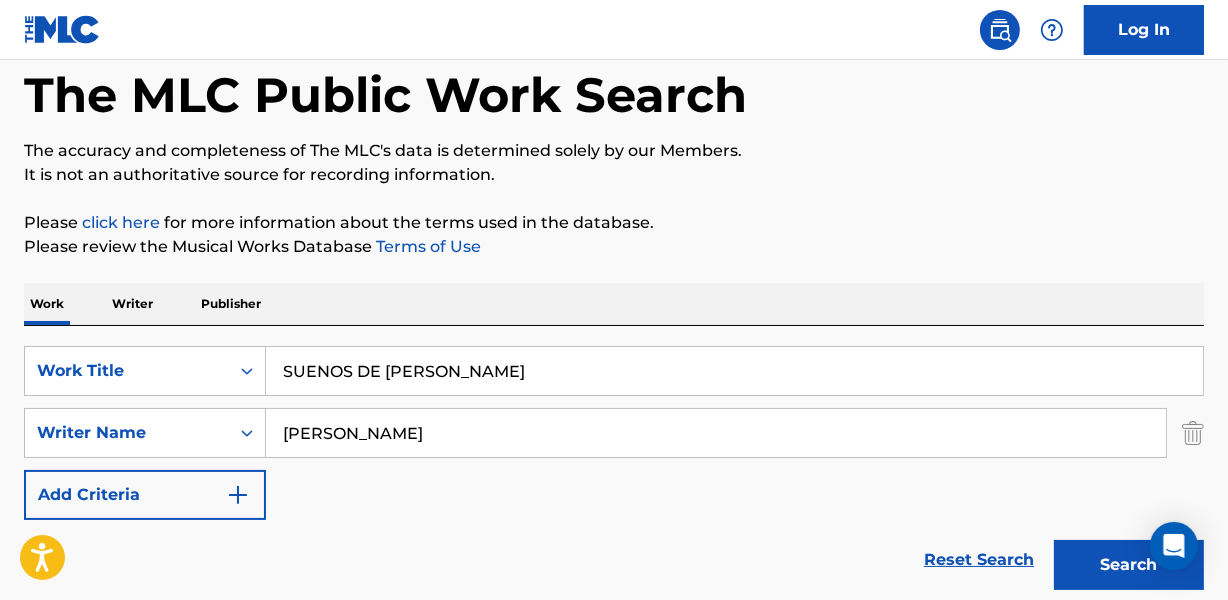 type on "SUENOS DE [PERSON_NAME]" 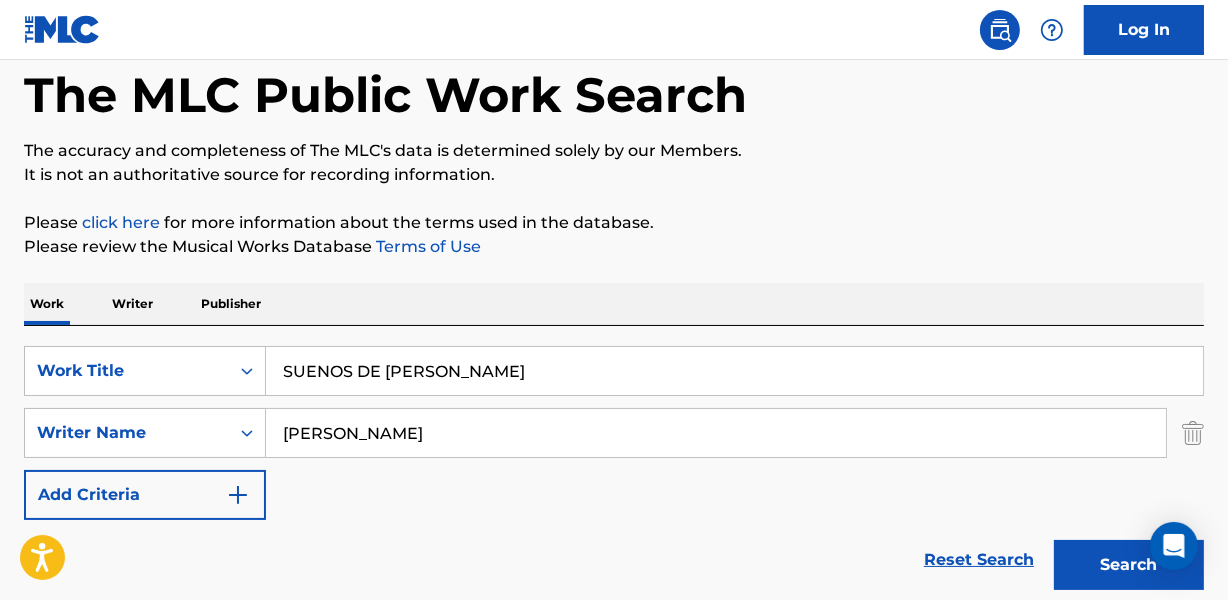 click on "[PERSON_NAME]" at bounding box center (716, 433) 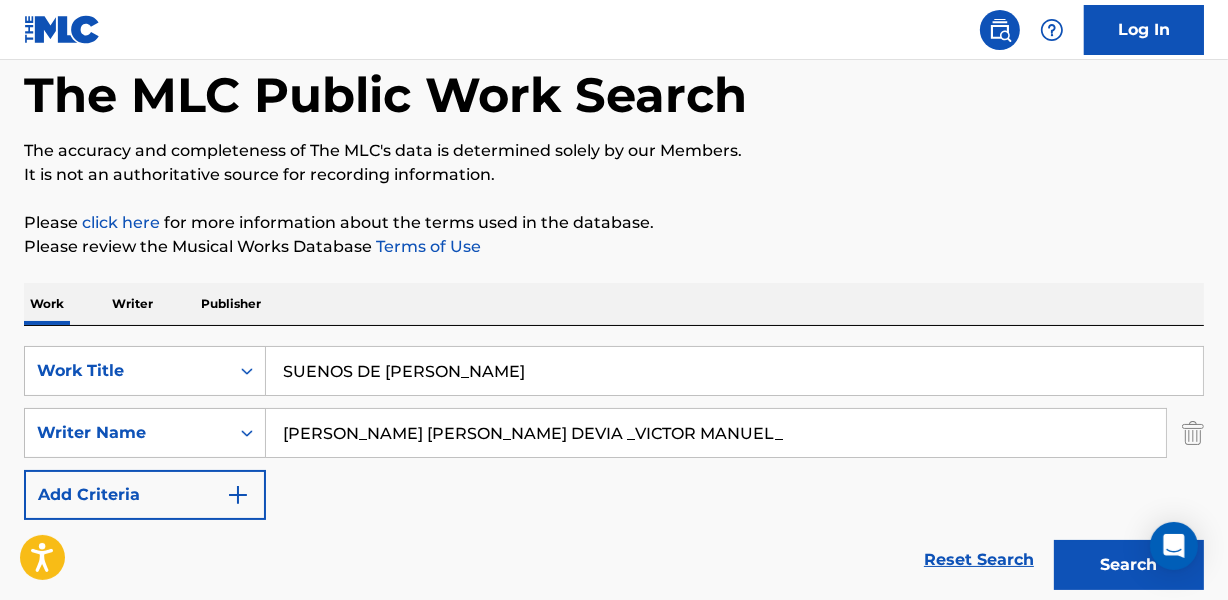 click on "Search" at bounding box center (1129, 565) 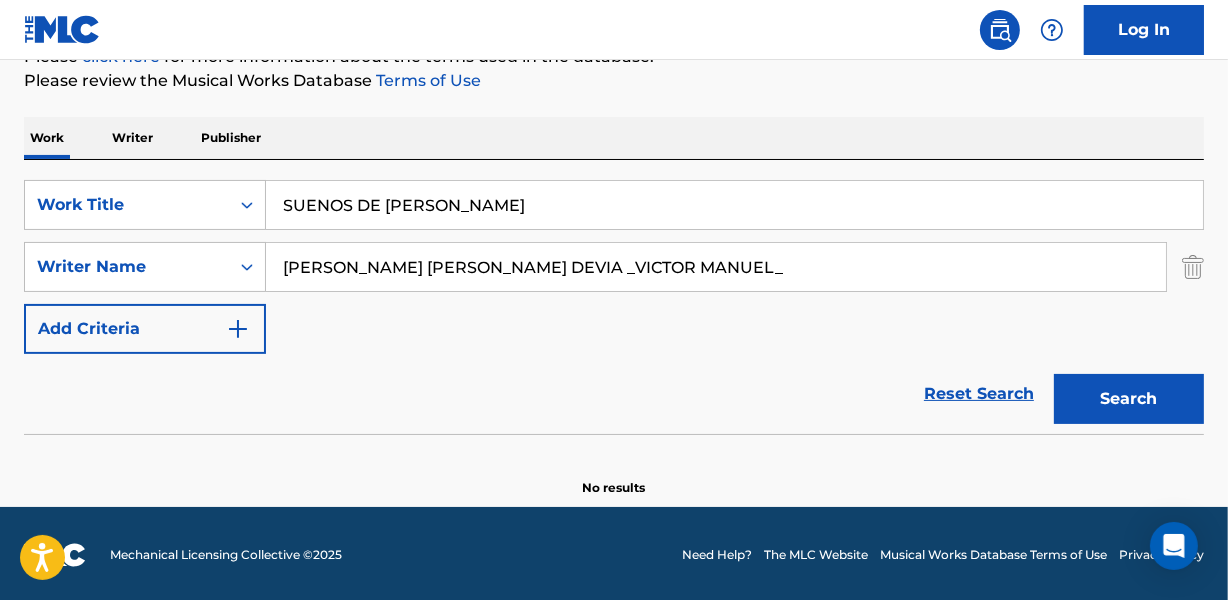 scroll, scrollTop: 267, scrollLeft: 0, axis: vertical 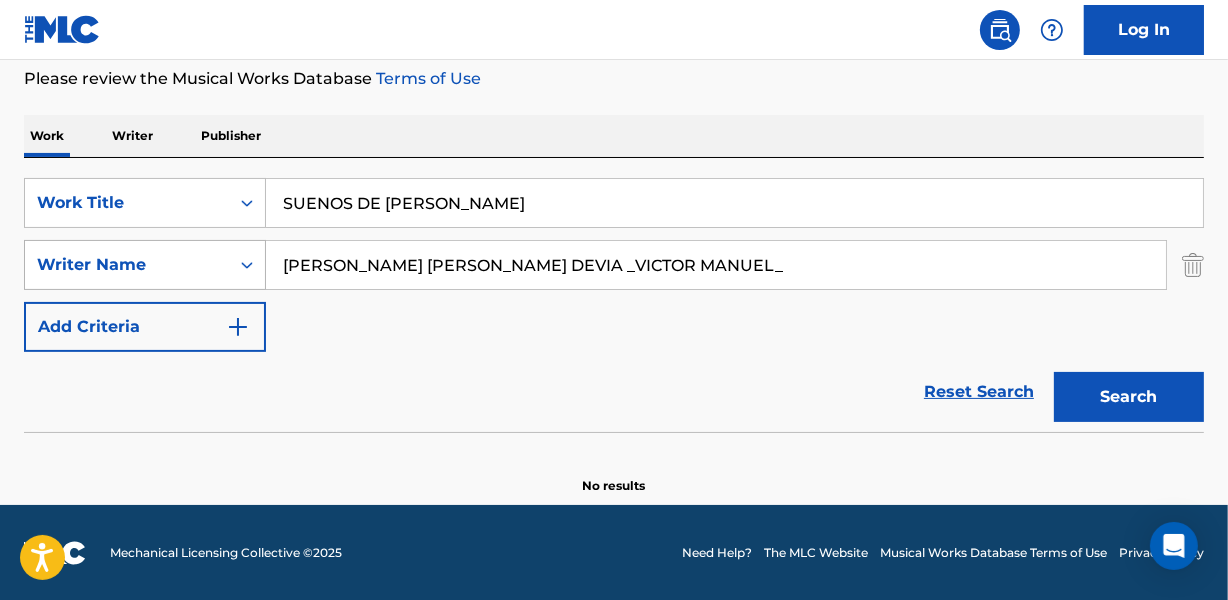 drag, startPoint x: 344, startPoint y: 269, endPoint x: 226, endPoint y: 269, distance: 118 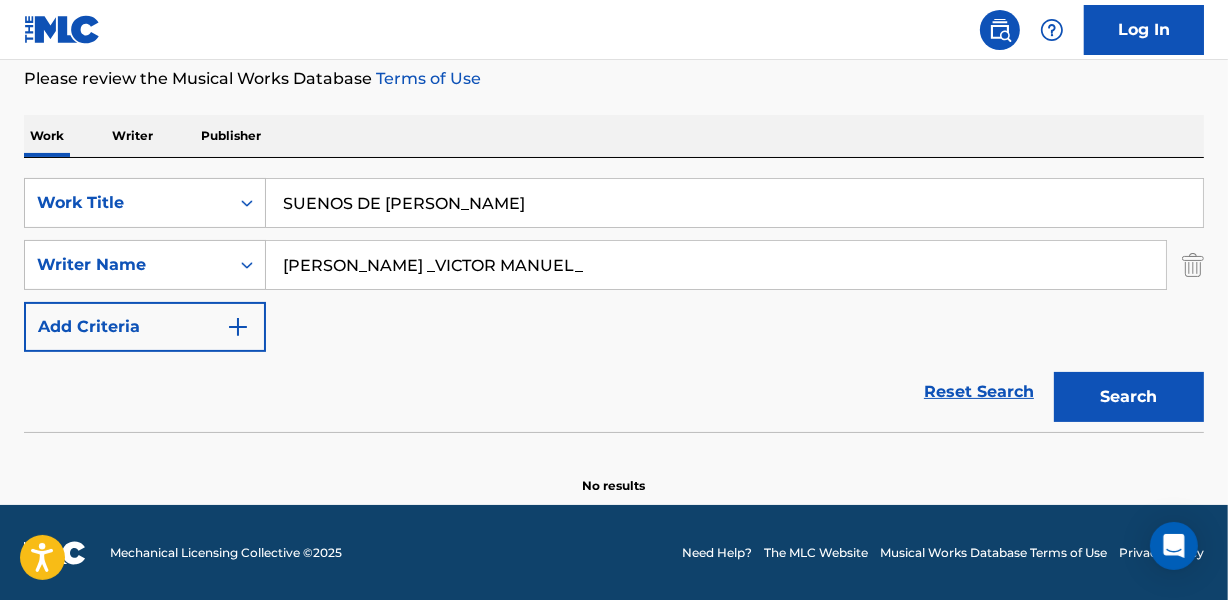 drag, startPoint x: 530, startPoint y: 262, endPoint x: 881, endPoint y: 249, distance: 351.24066 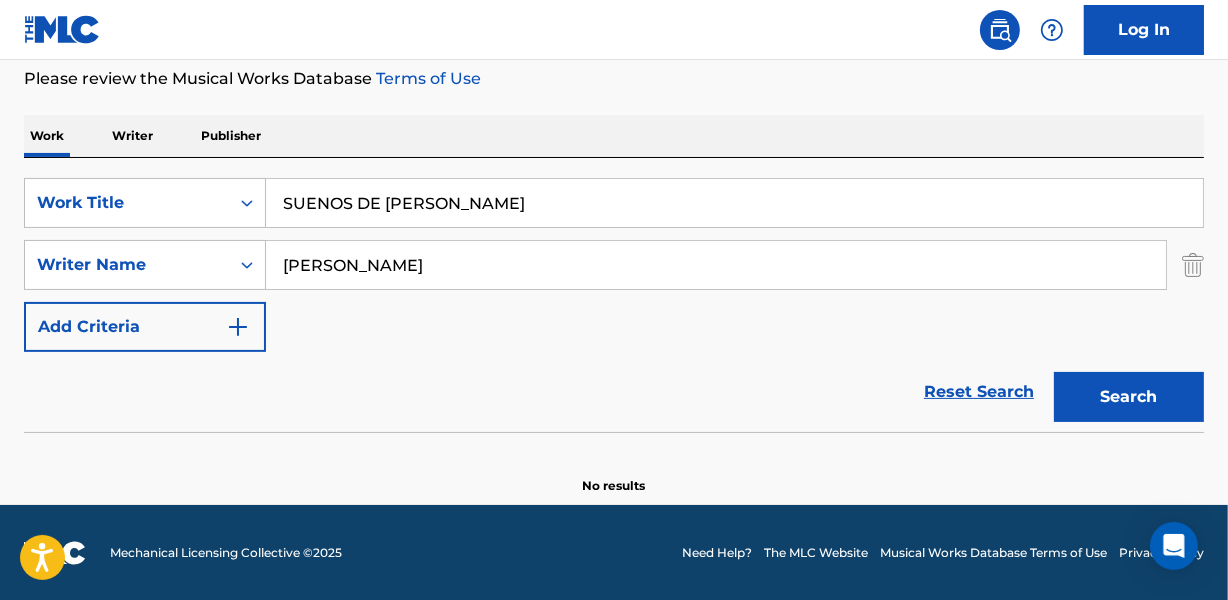 click on "Search" at bounding box center (1129, 397) 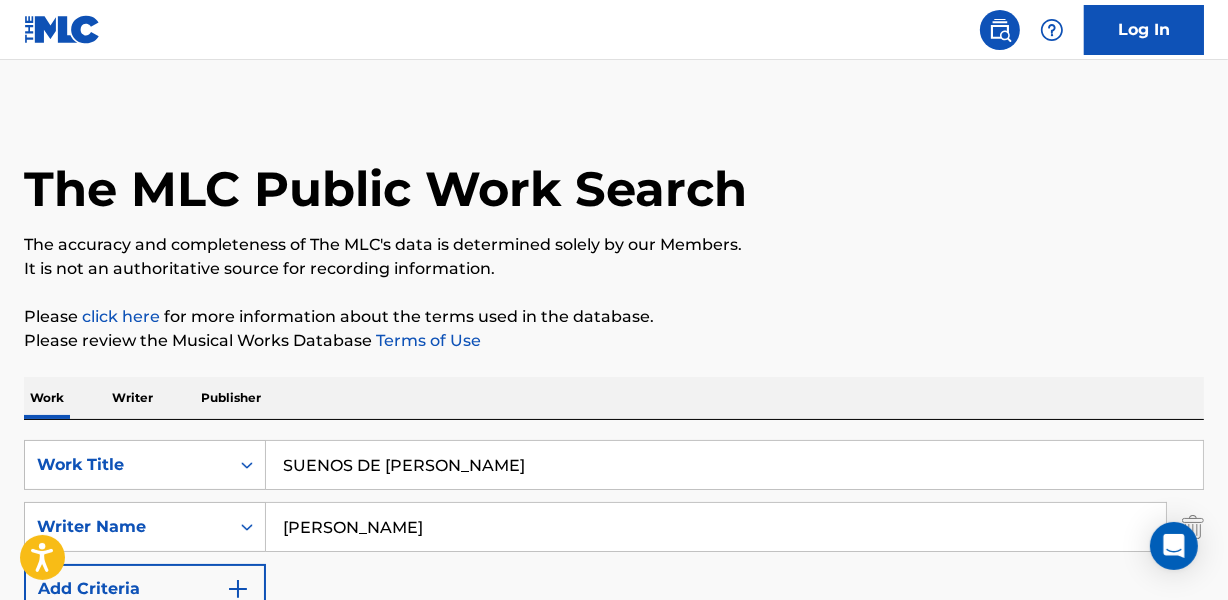 scroll, scrollTop: 0, scrollLeft: 0, axis: both 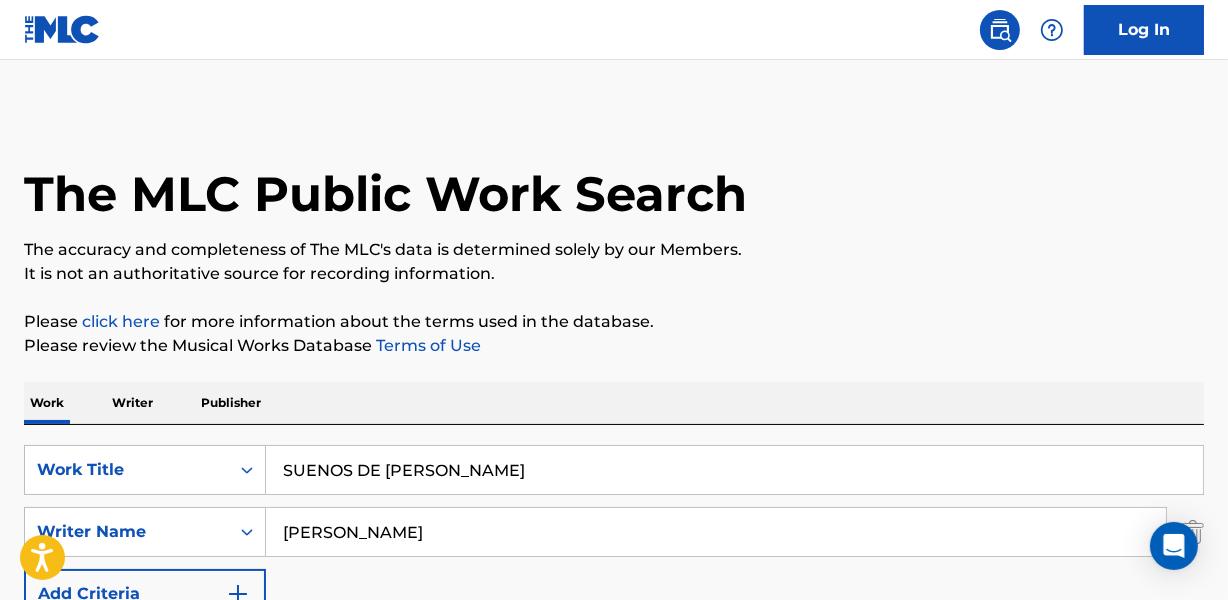 click on "[PERSON_NAME]" at bounding box center (716, 532) 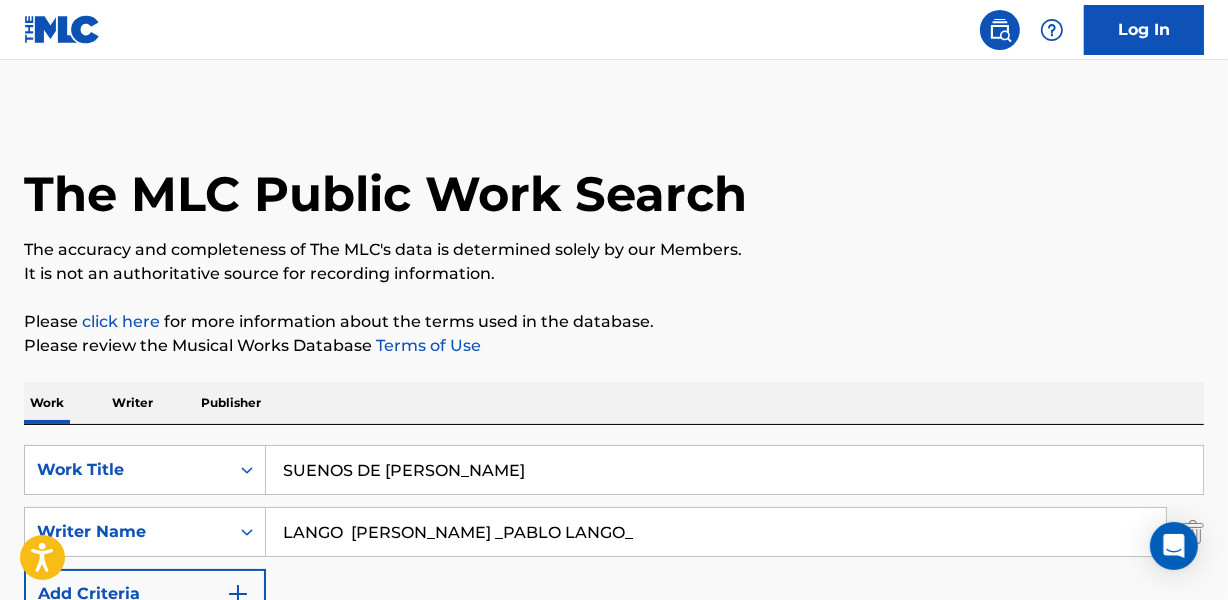type on "LANGO  [PERSON_NAME] _PABLO LANGO_" 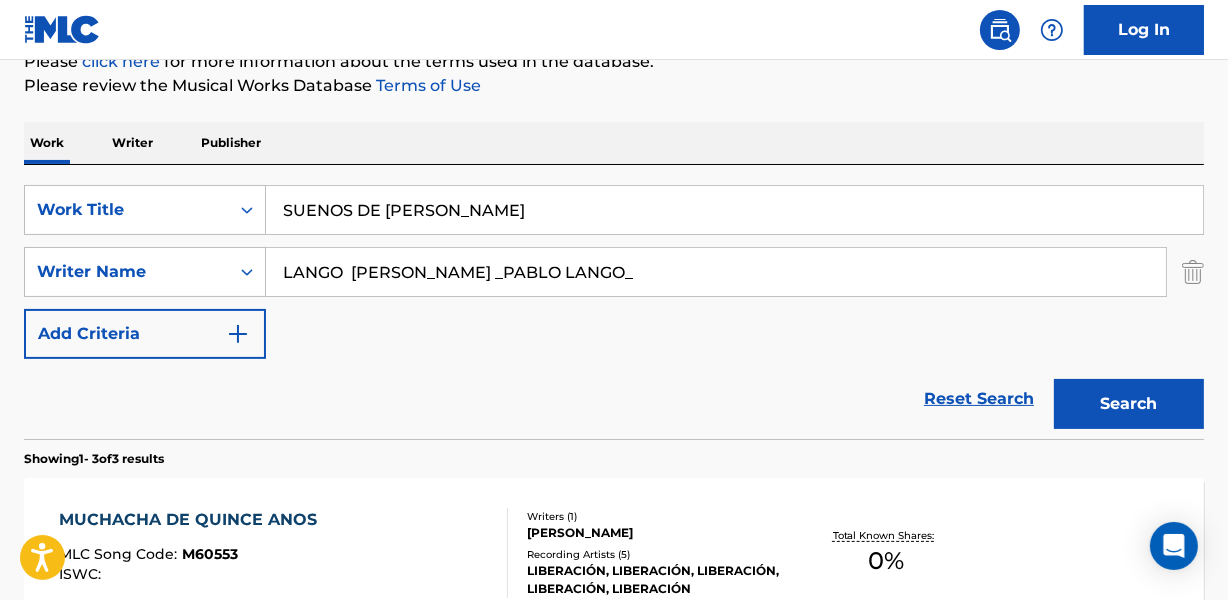 scroll, scrollTop: 272, scrollLeft: 0, axis: vertical 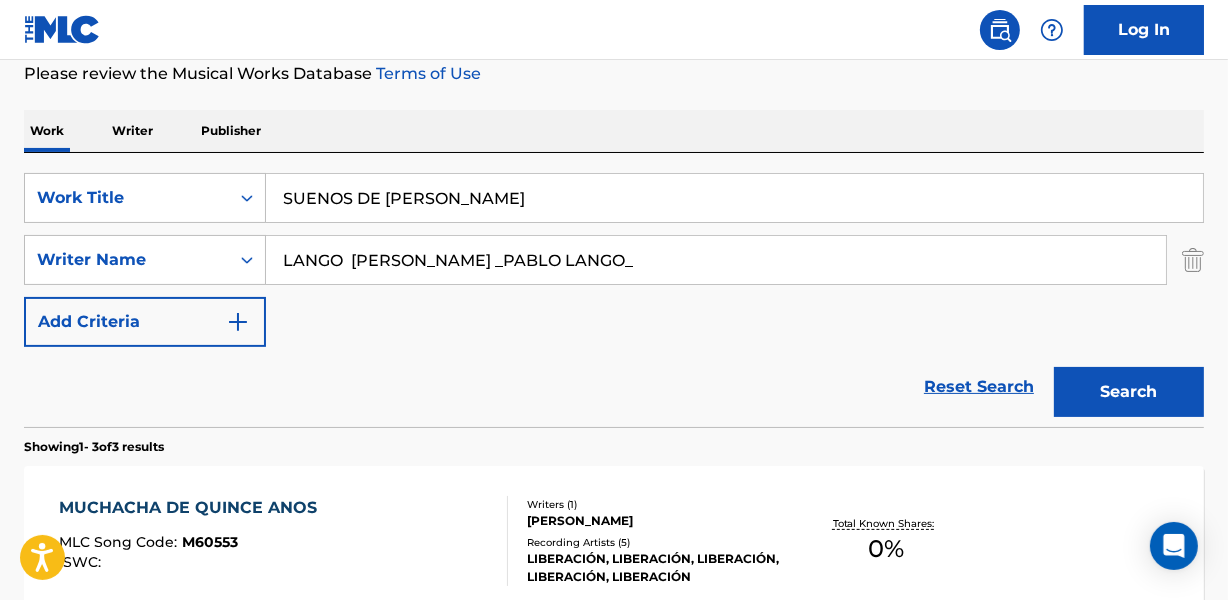 click on "SUENOS DE [PERSON_NAME]" at bounding box center [734, 198] 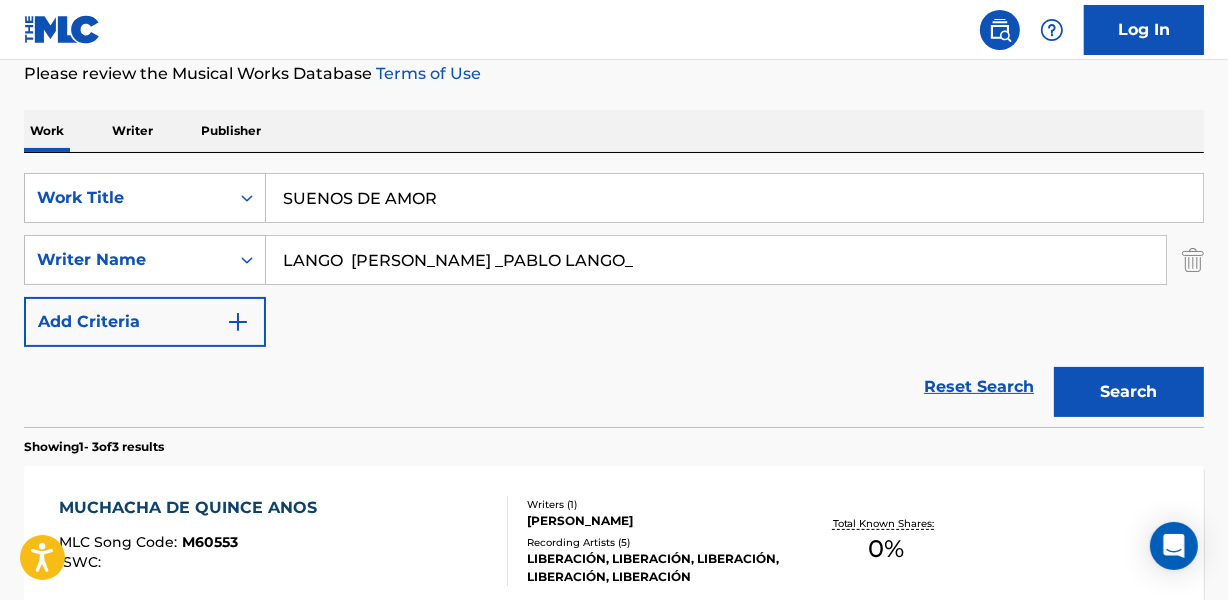 type on "SUENOS DE AMOR" 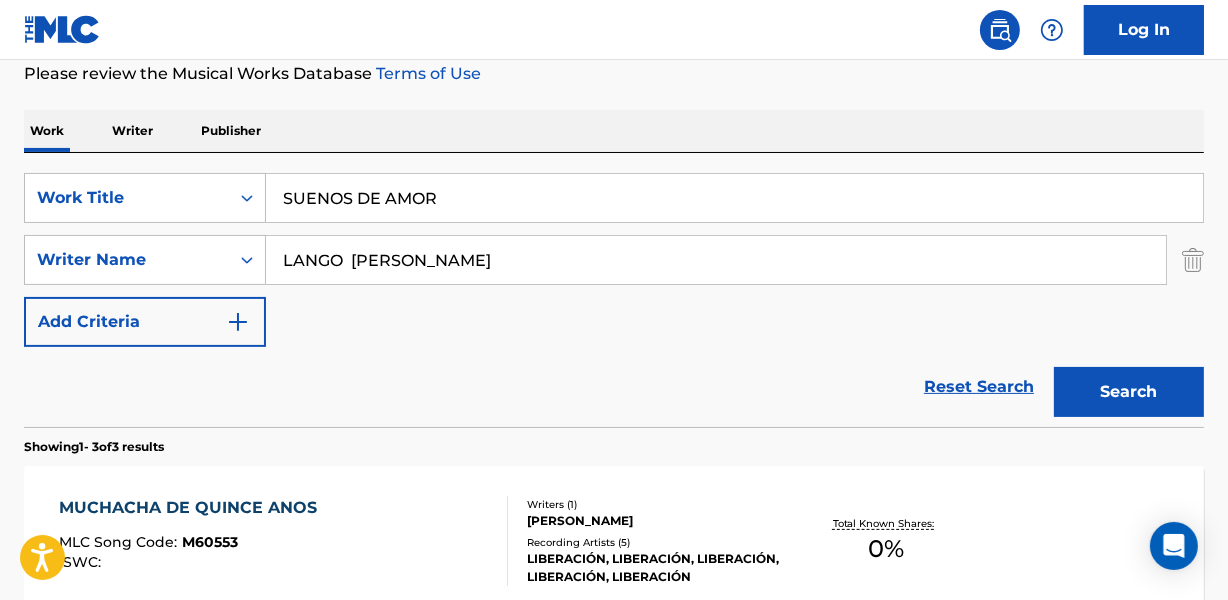 click on "Search" at bounding box center (1129, 392) 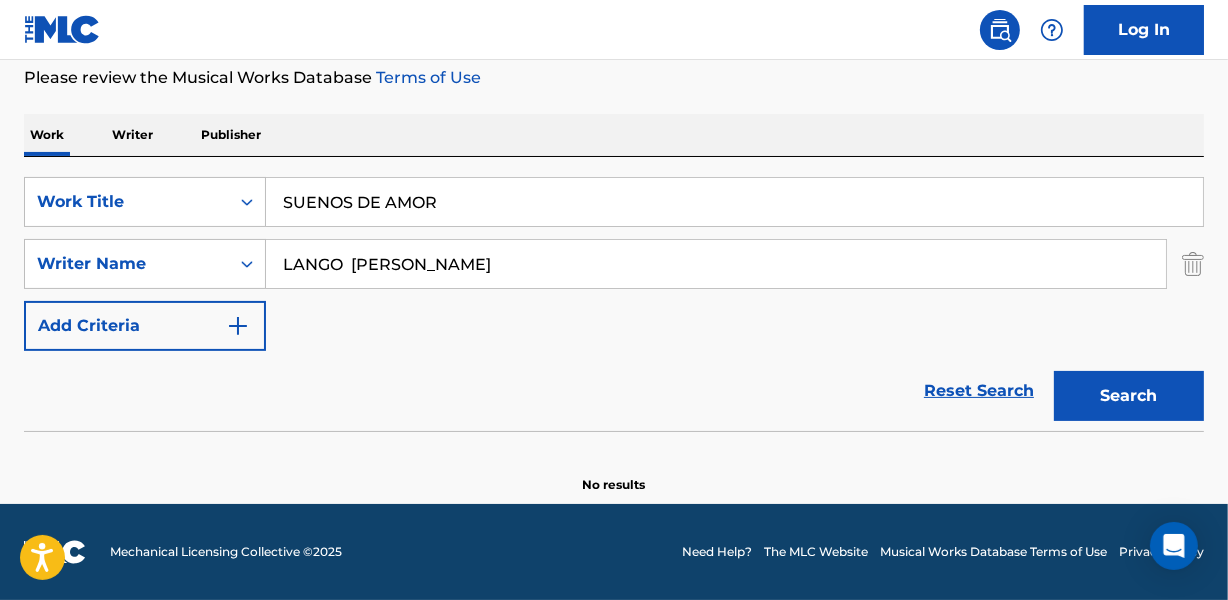 scroll, scrollTop: 267, scrollLeft: 0, axis: vertical 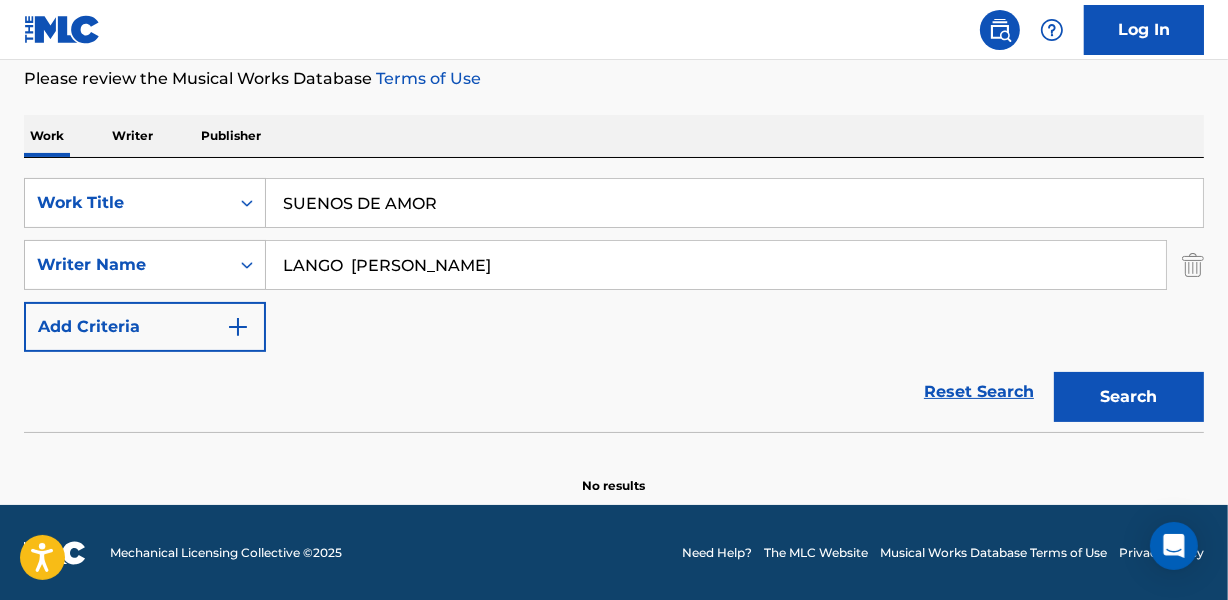 drag, startPoint x: 311, startPoint y: 260, endPoint x: 25, endPoint y: 230, distance: 287.56912 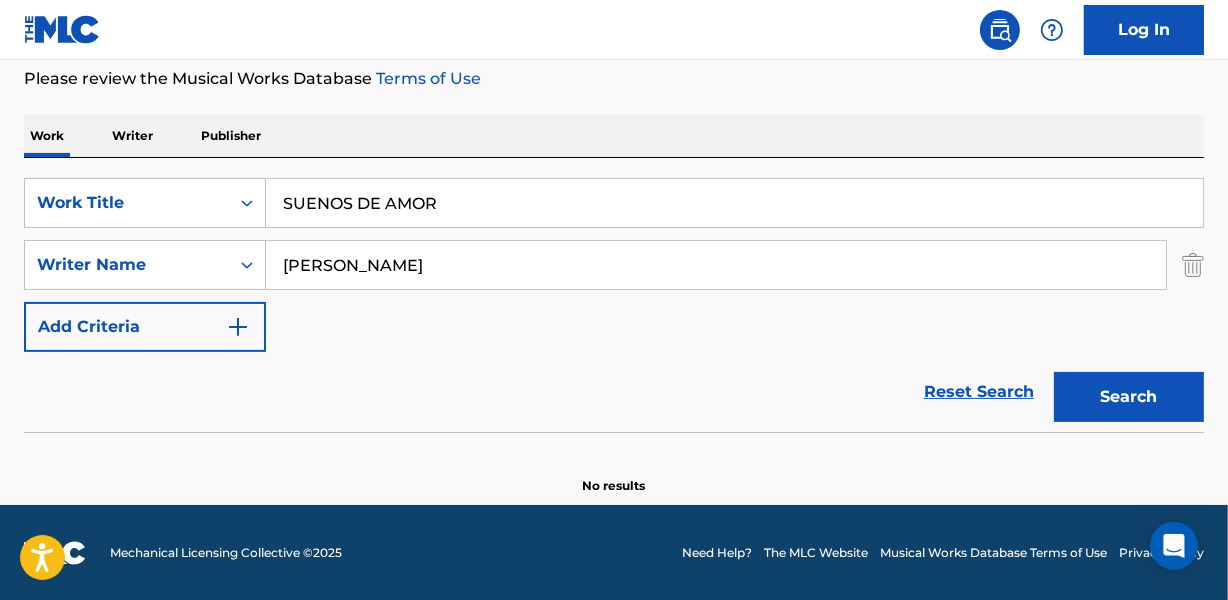 click on "Search" at bounding box center [1129, 397] 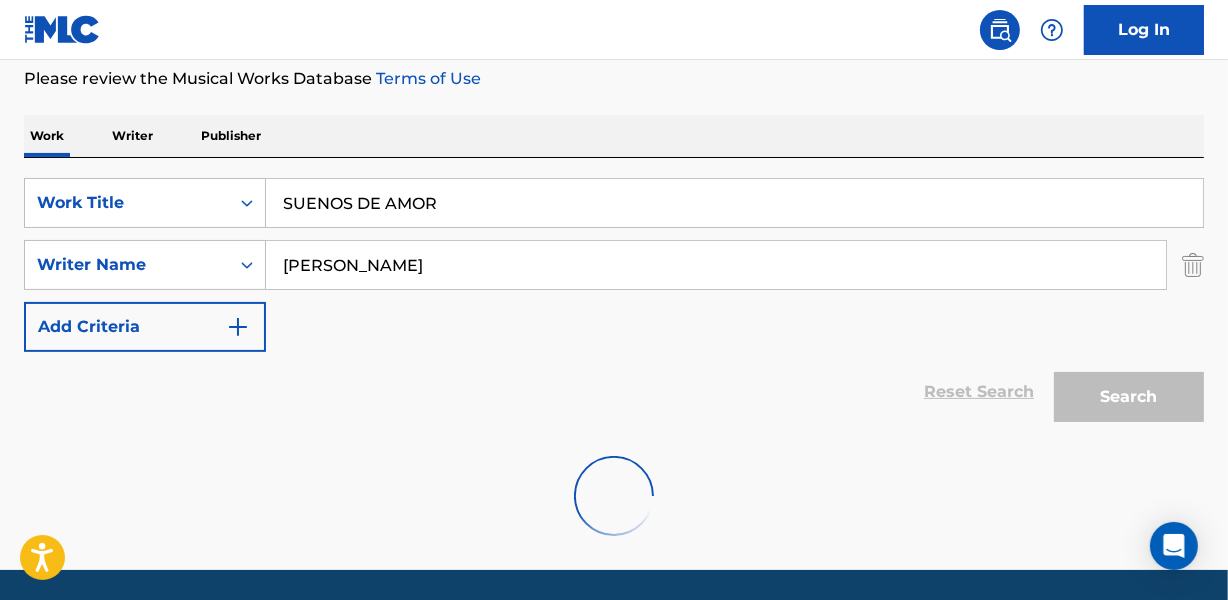 scroll, scrollTop: 272, scrollLeft: 0, axis: vertical 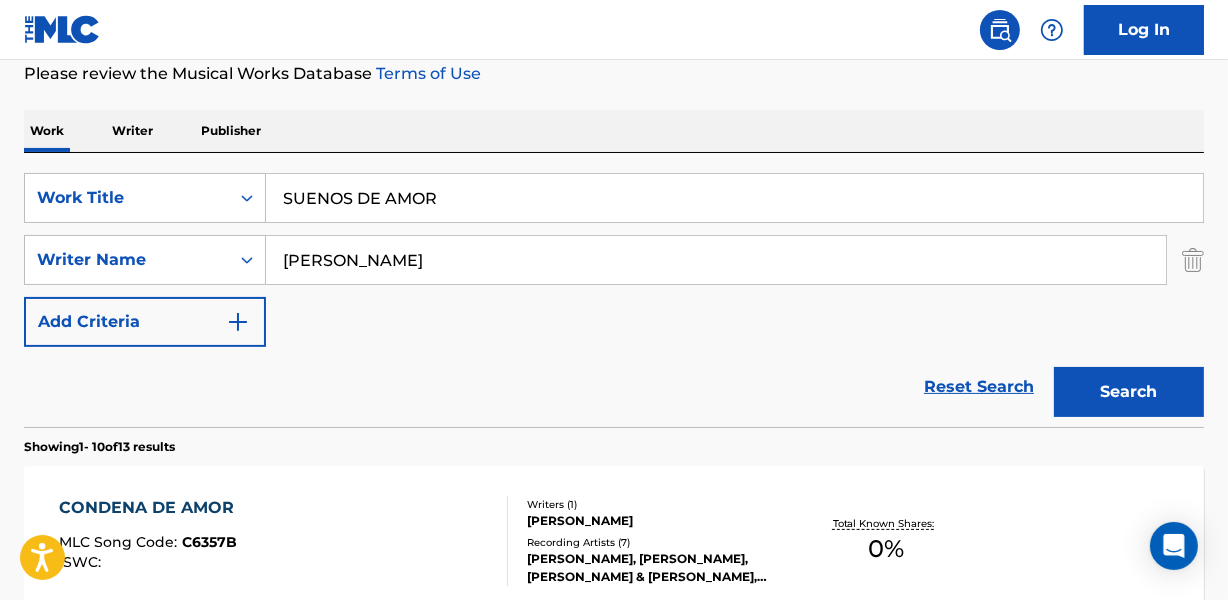 type on "[PERSON_NAME]" 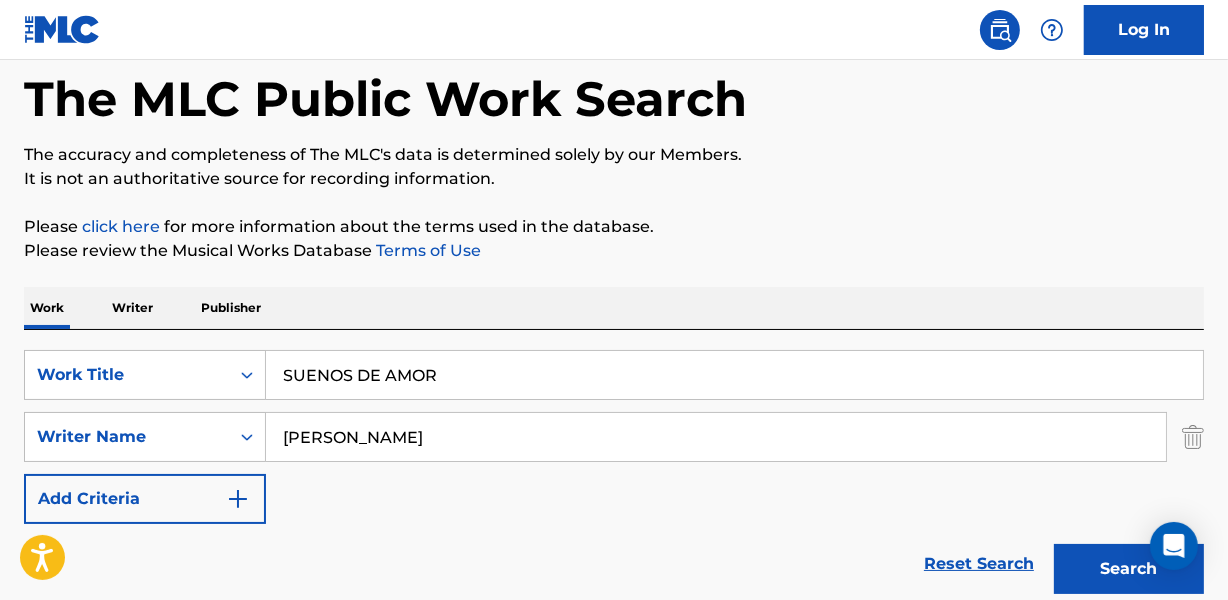 scroll, scrollTop: 181, scrollLeft: 0, axis: vertical 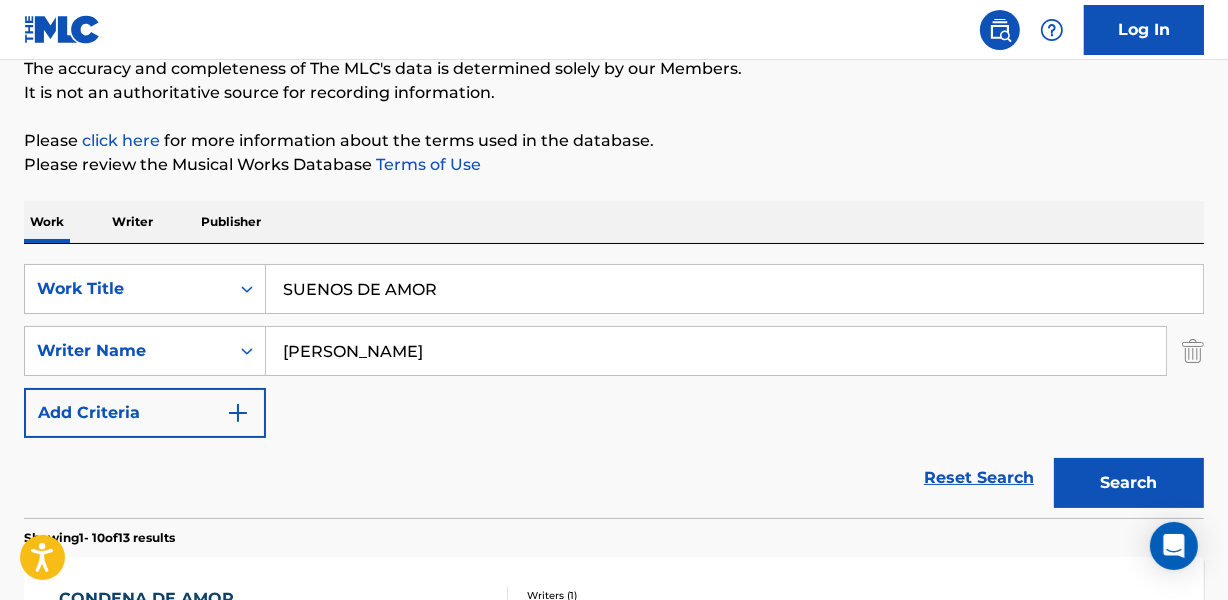 click on "SUENOS DE AMOR" at bounding box center (734, 289) 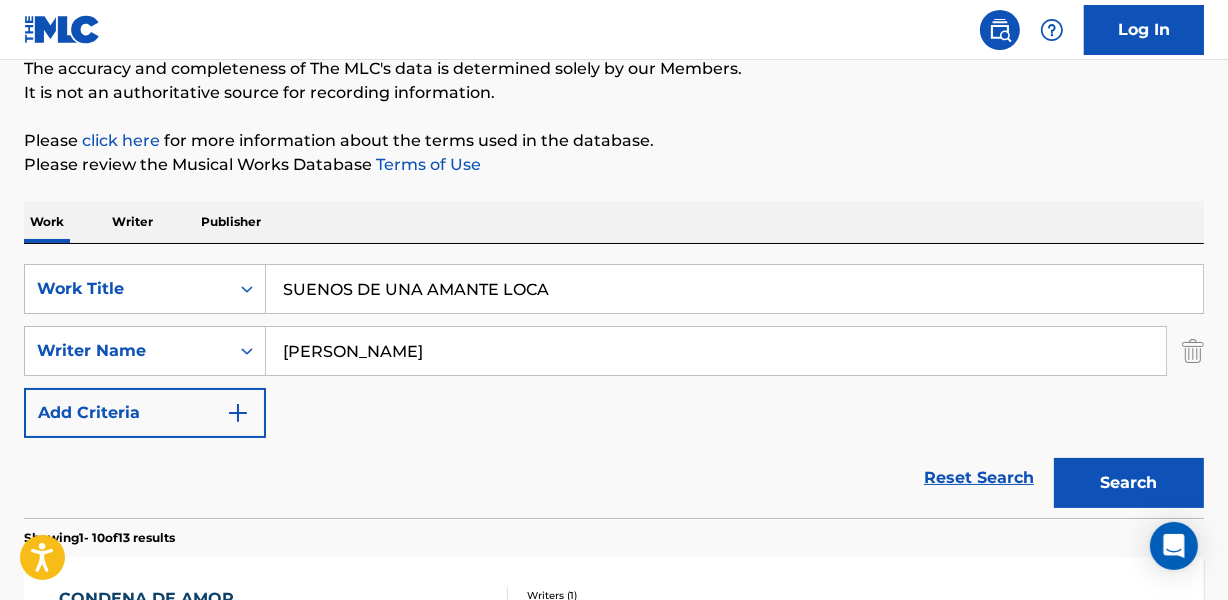 type on "SUENOS DE UNA AMANTE LOCA" 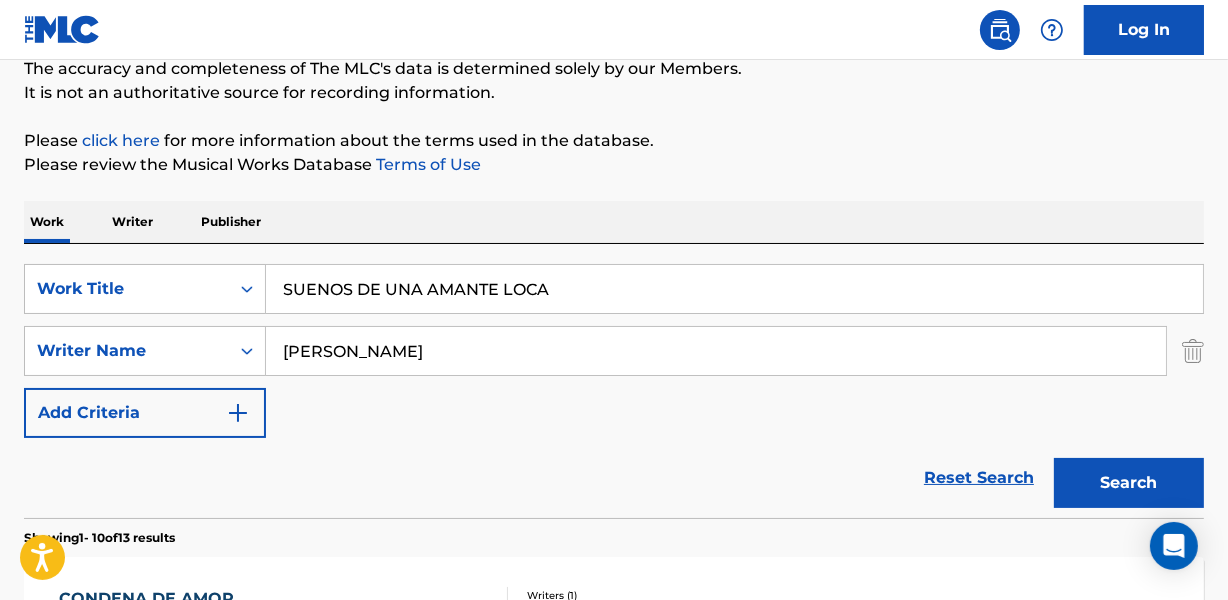 click on "[PERSON_NAME]" at bounding box center [716, 351] 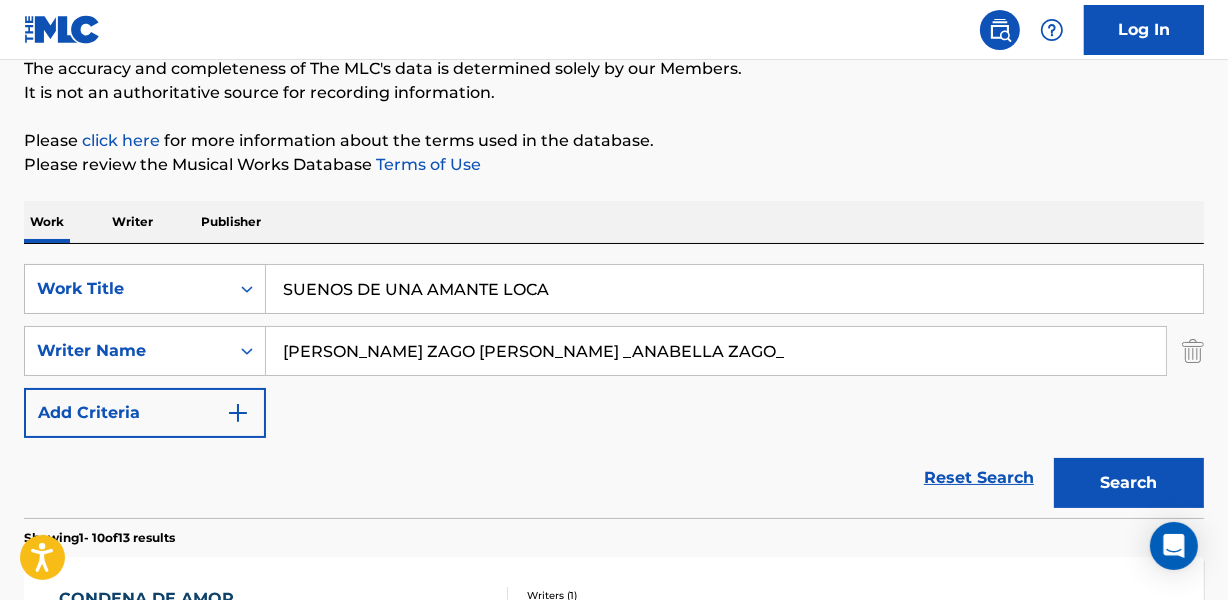 drag, startPoint x: 615, startPoint y: 344, endPoint x: 930, endPoint y: 364, distance: 315.63428 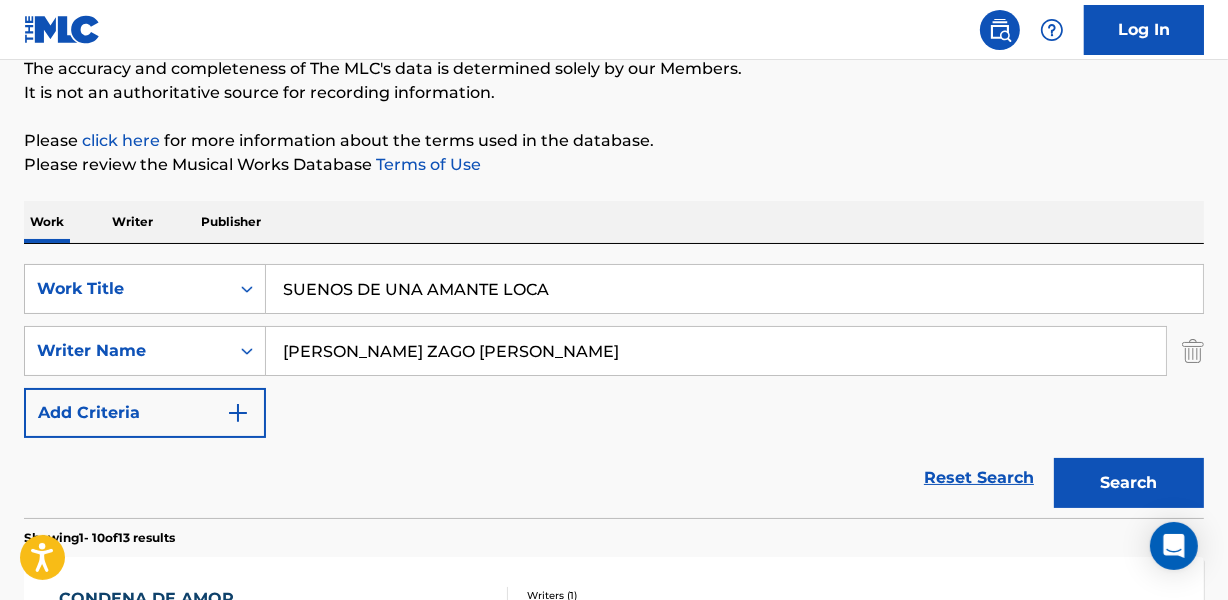 click on "Search" at bounding box center [1129, 483] 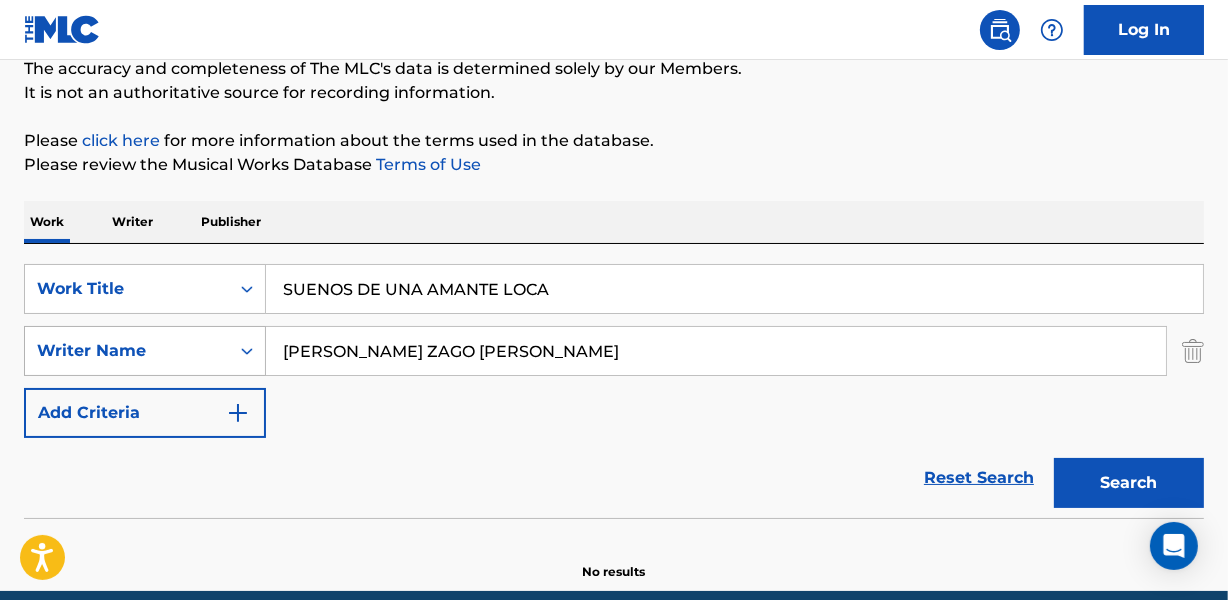 drag, startPoint x: 367, startPoint y: 352, endPoint x: 193, endPoint y: 334, distance: 174.92856 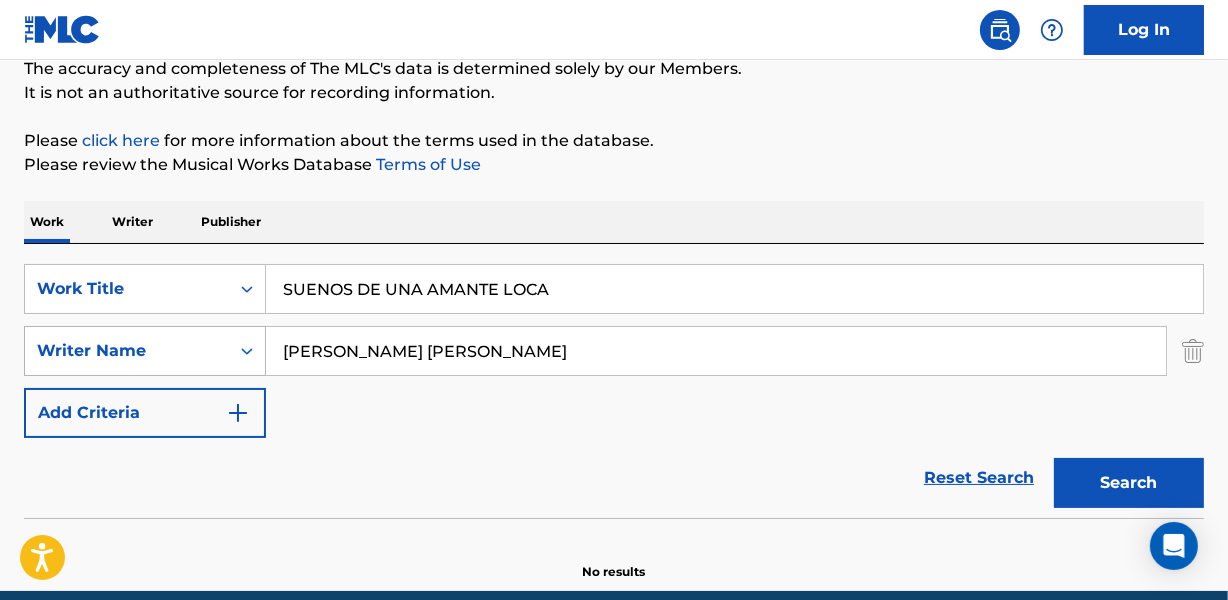 type on "[PERSON_NAME] [PERSON_NAME]" 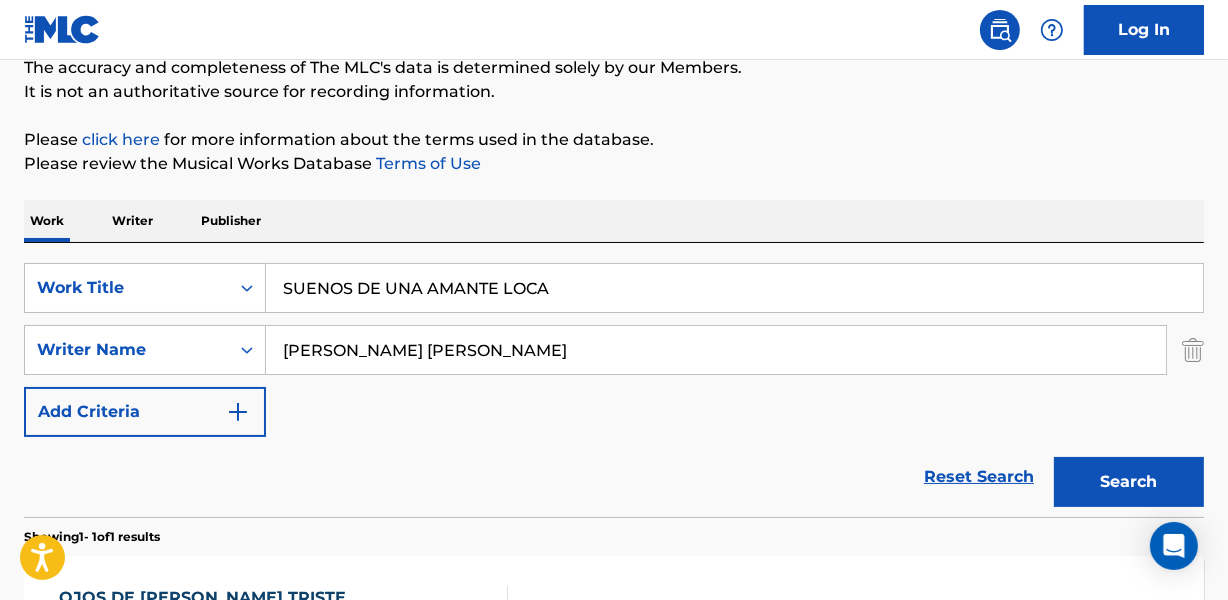 scroll, scrollTop: 181, scrollLeft: 0, axis: vertical 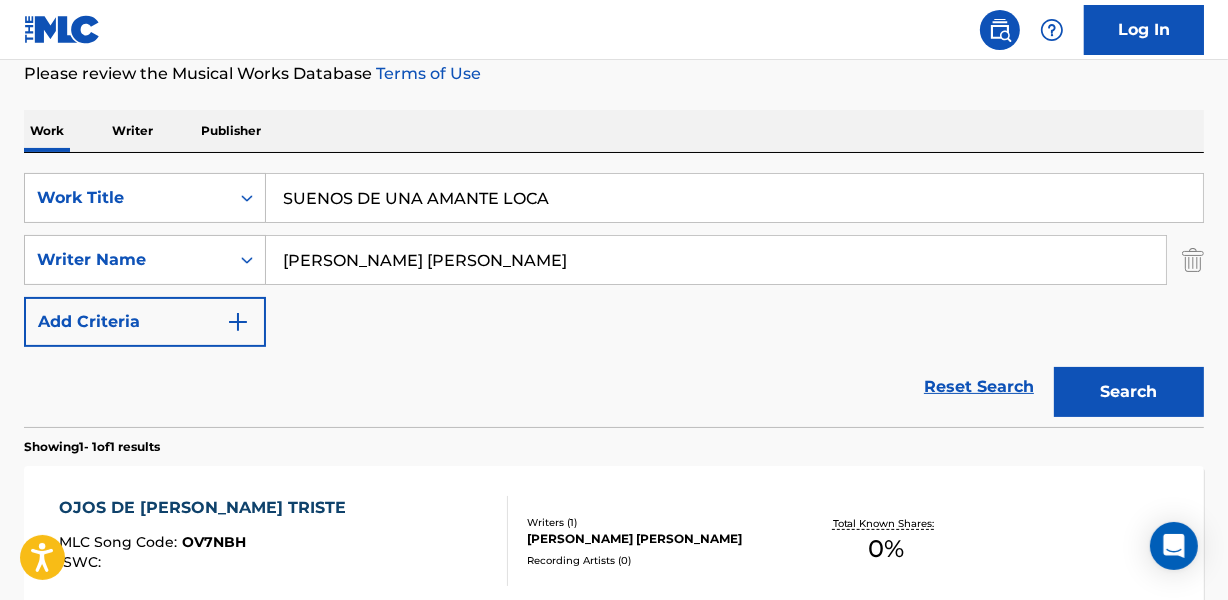 click on "SUENOS DE UNA AMANTE LOCA" at bounding box center [734, 198] 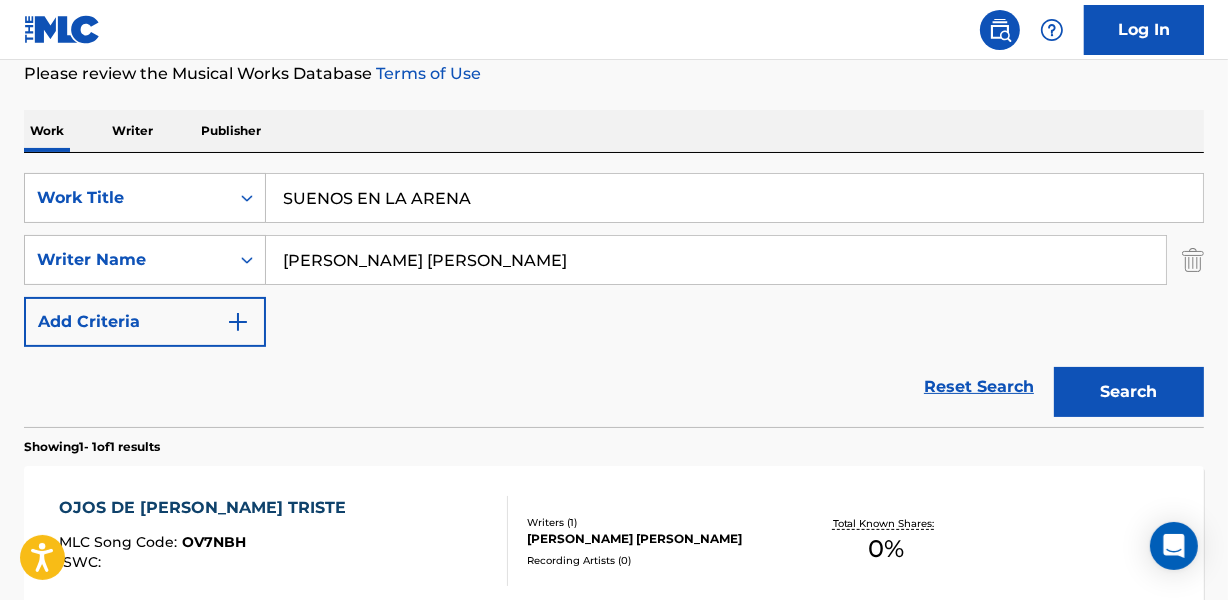 type on "SUENOS EN LA ARENA" 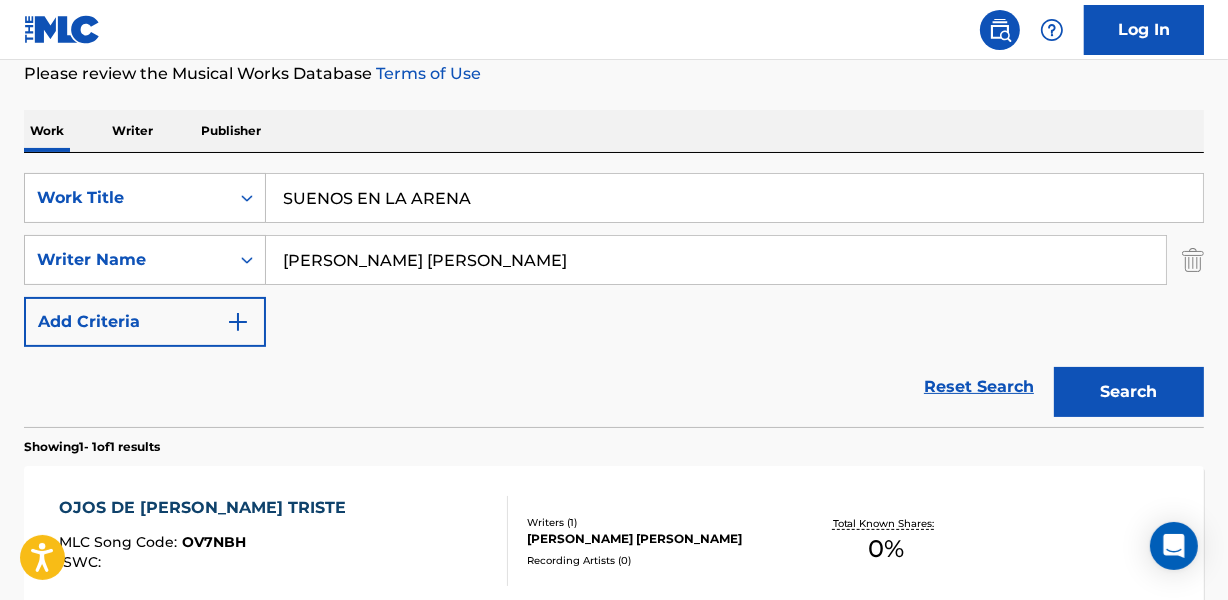 click on "[PERSON_NAME] [PERSON_NAME]" at bounding box center (716, 260) 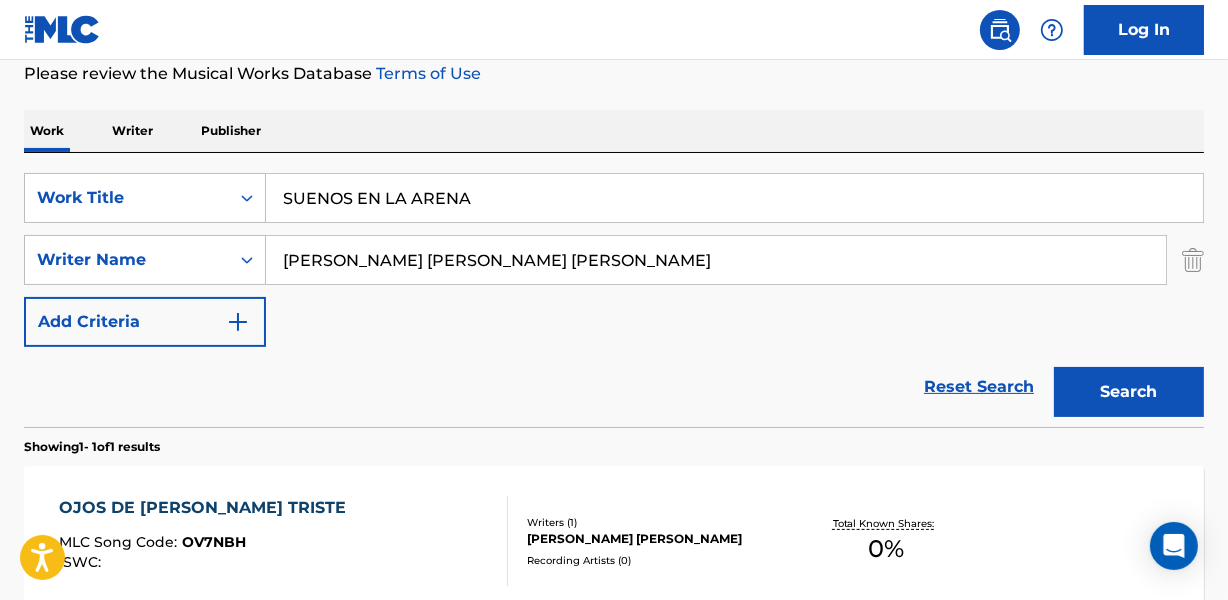 drag, startPoint x: 595, startPoint y: 252, endPoint x: 992, endPoint y: 267, distance: 397.28326 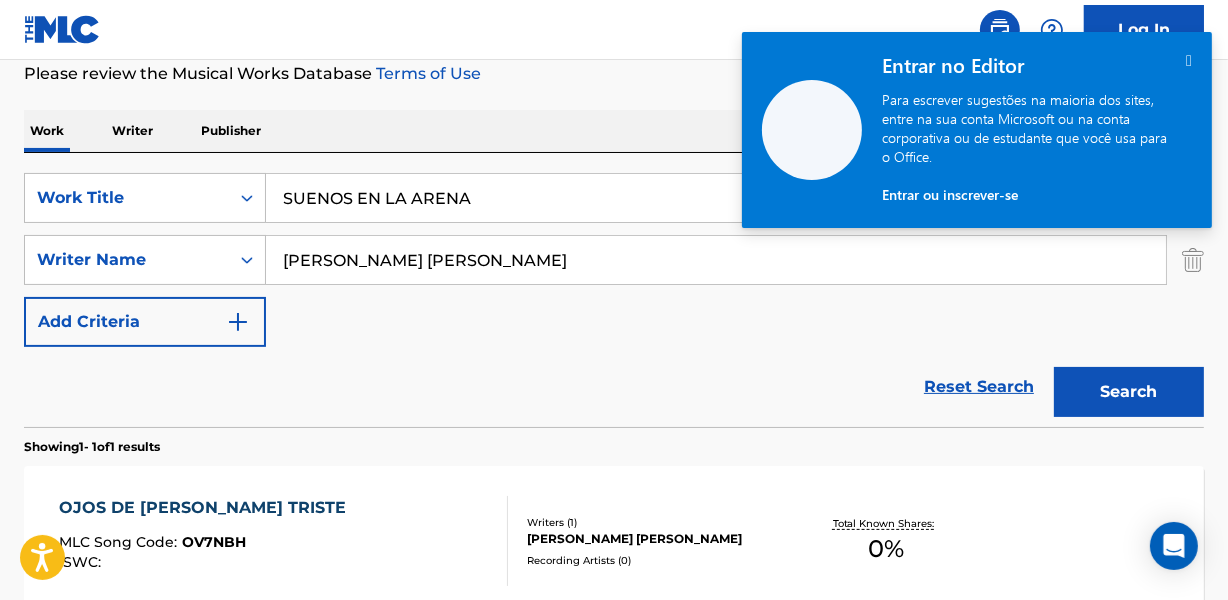 click on "Search" at bounding box center [1129, 392] 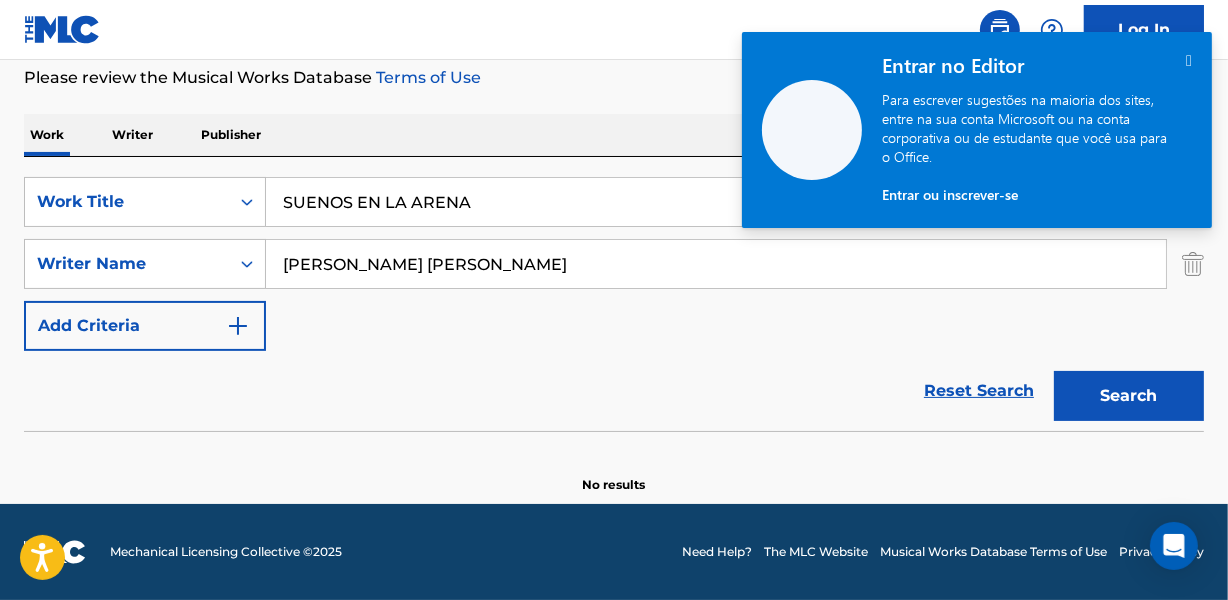 scroll, scrollTop: 267, scrollLeft: 0, axis: vertical 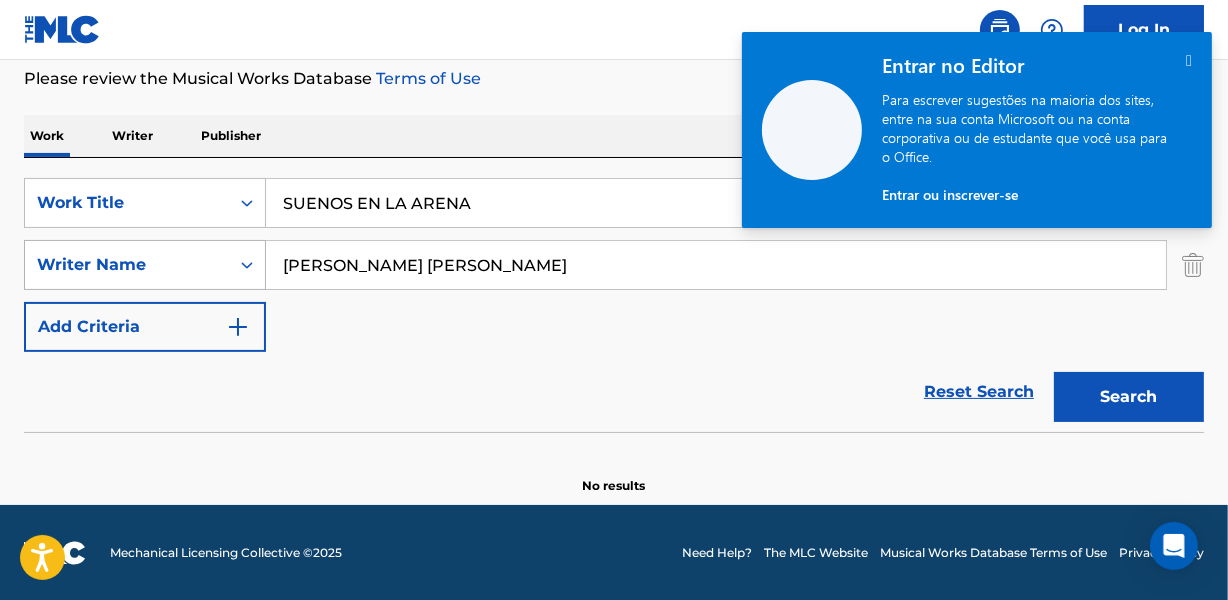drag, startPoint x: 375, startPoint y: 263, endPoint x: 124, endPoint y: 263, distance: 251 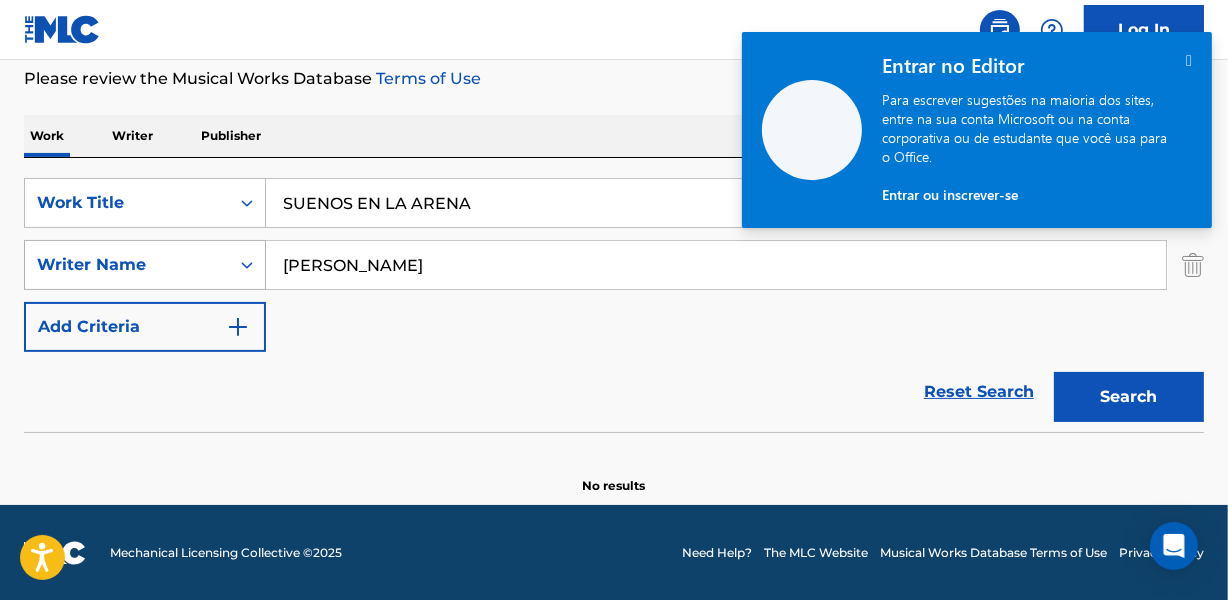 type on "[PERSON_NAME]" 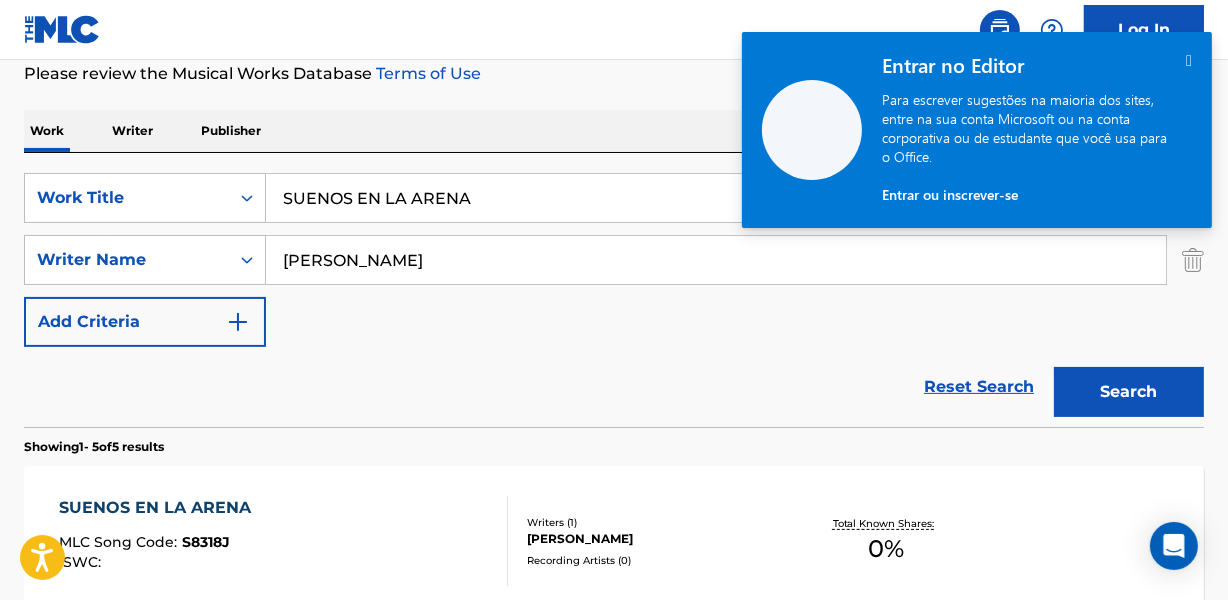 click on "" at bounding box center (1189, 60) 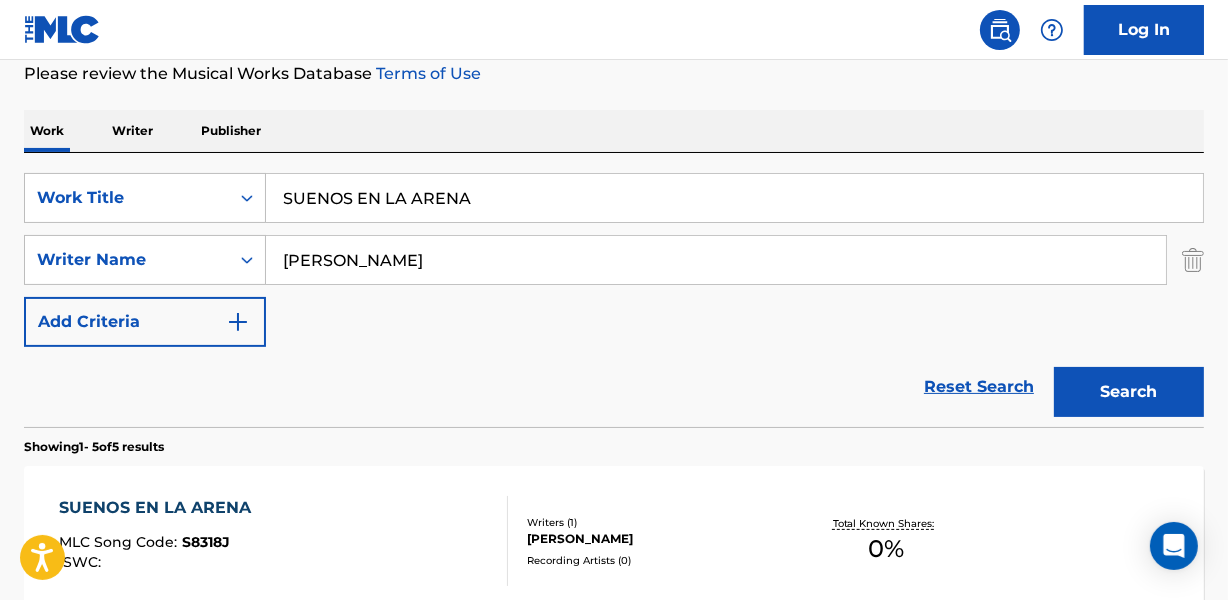 click on "Reset Search Search" at bounding box center [614, 387] 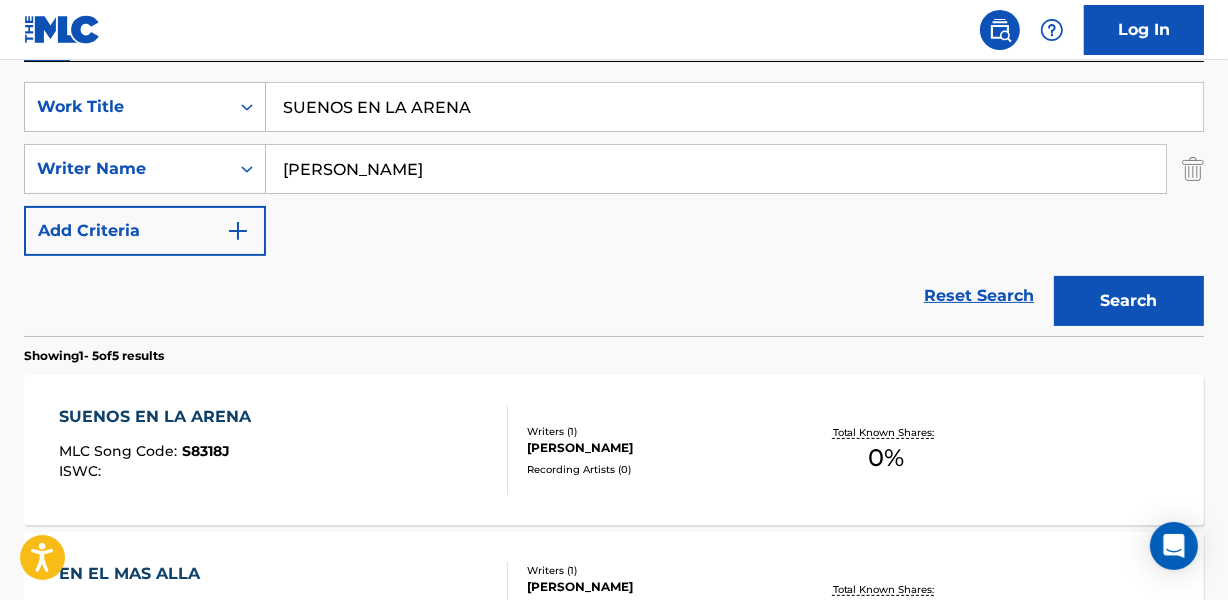 click on "[PERSON_NAME]" at bounding box center [657, 448] 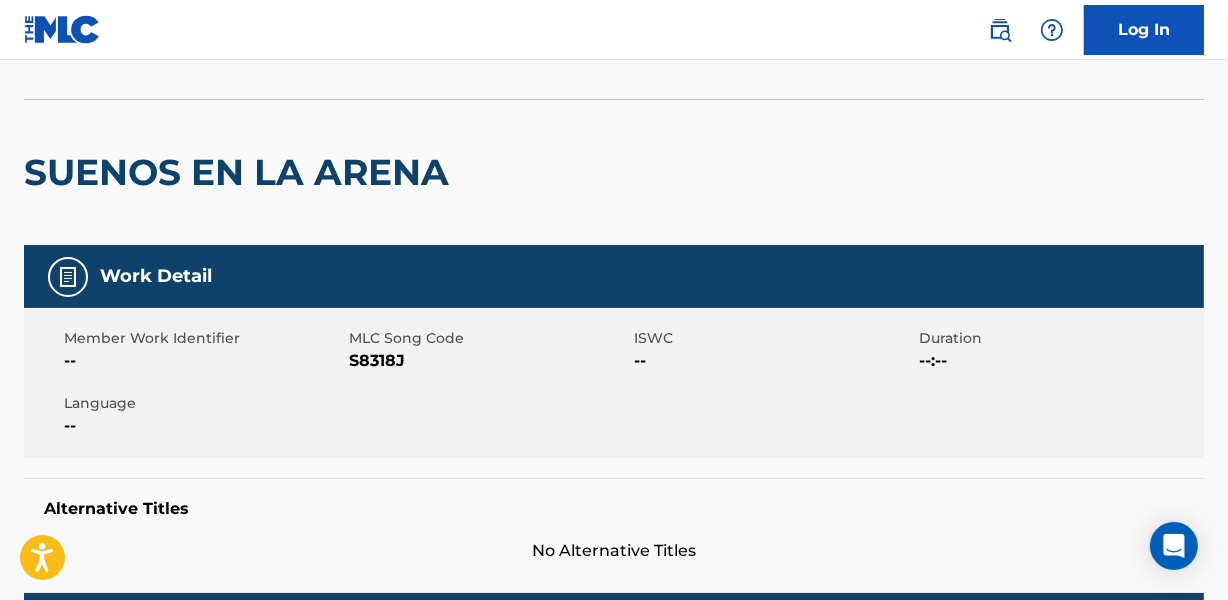 scroll, scrollTop: 0, scrollLeft: 0, axis: both 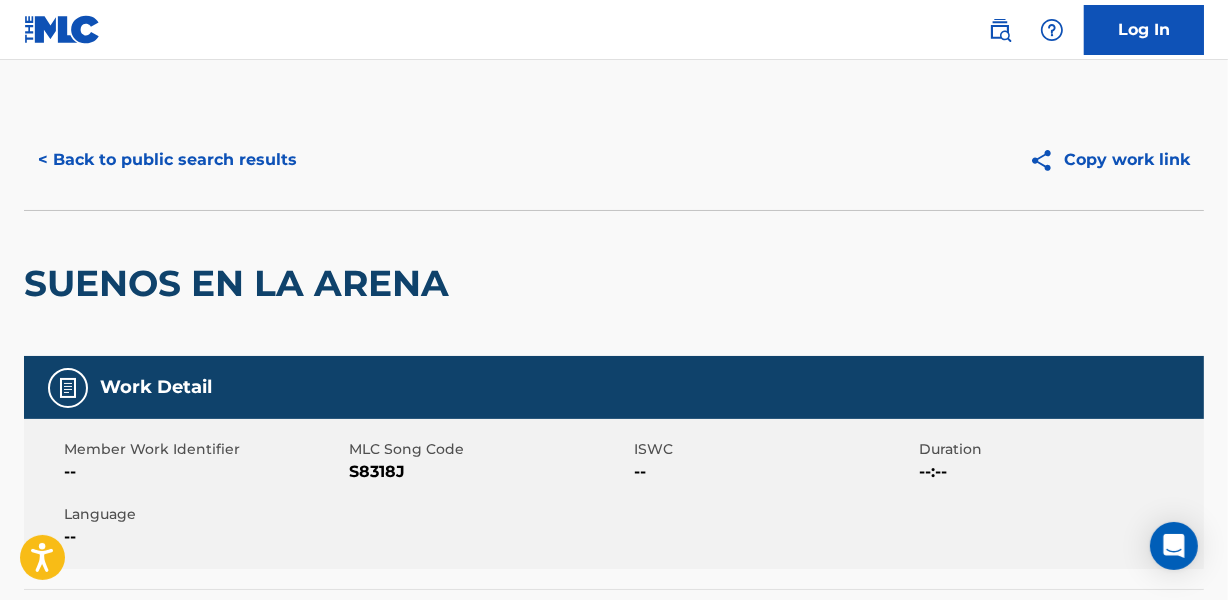 click on "< Back to public search results" at bounding box center (167, 160) 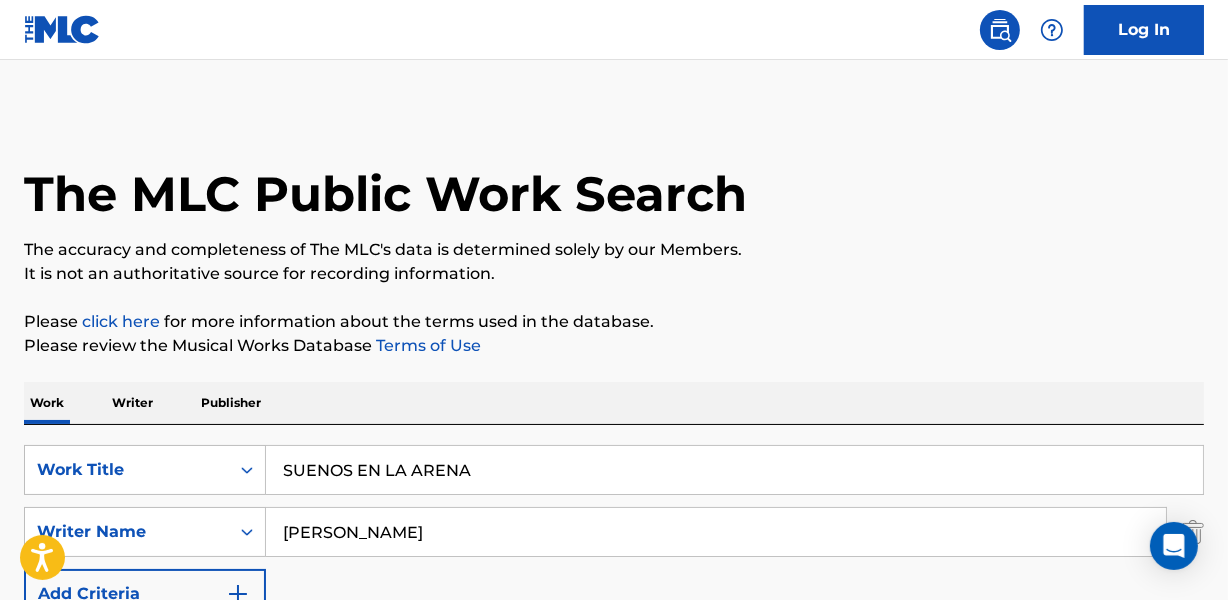 scroll, scrollTop: 363, scrollLeft: 0, axis: vertical 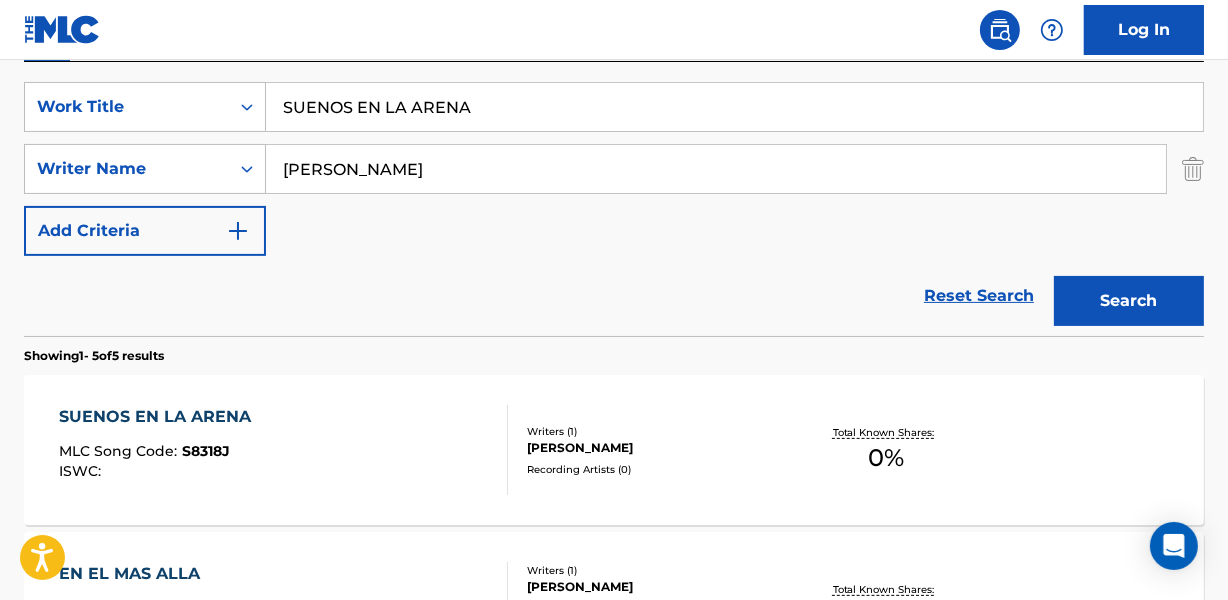click on "Reset Search Search" at bounding box center (614, 296) 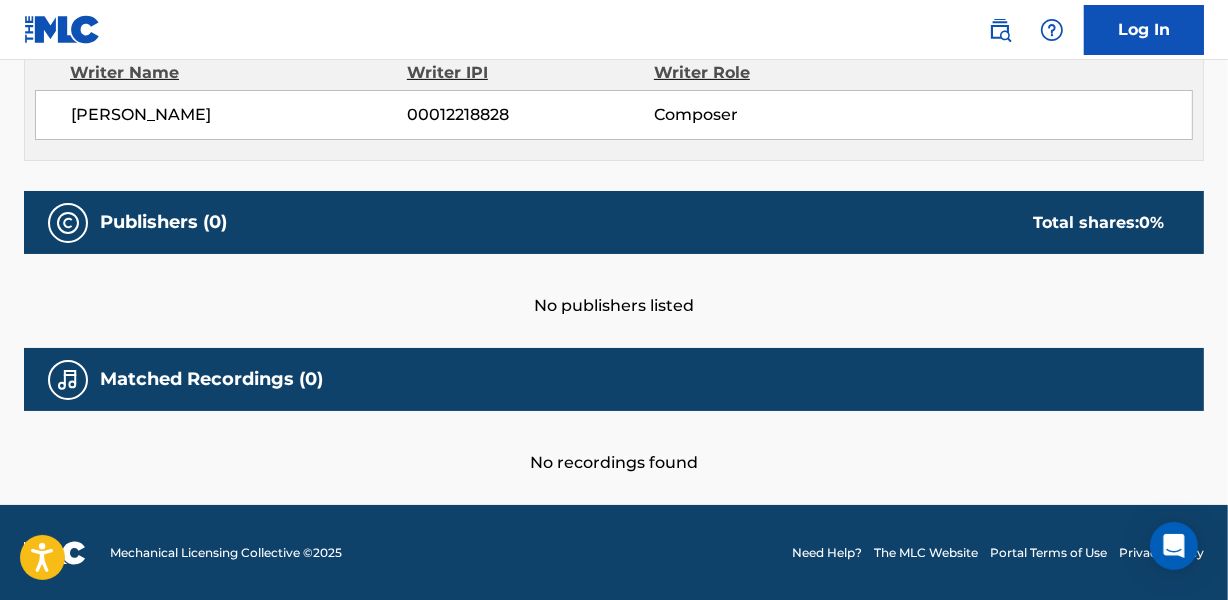scroll, scrollTop: 0, scrollLeft: 0, axis: both 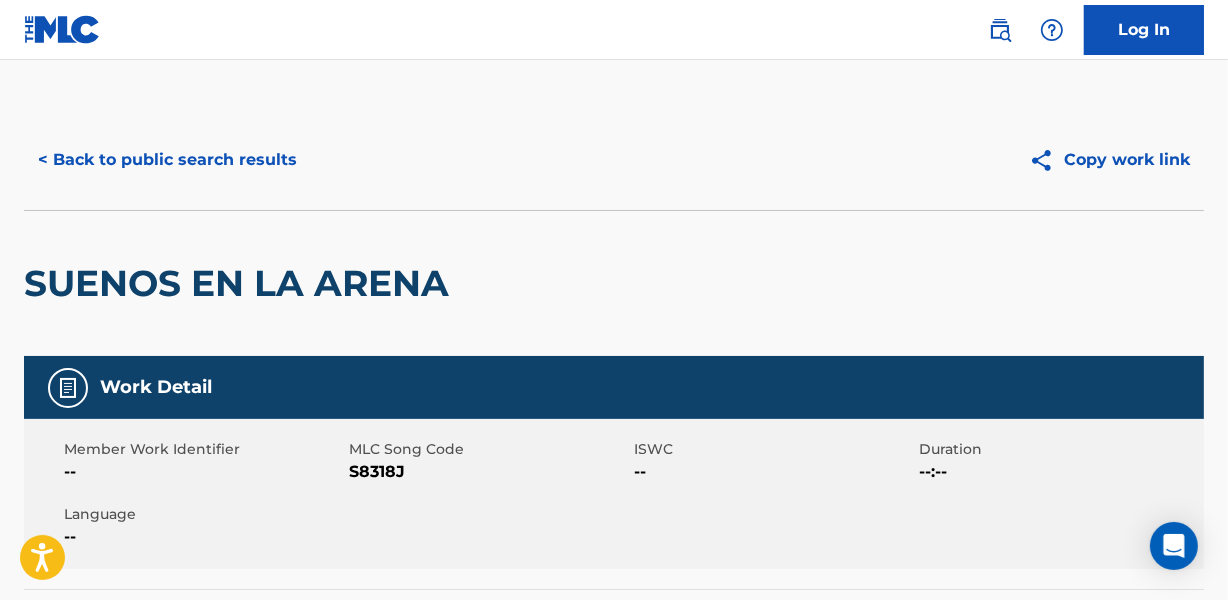 click on "< Back to public search results" at bounding box center (167, 160) 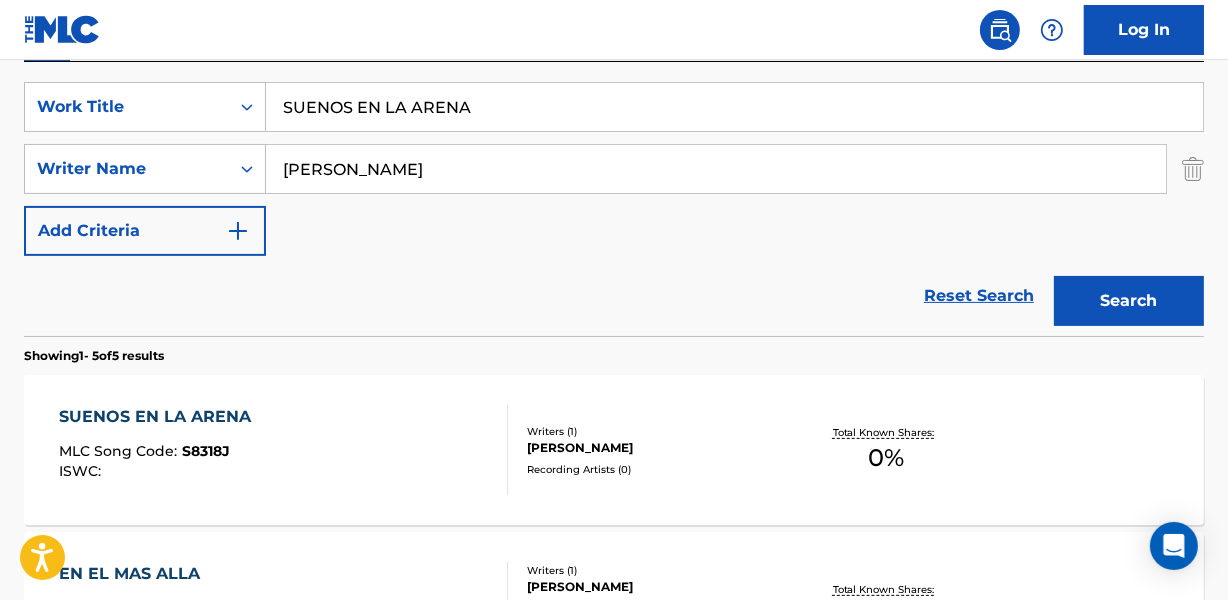 click on "SUENOS EN LA ARENA" at bounding box center (734, 107) 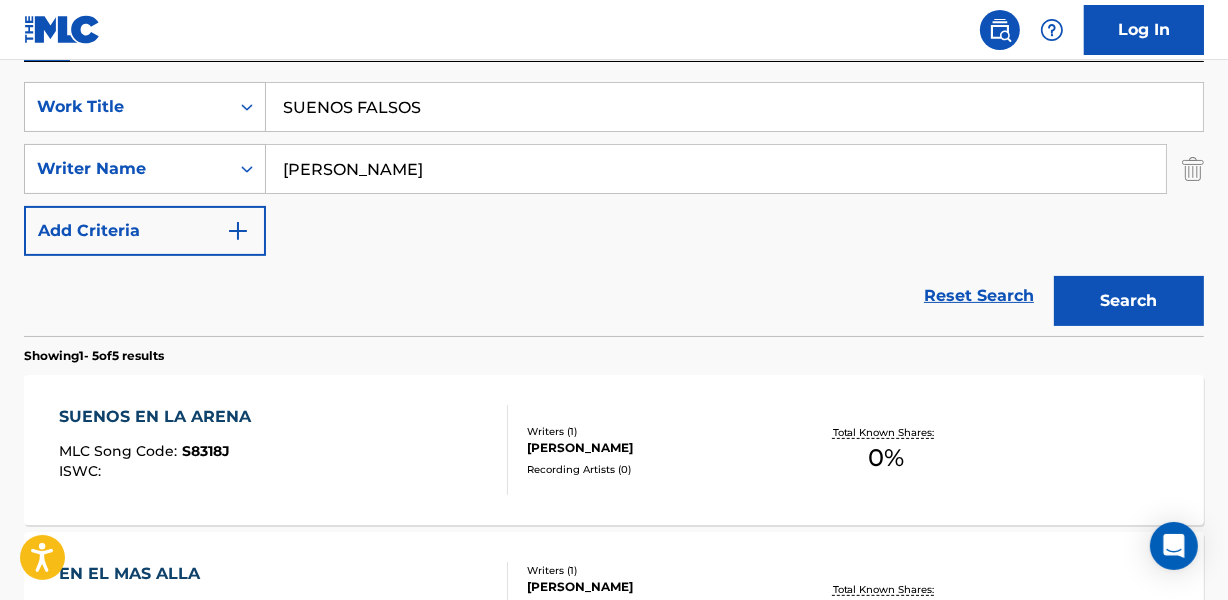 type on "SUENOS FALSOS" 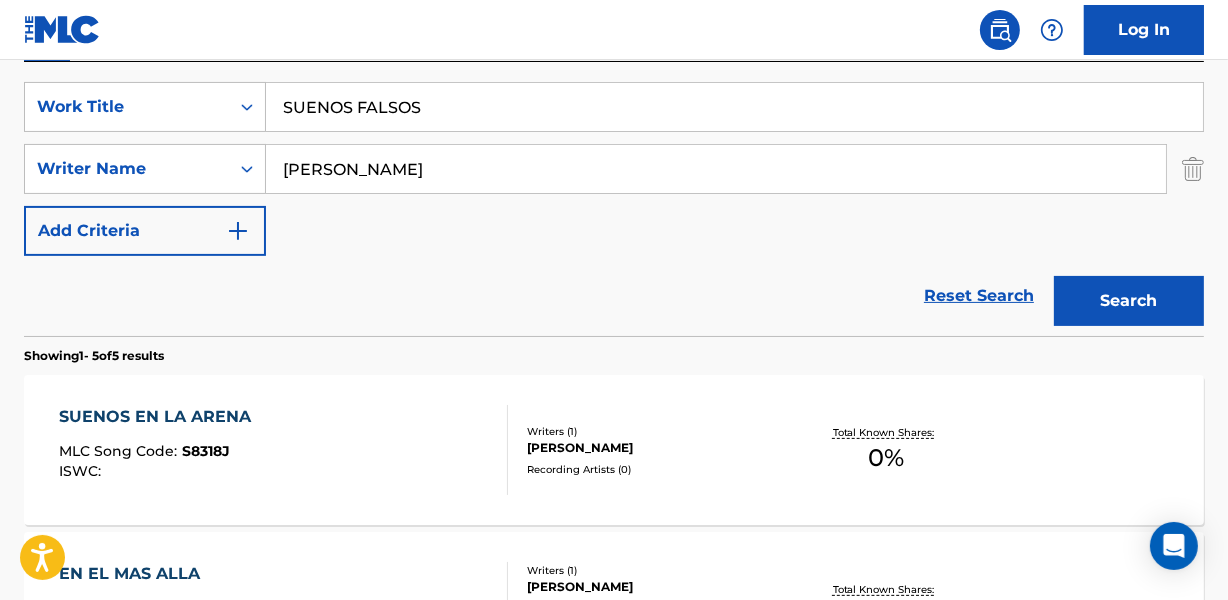click on "[PERSON_NAME]" at bounding box center (716, 169) 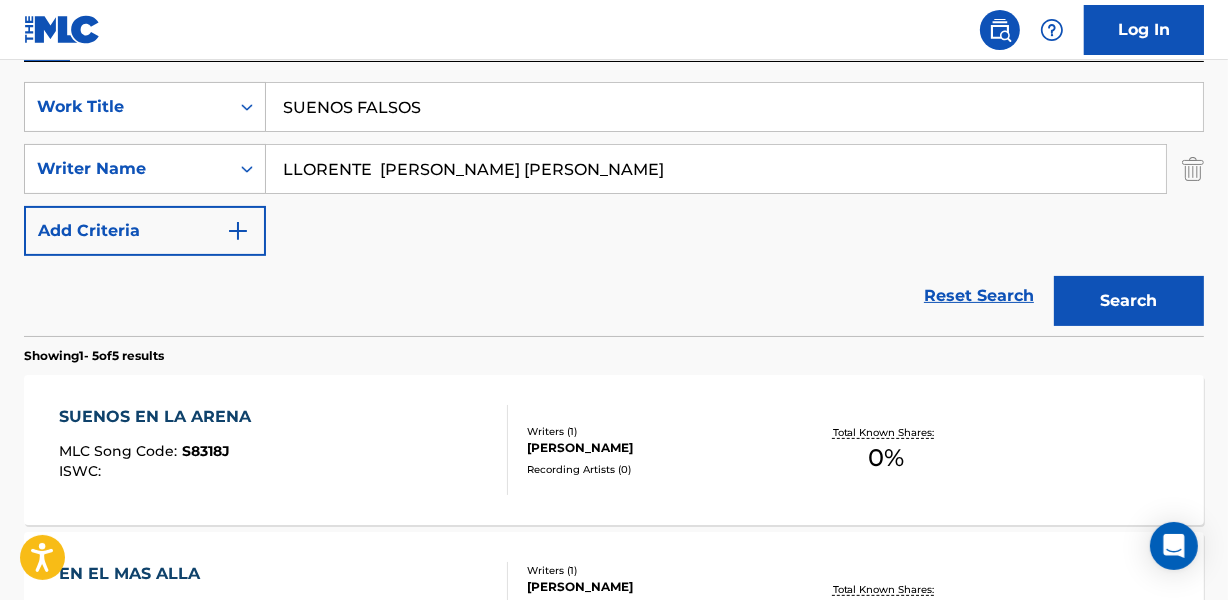 drag, startPoint x: 617, startPoint y: 172, endPoint x: 1203, endPoint y: 172, distance: 586 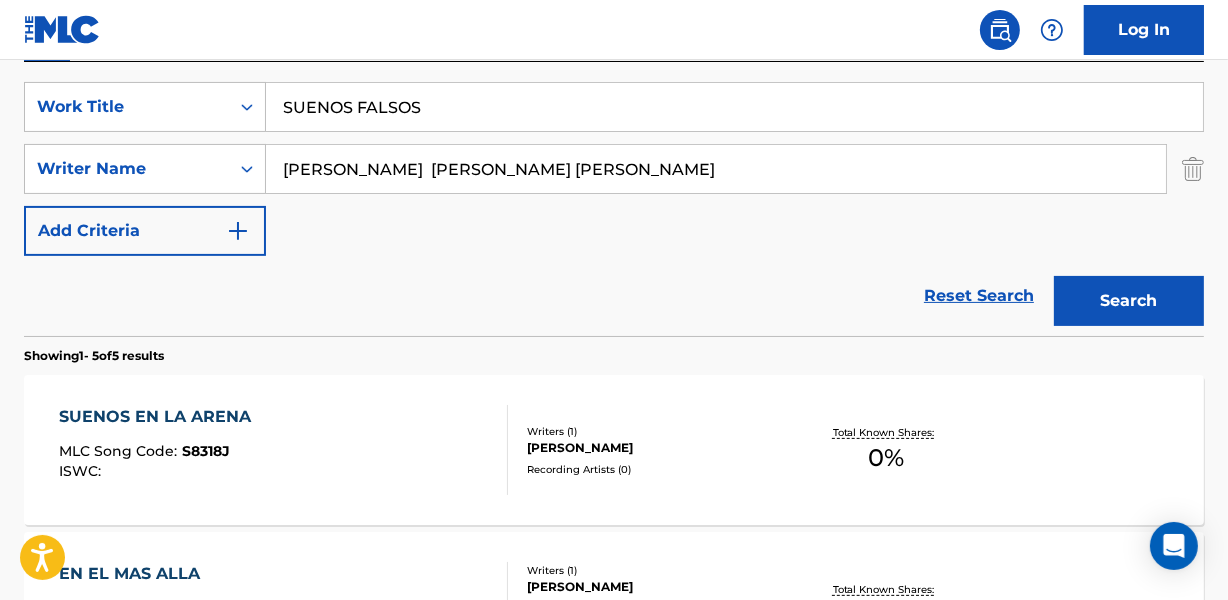 click on "SearchWithCriteriaf36a3521-8701-4569-b45e-0bd406944a1c Work Title SUENOS FALSOS SearchWithCriteria6b3d1a80-d451-472a-946a-9ed557da8ce0 Writer Name [PERSON_NAME]  [PERSON_NAME] [PERSON_NAME] Add Criteria" at bounding box center [614, 169] 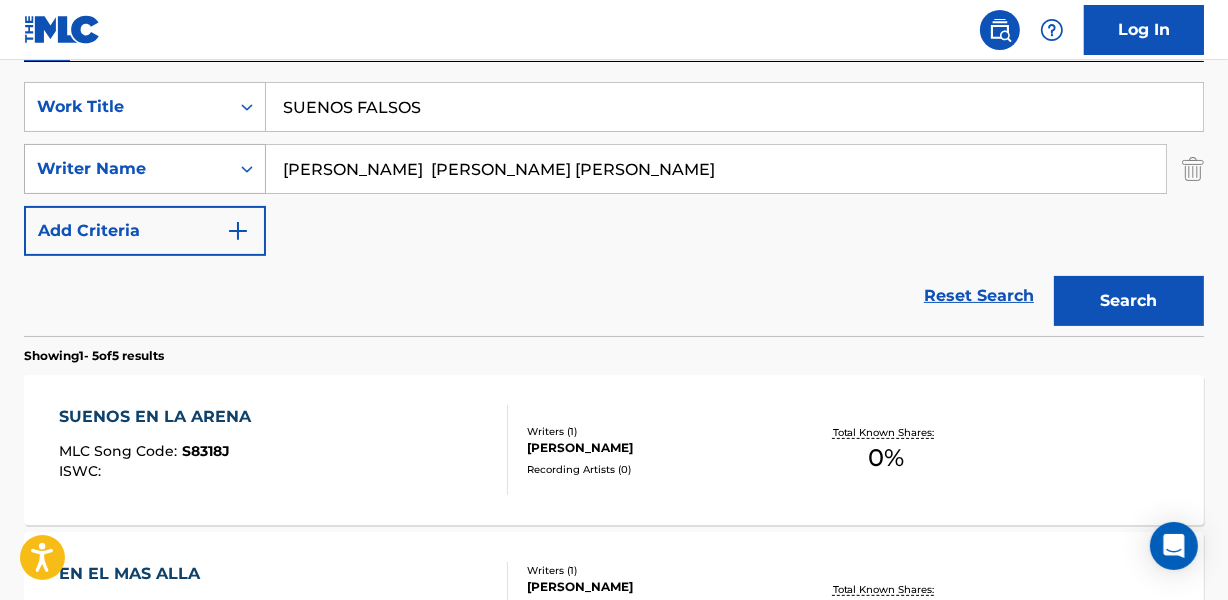 drag, startPoint x: 373, startPoint y: 161, endPoint x: 144, endPoint y: 177, distance: 229.55827 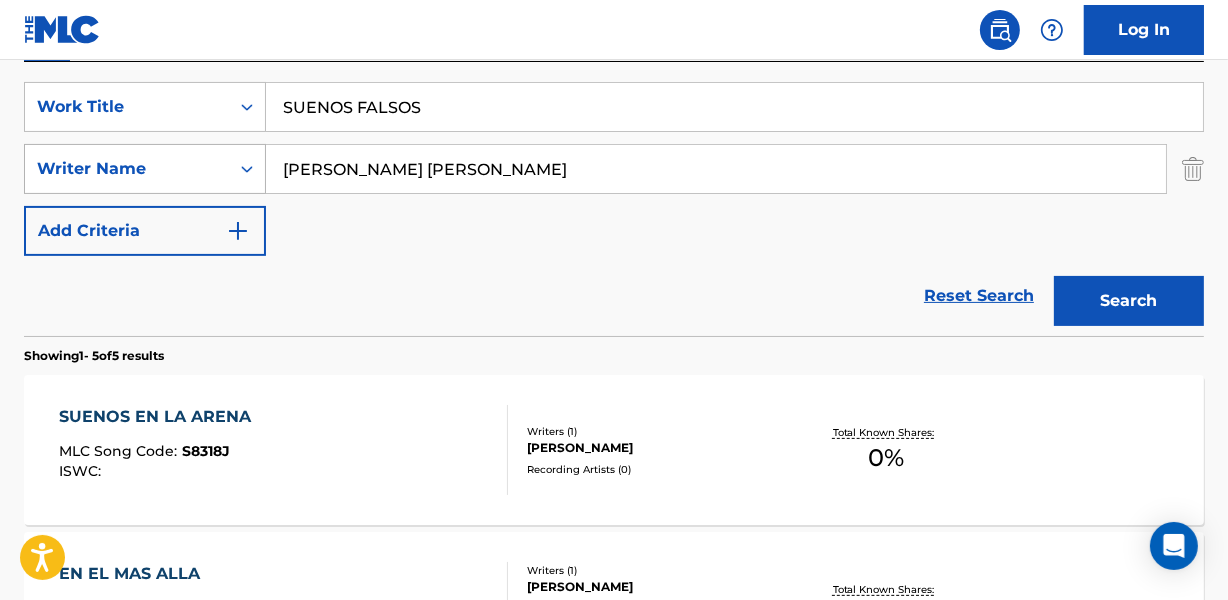 type on "[PERSON_NAME] [PERSON_NAME]" 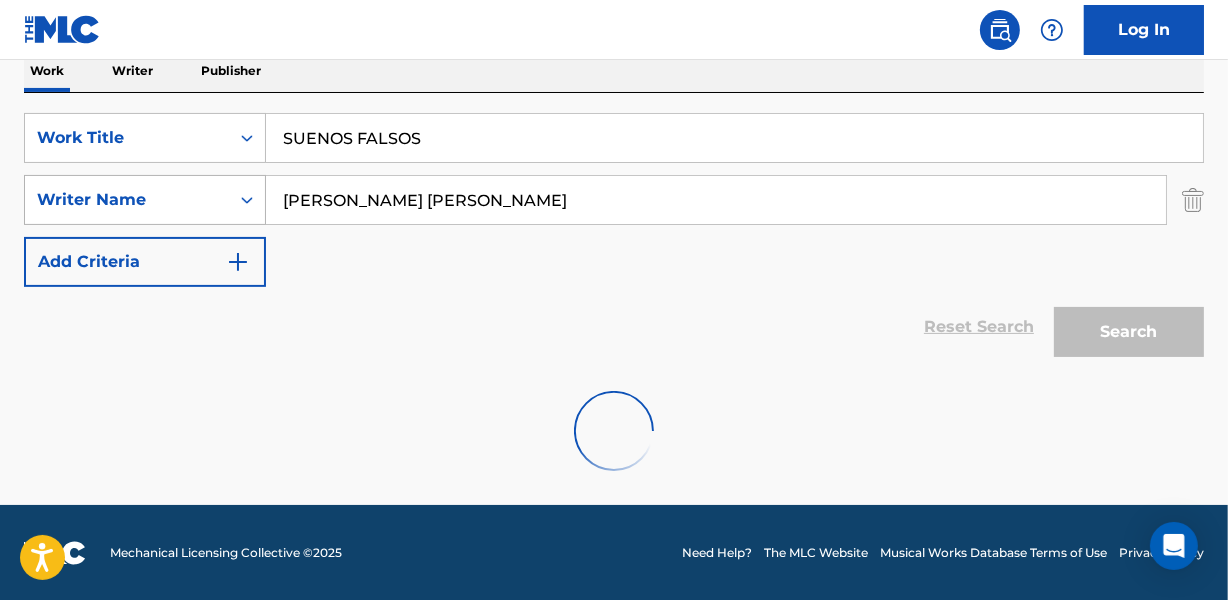 scroll, scrollTop: 267, scrollLeft: 0, axis: vertical 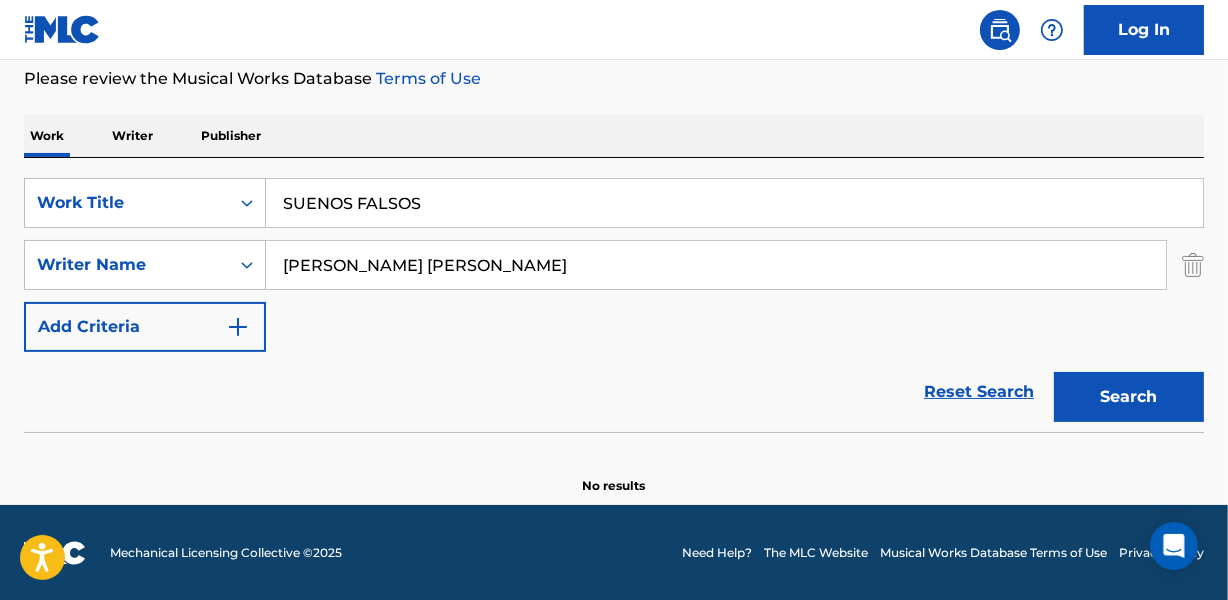 click on "Search" at bounding box center (1129, 397) 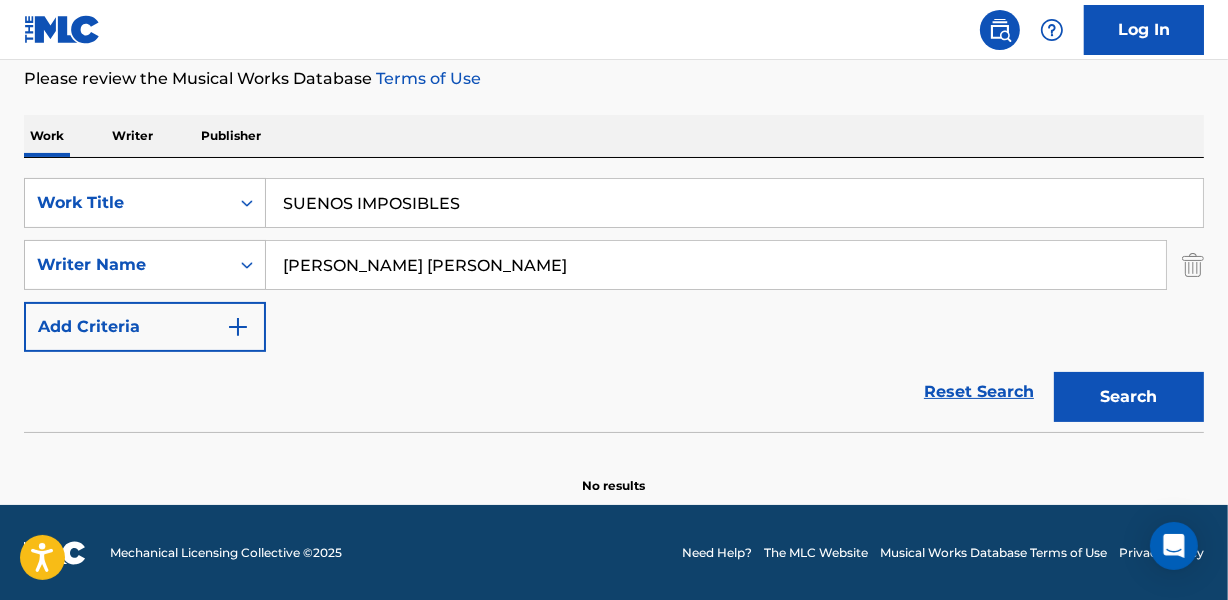 type on "SUENOS IMPOSIBLES" 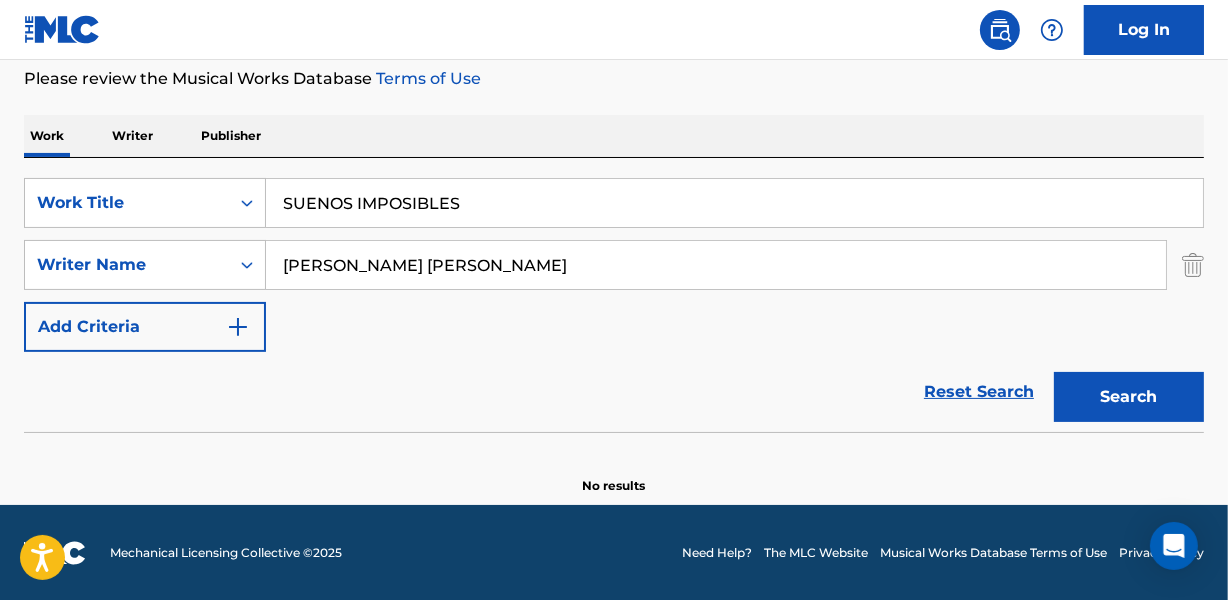 drag, startPoint x: 434, startPoint y: 102, endPoint x: 489, endPoint y: 257, distance: 164.46884 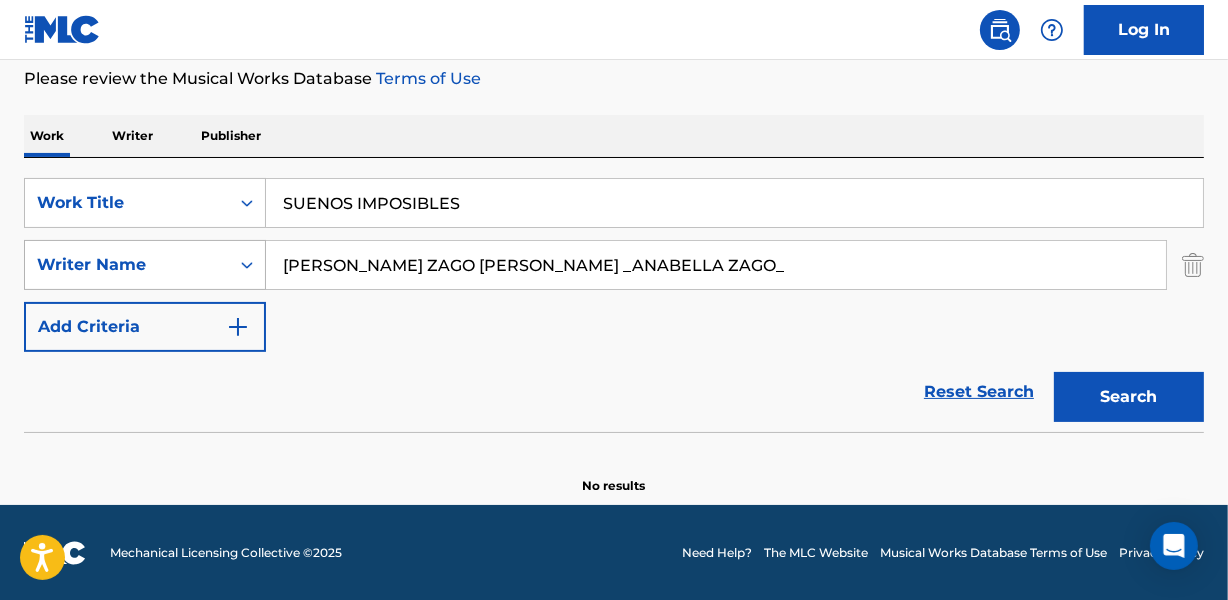 drag, startPoint x: 370, startPoint y: 266, endPoint x: 234, endPoint y: 262, distance: 136.0588 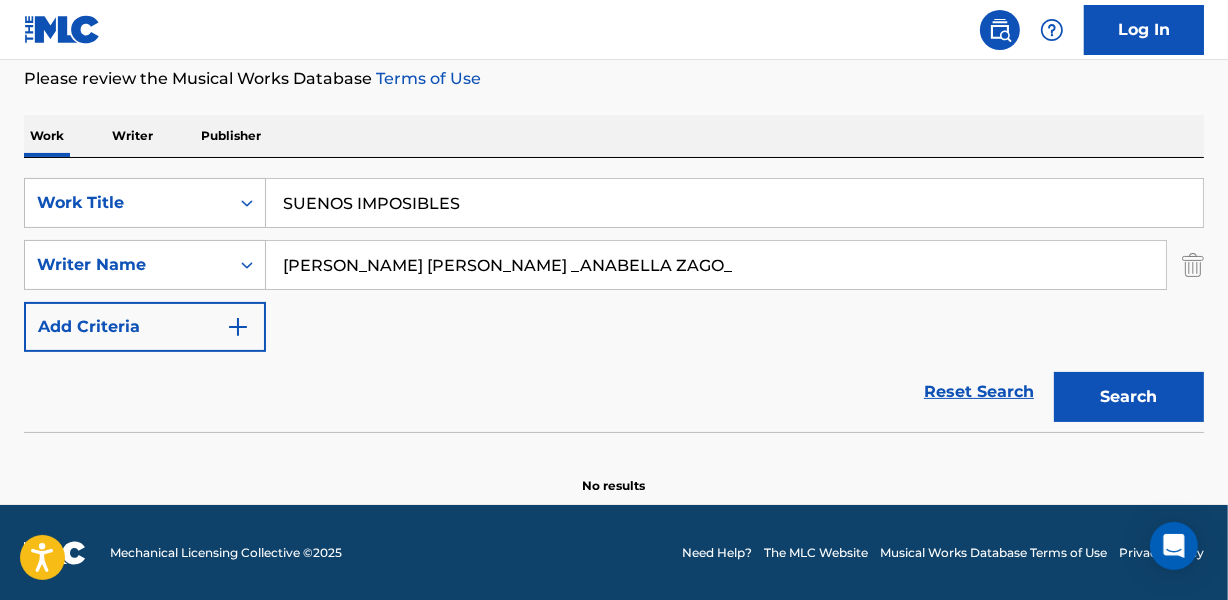 drag, startPoint x: 799, startPoint y: 263, endPoint x: 1061, endPoint y: 262, distance: 262.00192 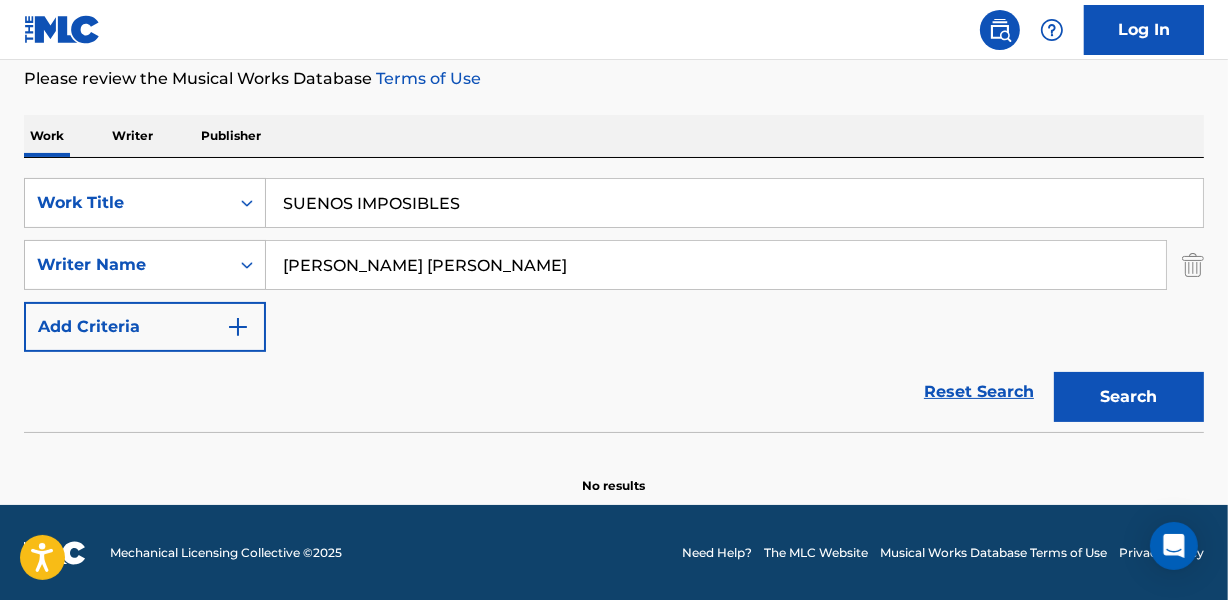 type on "[PERSON_NAME] [PERSON_NAME]" 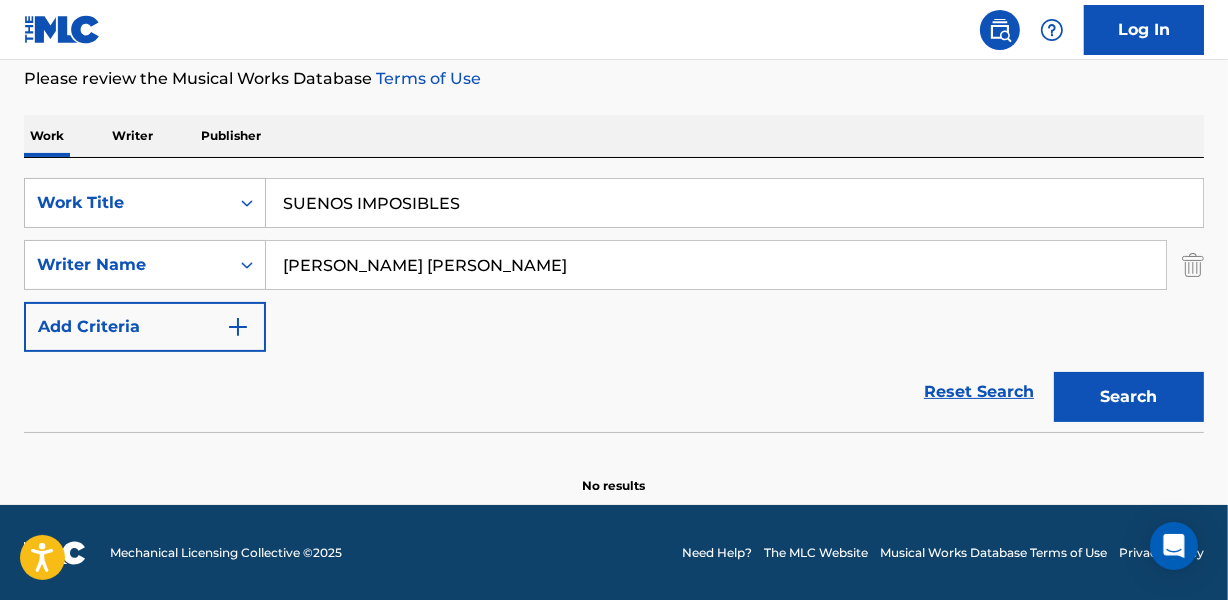 click on "SUENOS IMPOSIBLES" at bounding box center [734, 203] 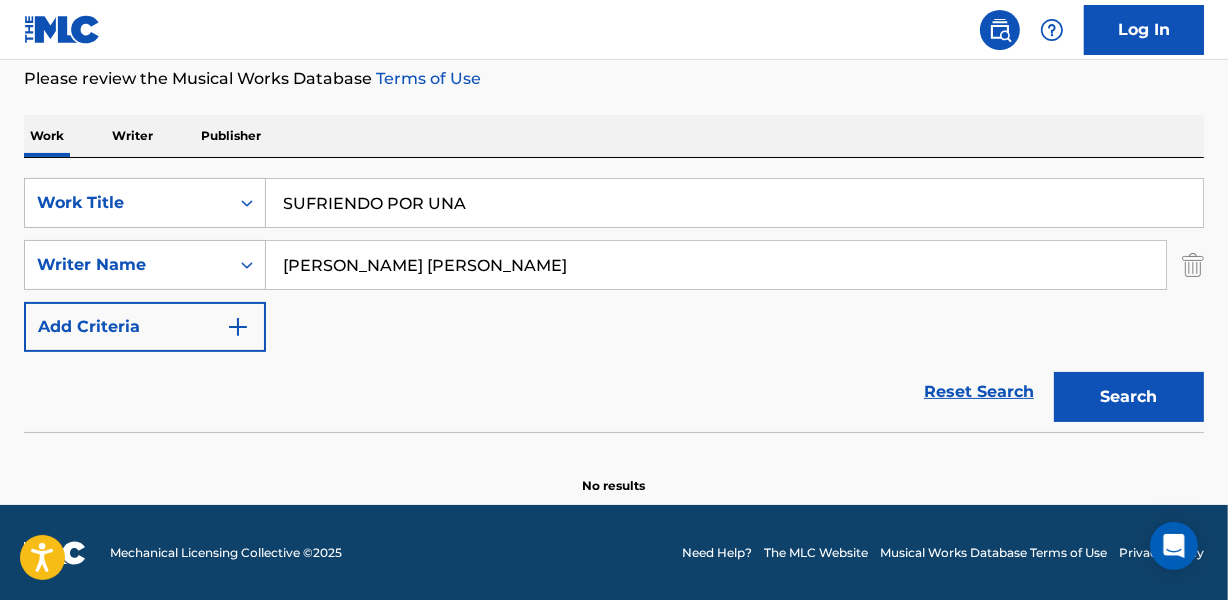 type on "SUFRIENDO POR UNA" 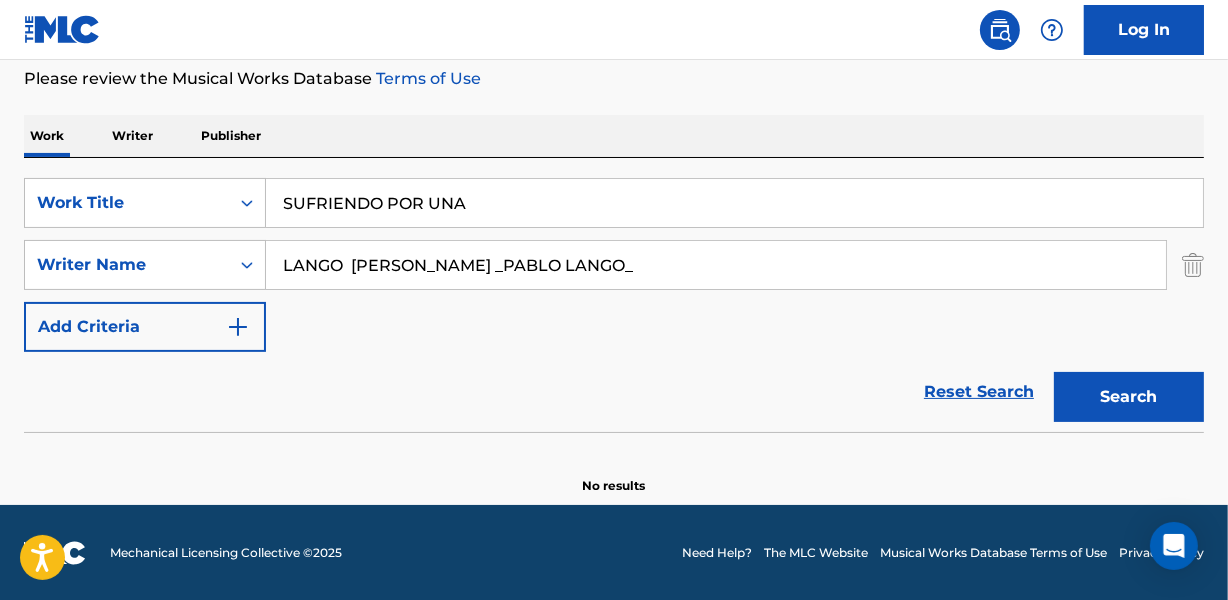 drag, startPoint x: 473, startPoint y: 261, endPoint x: 991, endPoint y: 265, distance: 518.01544 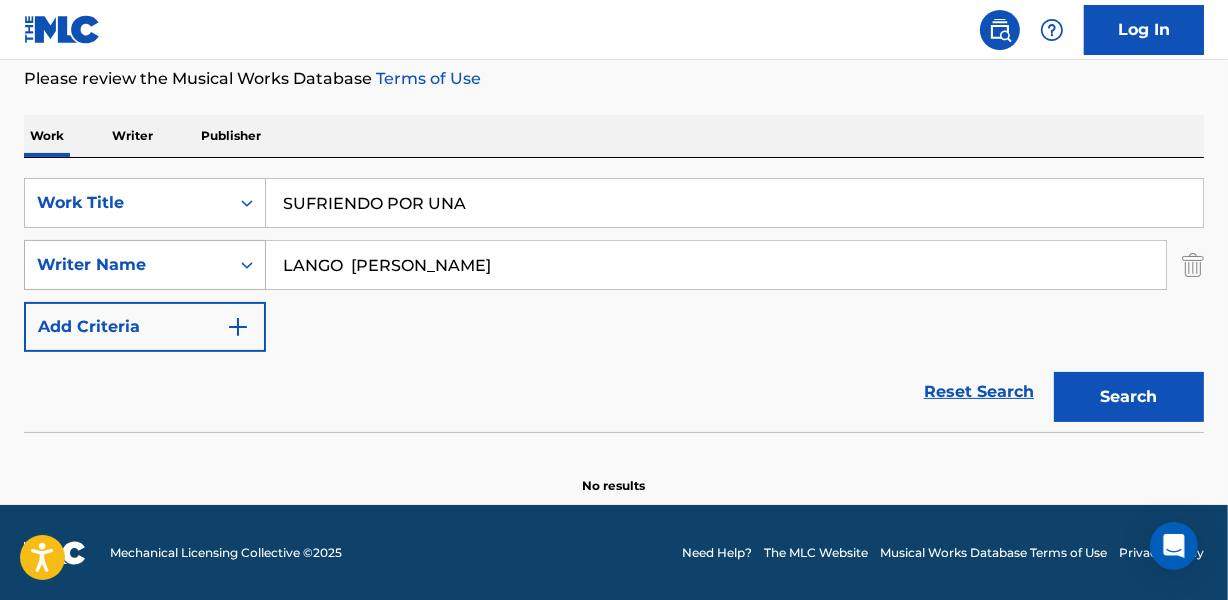 drag, startPoint x: 348, startPoint y: 252, endPoint x: 136, endPoint y: 261, distance: 212.19095 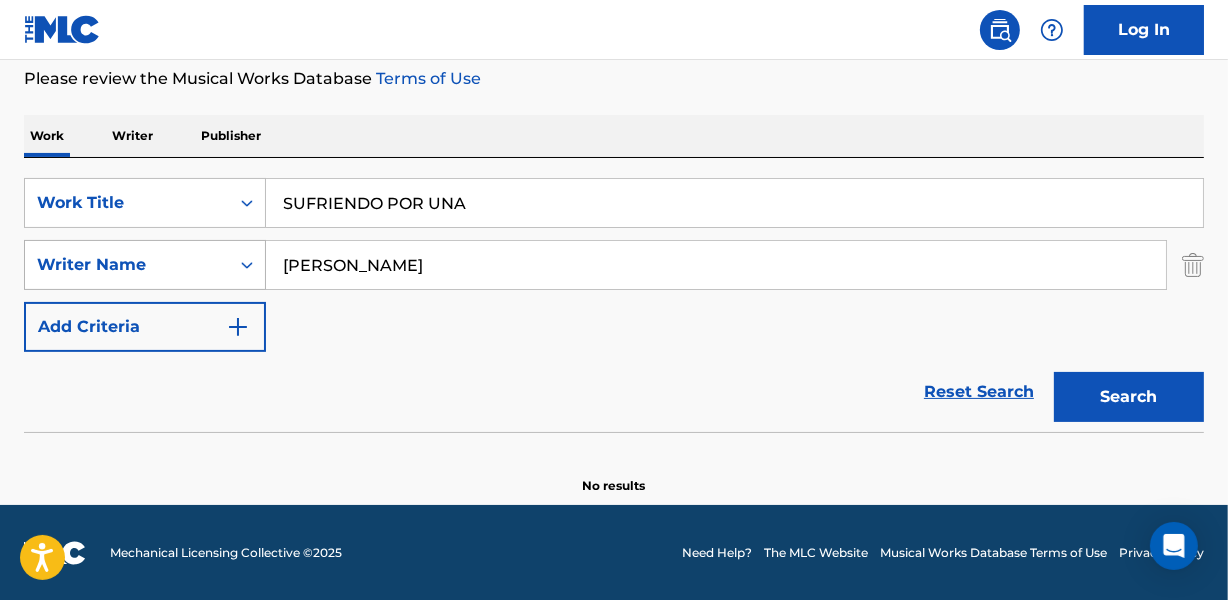 type on "[PERSON_NAME]" 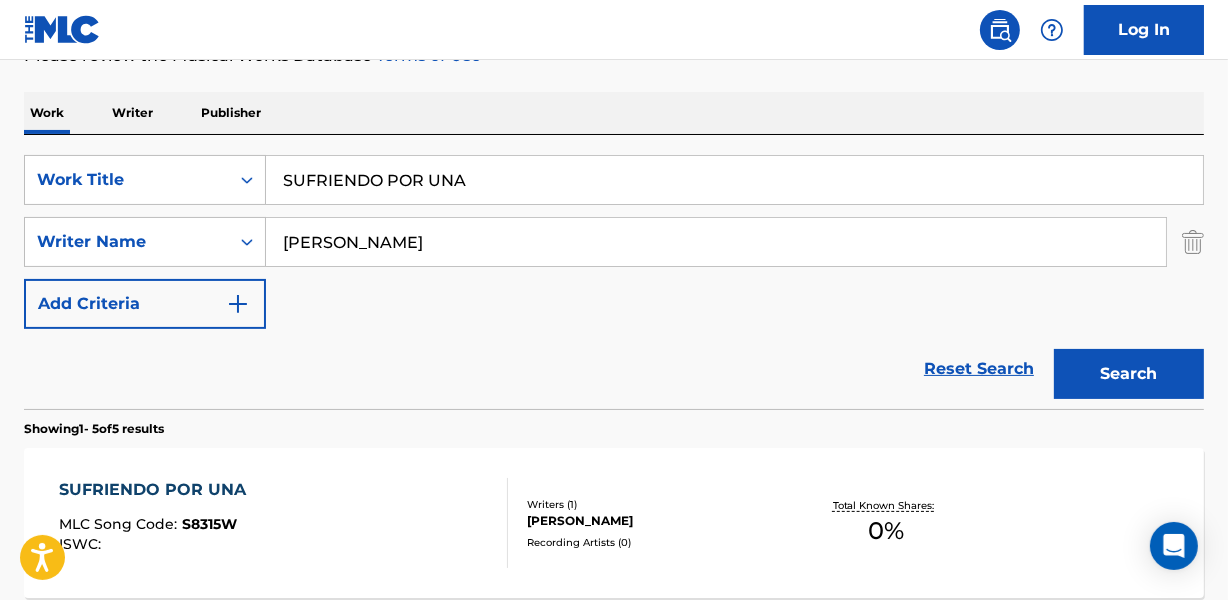 scroll, scrollTop: 358, scrollLeft: 0, axis: vertical 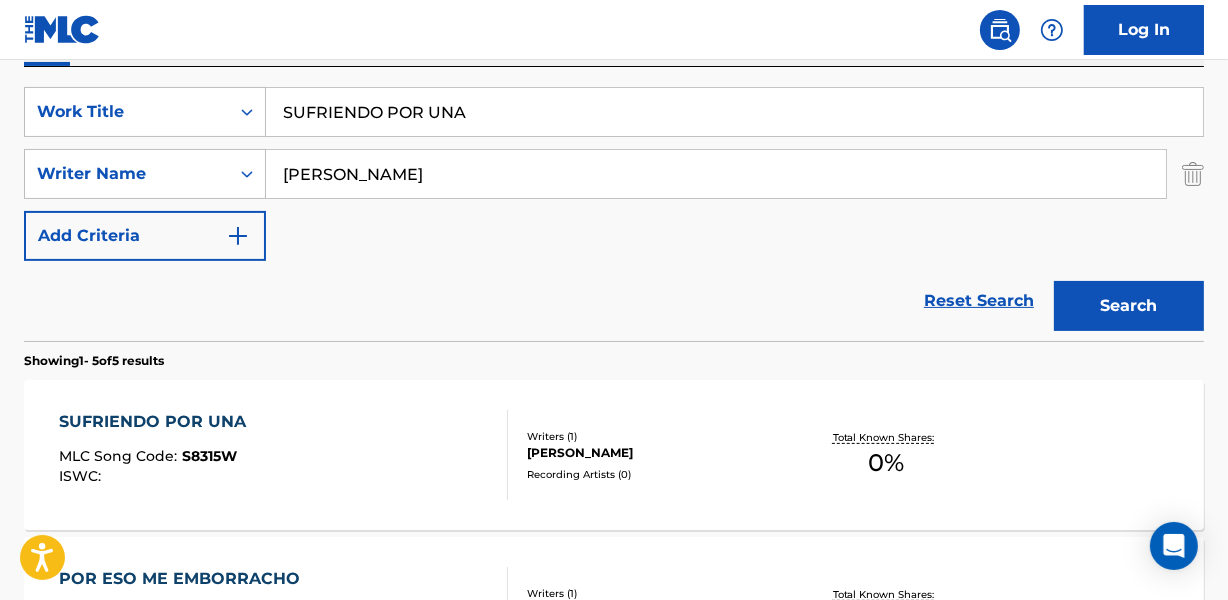 click on "Reset Search Search" at bounding box center (614, 301) 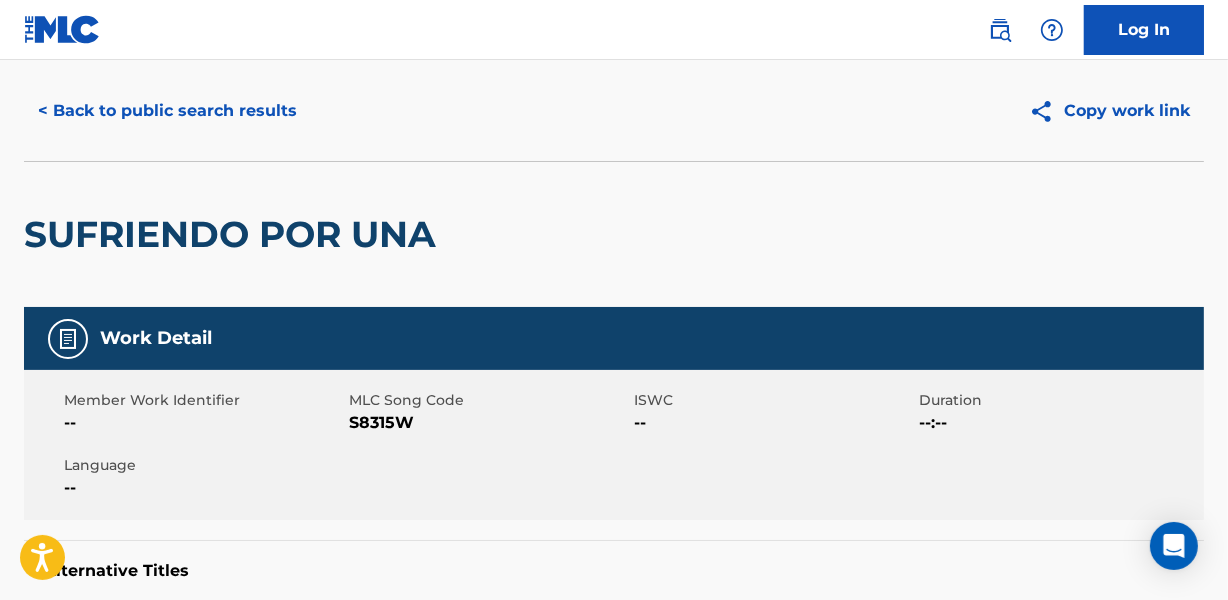 scroll, scrollTop: 0, scrollLeft: 0, axis: both 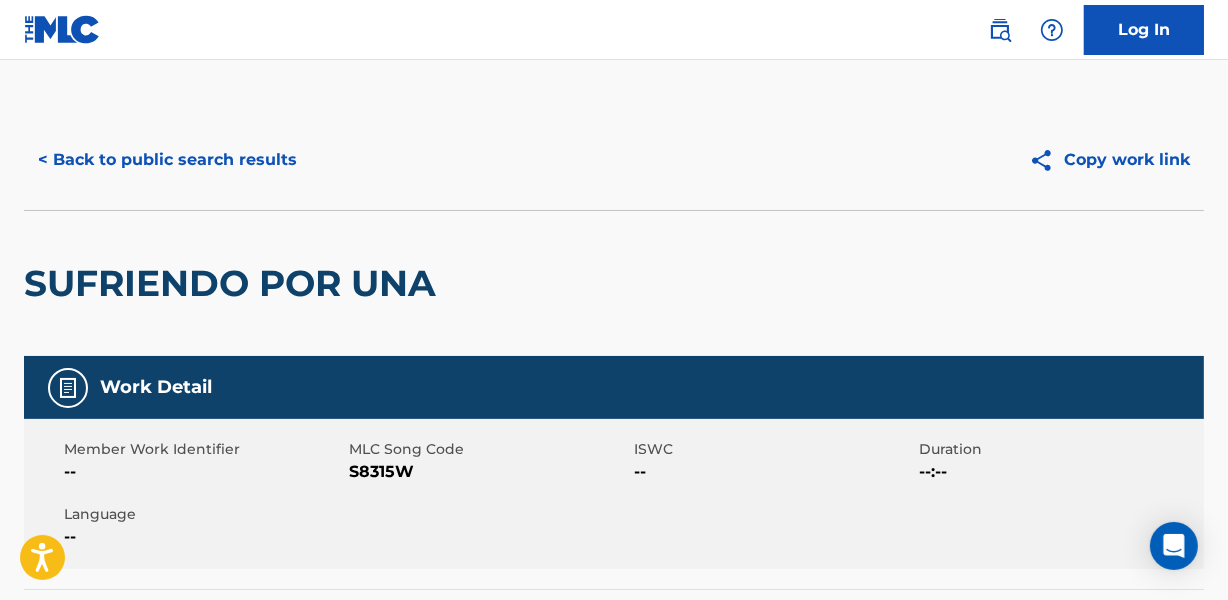 click on "< Back to public search results" at bounding box center (167, 160) 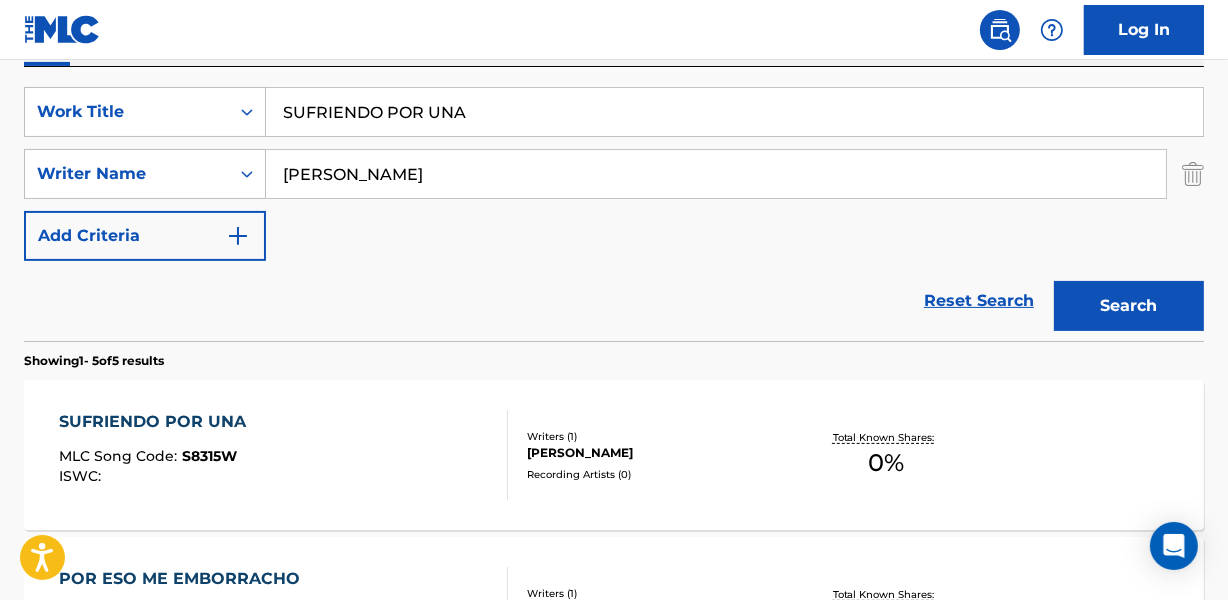 click on "SUFRIENDO POR UNA" at bounding box center (734, 112) 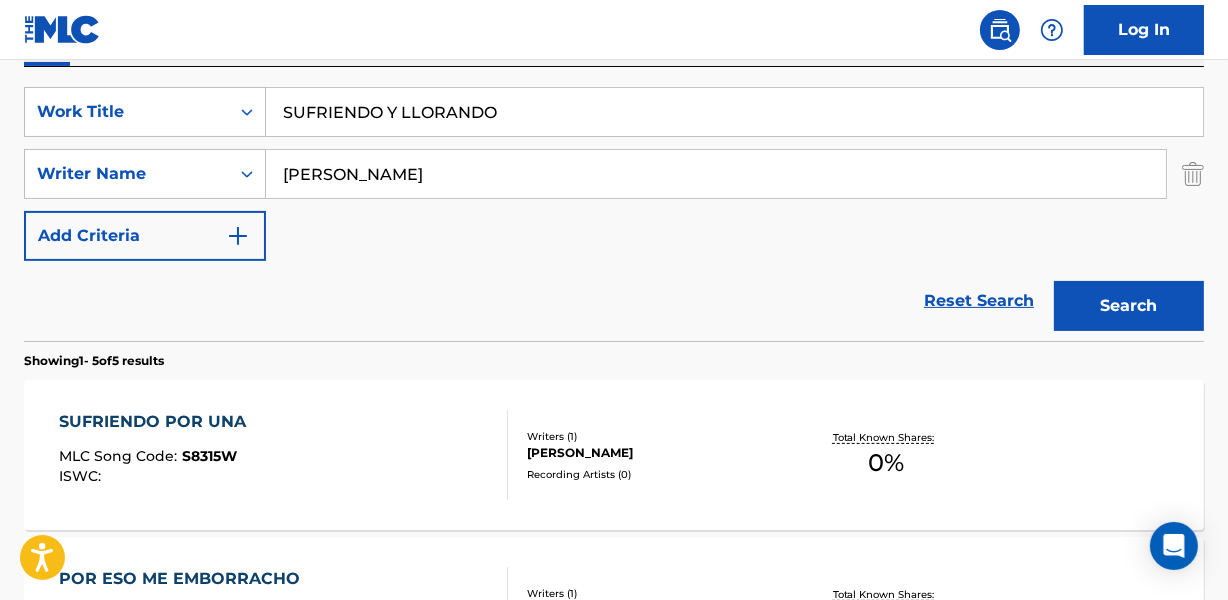 type on "SUFRIENDO Y LLORANDO" 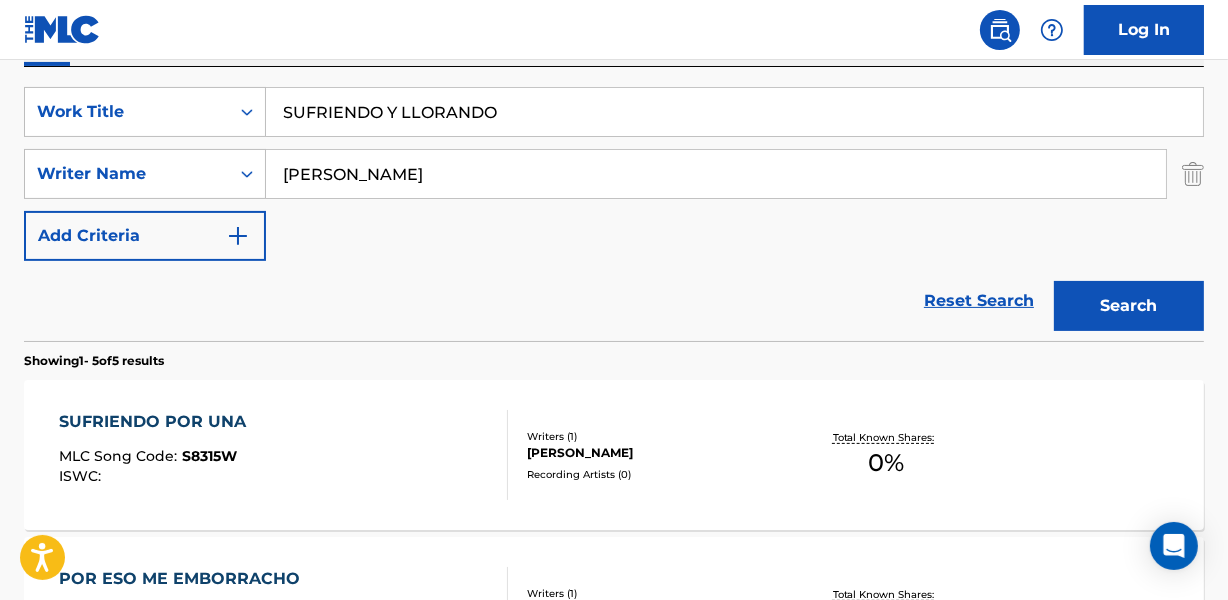 click on "[PERSON_NAME]" at bounding box center [716, 174] 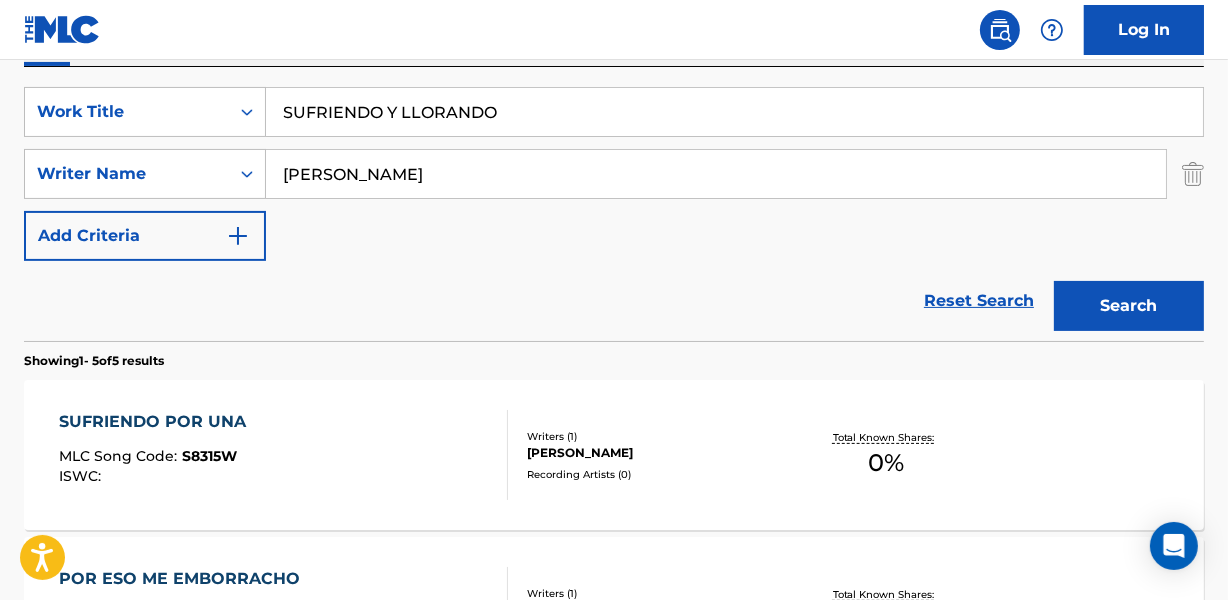 paste on "[PERSON_NAME]  [PERSON_NAME] _NELSON HENRIQUEZ_" 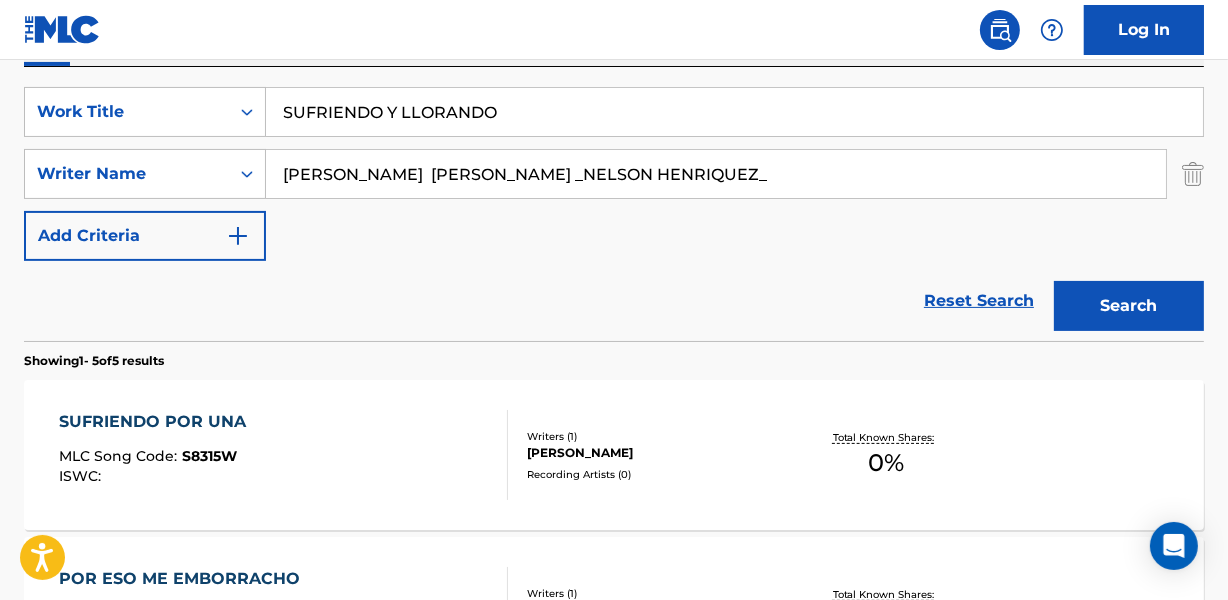 drag, startPoint x: 569, startPoint y: 172, endPoint x: 1065, endPoint y: 175, distance: 496.00906 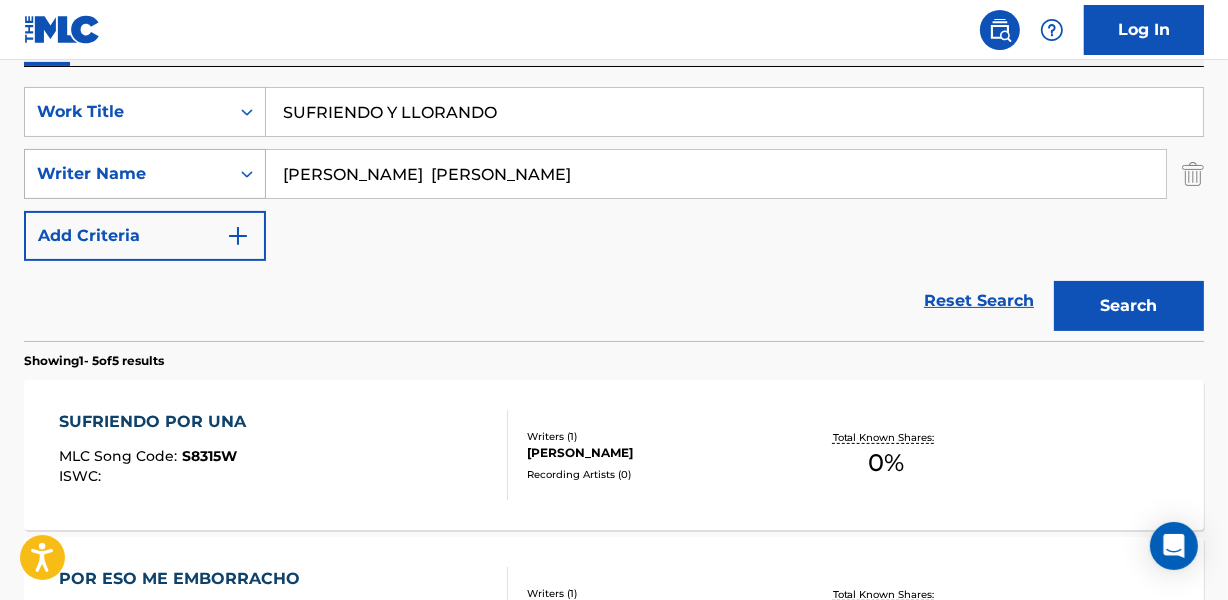 drag, startPoint x: 391, startPoint y: 170, endPoint x: 223, endPoint y: 185, distance: 168.66832 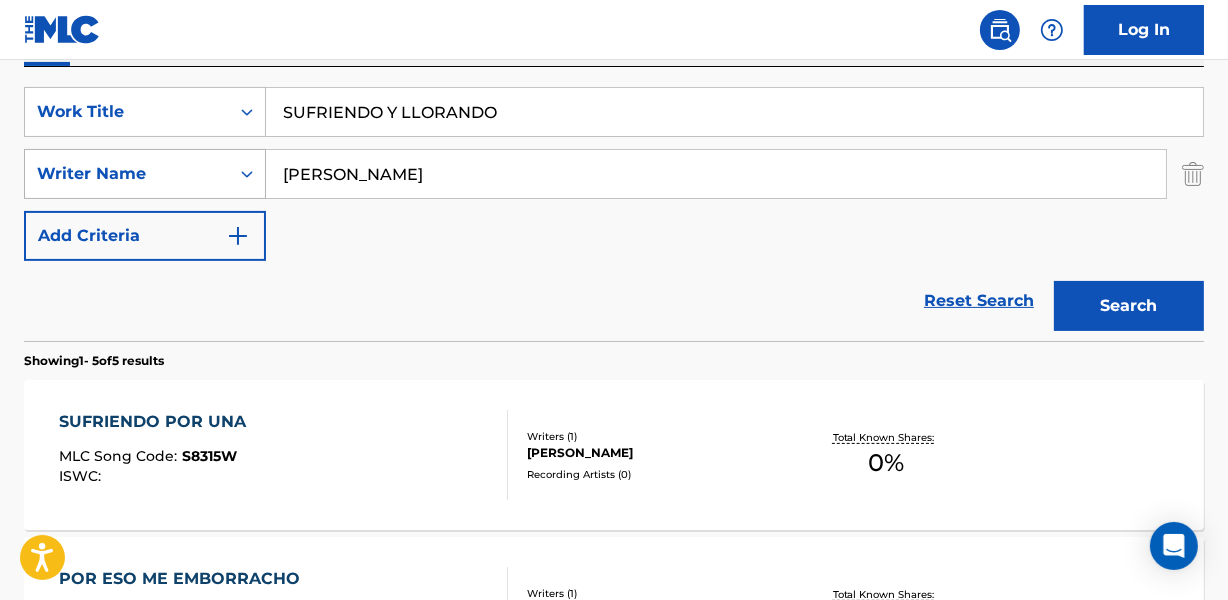 type on "[PERSON_NAME]" 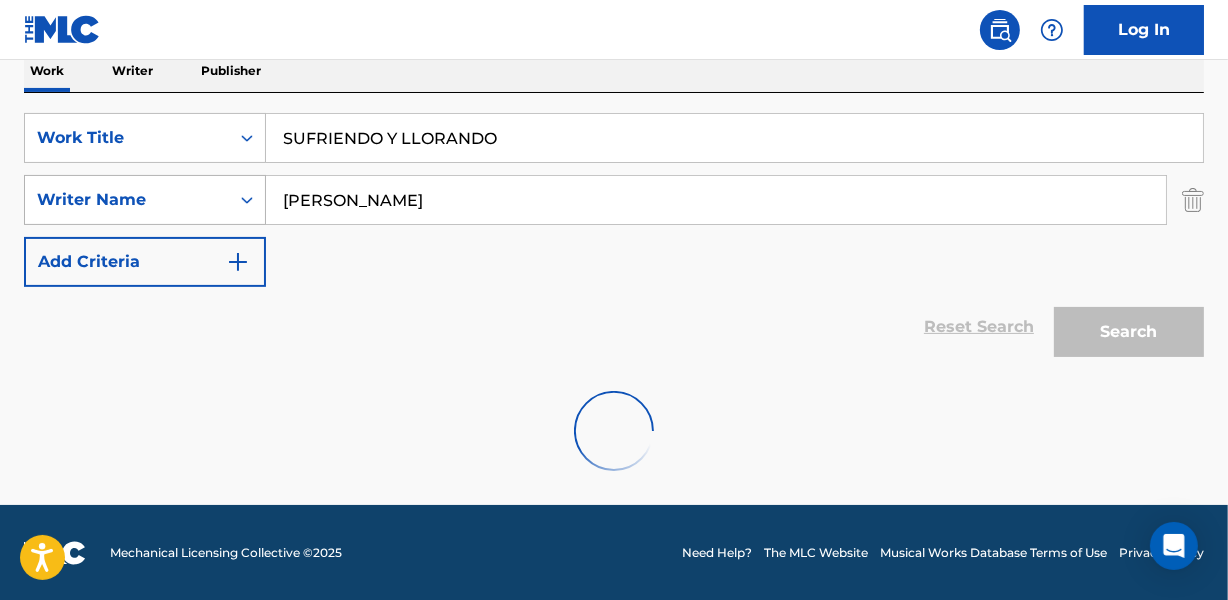 scroll, scrollTop: 267, scrollLeft: 0, axis: vertical 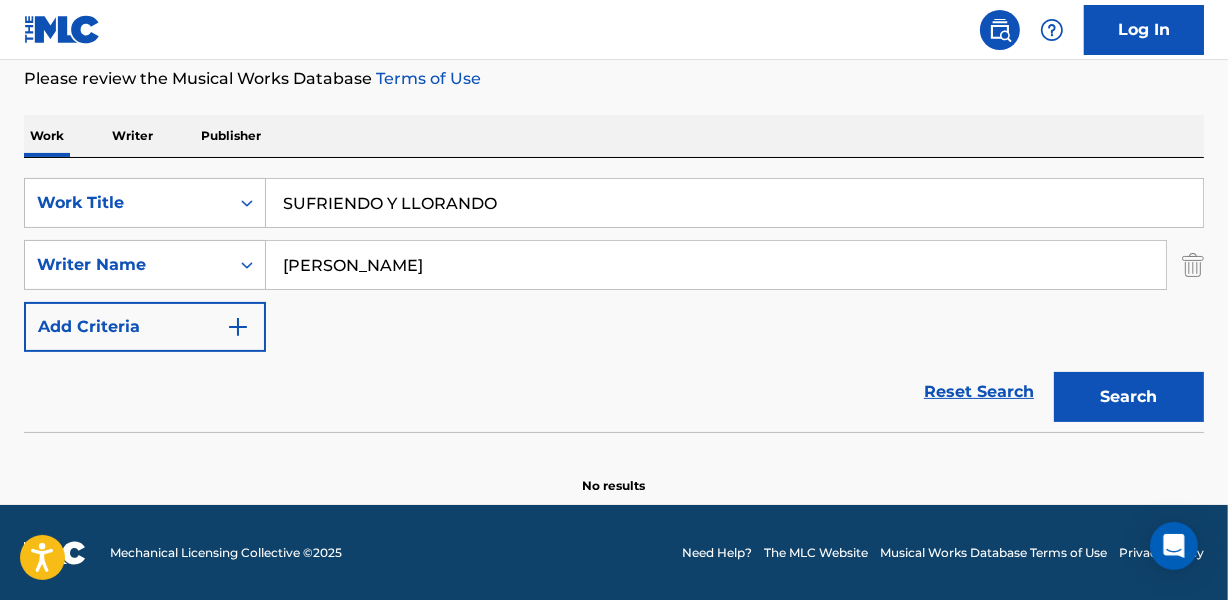 click on "Reset Search Search" at bounding box center [614, 392] 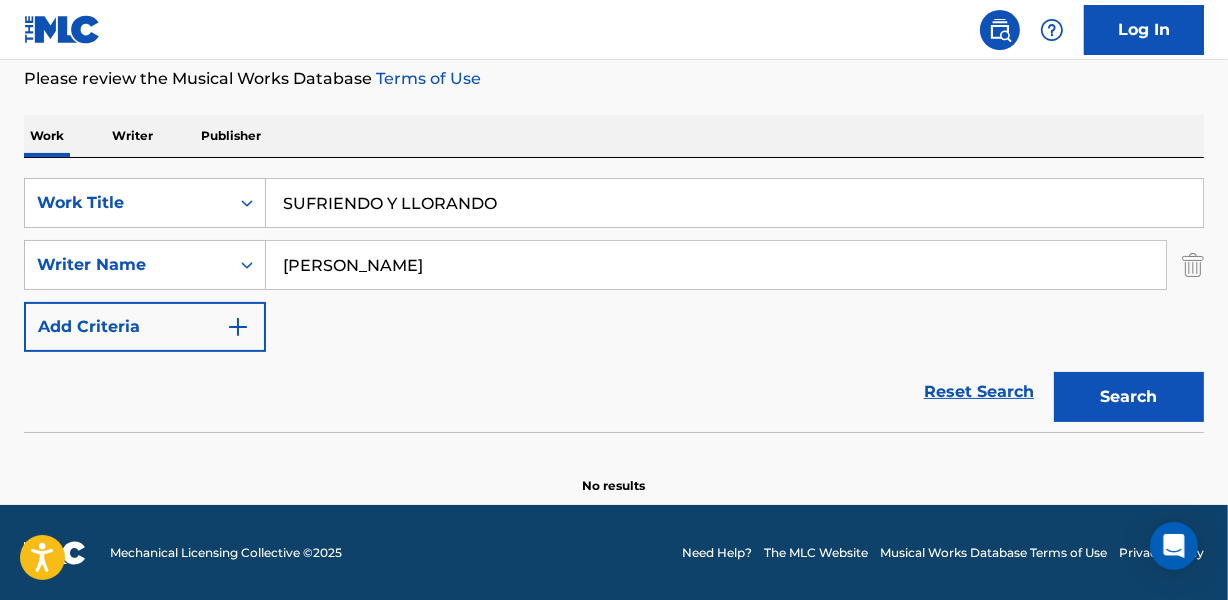 click on "Reset Search Search" at bounding box center [614, 392] 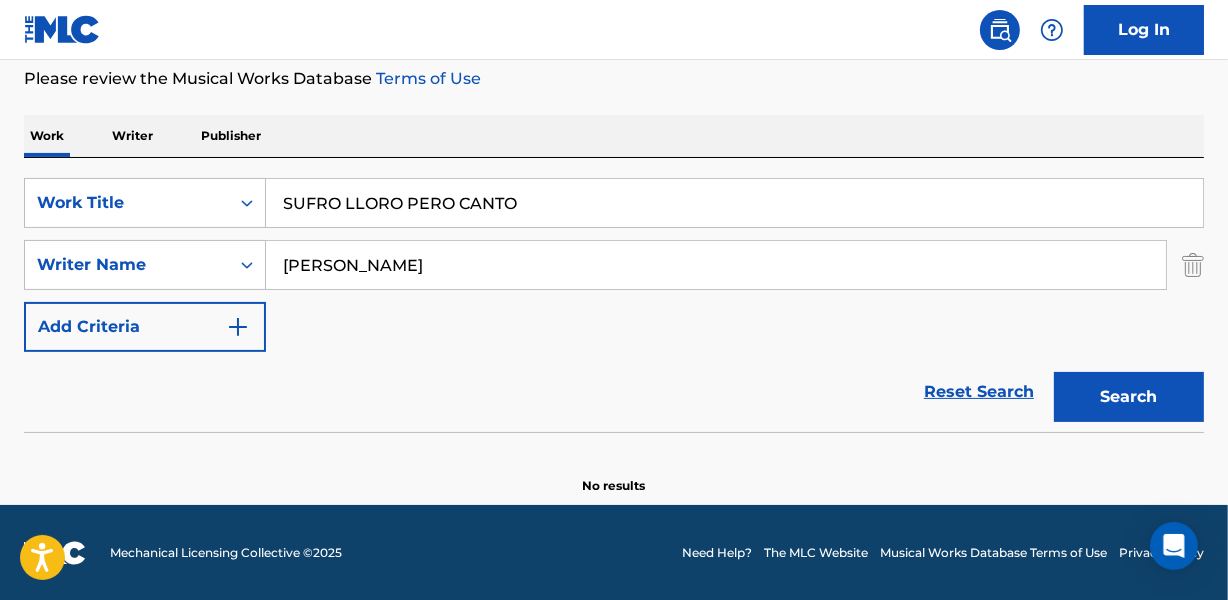 type on "SUFRO LLORO PERO CANTO" 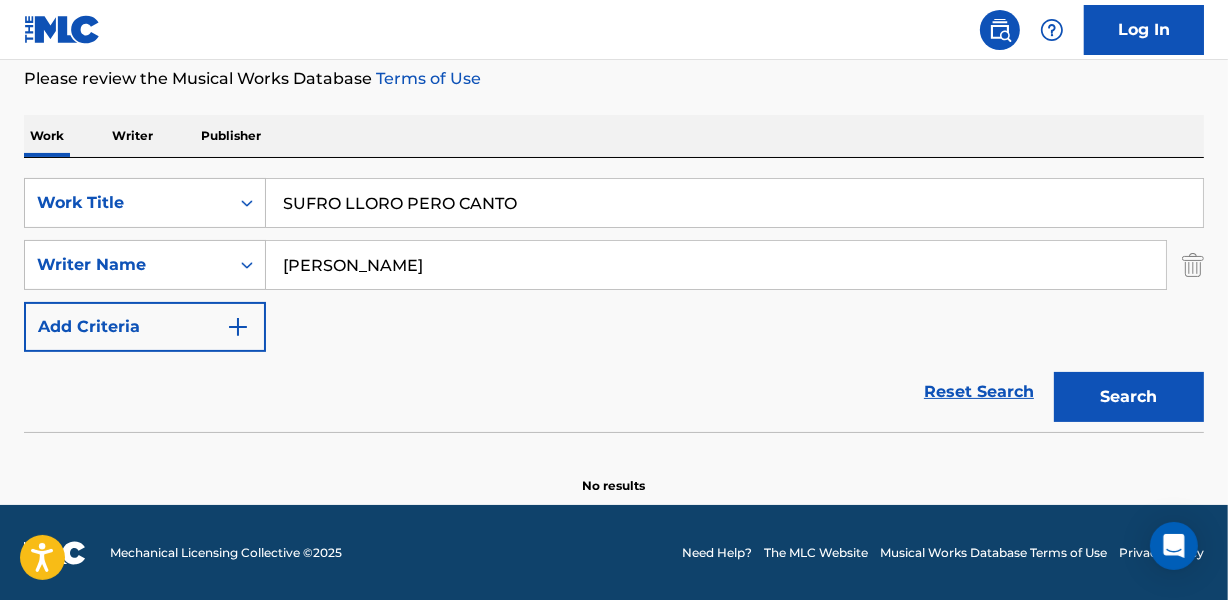 drag, startPoint x: 390, startPoint y: 155, endPoint x: 430, endPoint y: 258, distance: 110.49435 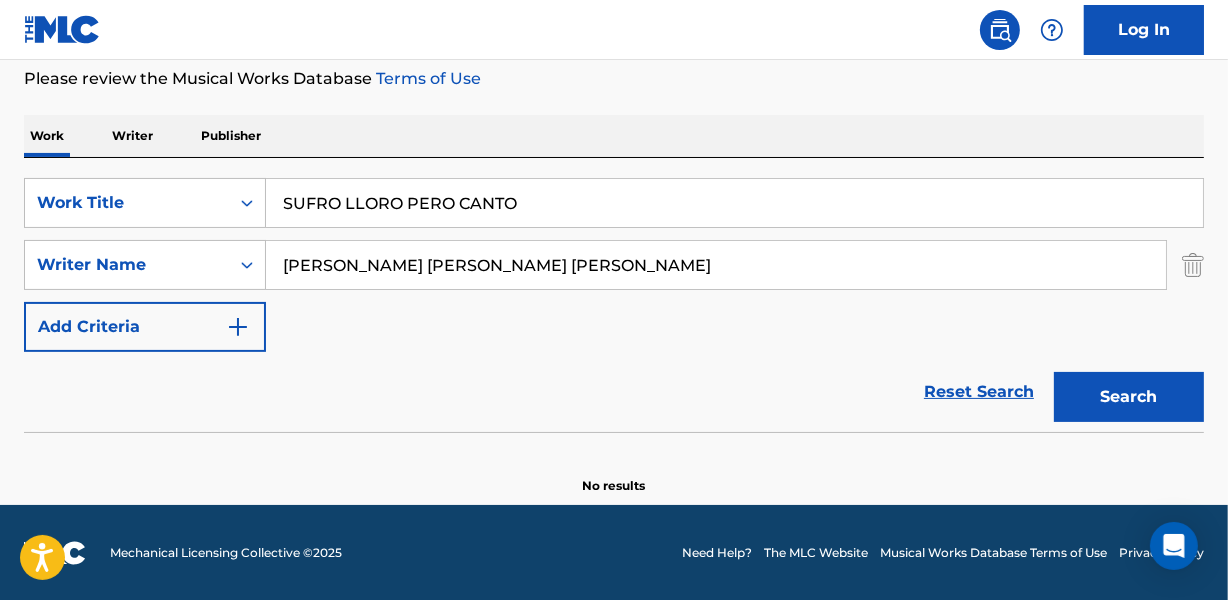 drag, startPoint x: 654, startPoint y: 270, endPoint x: 970, endPoint y: 247, distance: 316.8359 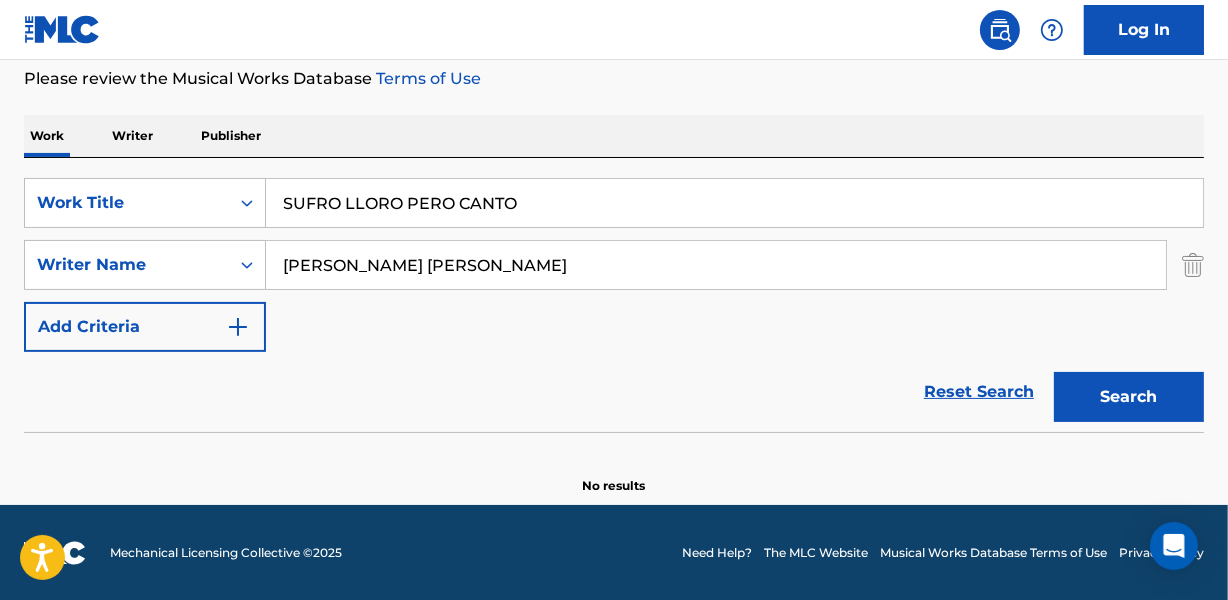 click on "Search" at bounding box center (1129, 397) 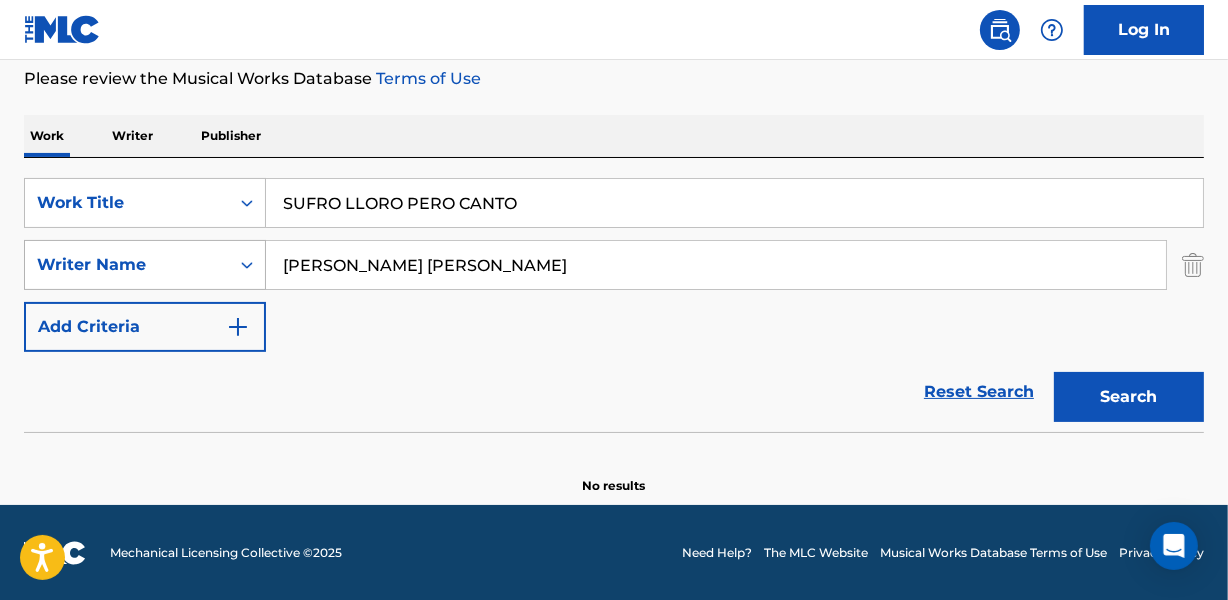 drag, startPoint x: 388, startPoint y: 267, endPoint x: 210, endPoint y: 262, distance: 178.0702 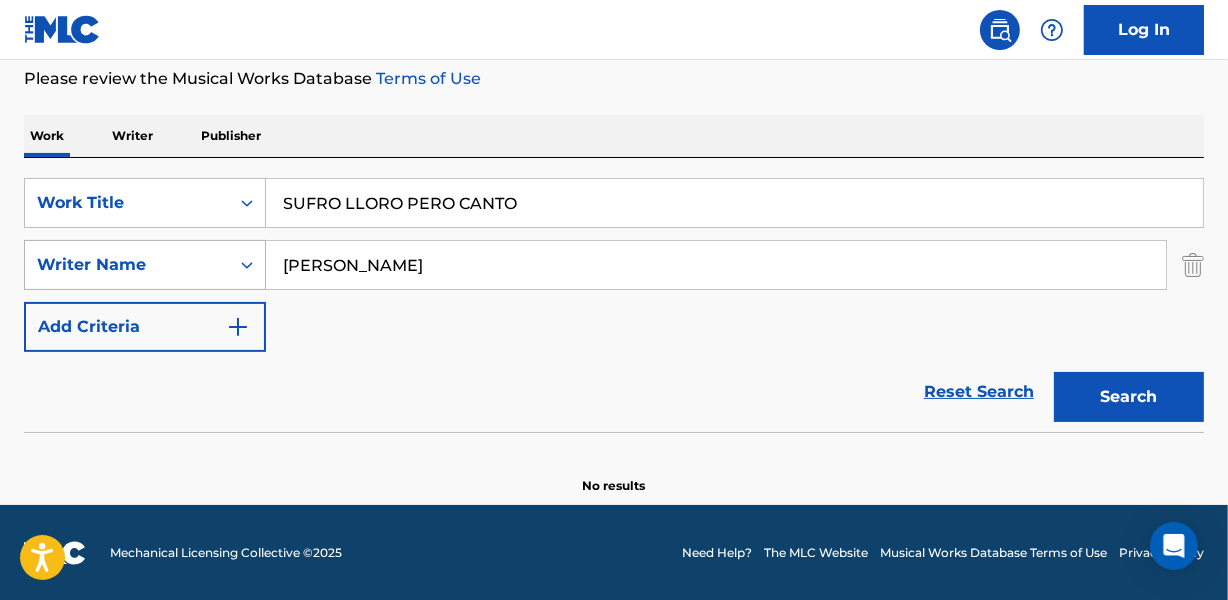 type on "[PERSON_NAME]" 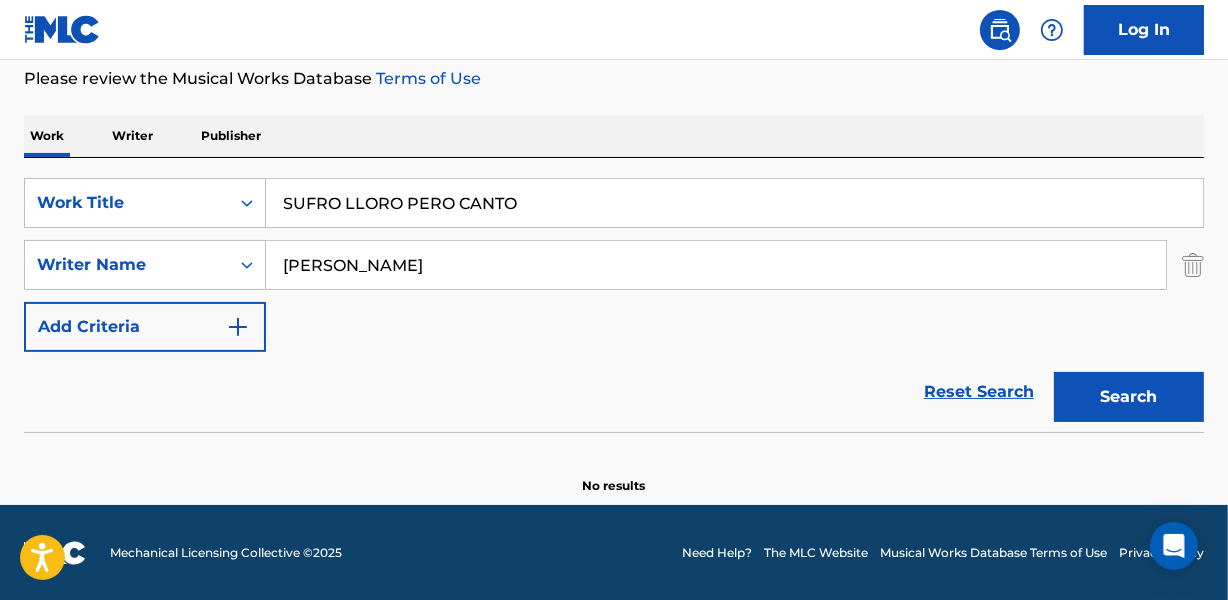 click on "SearchWithCriteriaf36a3521-8701-4569-b45e-0bd406944a1c Work Title SUFRO LLORO PERO CANTO SearchWithCriteria6b3d1a80-d451-472a-946a-9ed557da8ce0 Writer Name [PERSON_NAME] Add Criteria" at bounding box center (614, 265) 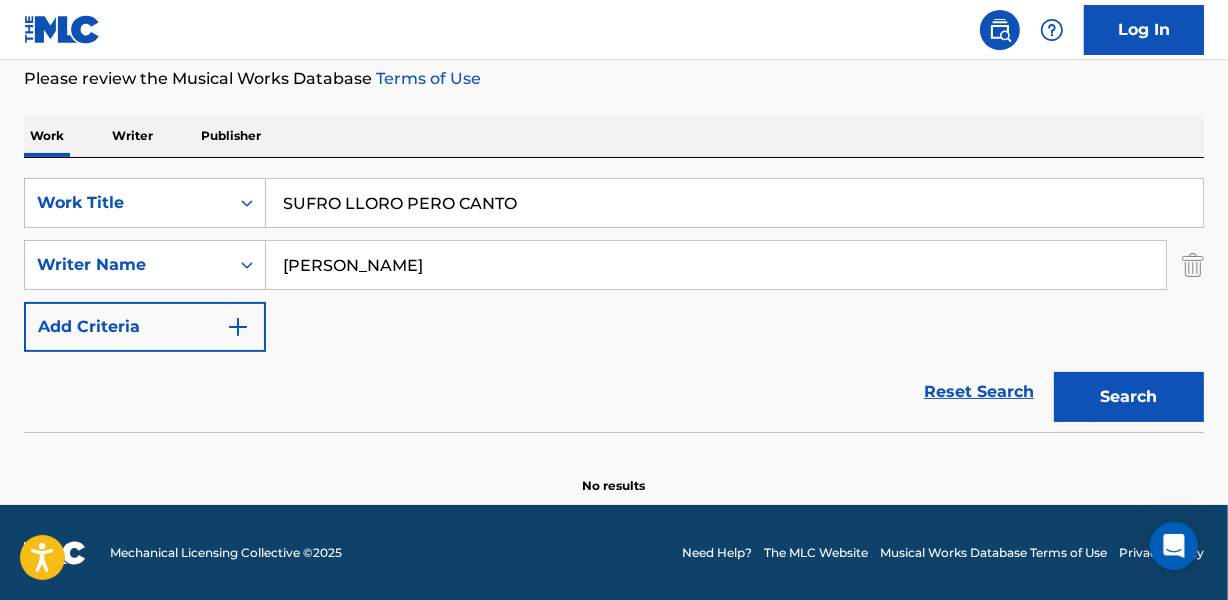 click on "SUFRO LLORO PERO CANTO" at bounding box center (734, 203) 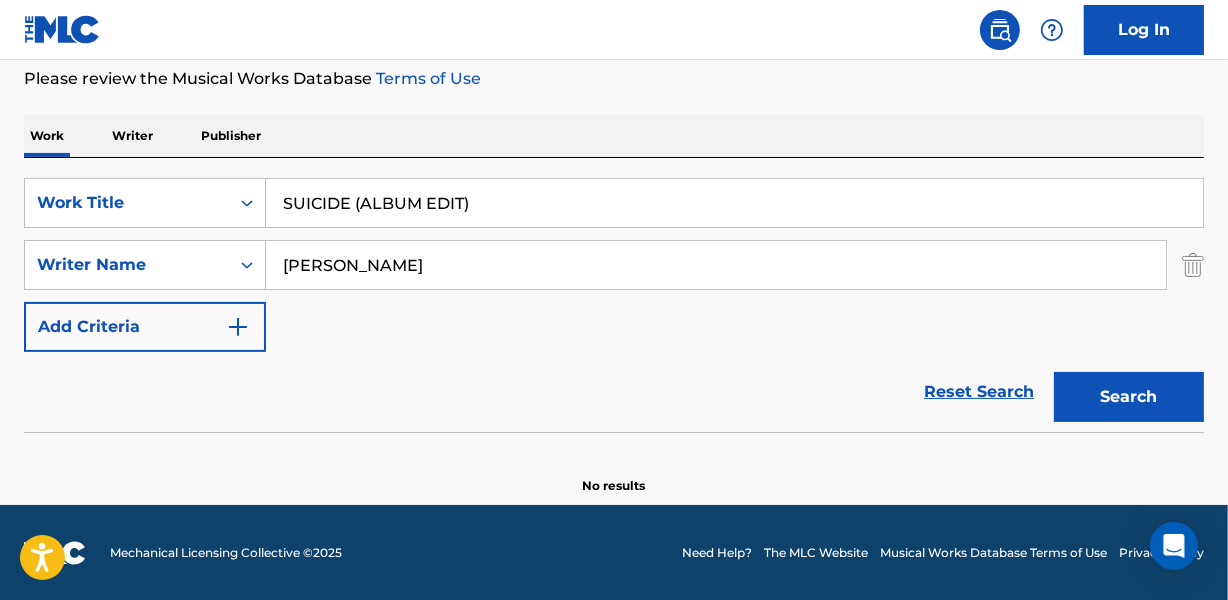 type on "SUICIDE (ALBUM EDIT)" 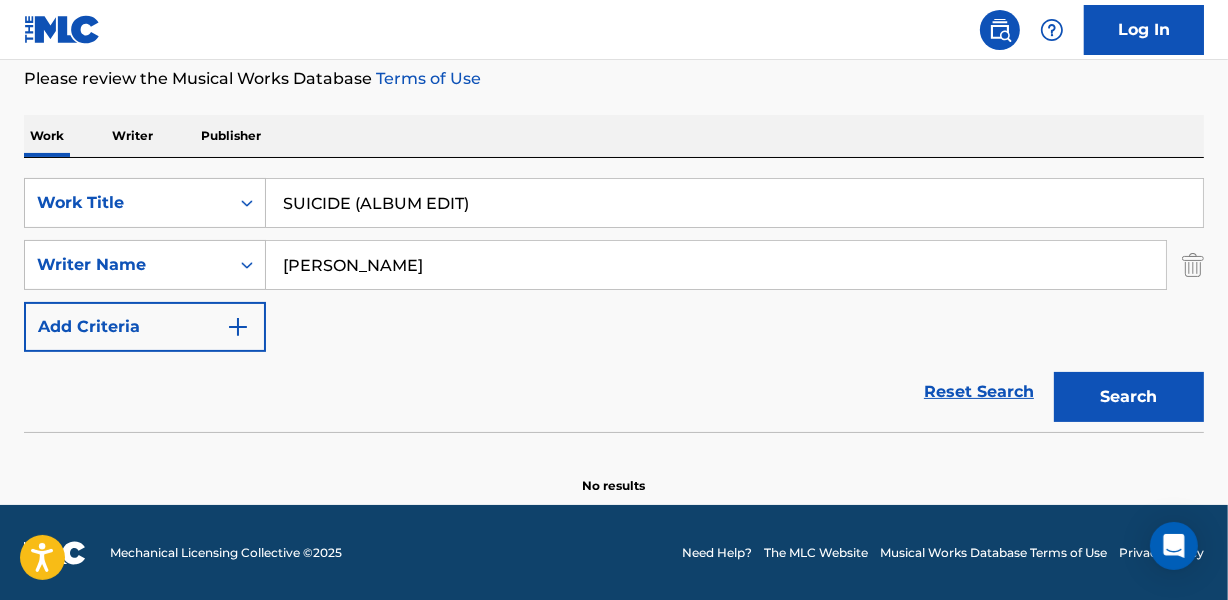 click on "[PERSON_NAME]" at bounding box center [716, 265] 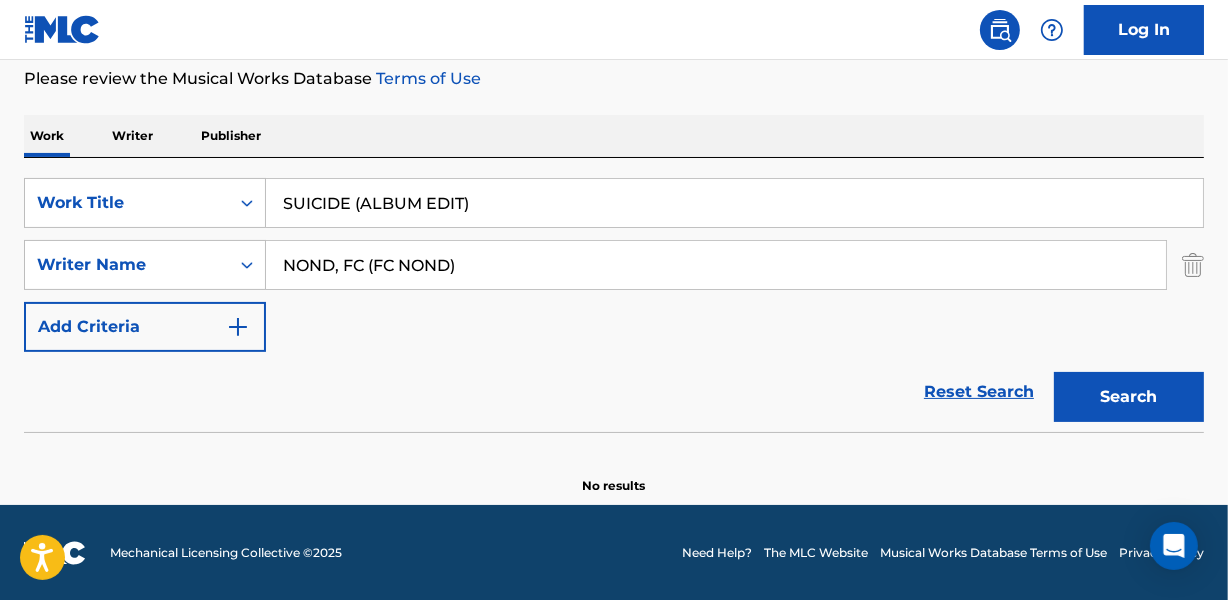 click on "Search" at bounding box center (1129, 397) 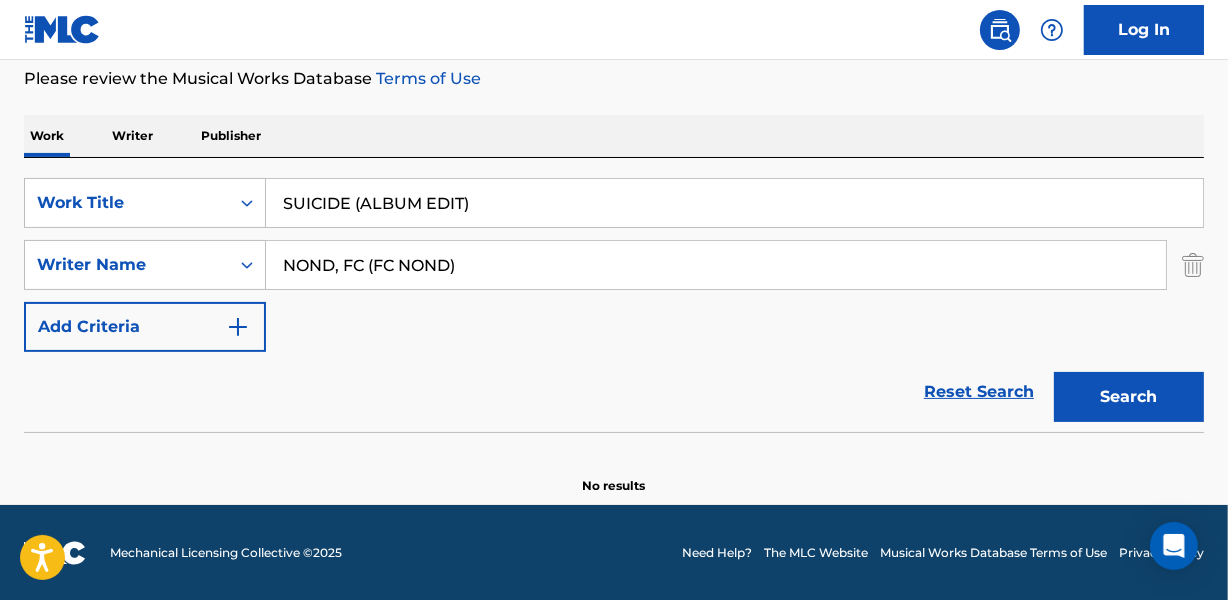 click on "Reset Search Search" at bounding box center [614, 392] 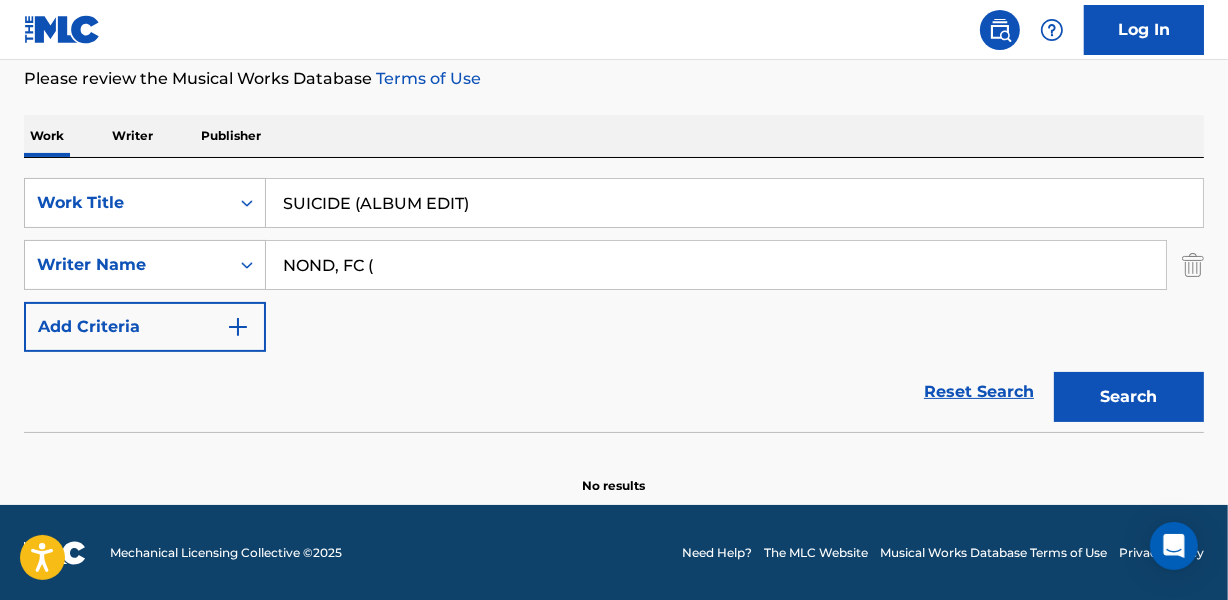 click on "Search" at bounding box center (1129, 397) 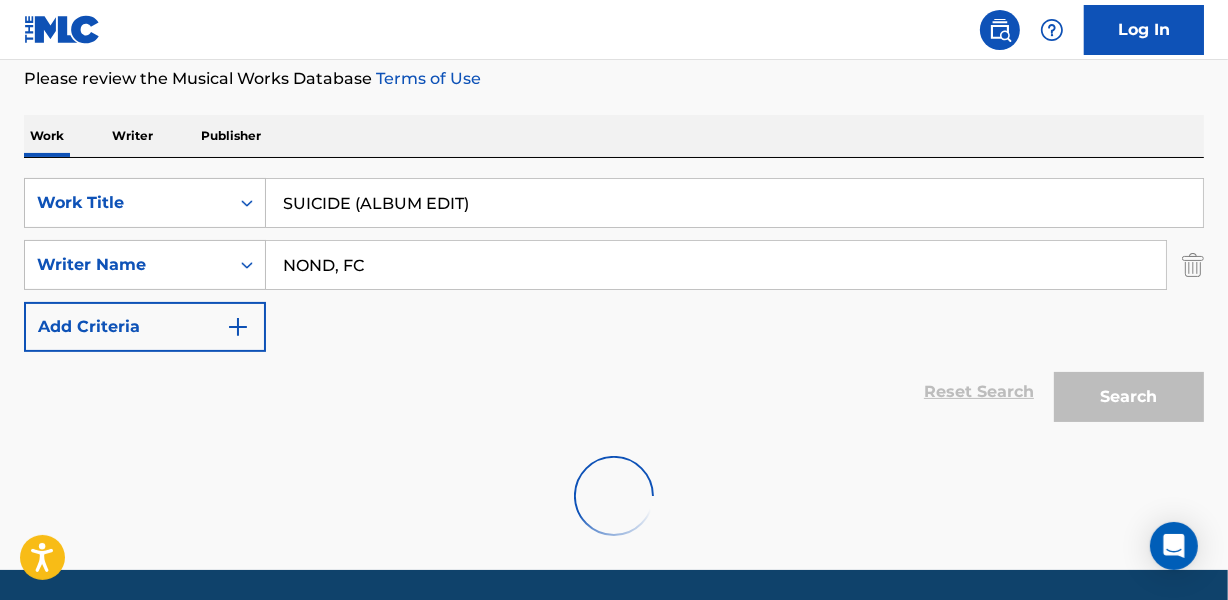 type on "NOND, FC" 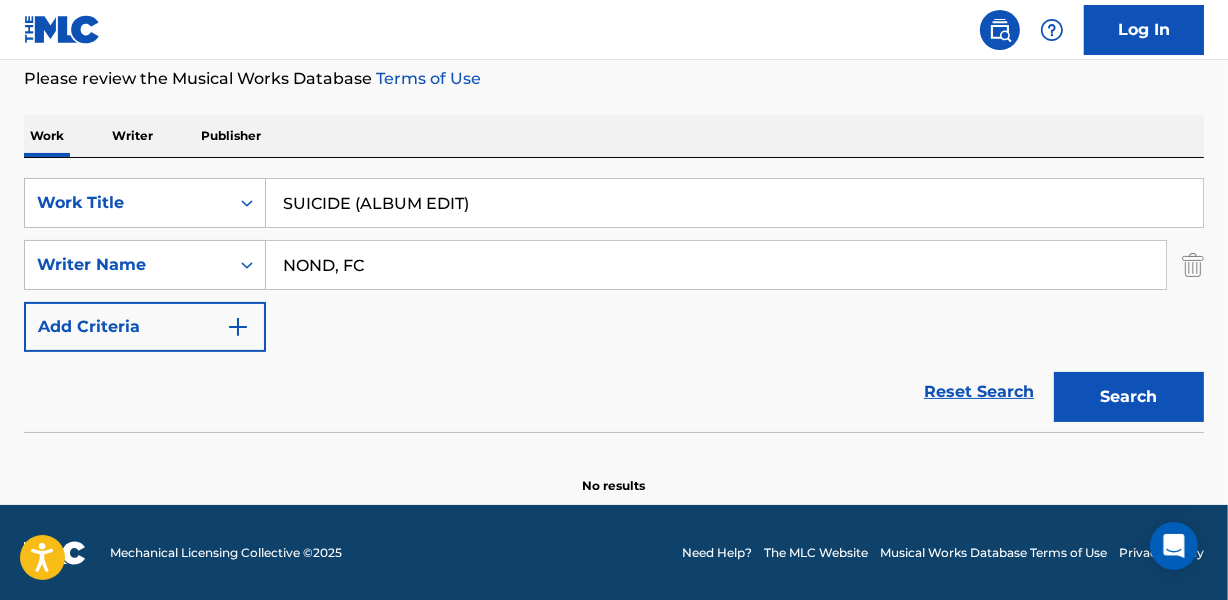 click on "Reset Search Search" at bounding box center (614, 392) 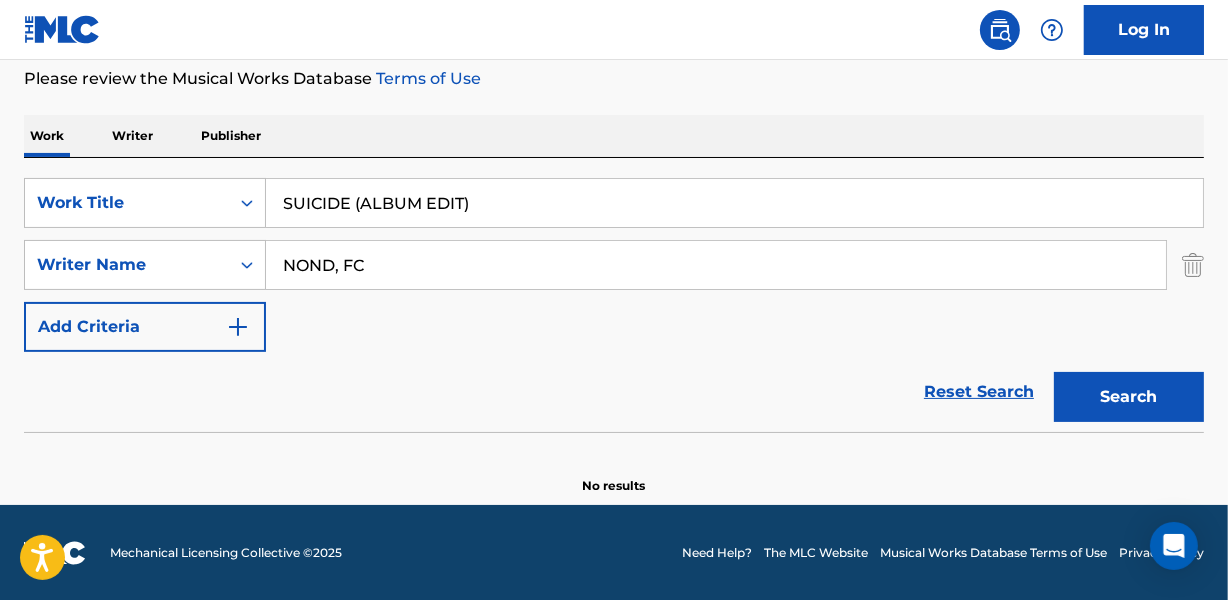 click on "SUICIDE (ALBUM EDIT)" at bounding box center [734, 203] 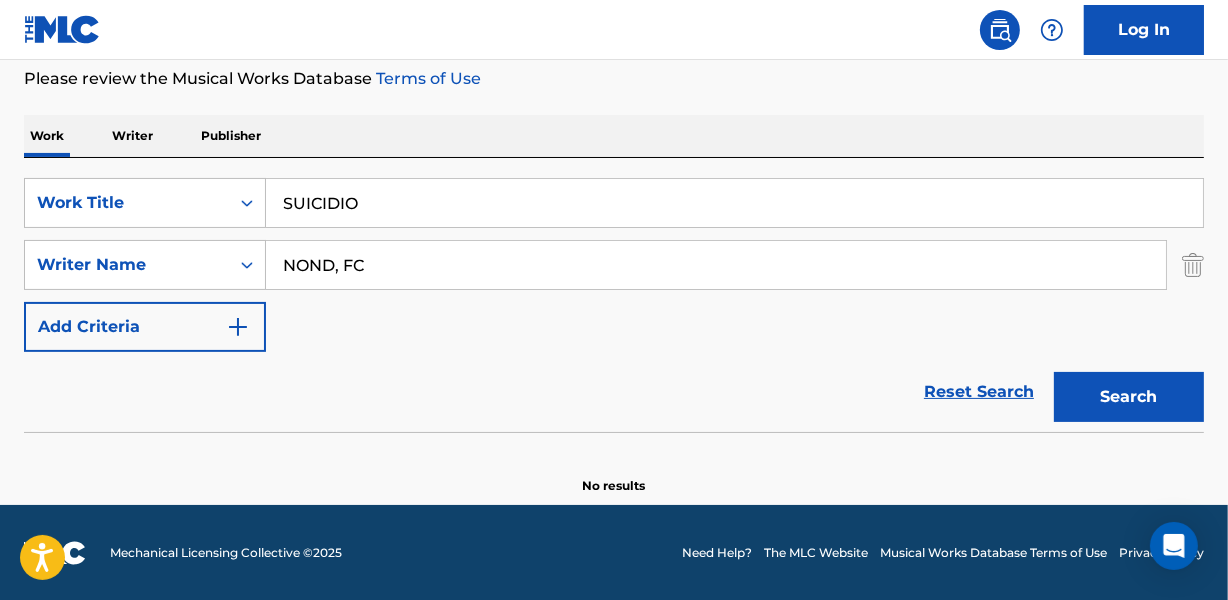 type on "SUICIDIO" 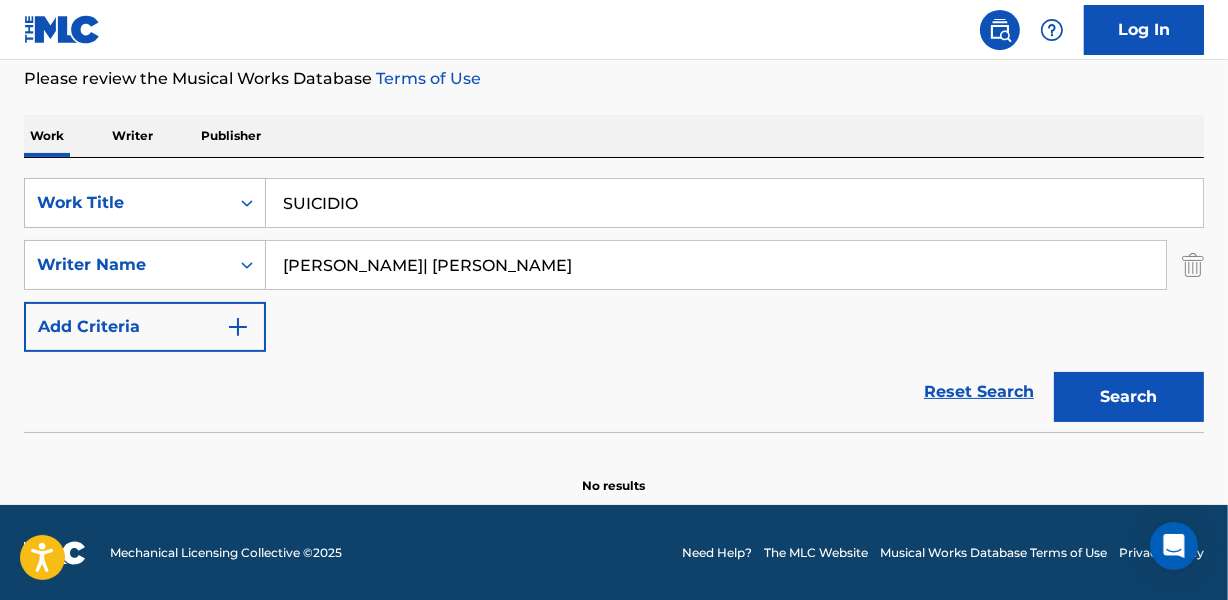 click on "Reset Search Search" at bounding box center [614, 392] 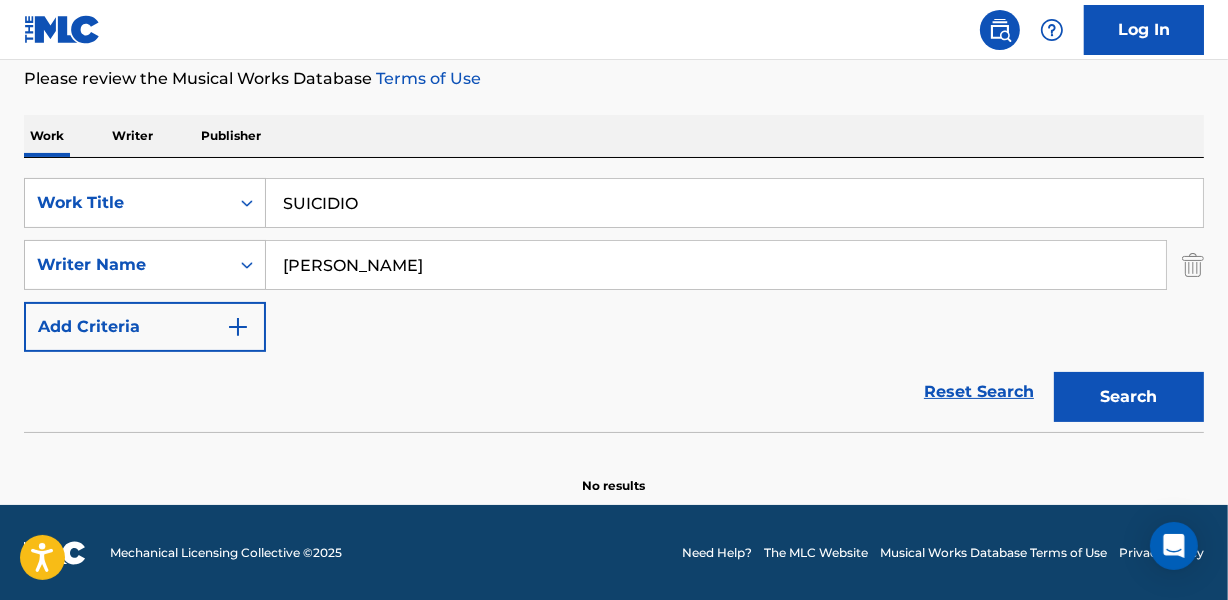 click on "Search" at bounding box center (1129, 397) 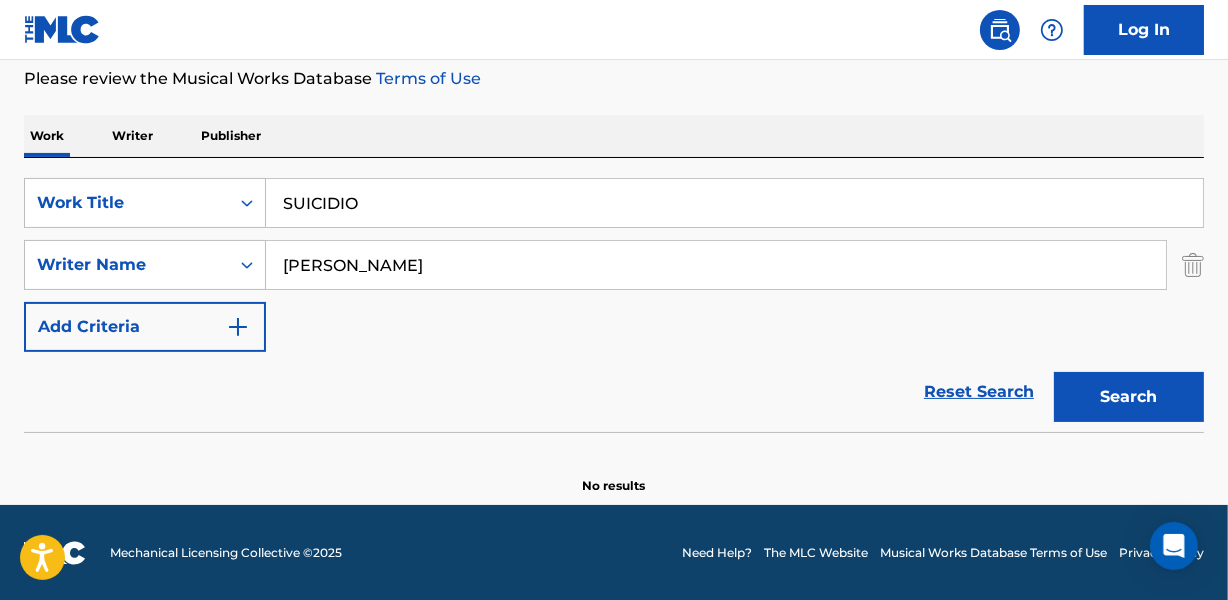 click on "[PERSON_NAME]" at bounding box center (716, 265) 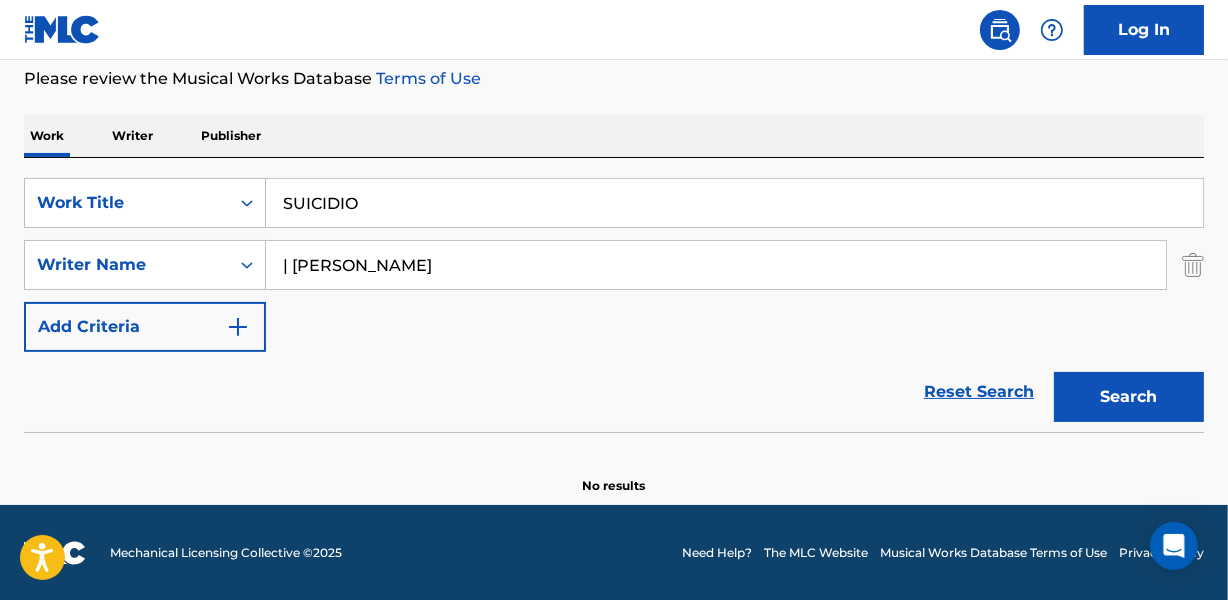 click on "Search" at bounding box center (1129, 397) 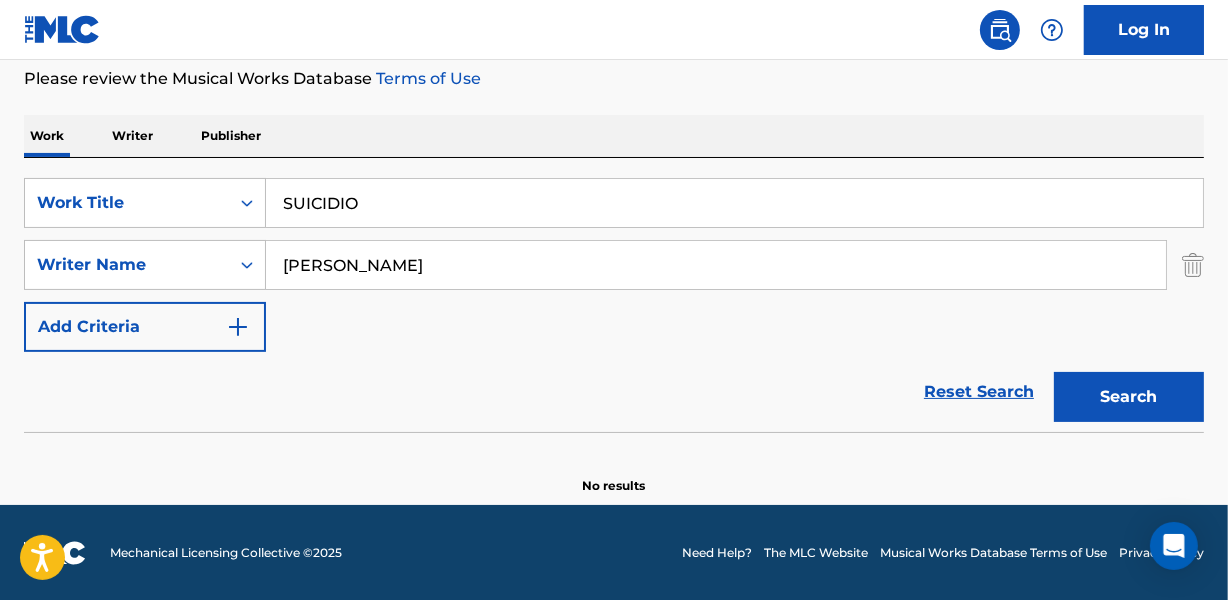 type on "[PERSON_NAME]" 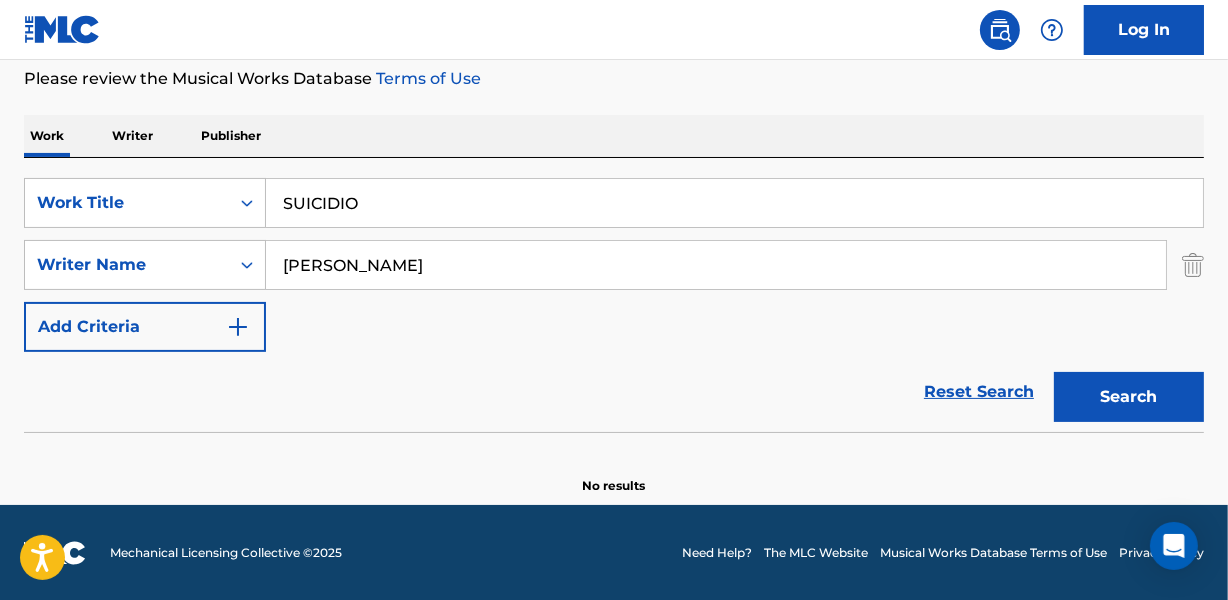 click on "SUICIDIO" at bounding box center (734, 203) 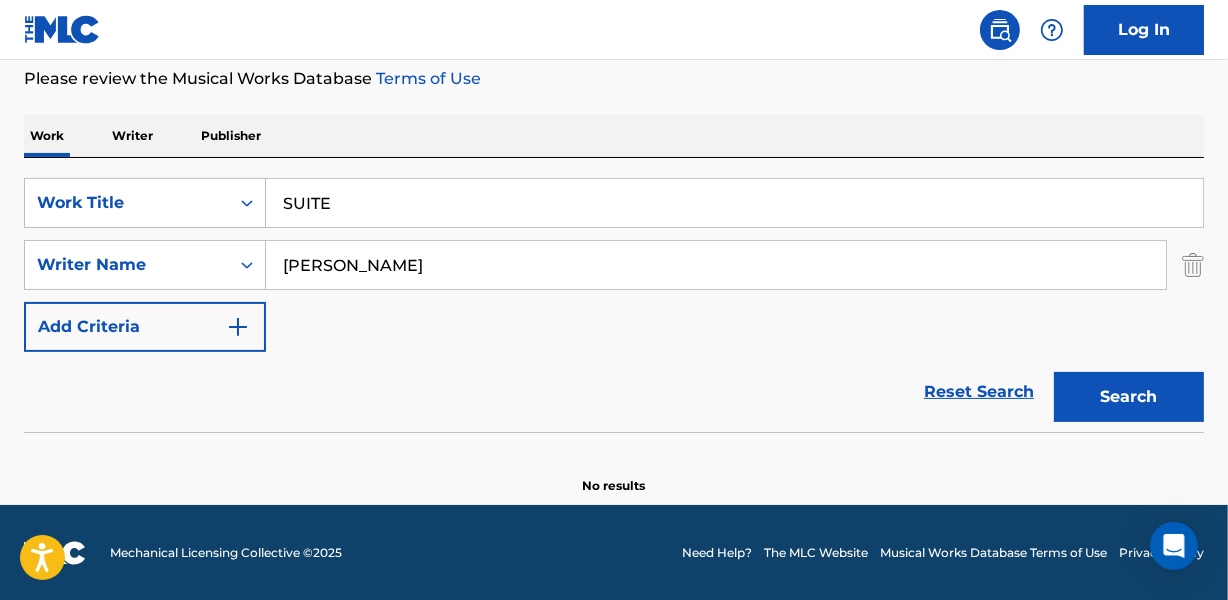 type on "SUITE" 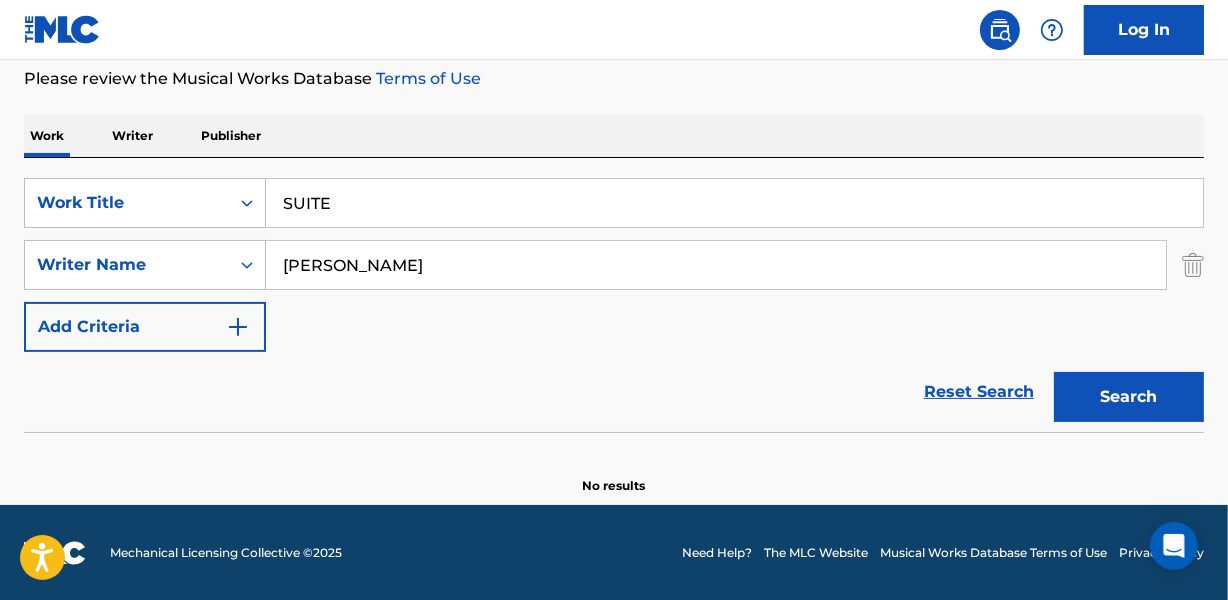 click on "[PERSON_NAME]" at bounding box center (716, 265) 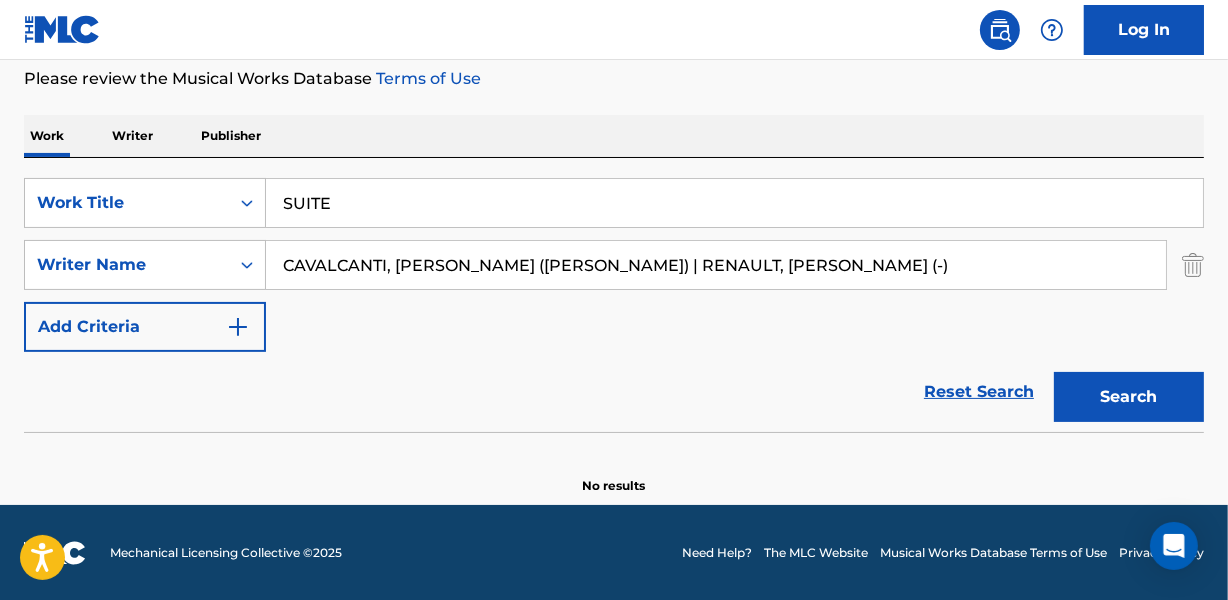 drag, startPoint x: 576, startPoint y: 261, endPoint x: 1181, endPoint y: 288, distance: 605.6022 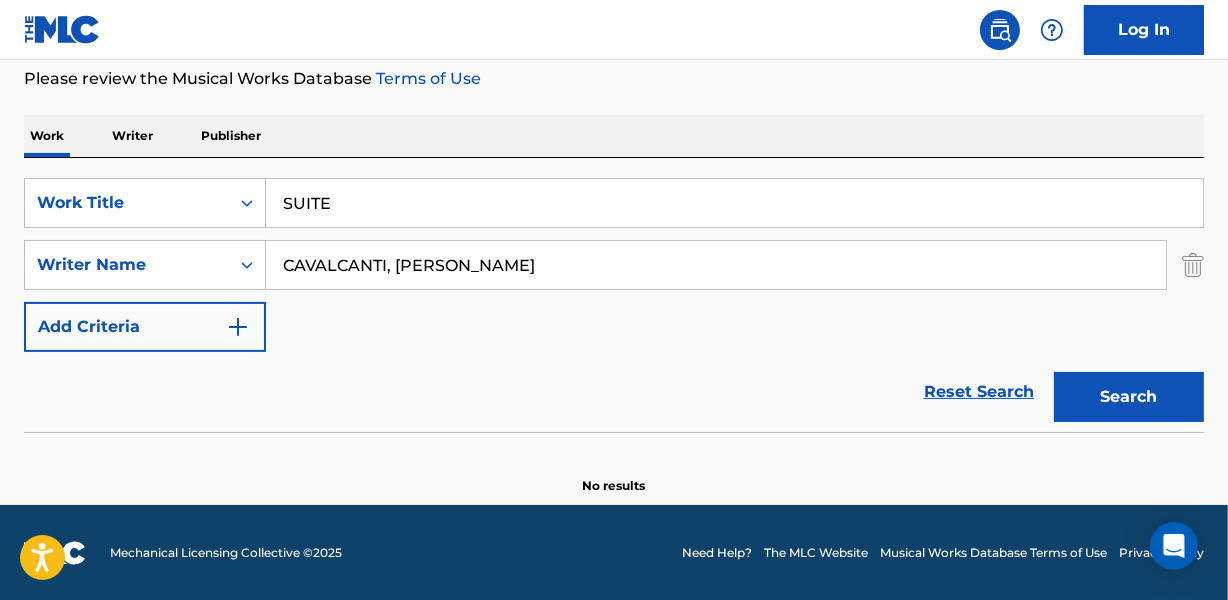 click on "Search" at bounding box center (1129, 397) 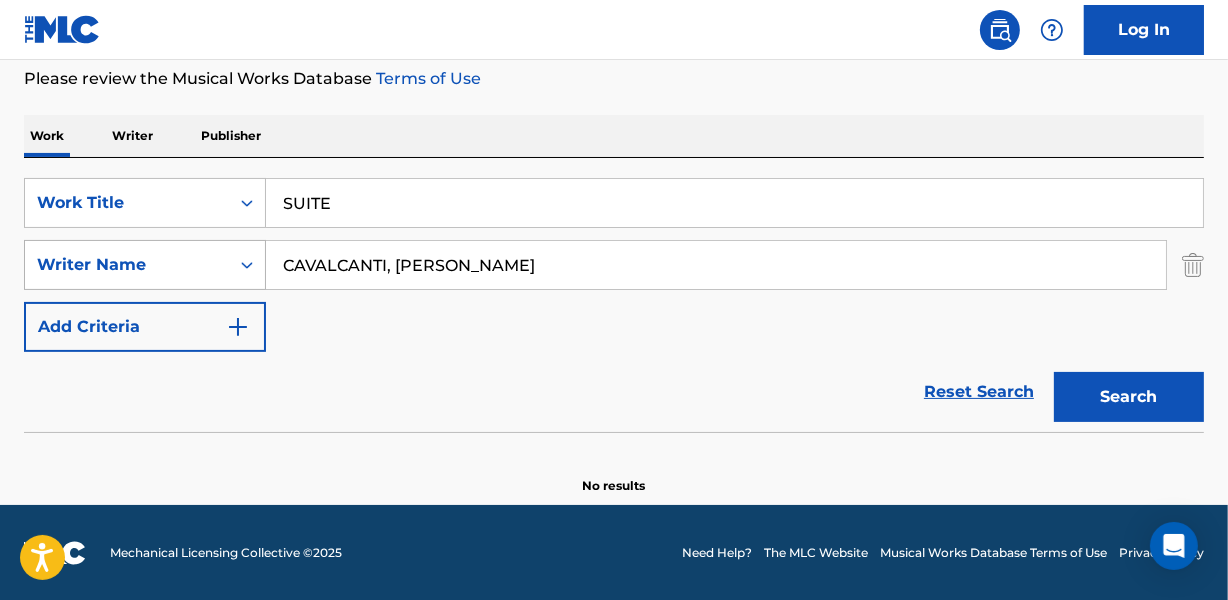 drag, startPoint x: 394, startPoint y: 267, endPoint x: 94, endPoint y: 260, distance: 300.08167 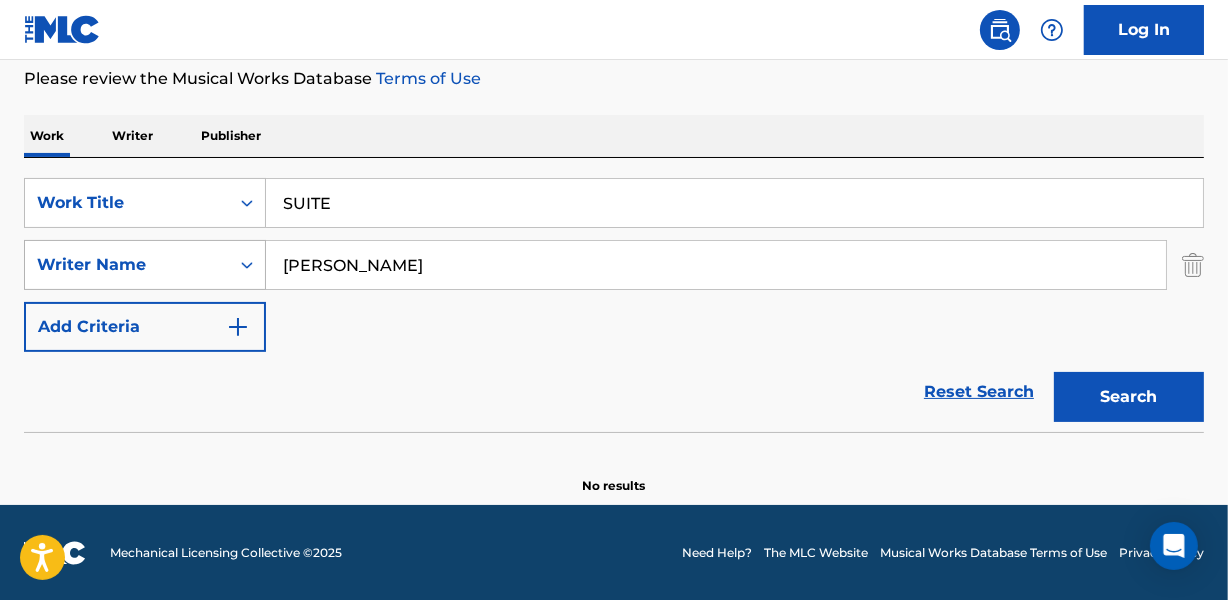 type on "[PERSON_NAME]" 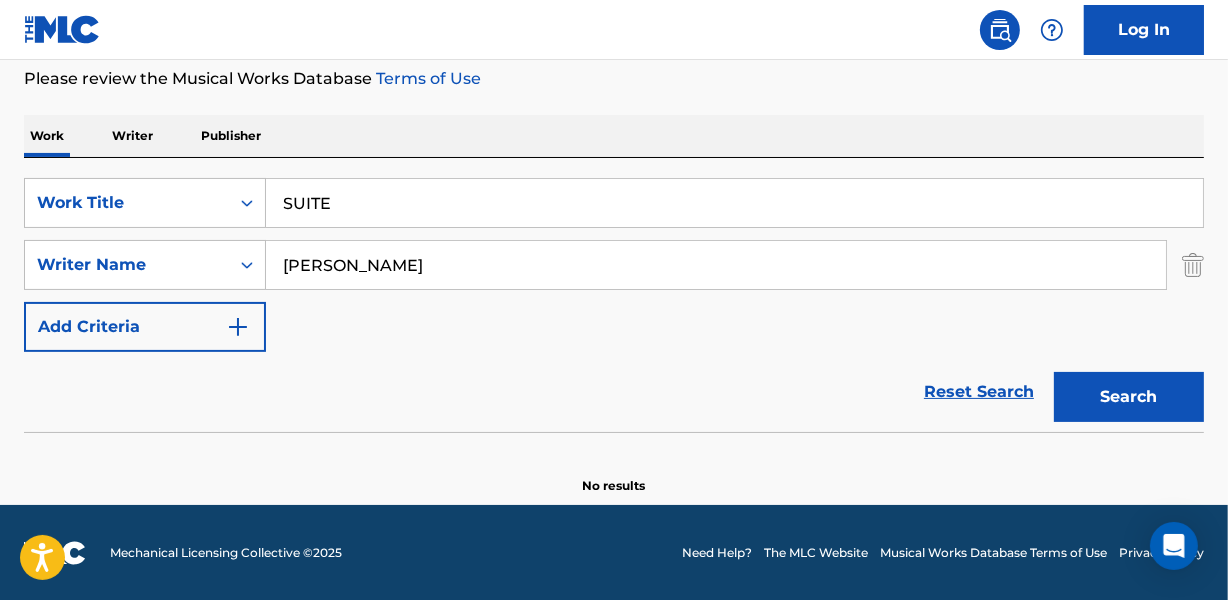 click on "SUITE" at bounding box center [734, 203] 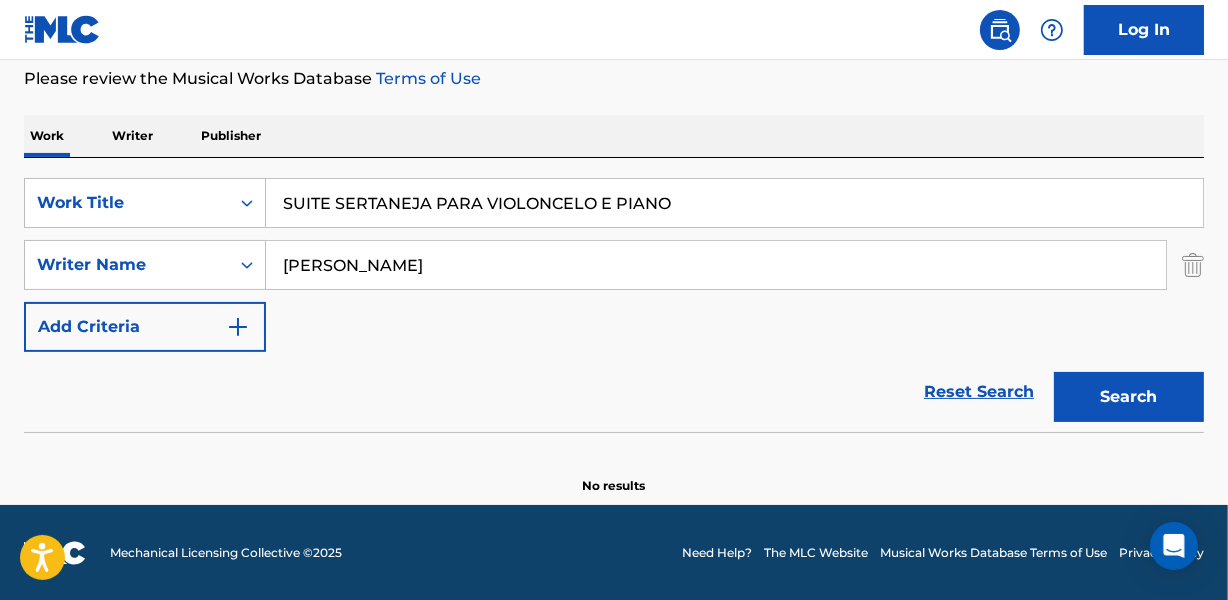 type on "SUITE SERTANEJA PARA VIOLONCELO E PIANO" 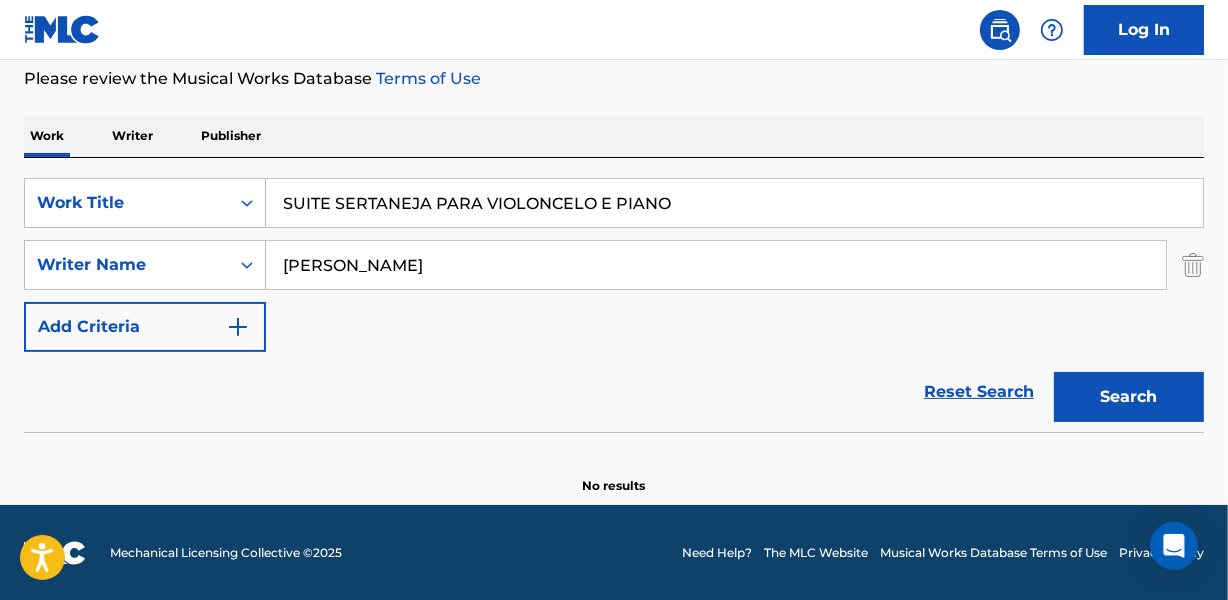 click on "[PERSON_NAME]" at bounding box center [716, 265] 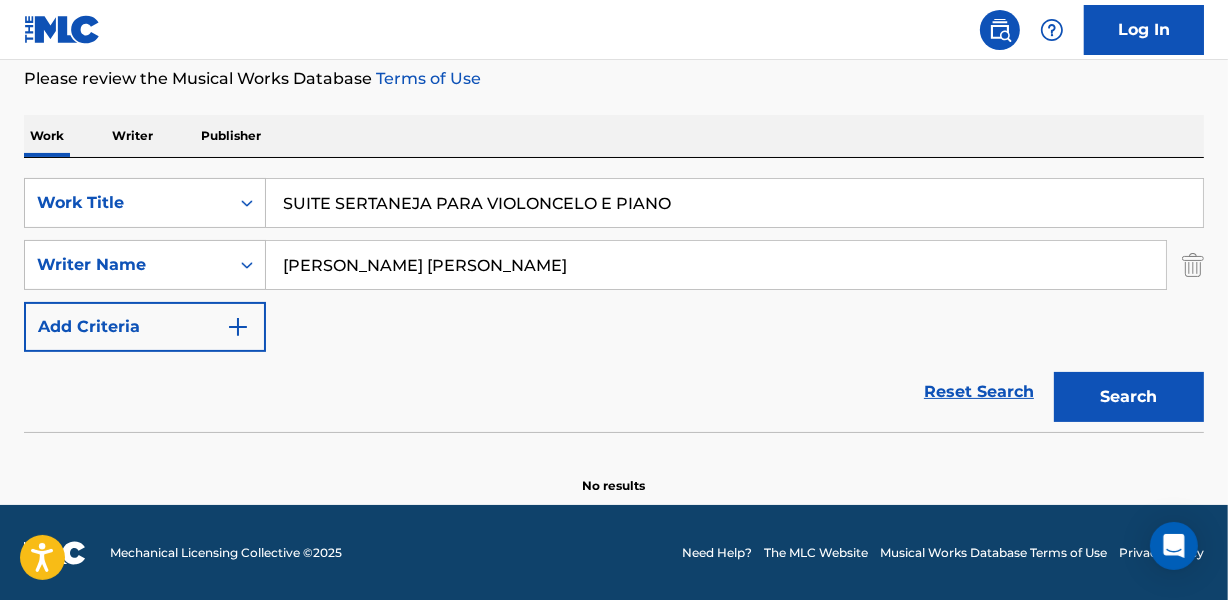 type on "[PERSON_NAME] [PERSON_NAME]" 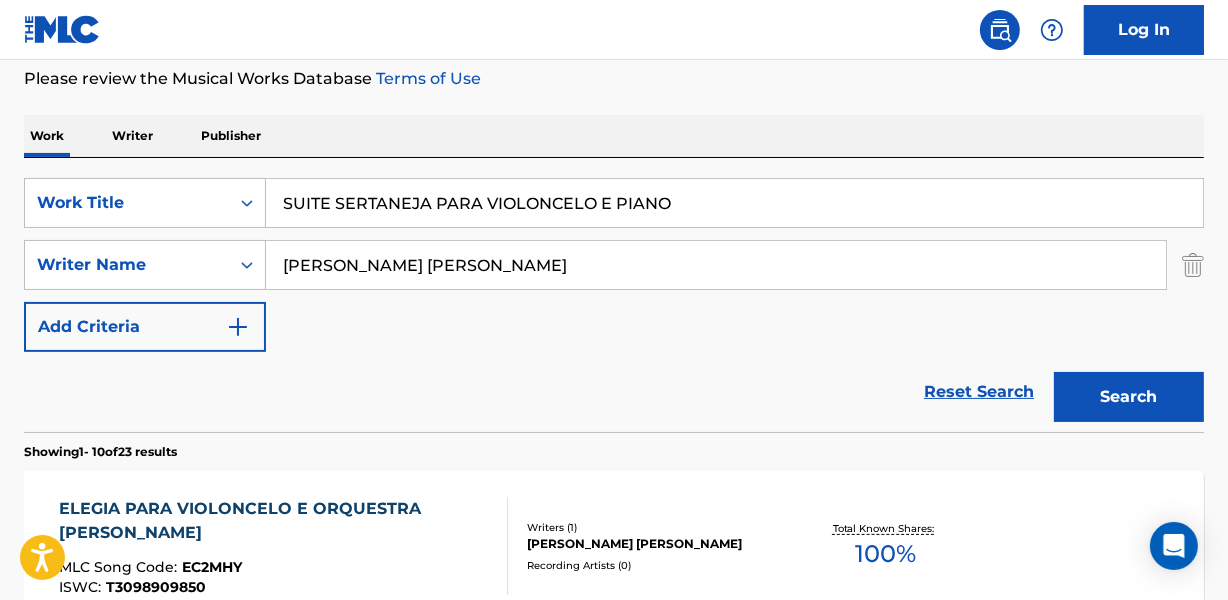 click on "Reset Search Search" at bounding box center [614, 392] 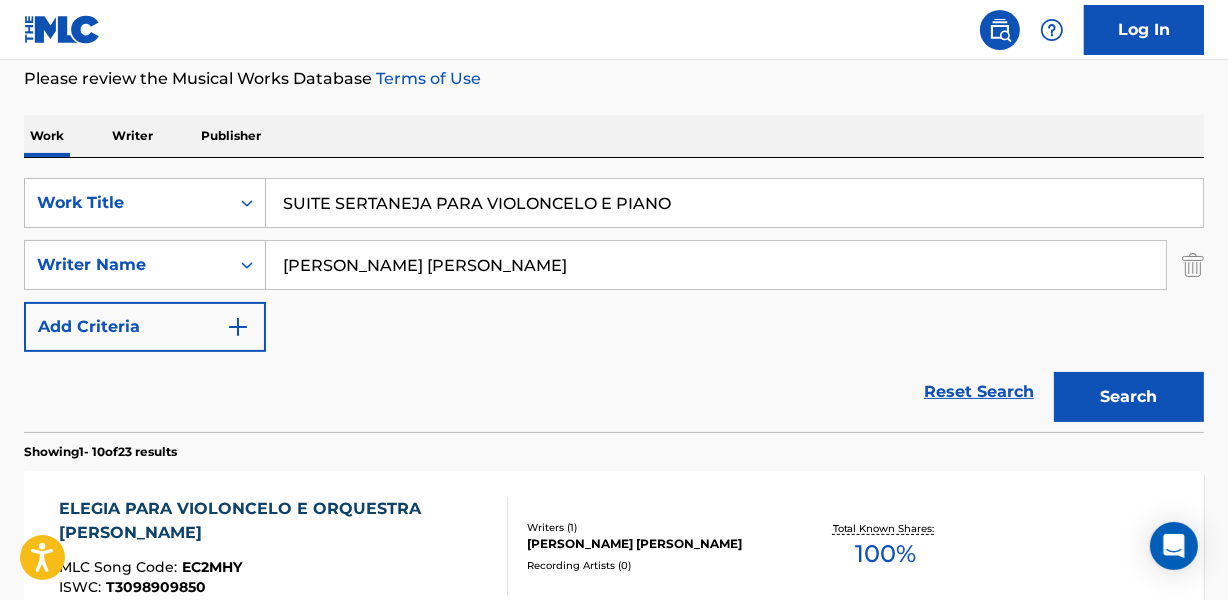 click on "Reset Search Search" at bounding box center (614, 392) 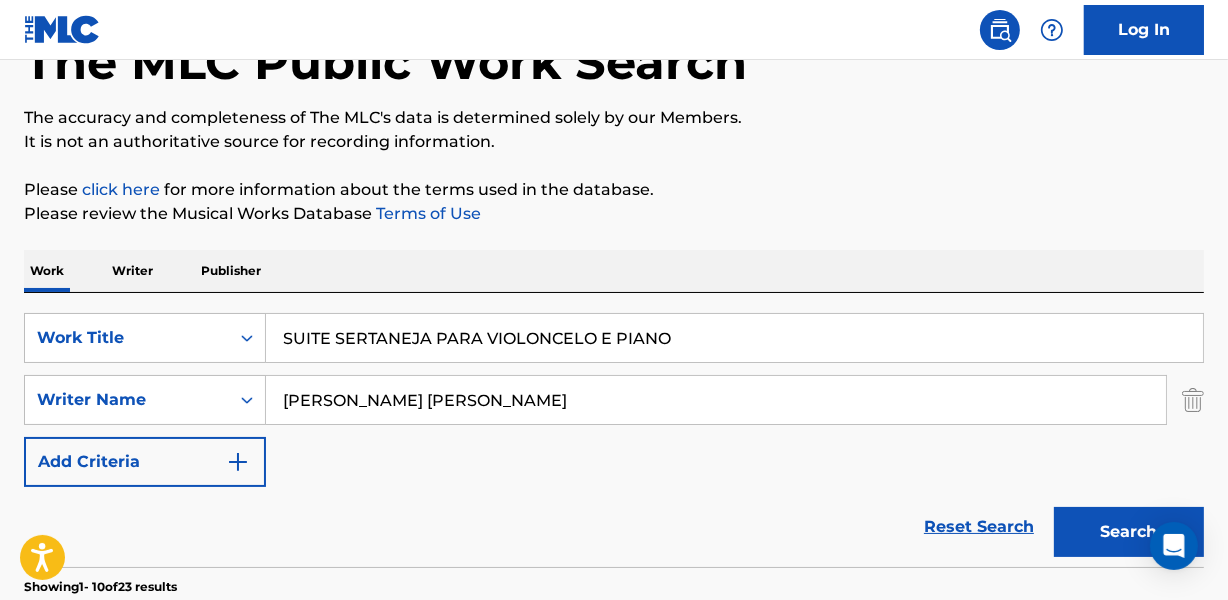 scroll, scrollTop: 176, scrollLeft: 0, axis: vertical 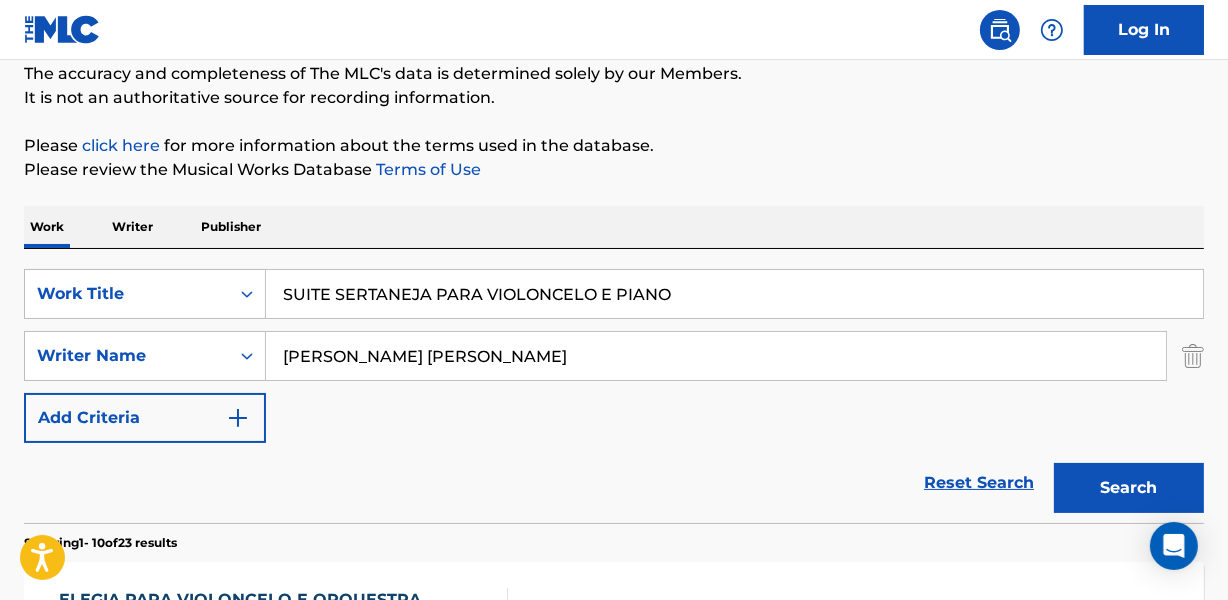 click on "[PERSON_NAME] [PERSON_NAME]" at bounding box center (716, 356) 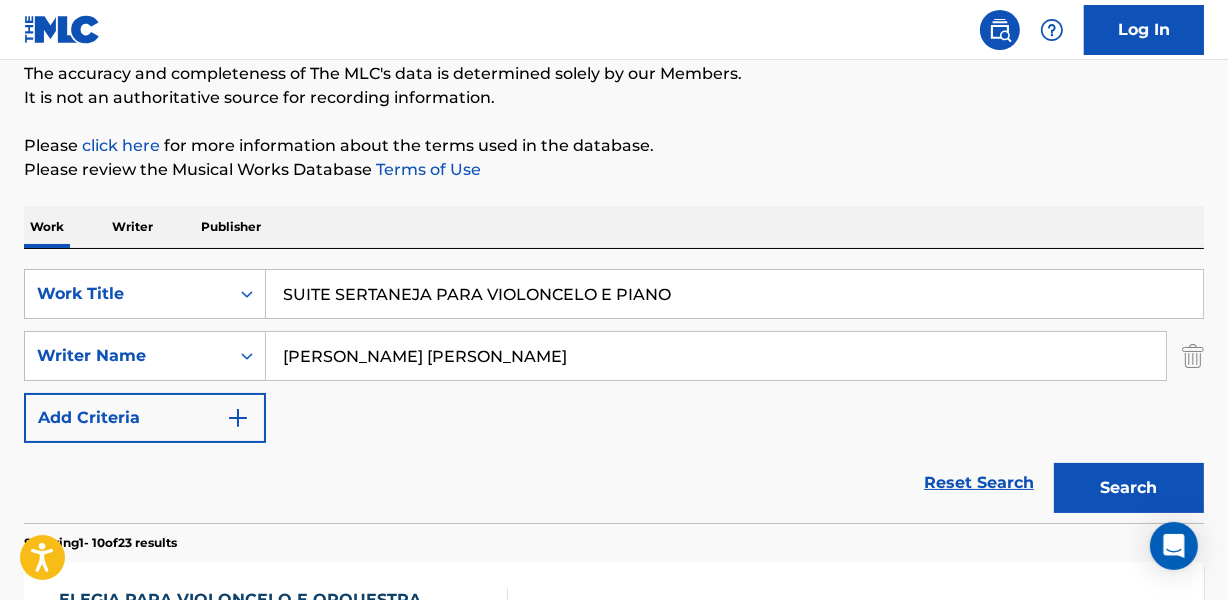 click on "SUITE SERTANEJA PARA VIOLONCELO E PIANO" at bounding box center [734, 294] 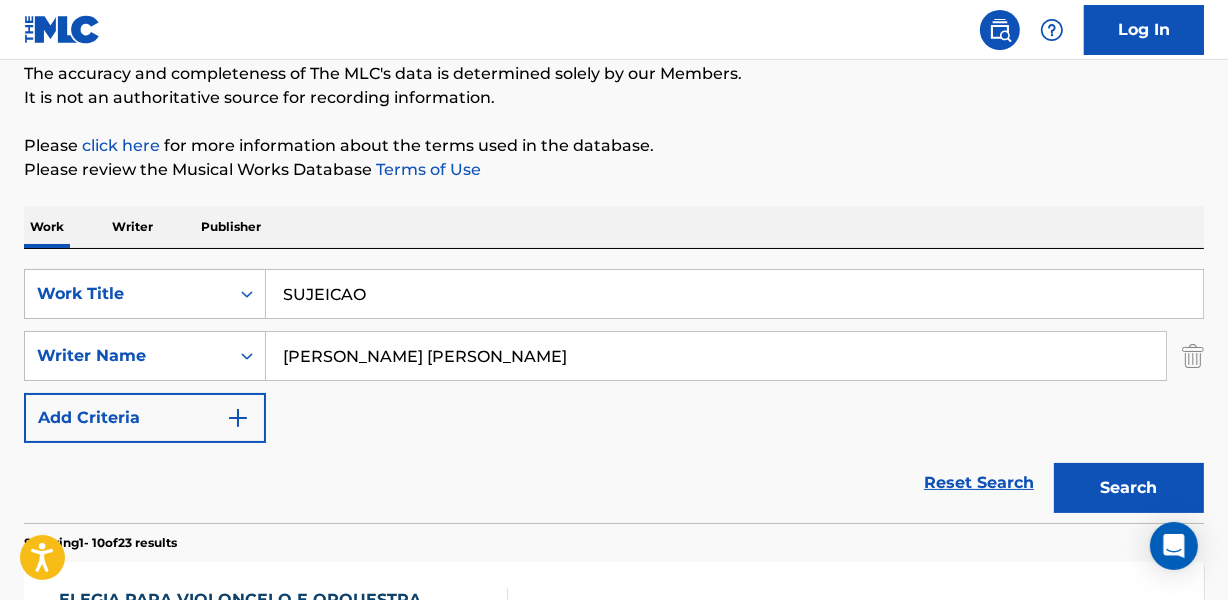 type on "SUJEICAO" 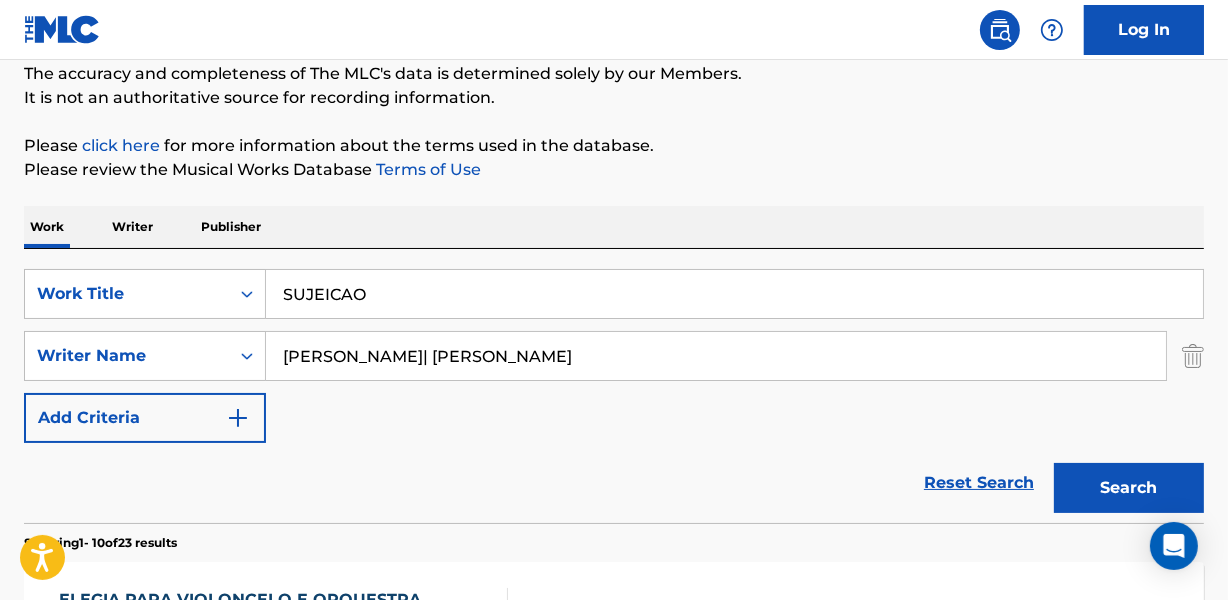 drag, startPoint x: 429, startPoint y: 358, endPoint x: 718, endPoint y: 368, distance: 289.17297 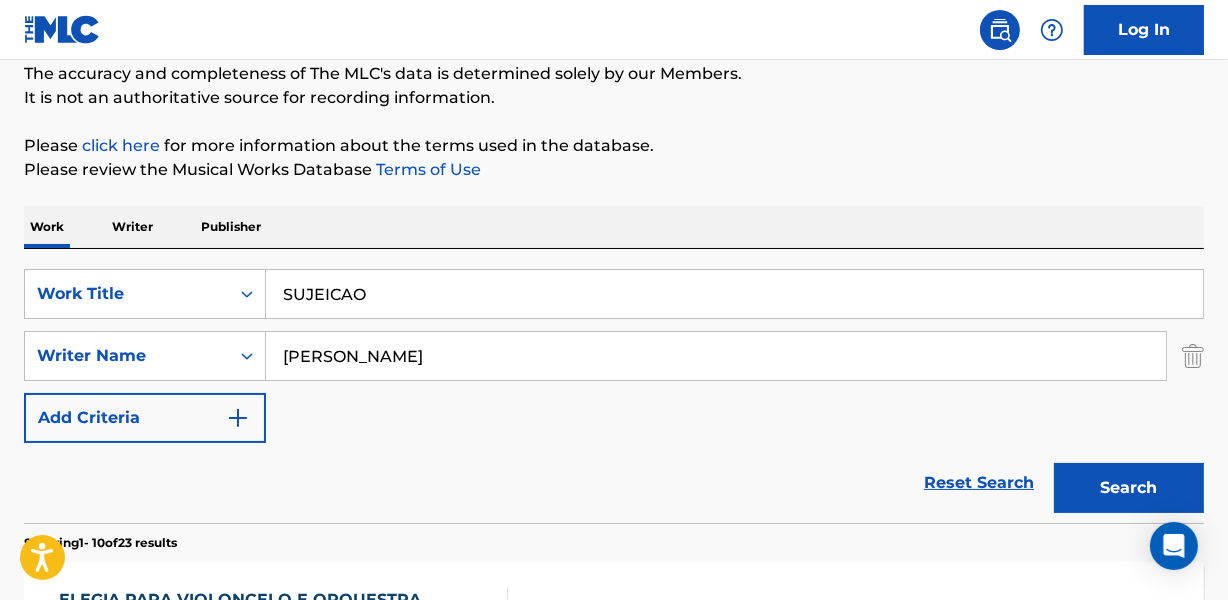 click on "Search" at bounding box center (1129, 488) 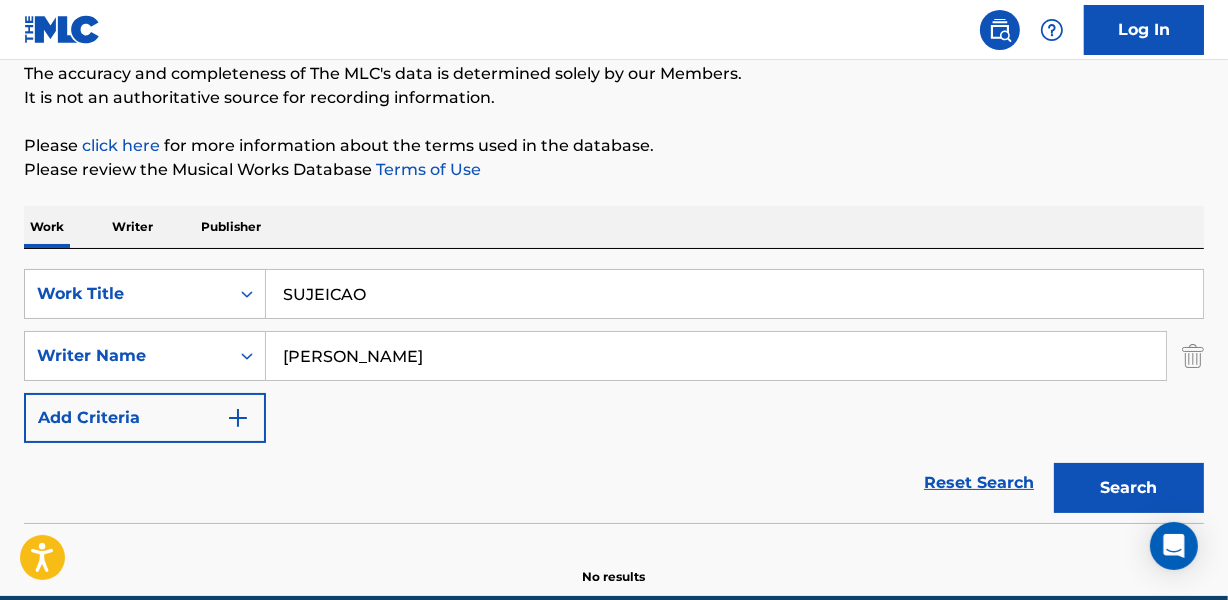 click on "[PERSON_NAME]" at bounding box center [716, 356] 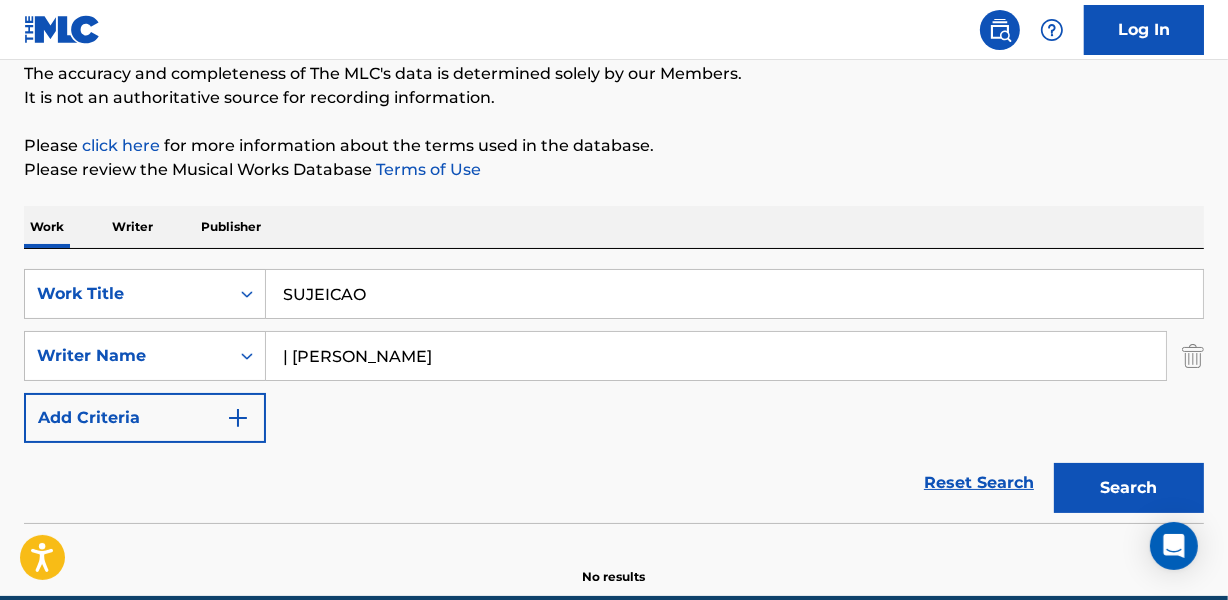 click on "| [PERSON_NAME]" at bounding box center [716, 356] 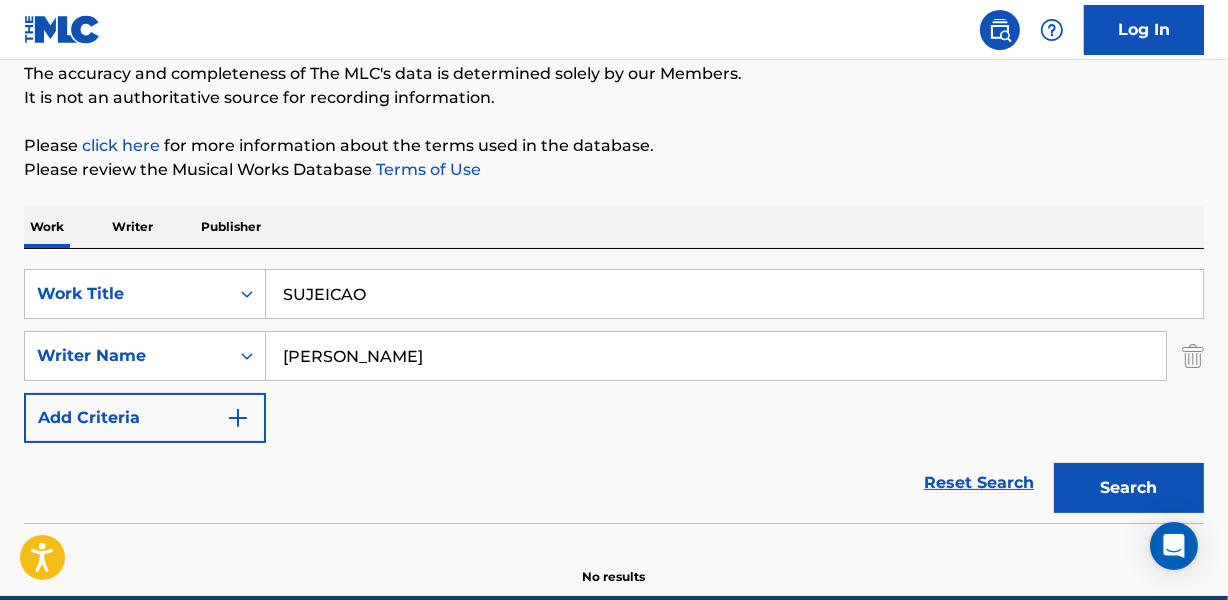 type on "[PERSON_NAME]" 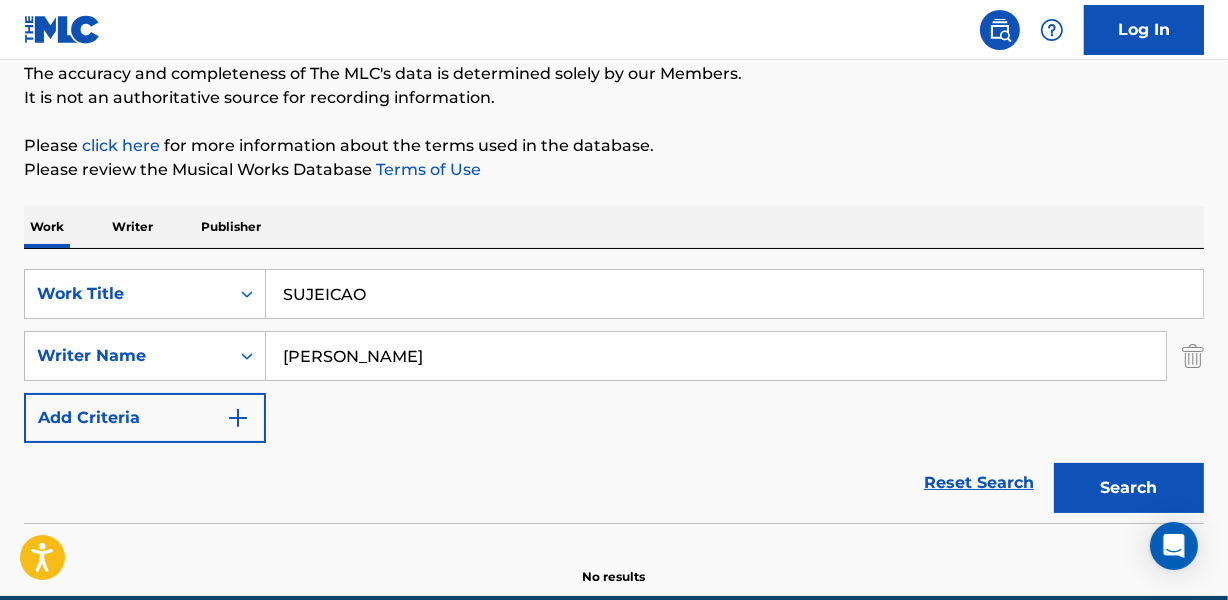 click on "Reset Search Search" at bounding box center (614, 483) 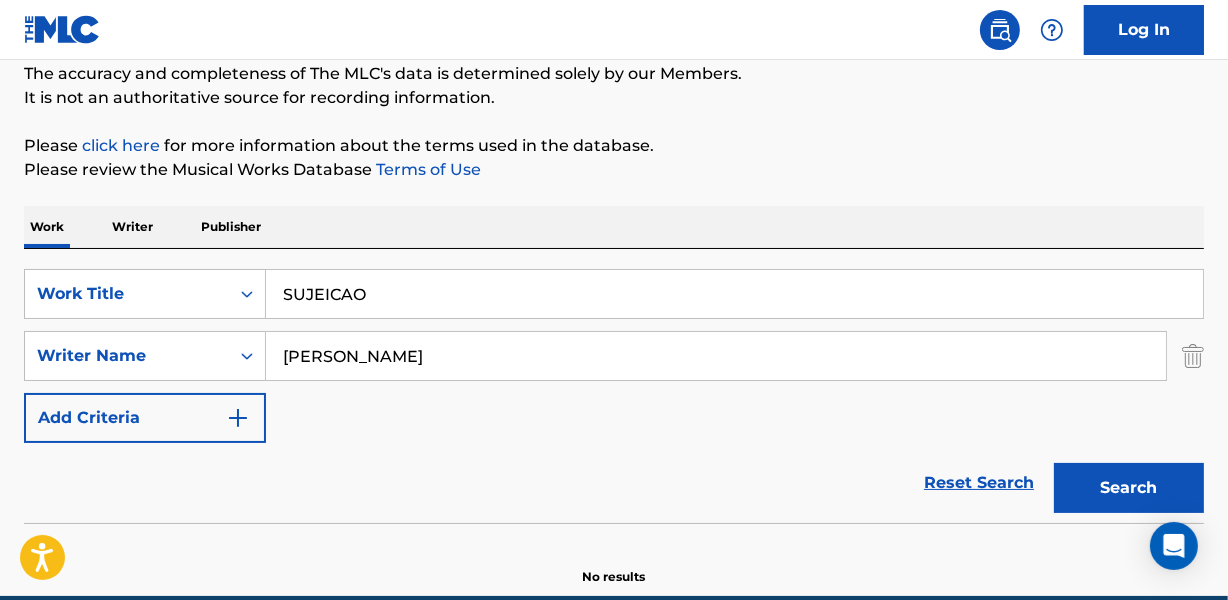 click on "Reset Search Search" at bounding box center (614, 483) 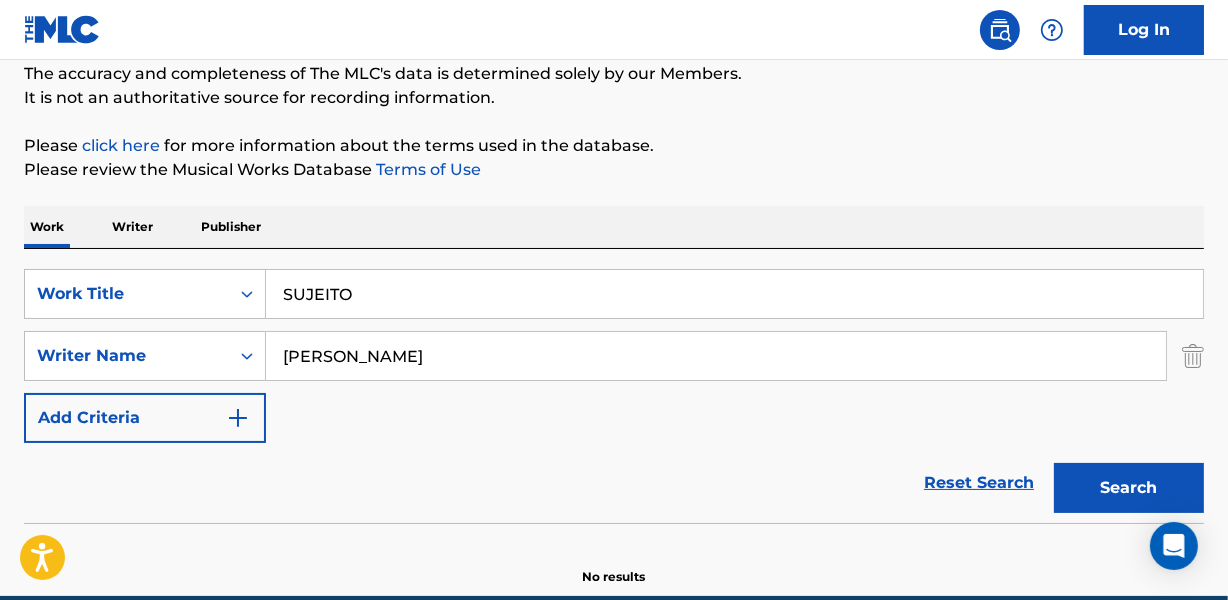 type on "SUJEITO" 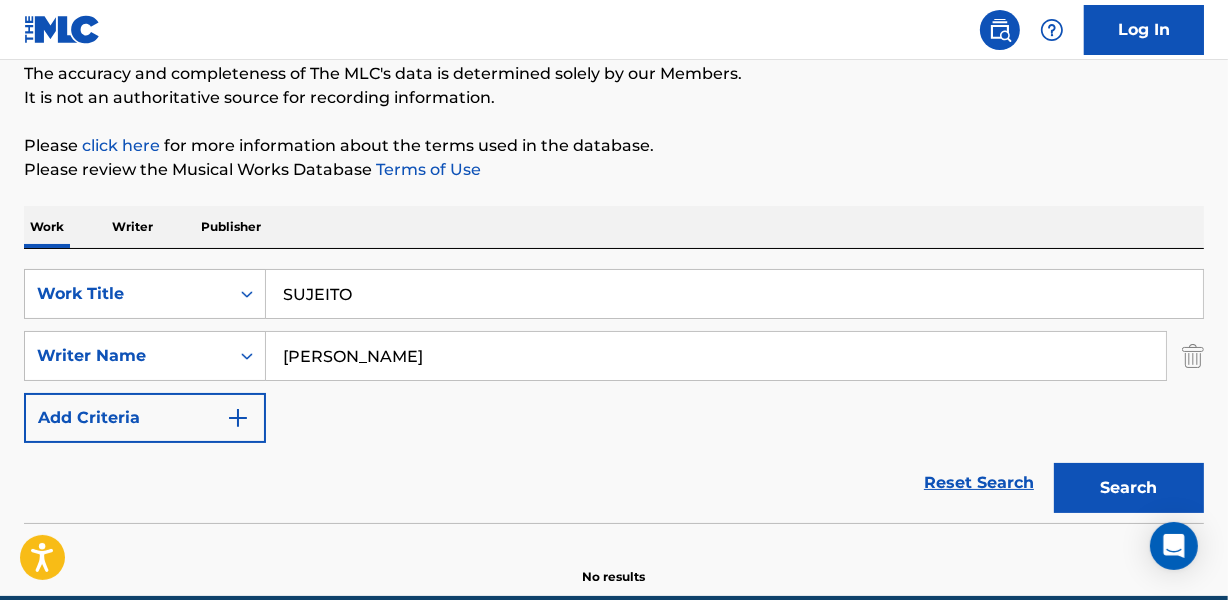 click on "[PERSON_NAME]" at bounding box center [716, 356] 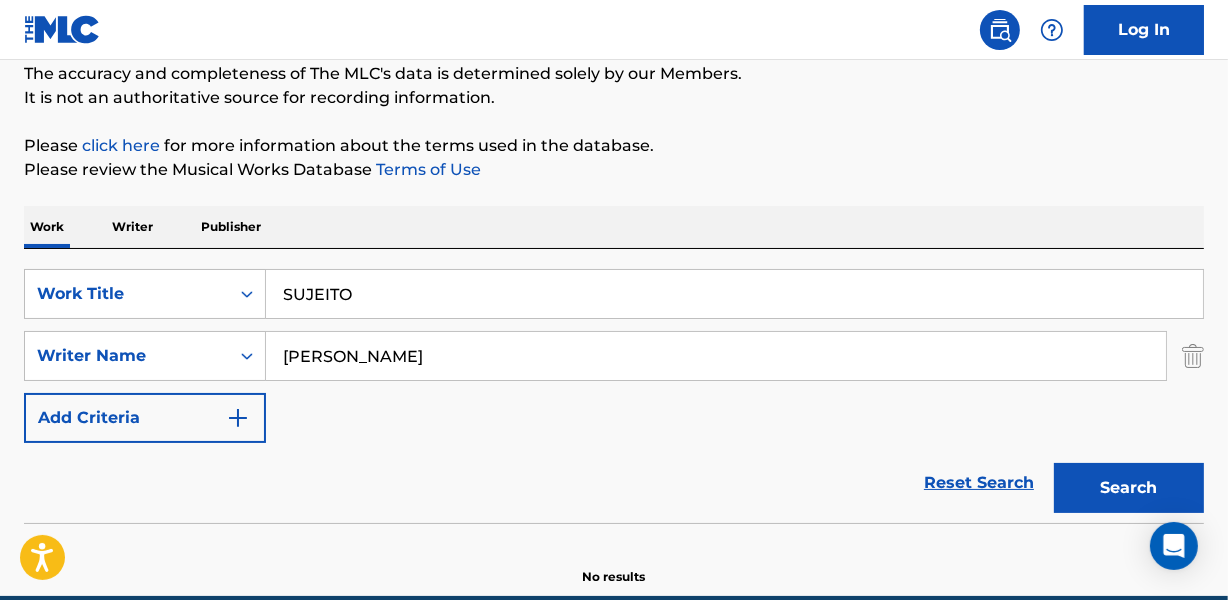 click on "[PERSON_NAME]" at bounding box center (716, 356) 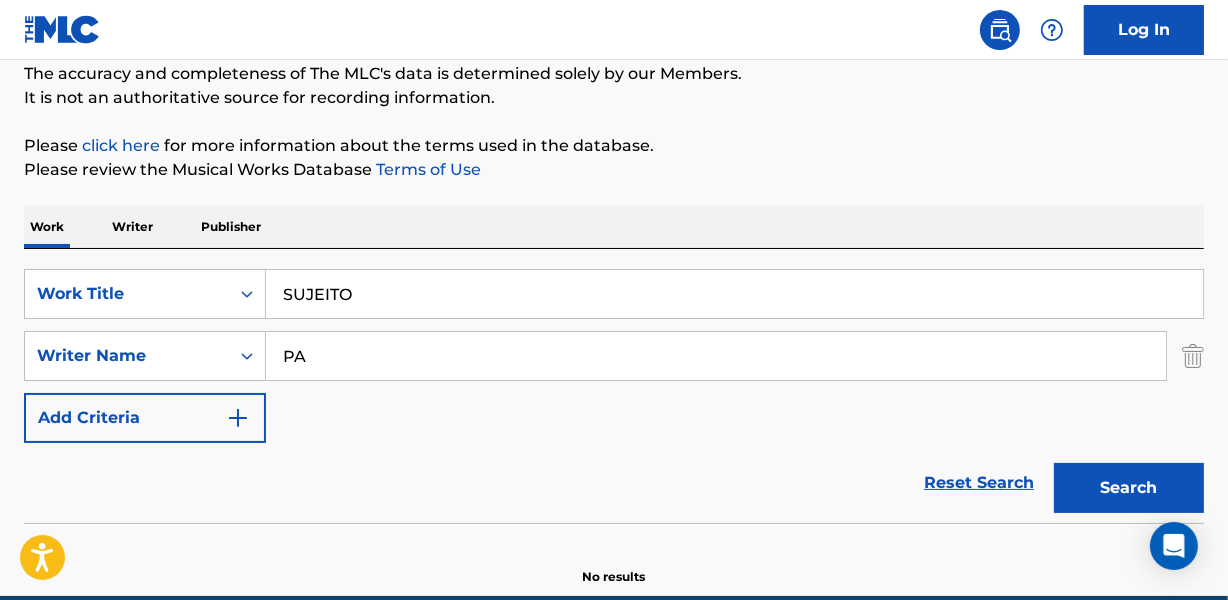 type on "P" 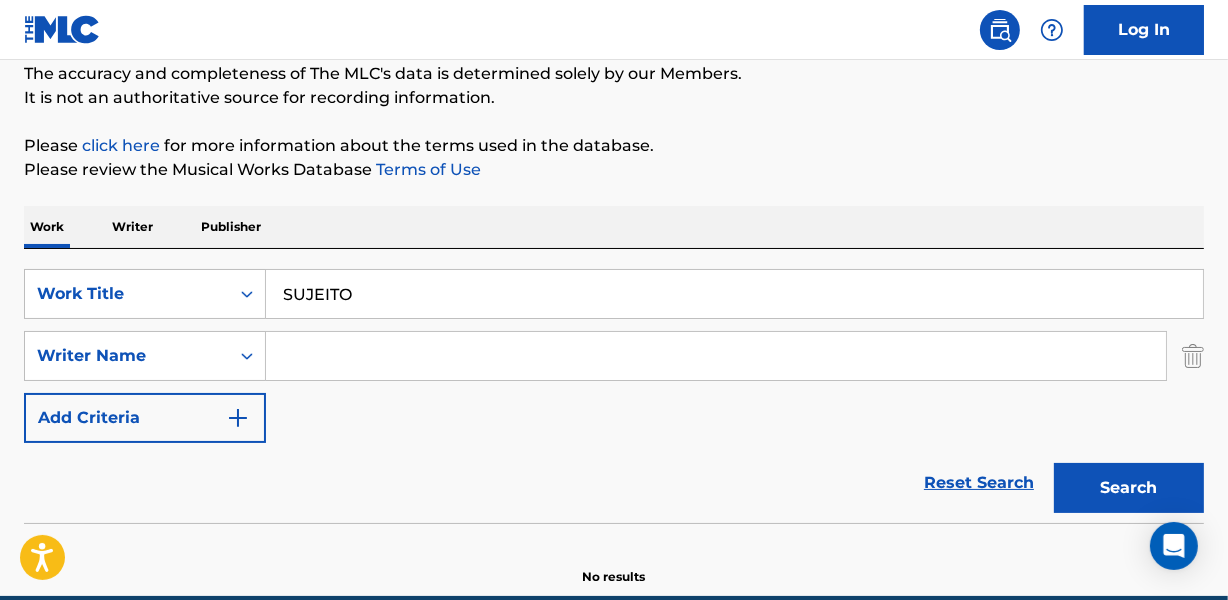 paste on "[PERSON_NAME]" 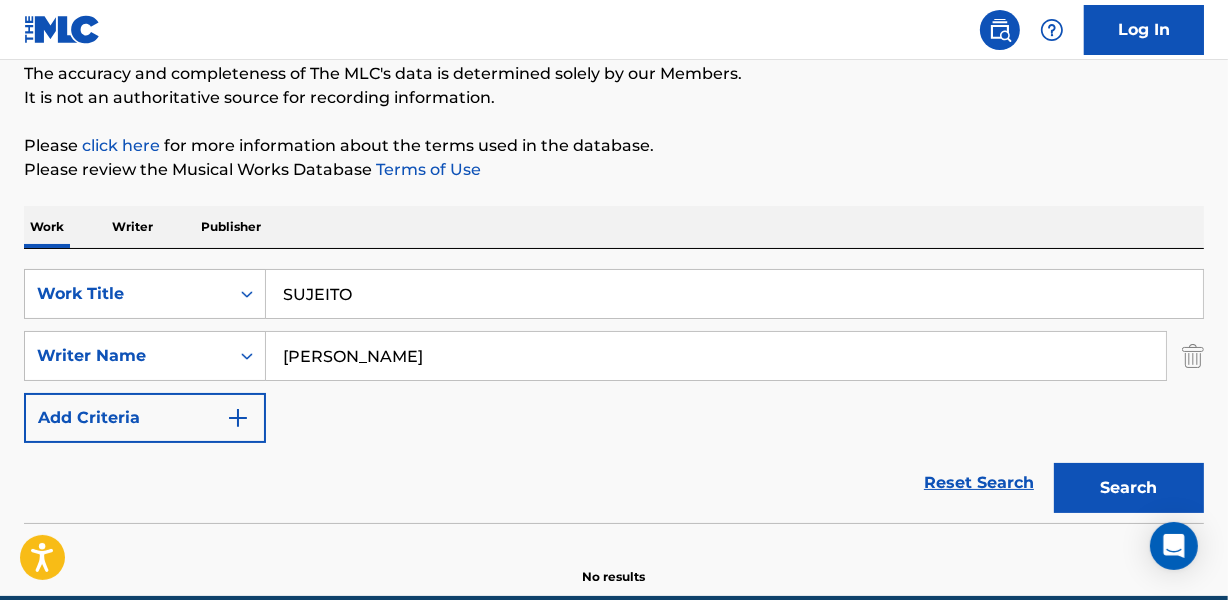 type on "[PERSON_NAME]" 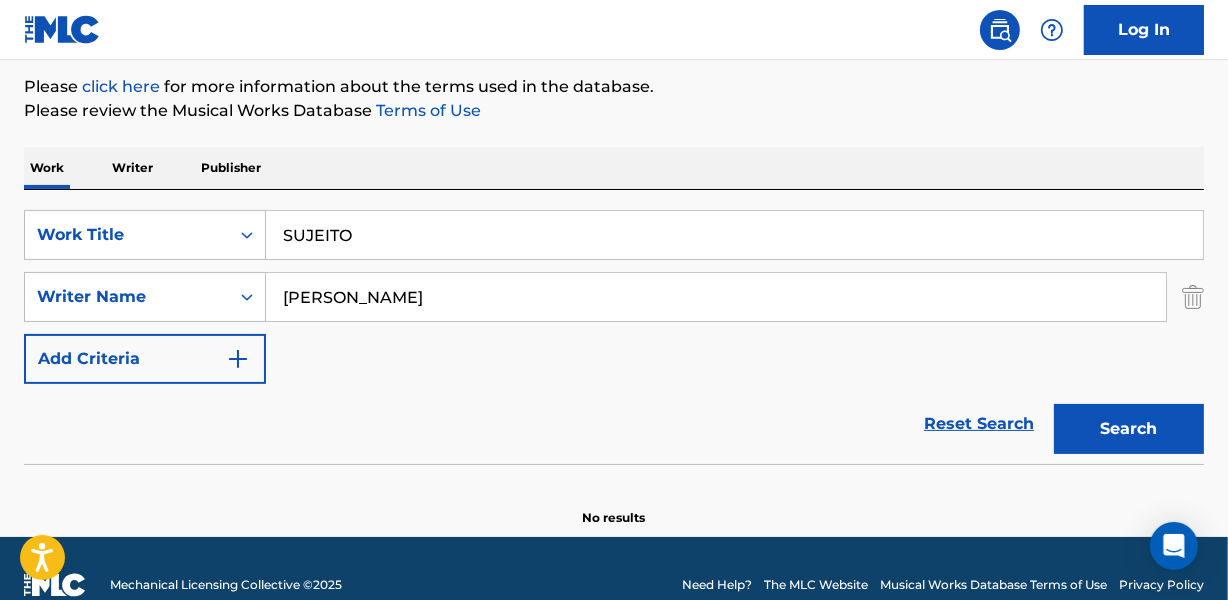 scroll, scrollTop: 267, scrollLeft: 0, axis: vertical 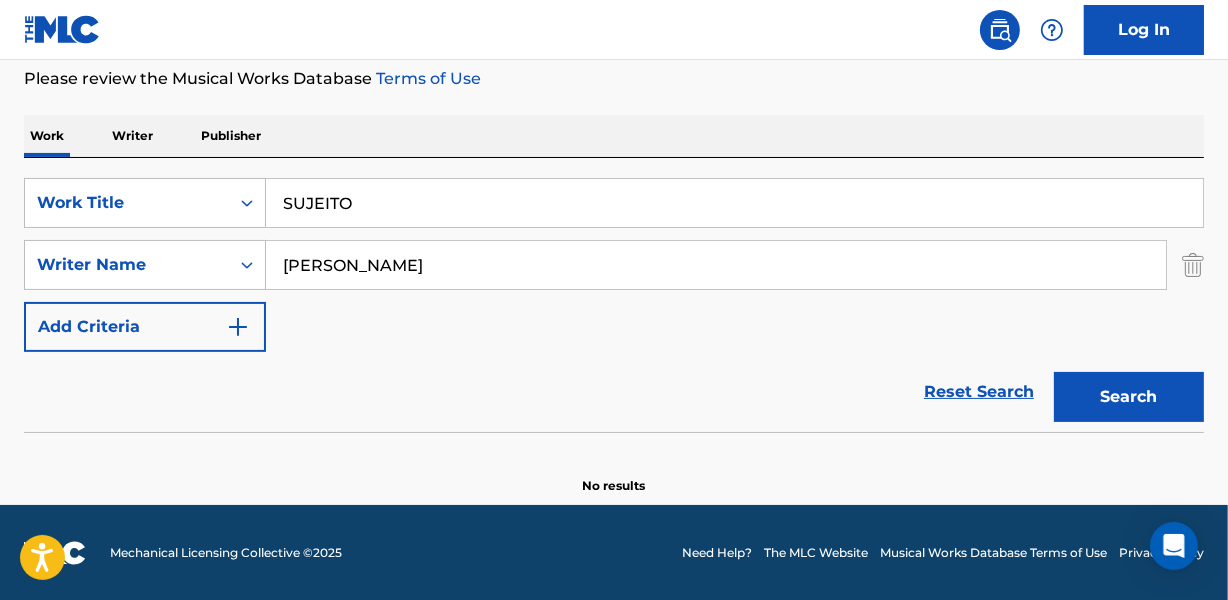click on "SUJEITO" at bounding box center [734, 203] 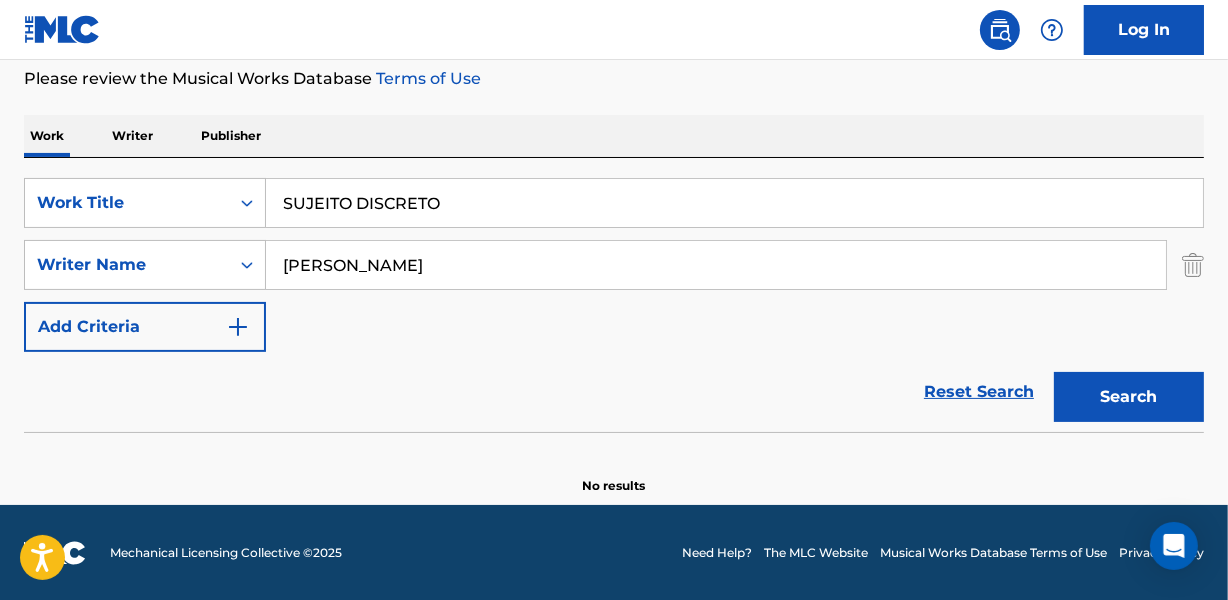 type on "SUJEITO DISCRETO" 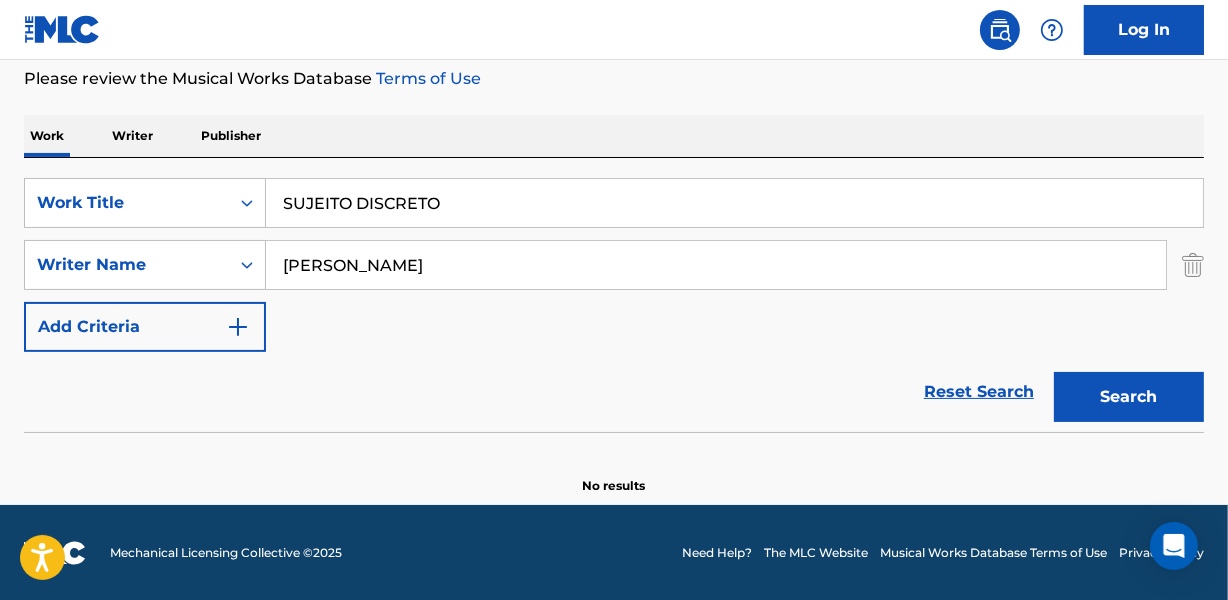 click on "[PERSON_NAME]" at bounding box center (716, 265) 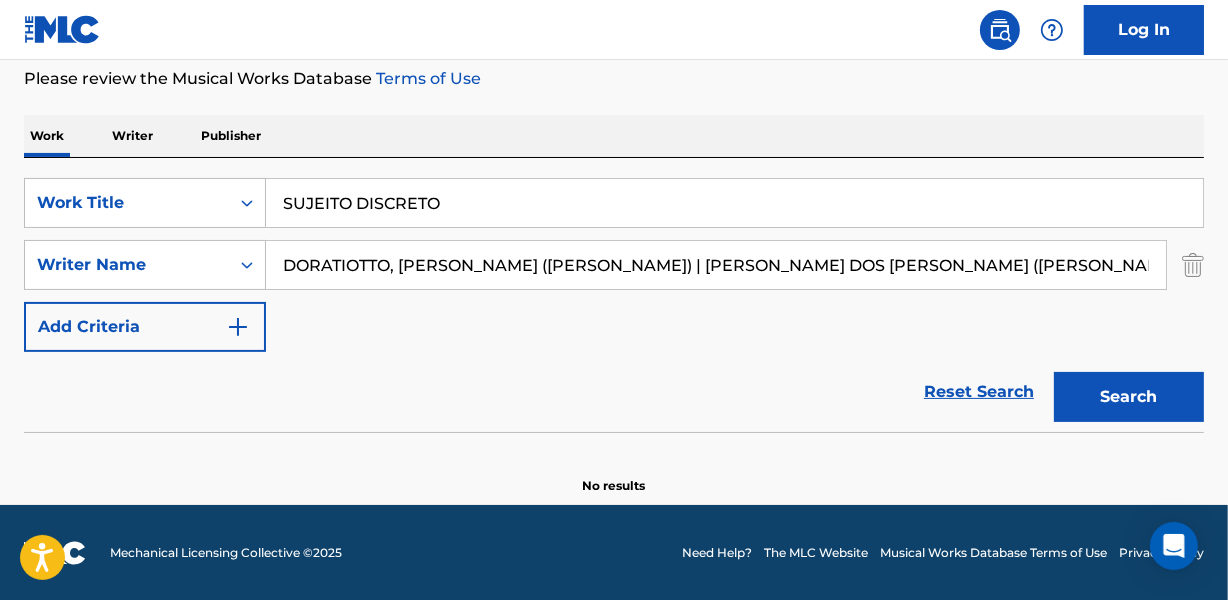scroll, scrollTop: 0, scrollLeft: 208, axis: horizontal 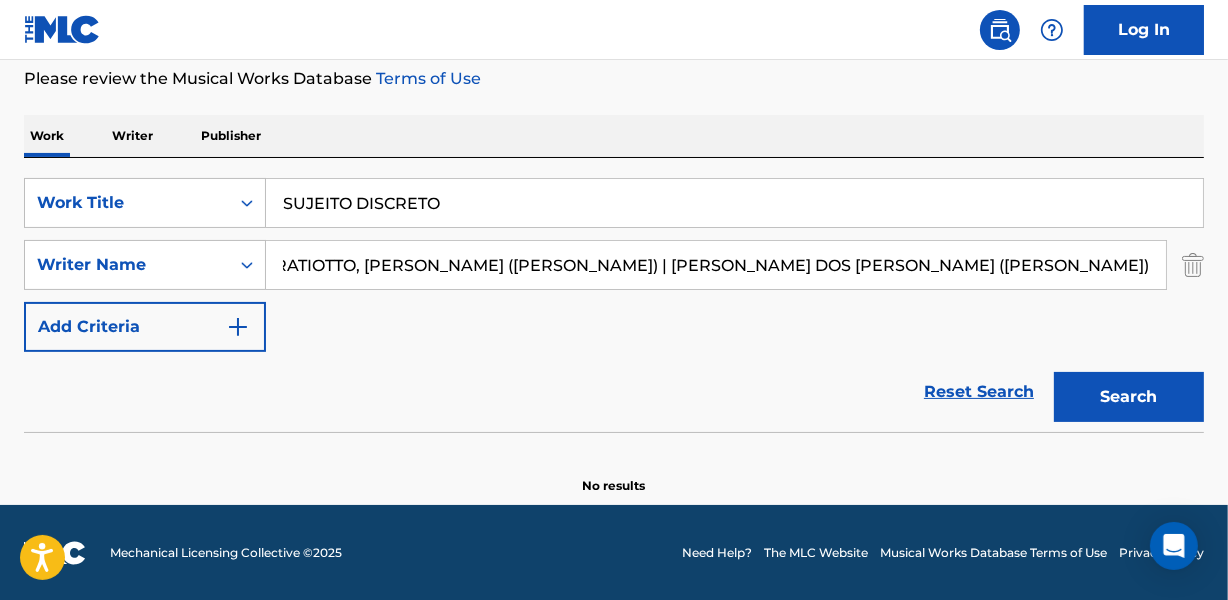 drag, startPoint x: 623, startPoint y: 267, endPoint x: 1237, endPoint y: 264, distance: 614.0073 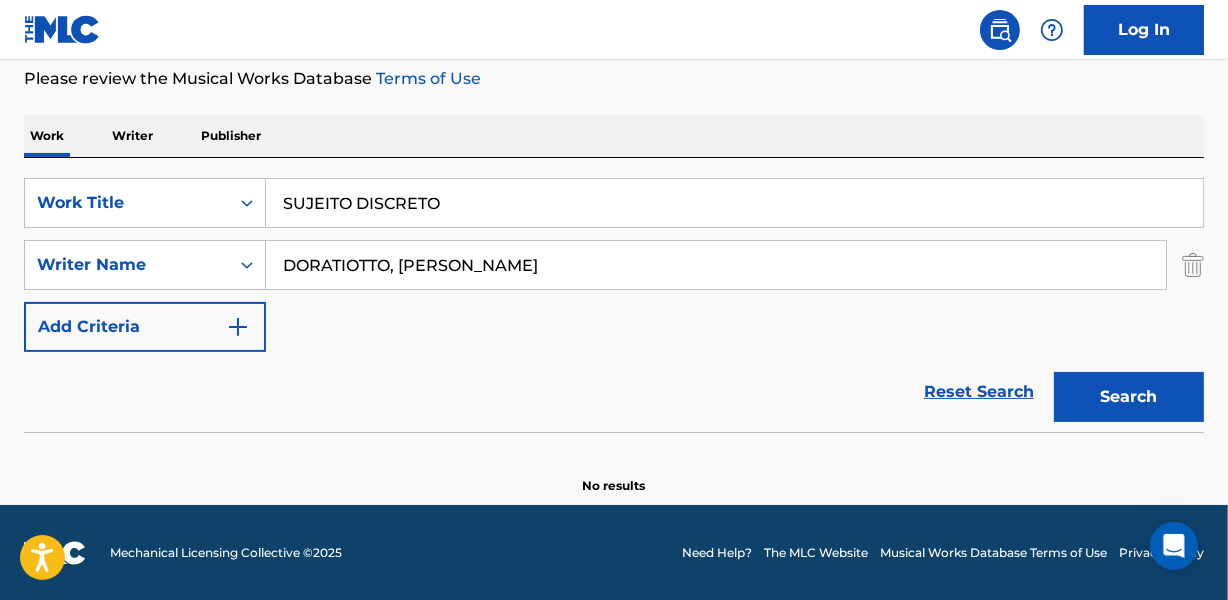 scroll, scrollTop: 0, scrollLeft: 0, axis: both 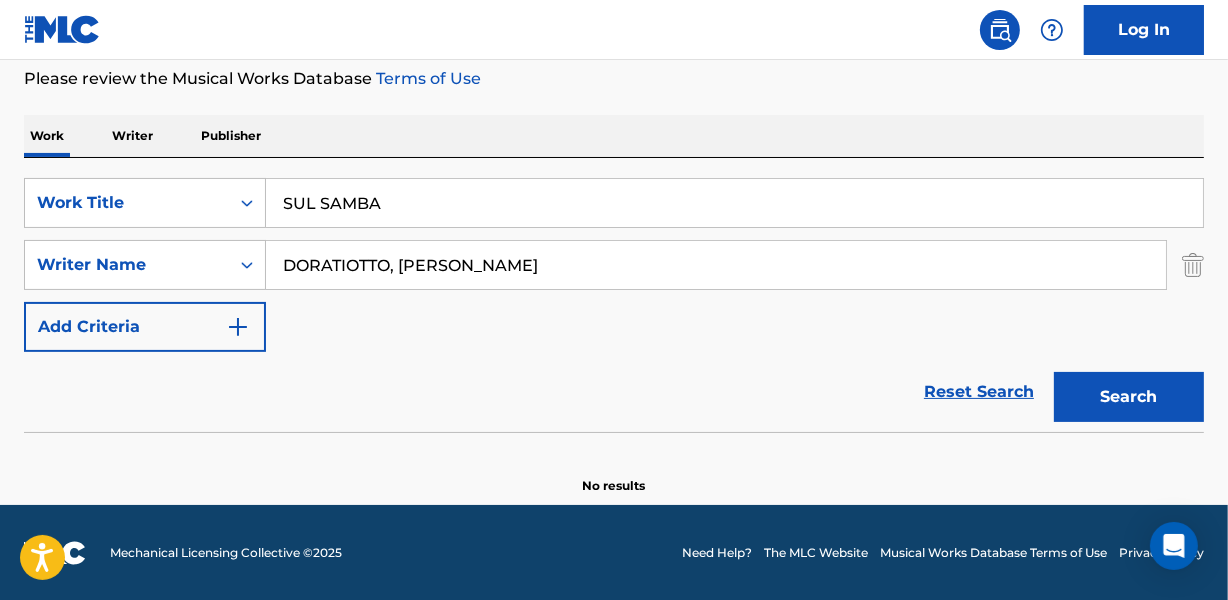 type on "SUL SAMBA" 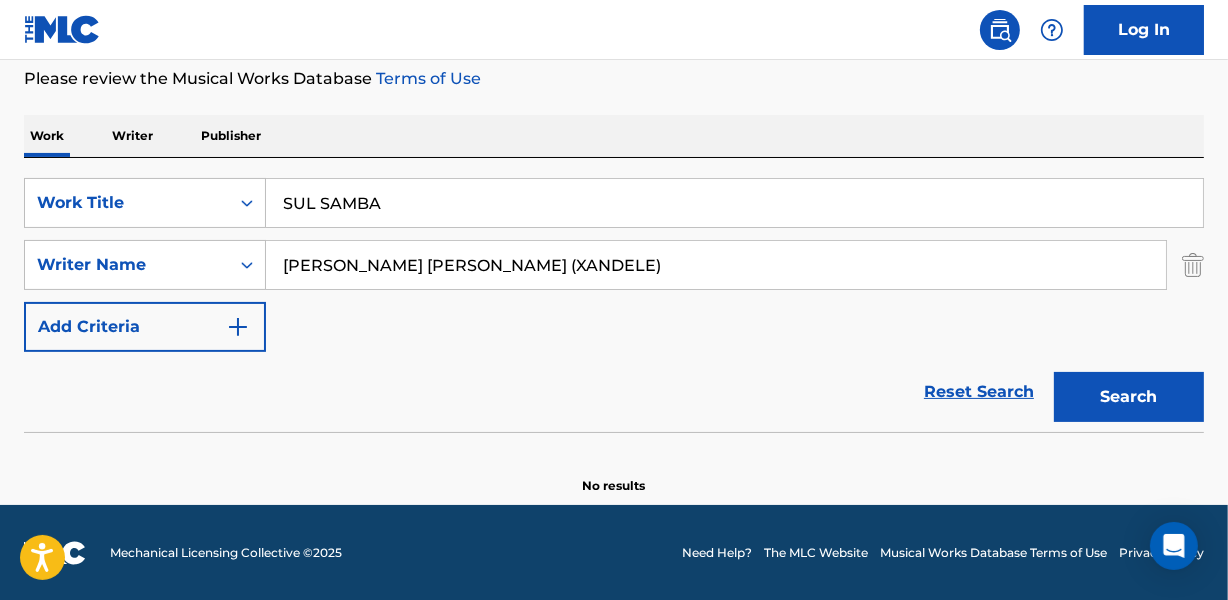 type on "[PERSON_NAME] [PERSON_NAME] (XANDELE)" 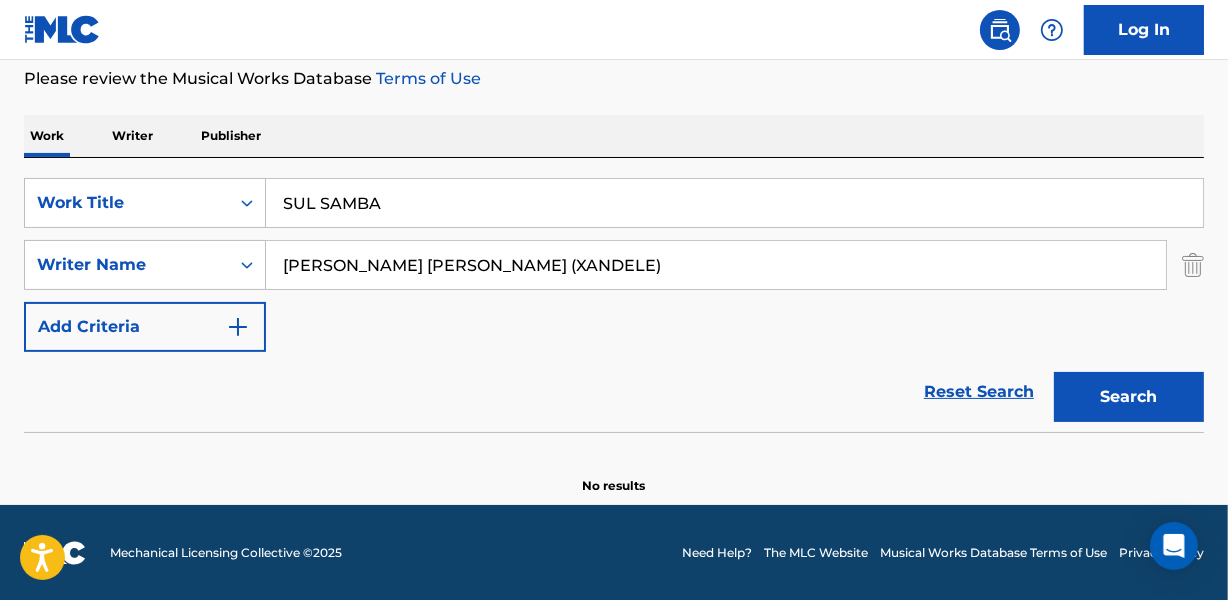 click on "Reset Search Search" at bounding box center (614, 392) 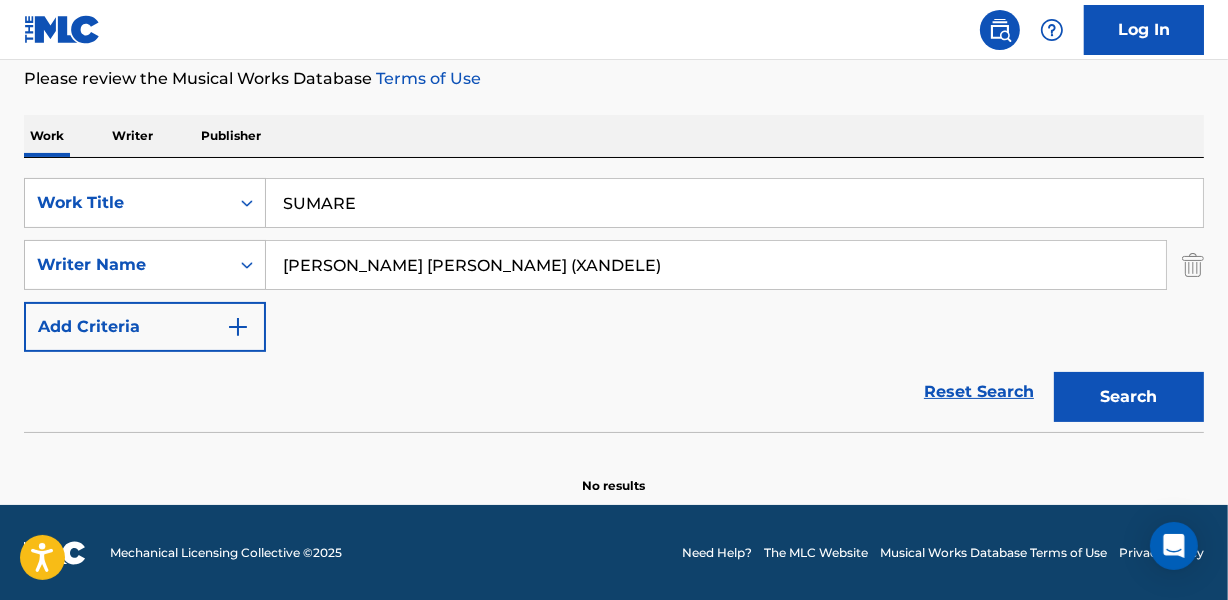 type on "SUMARE" 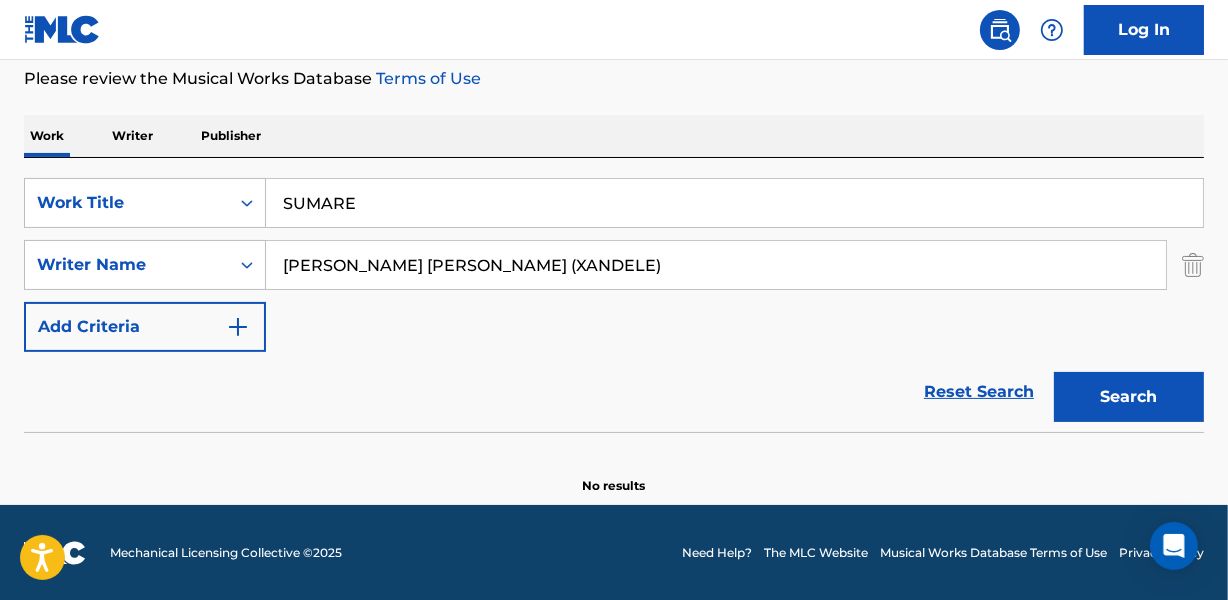 click on "[PERSON_NAME] [PERSON_NAME] (XANDELE)" at bounding box center (716, 265) 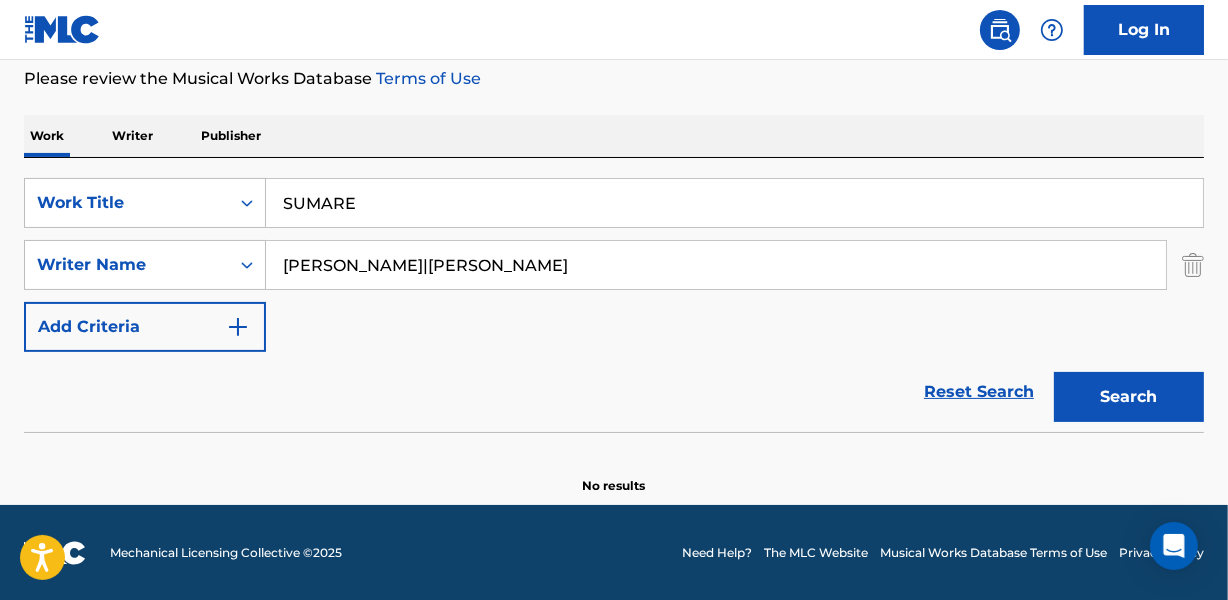 click on "Search" at bounding box center [1129, 397] 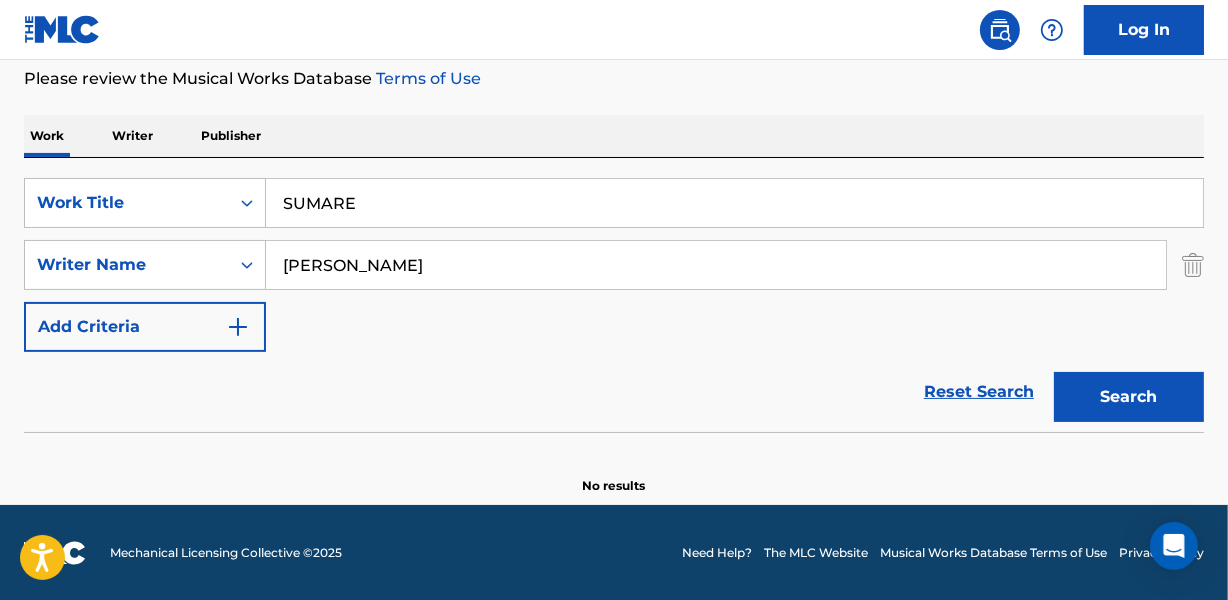 type on "[PERSON_NAME]" 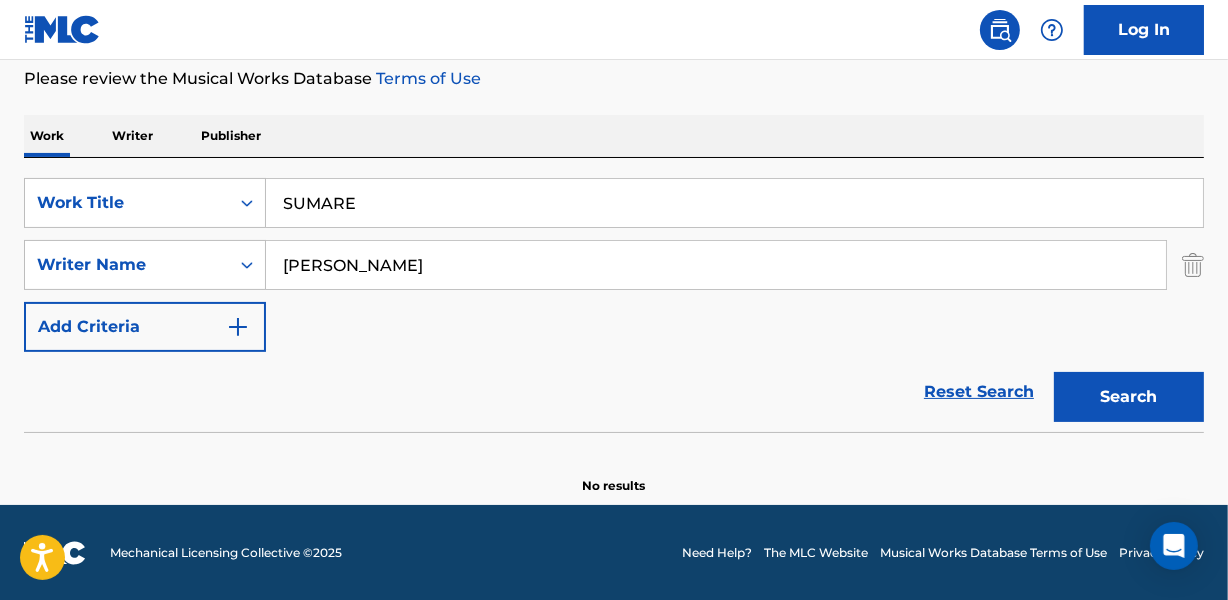 click on "SUMARE" at bounding box center [734, 203] 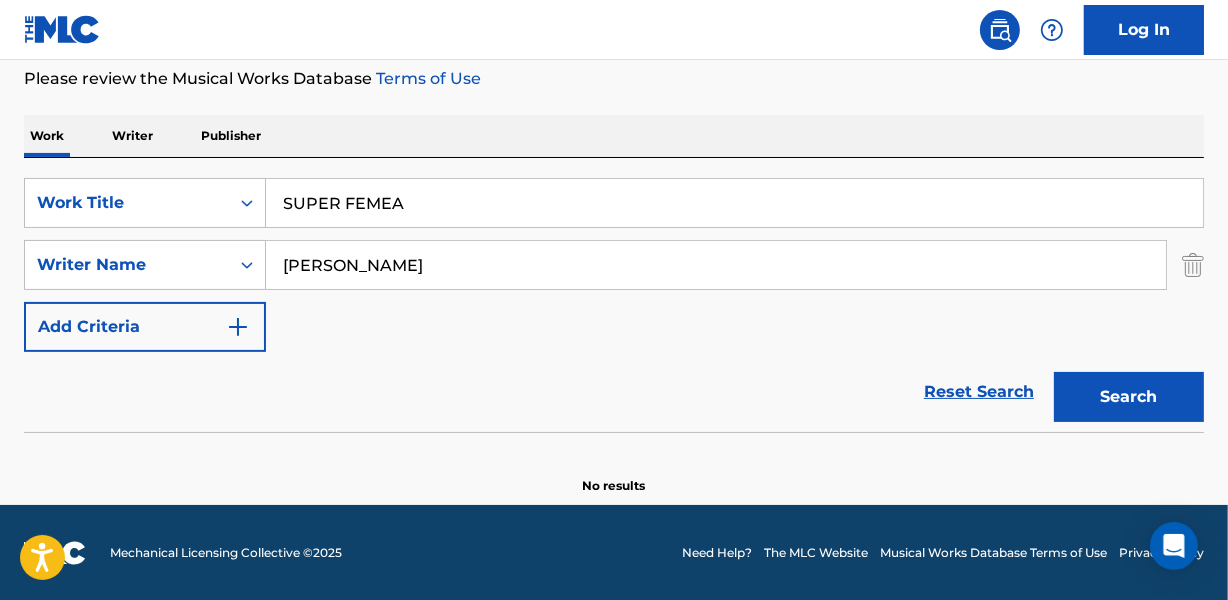 type on "SUPER FEMEA" 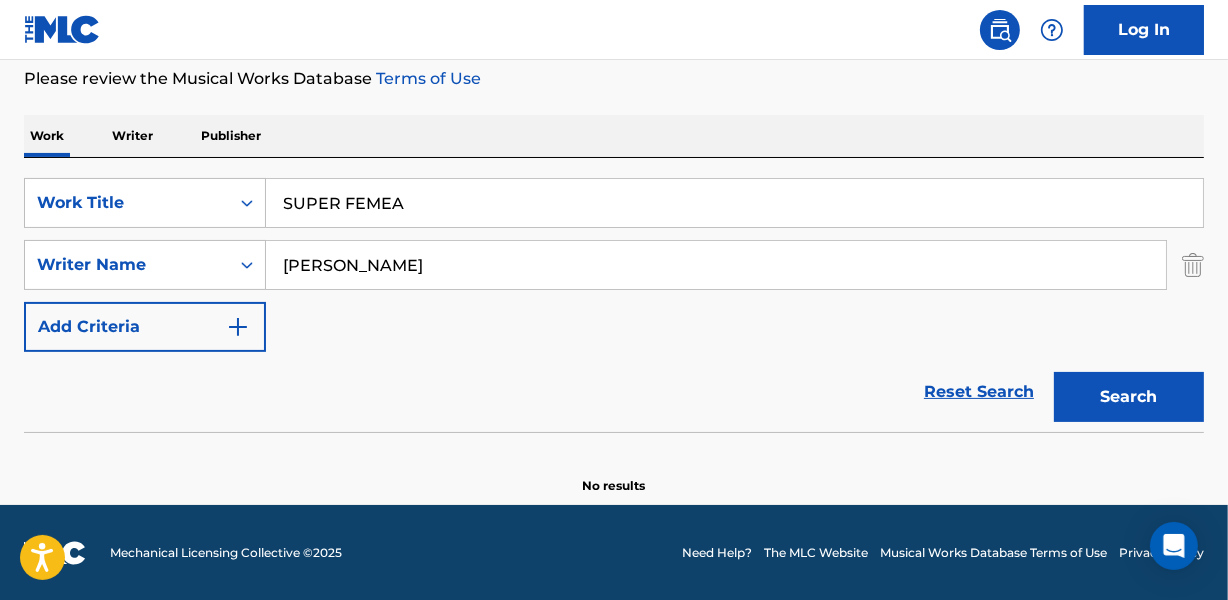 click on "[PERSON_NAME]" at bounding box center (716, 265) 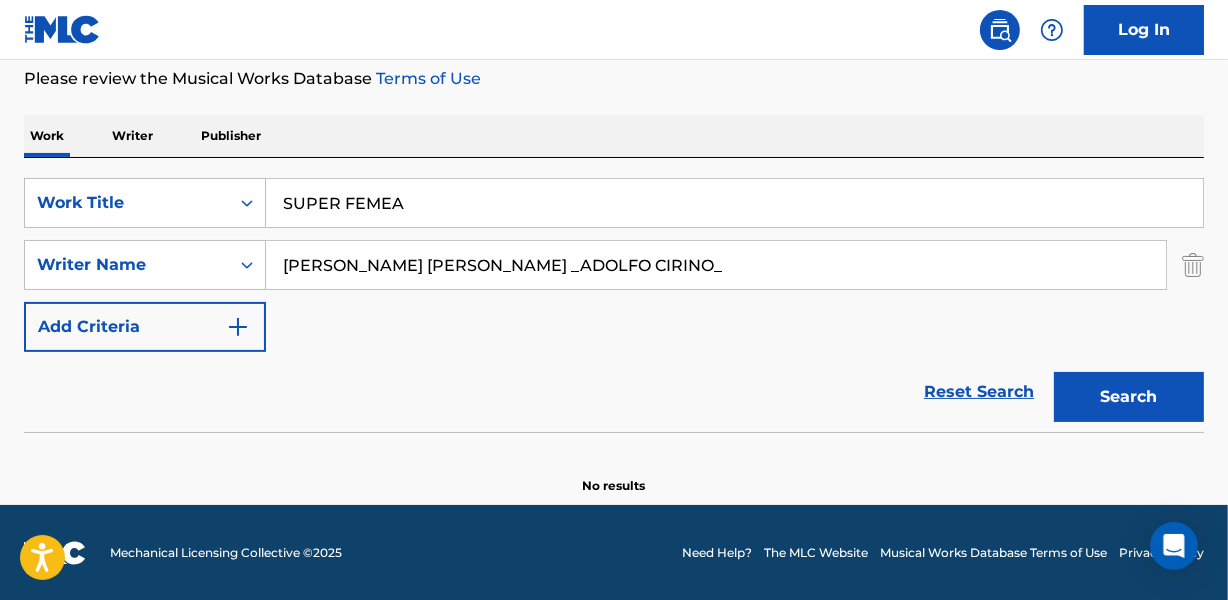 drag, startPoint x: 580, startPoint y: 264, endPoint x: 886, endPoint y: 252, distance: 306.2352 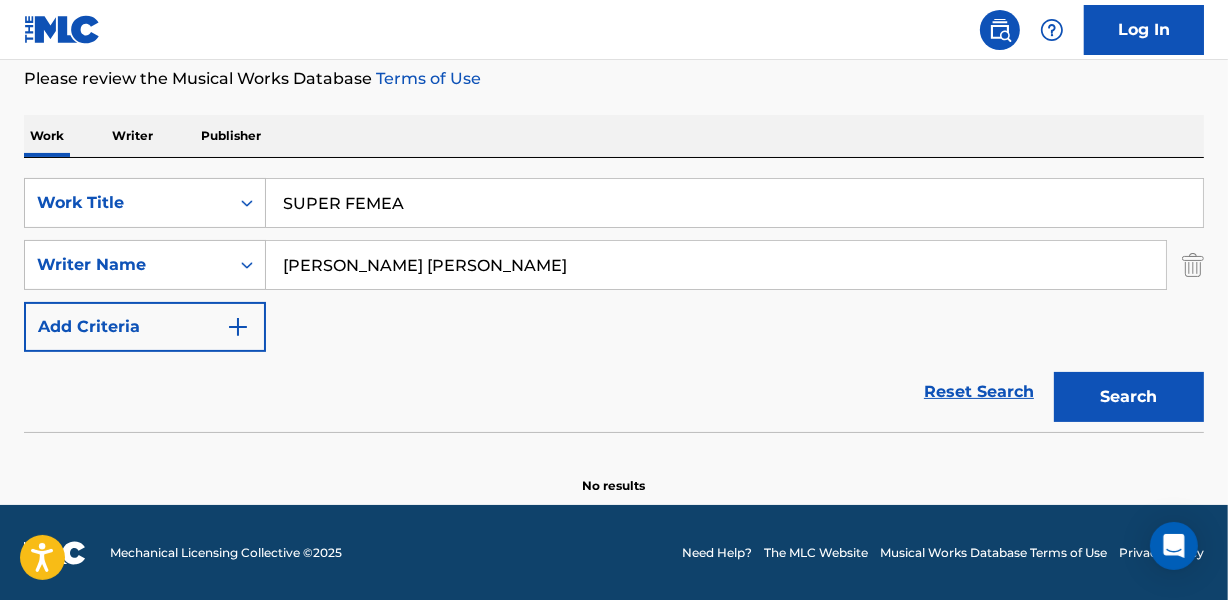 type on "[PERSON_NAME] [PERSON_NAME]" 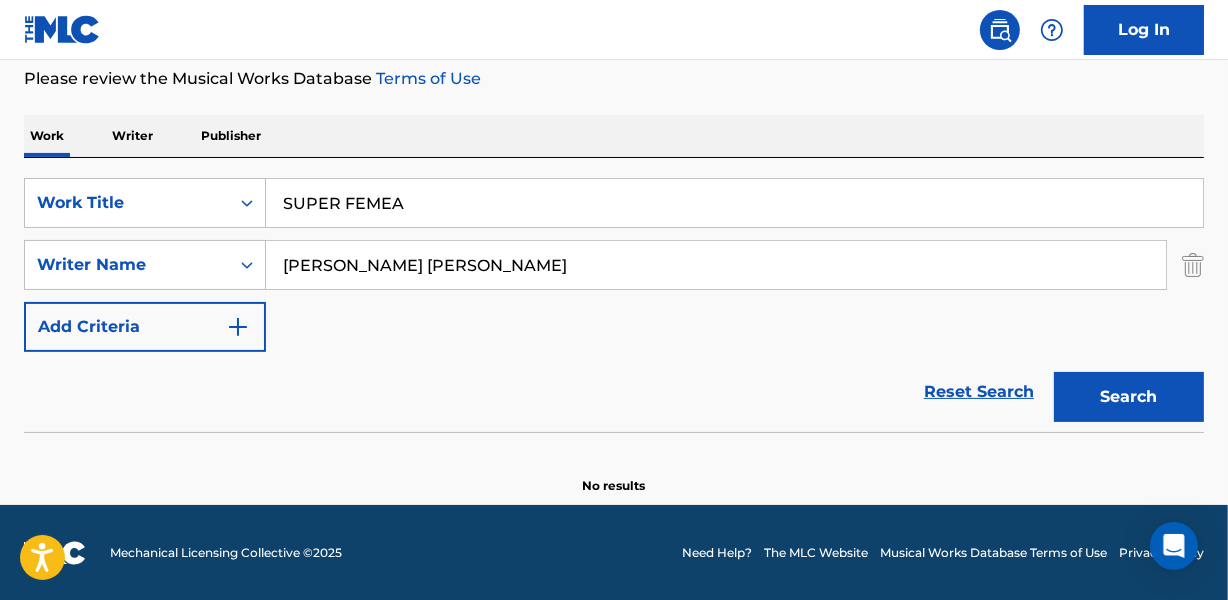 click on "SUPER FEMEA" at bounding box center (734, 203) 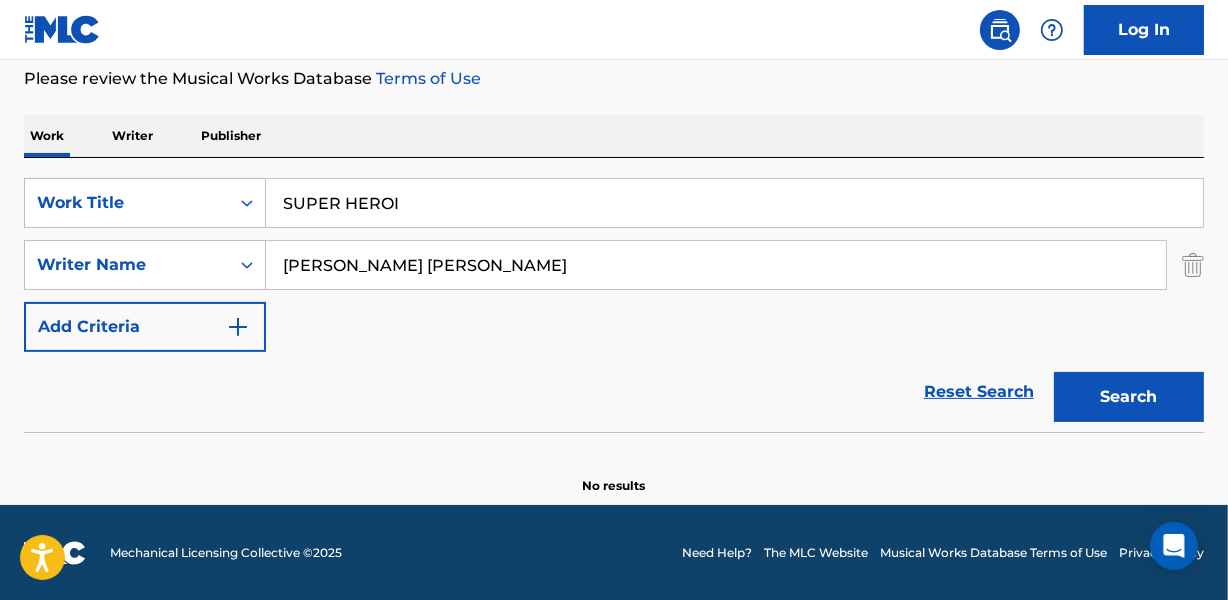 type on "SUPER HEROI" 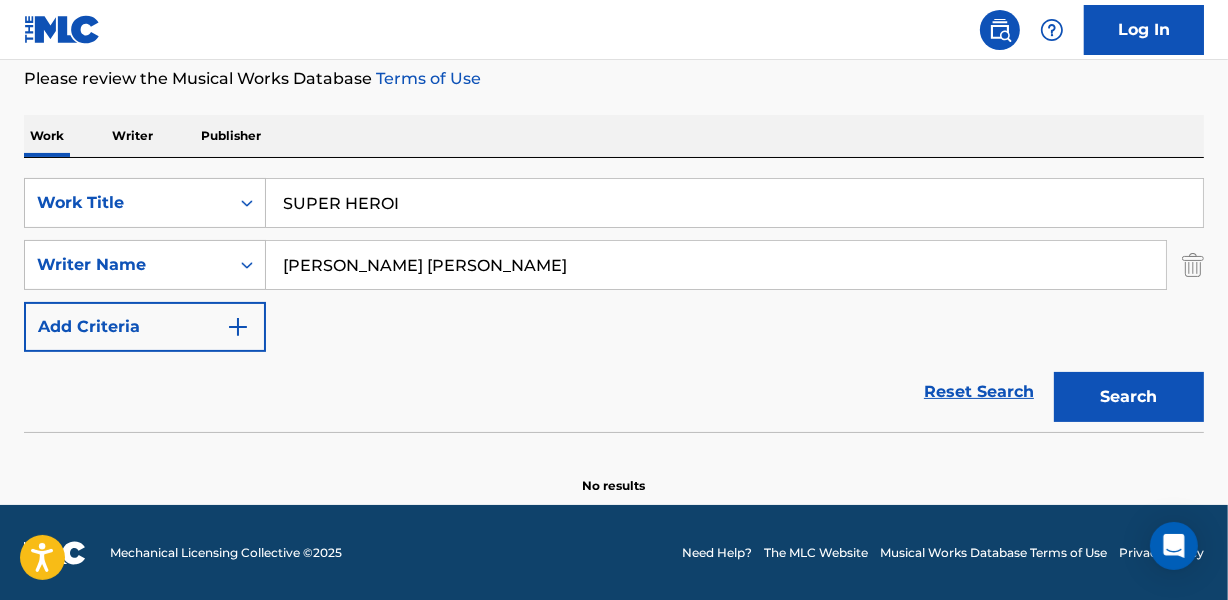 click on "[PERSON_NAME] [PERSON_NAME]" at bounding box center (716, 265) 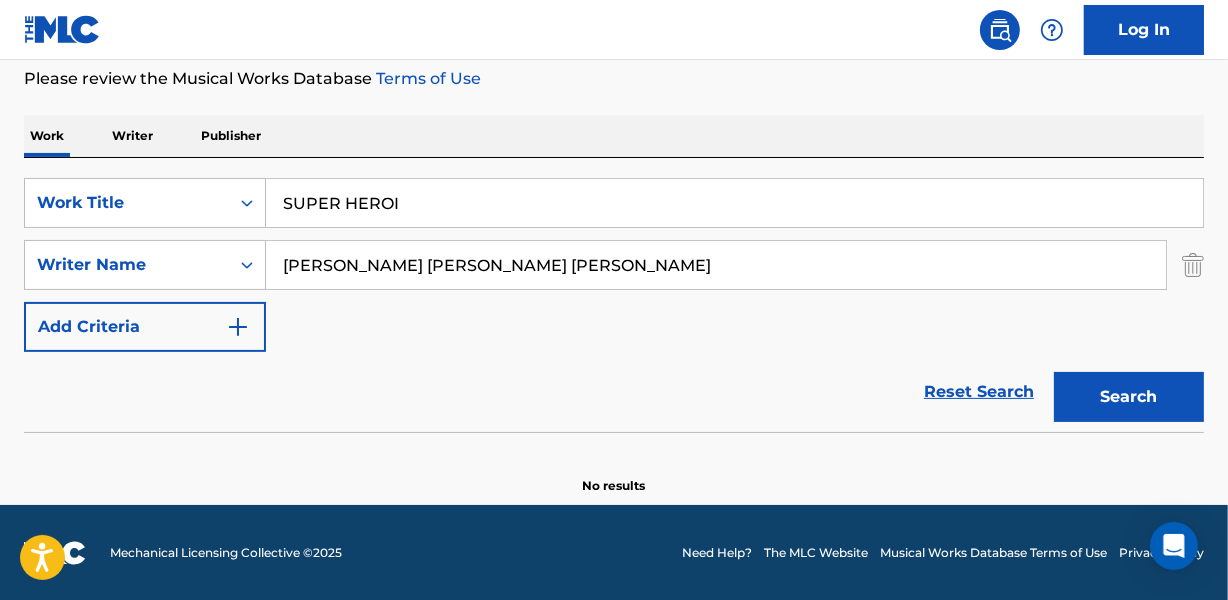 type on "[PERSON_NAME] [PERSON_NAME] [PERSON_NAME]" 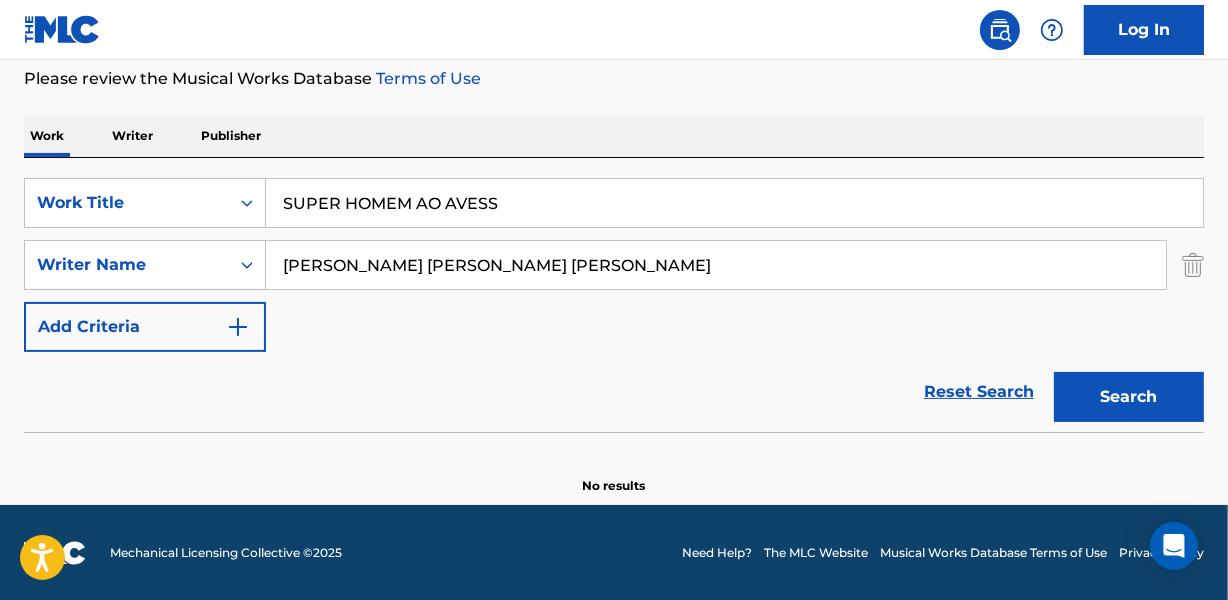 type on "SUPER HOMEM AO AVESS" 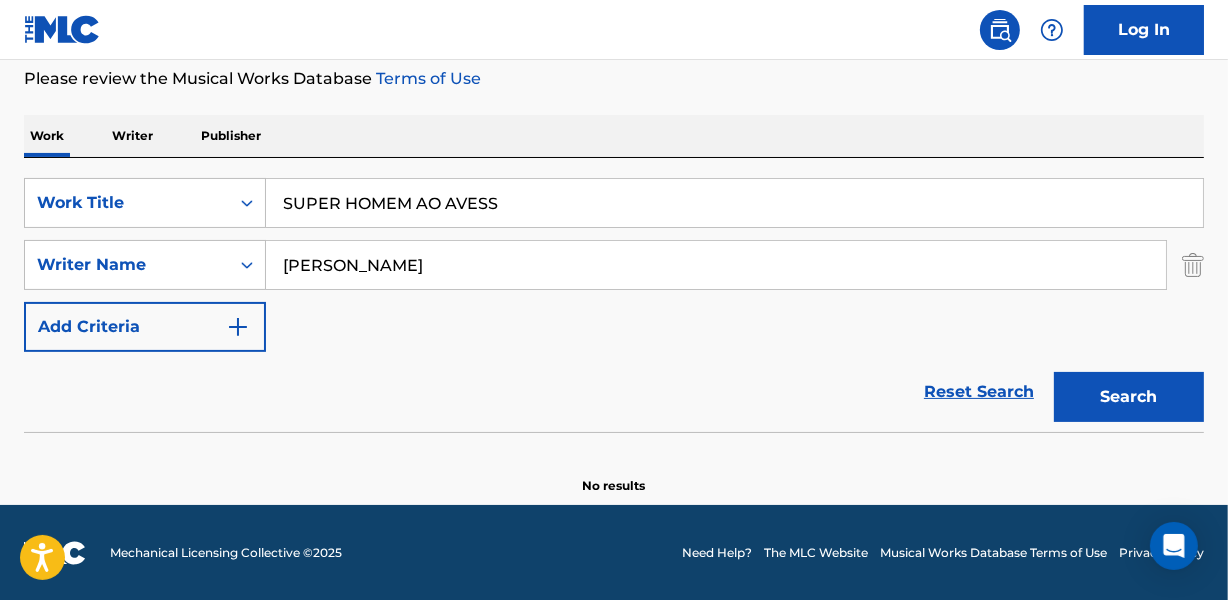 type on "[PERSON_NAME]" 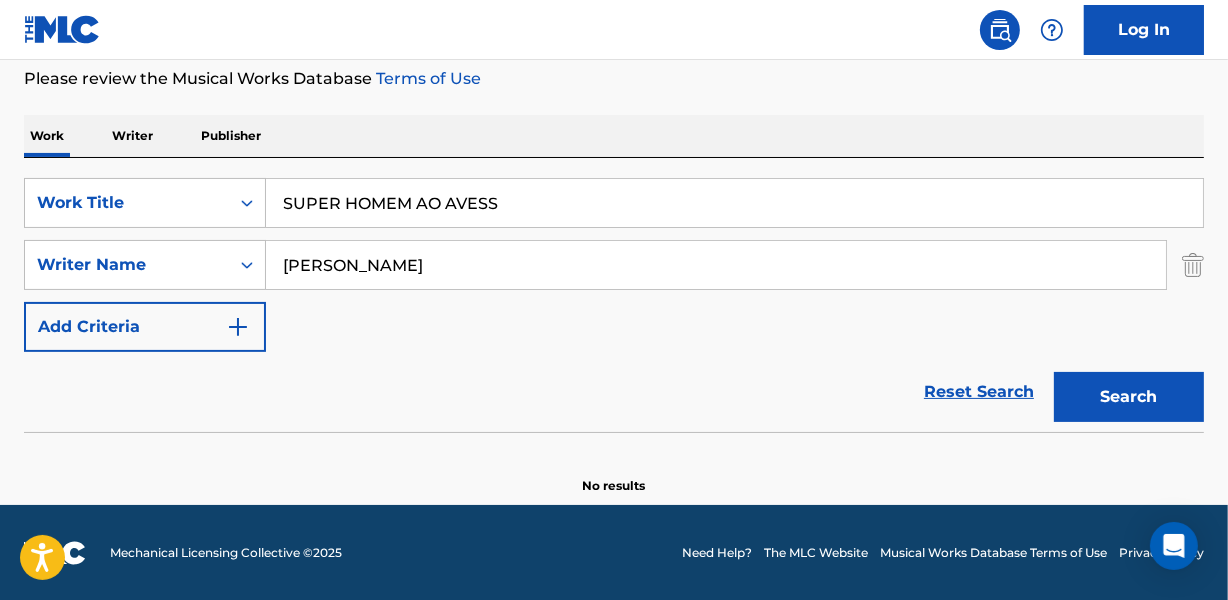 click on "SUPER HOMEM AO AVESS" at bounding box center (734, 203) 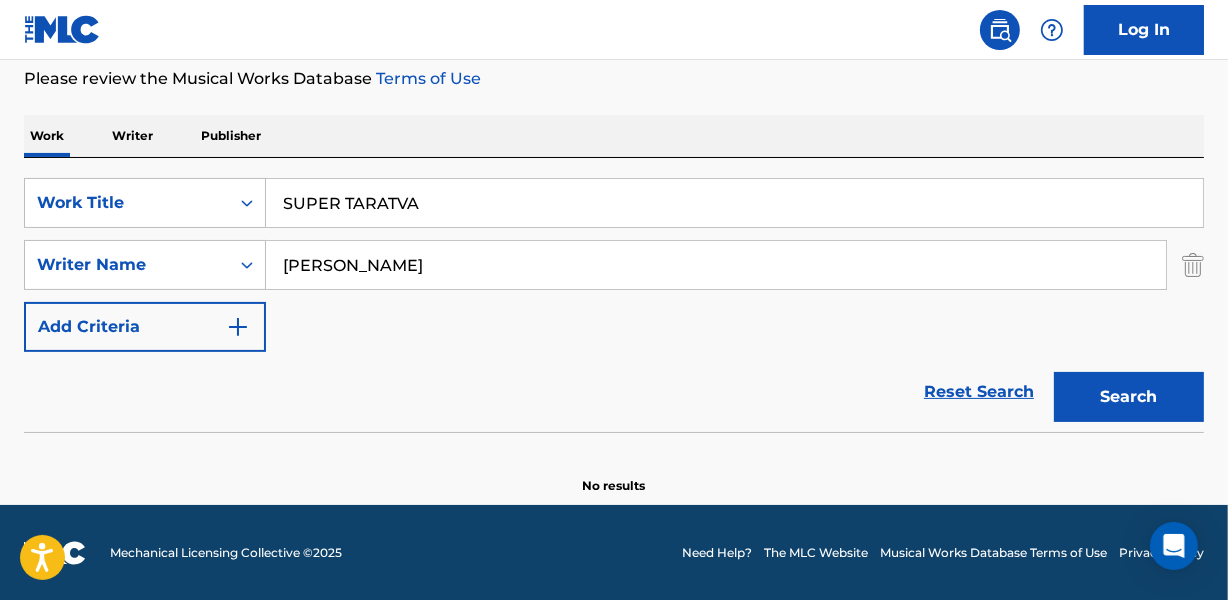 type on "SUPER TARATVA" 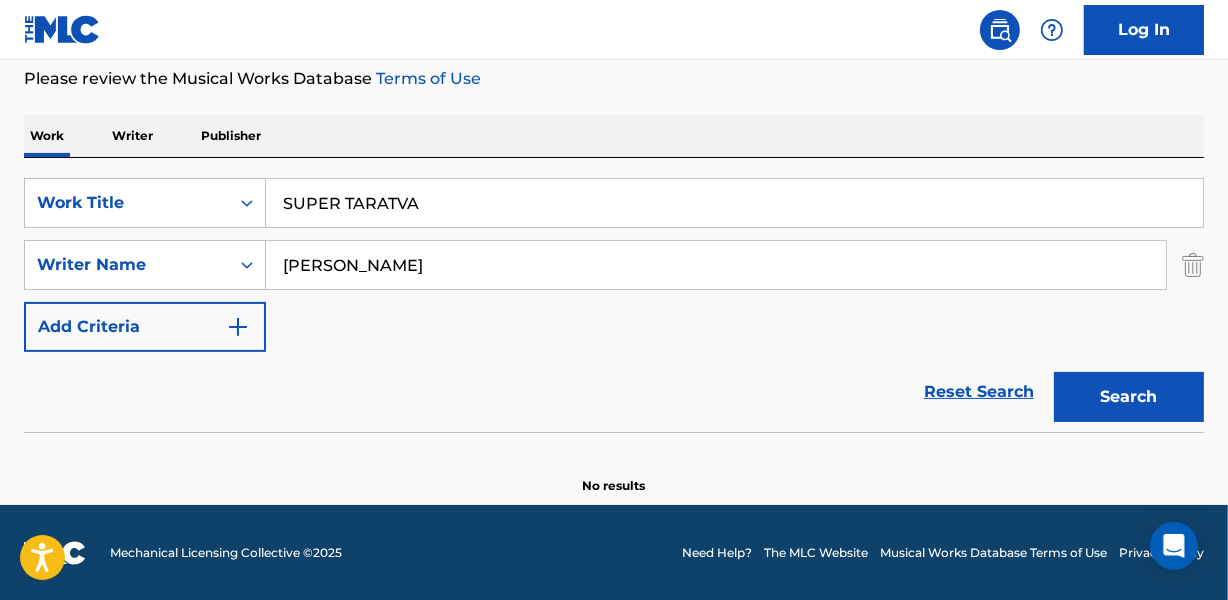 click on "[PERSON_NAME]" at bounding box center (716, 265) 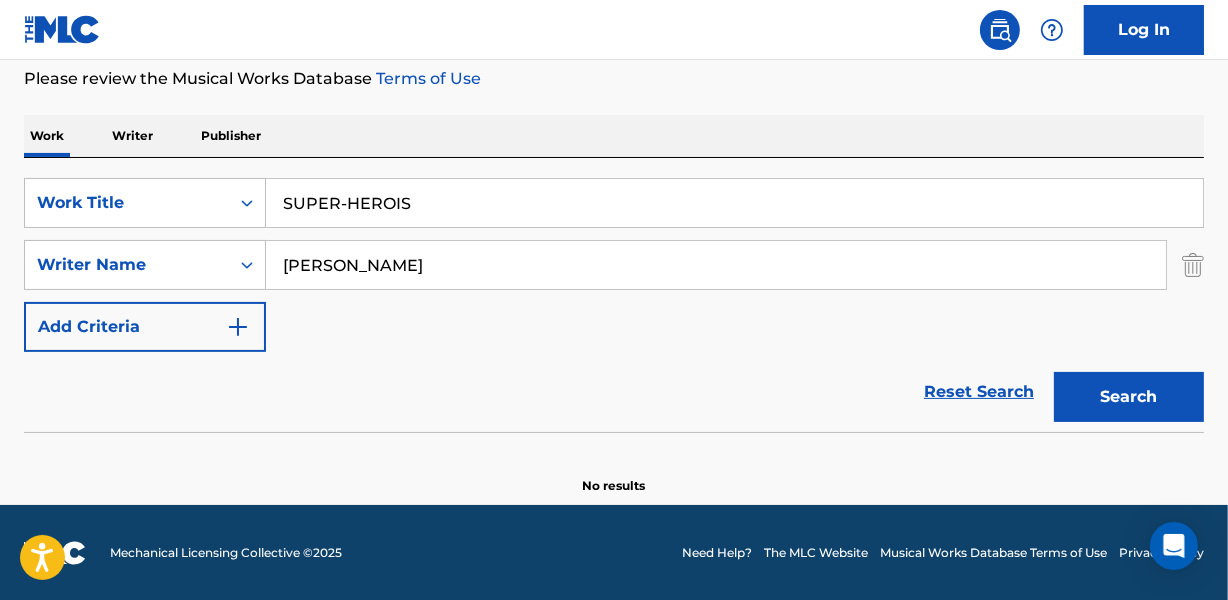 type on "SUPER-HEROIS" 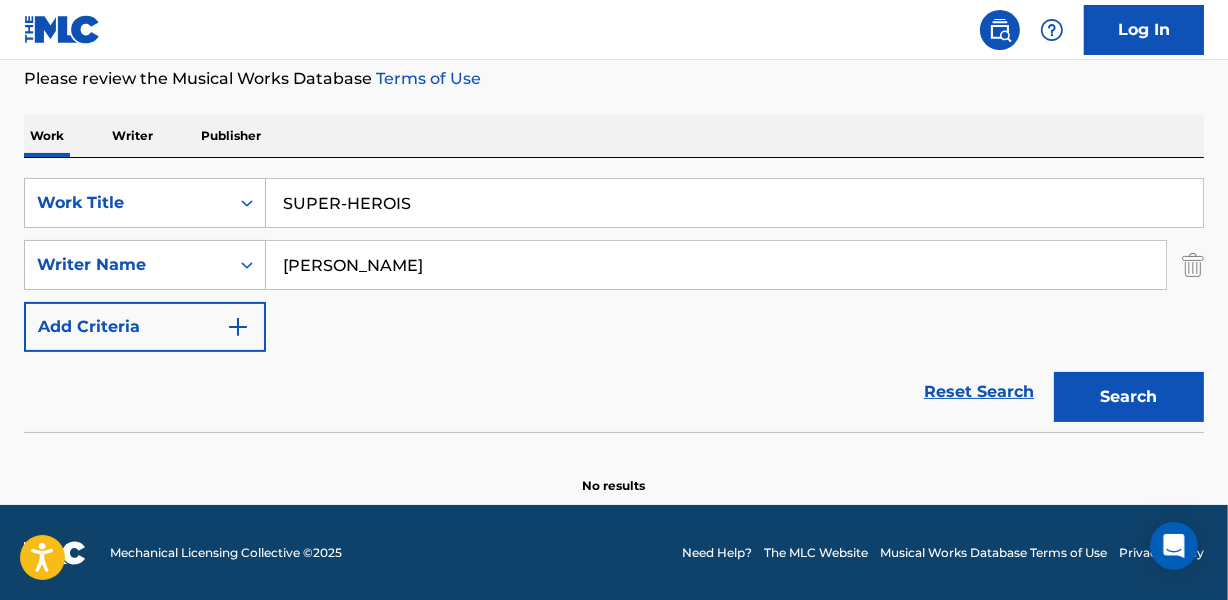click on "[PERSON_NAME]" at bounding box center [716, 265] 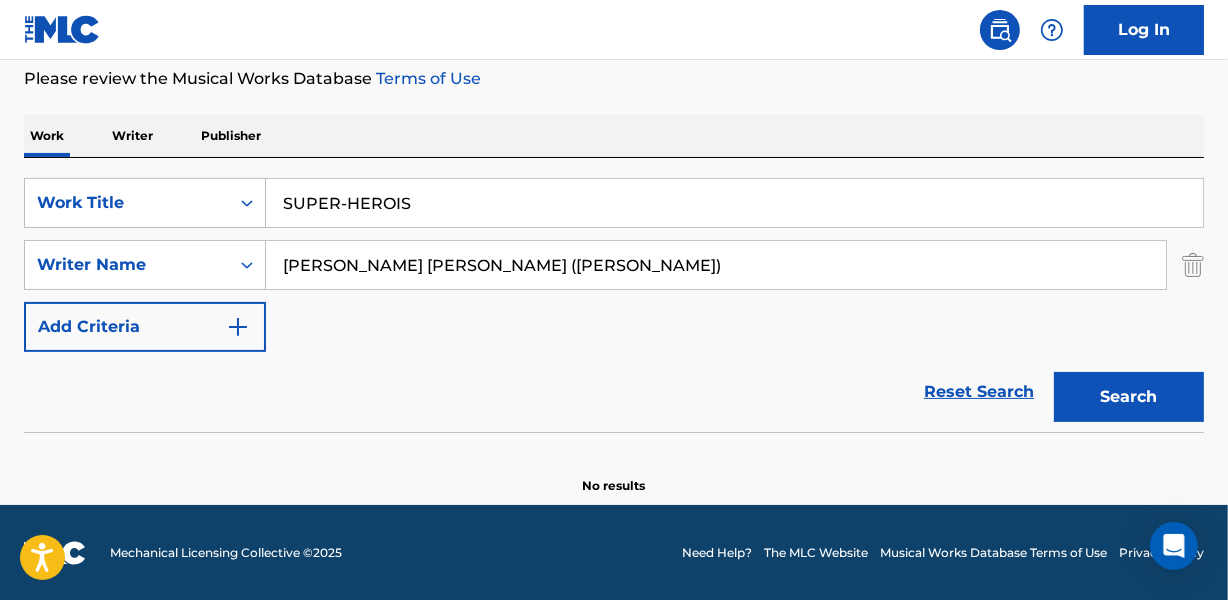 drag, startPoint x: 660, startPoint y: 266, endPoint x: 840, endPoint y: 270, distance: 180.04443 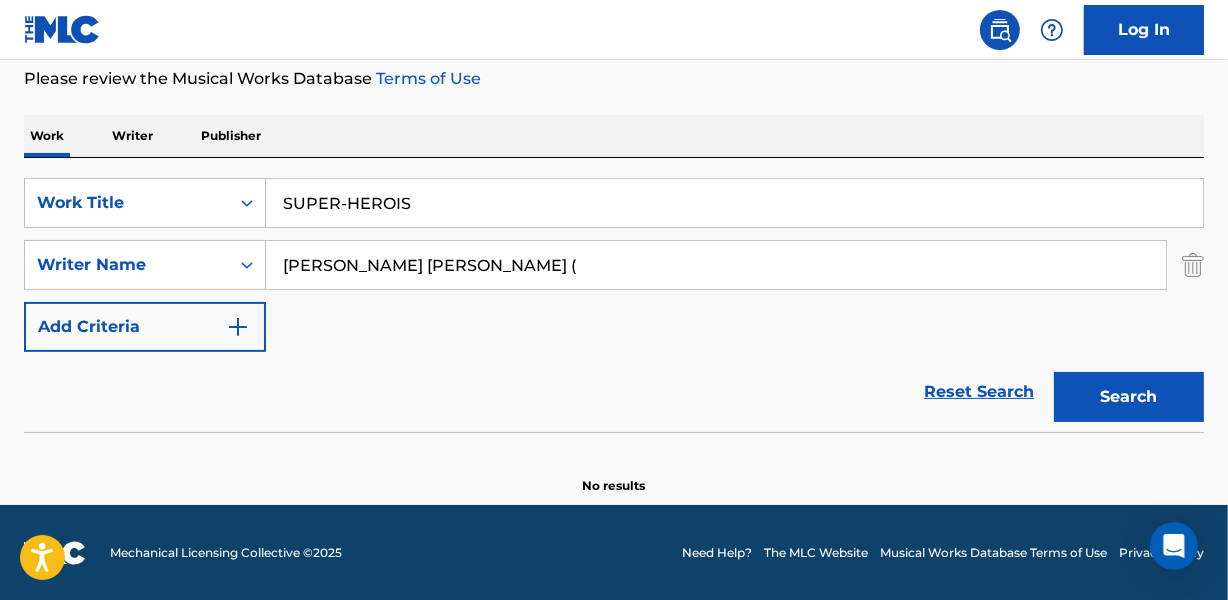click on "Search" at bounding box center [1129, 397] 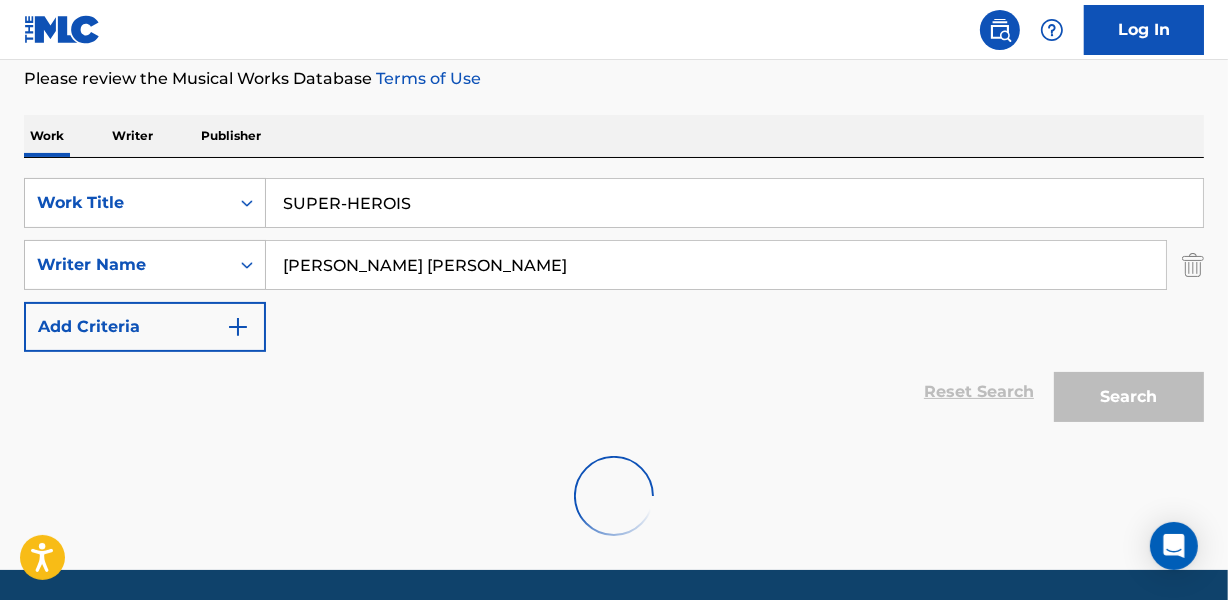 type on "[PERSON_NAME] [PERSON_NAME]" 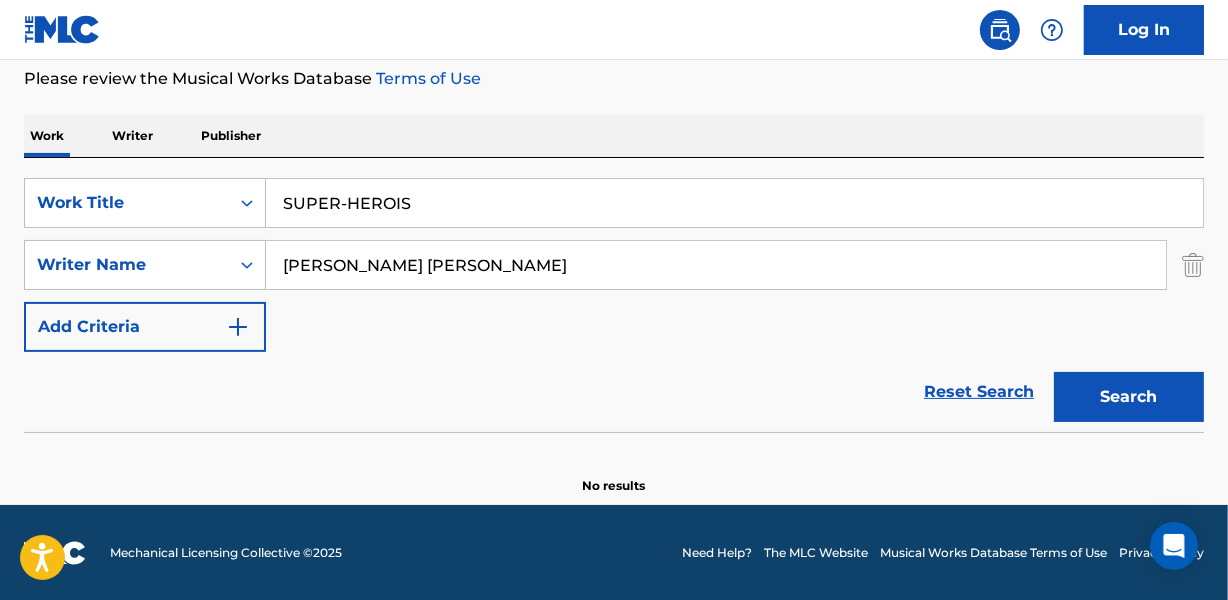 click on "Search" at bounding box center [1129, 397] 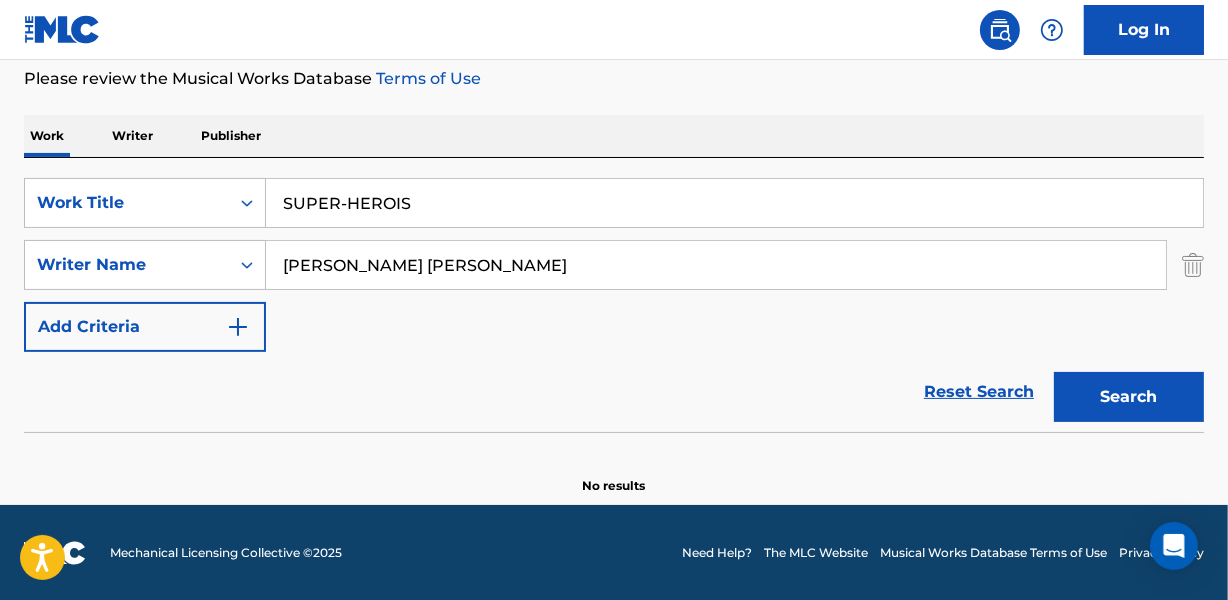 click on "Reset Search Search" at bounding box center (614, 392) 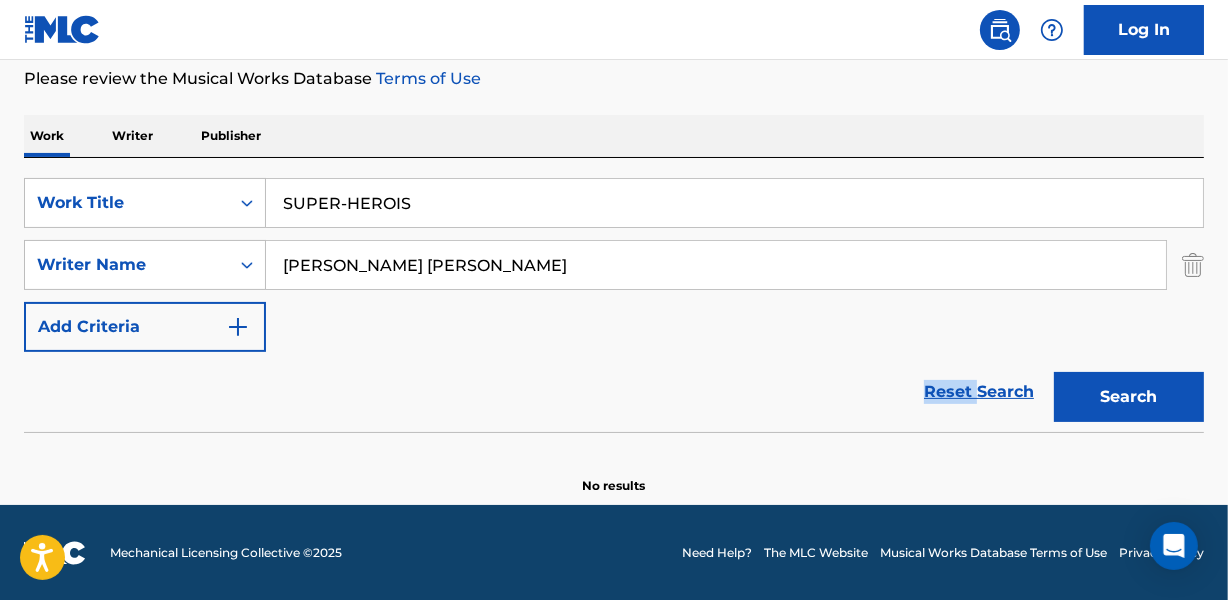 click on "Reset Search Search" at bounding box center (614, 392) 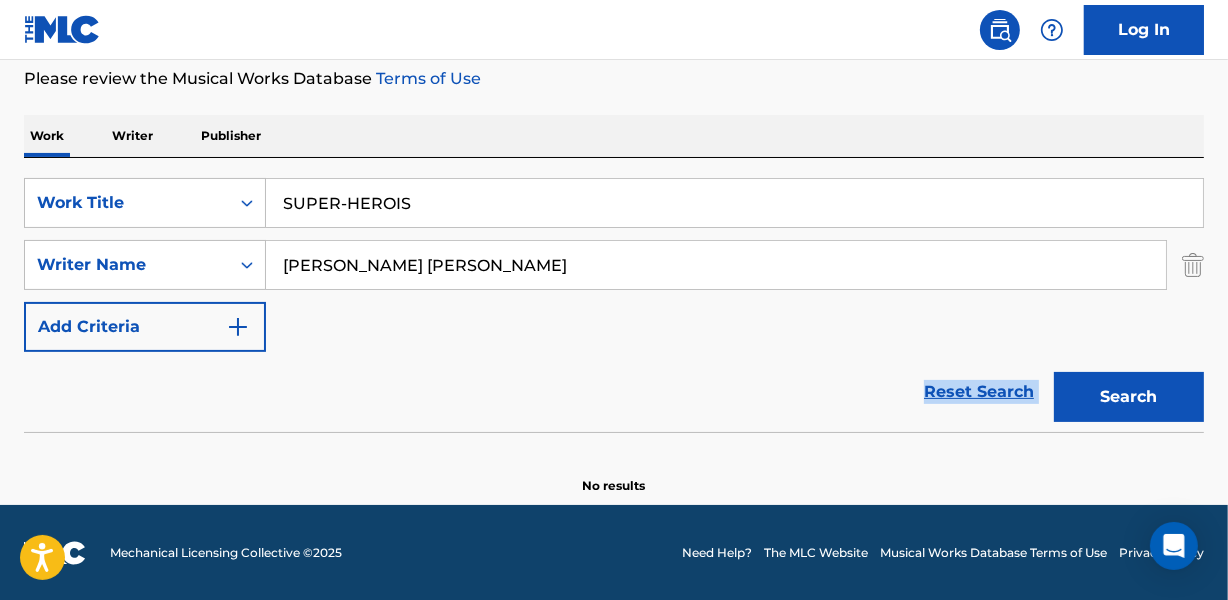 click on "Reset Search Search" at bounding box center [614, 392] 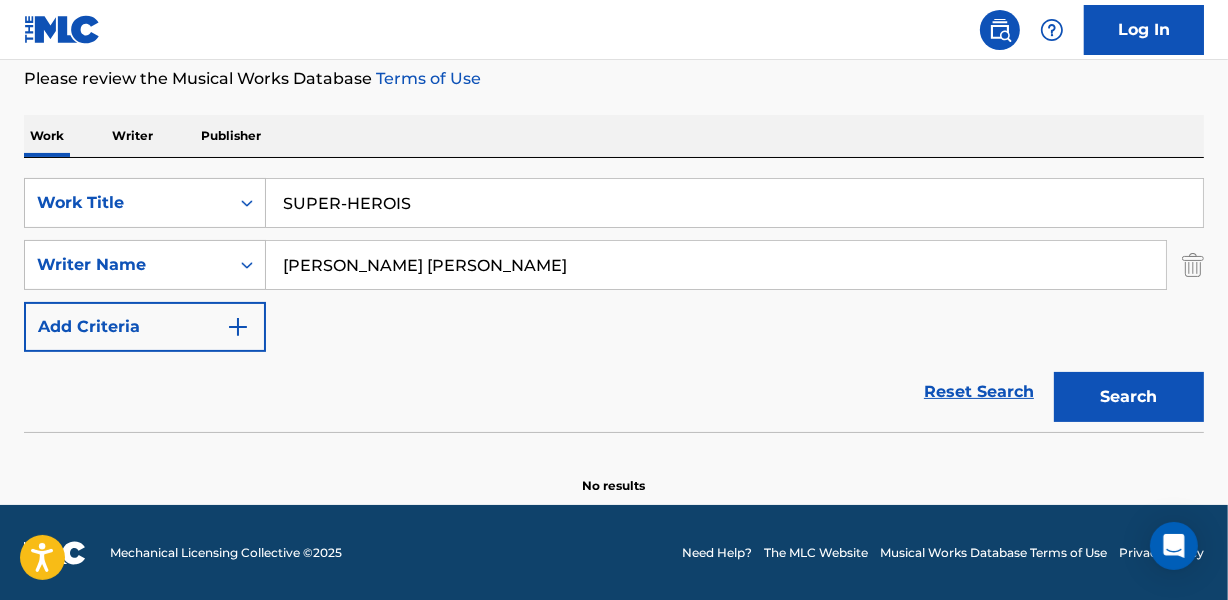 drag, startPoint x: 580, startPoint y: 394, endPoint x: 532, endPoint y: 348, distance: 66.48308 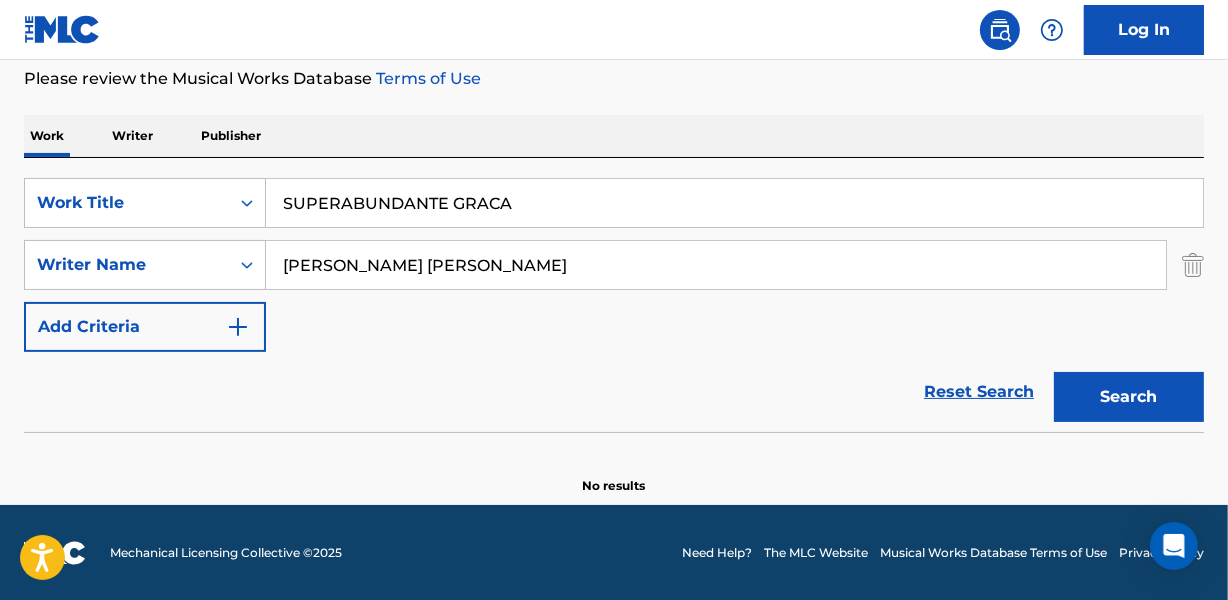 type on "SUPERABUNDANTE GRACA" 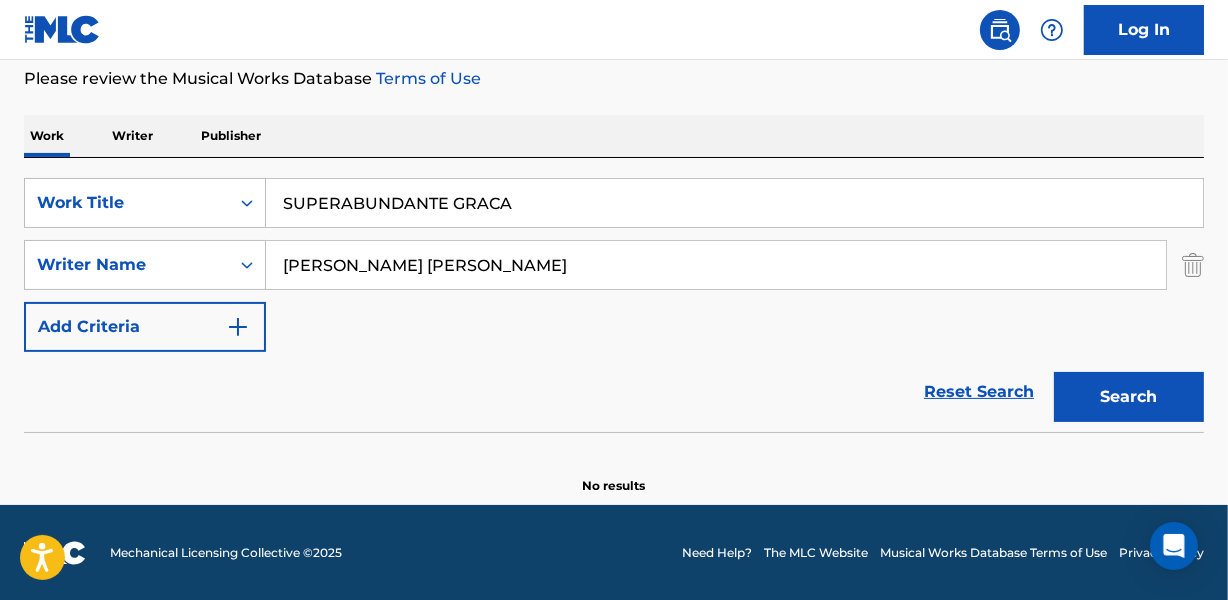 click on "[PERSON_NAME] [PERSON_NAME]" at bounding box center (716, 265) 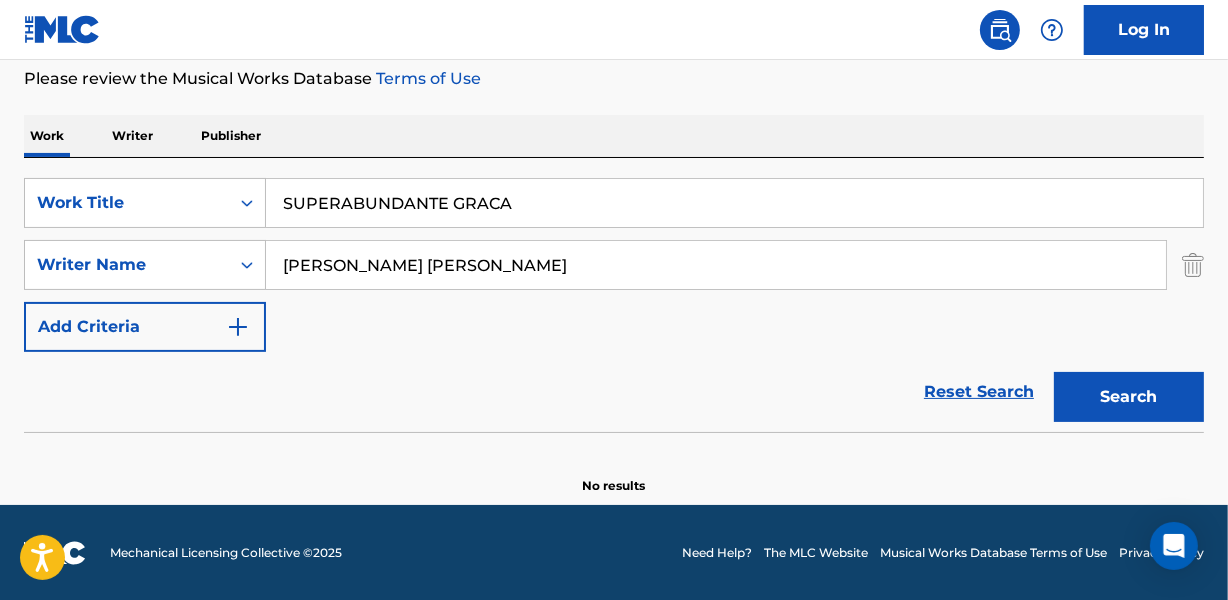 type on "[PERSON_NAME] [PERSON_NAME]" 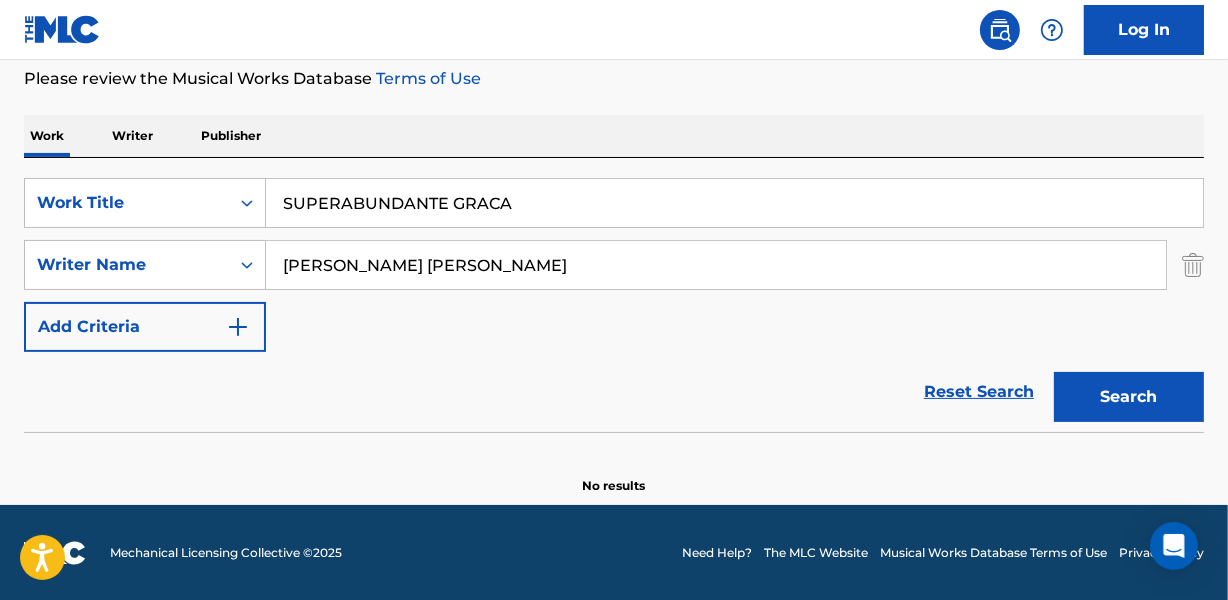 click on "Reset Search Search" at bounding box center (614, 392) 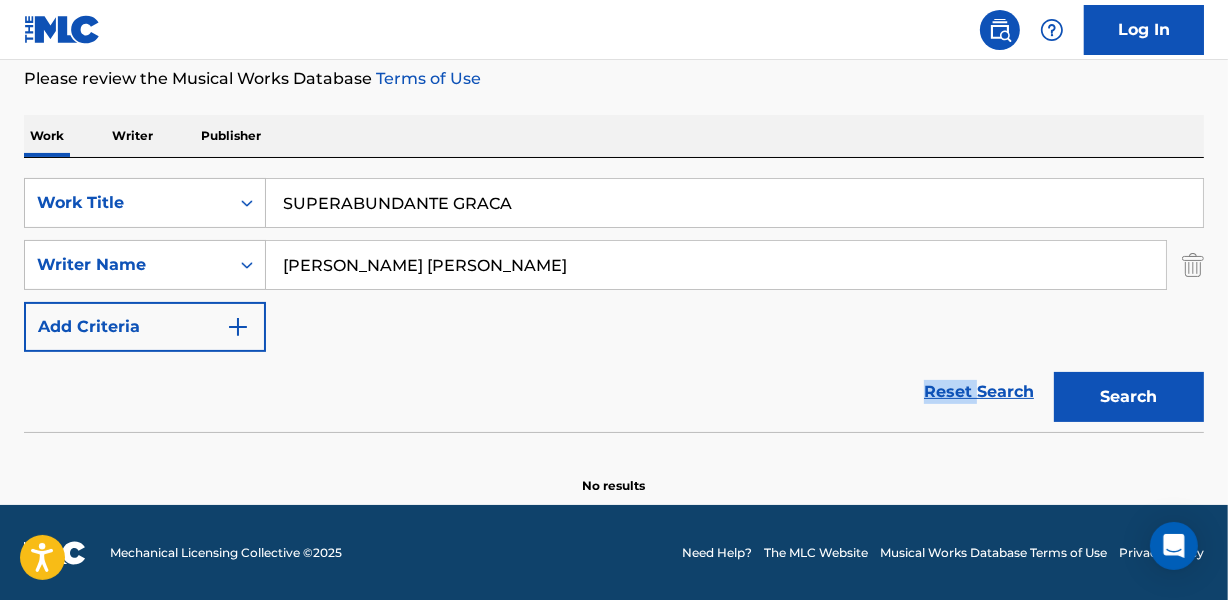 click on "Reset Search Search" at bounding box center (614, 392) 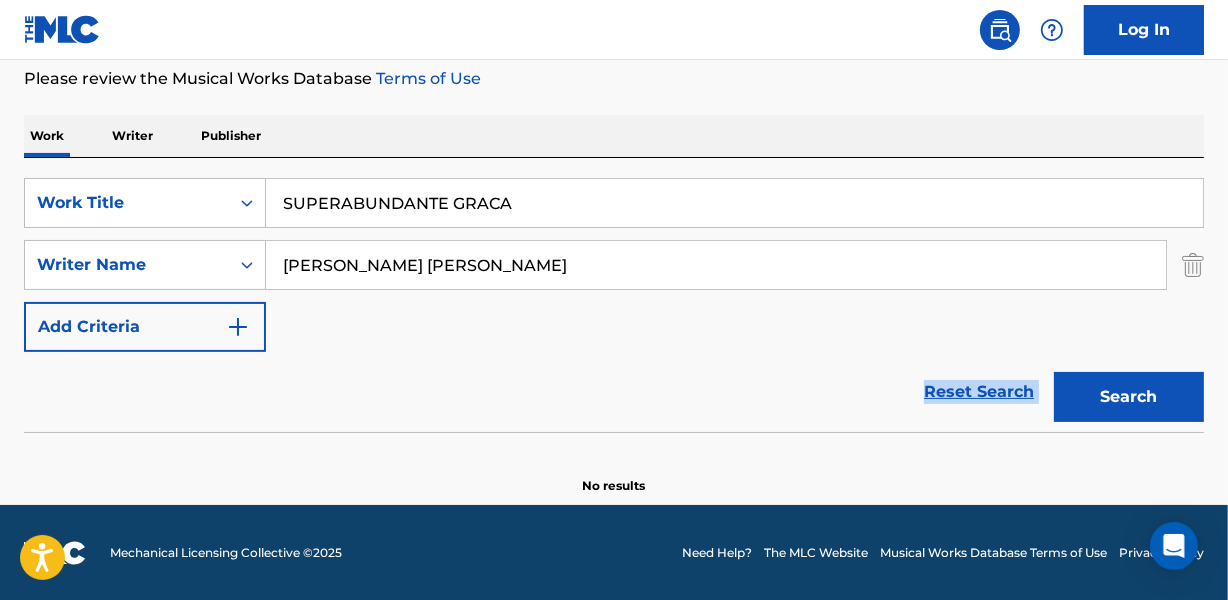 click on "Reset Search Search" at bounding box center [614, 392] 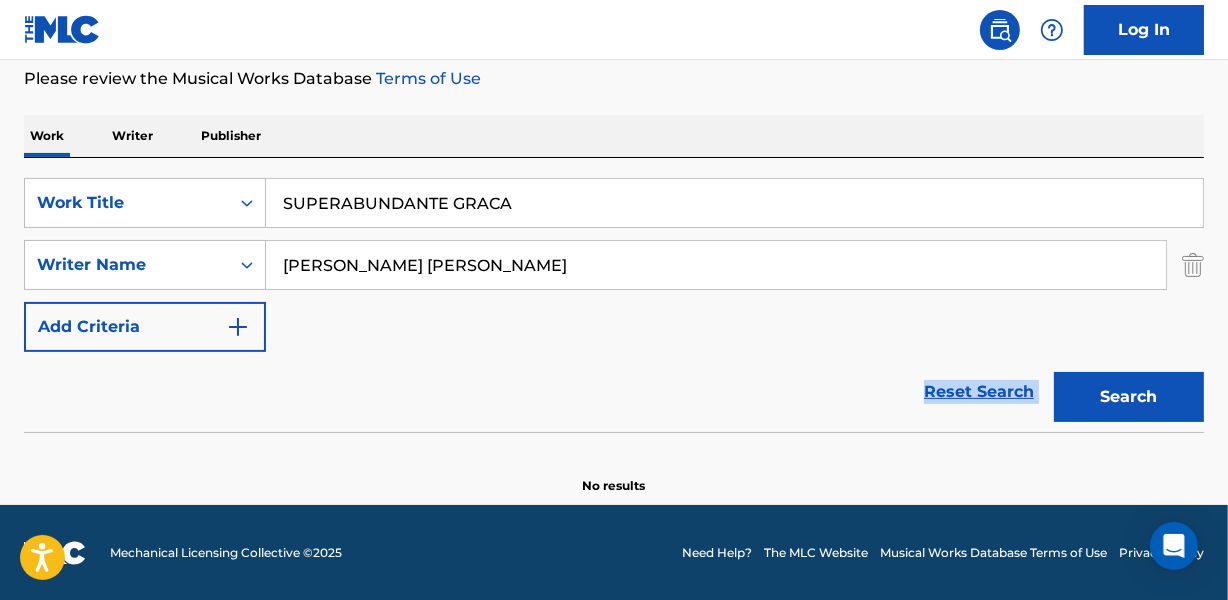 click on "Reset Search Search" at bounding box center [614, 392] 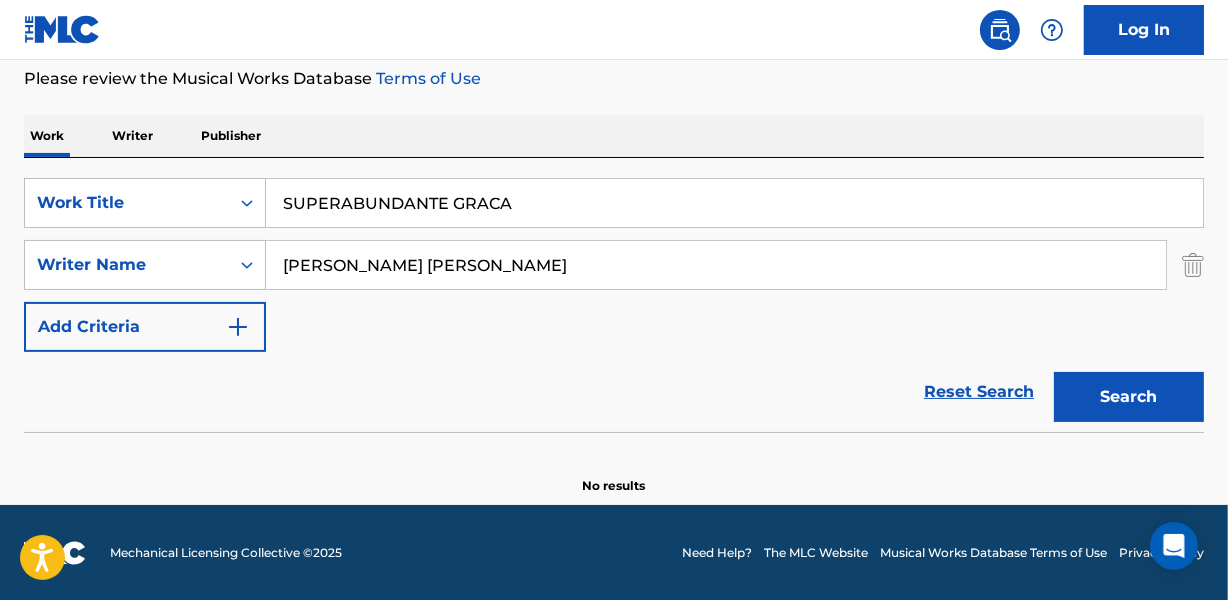 click on "Reset Search Search" at bounding box center [614, 392] 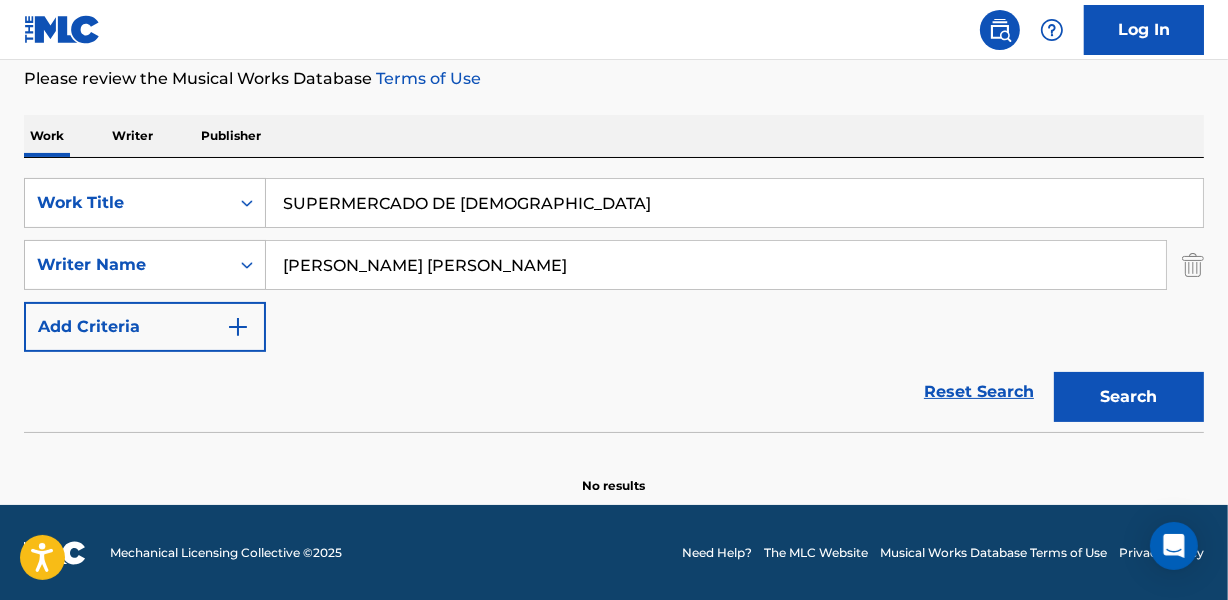 type on "SUPERMERCADO DE [DEMOGRAPHIC_DATA]" 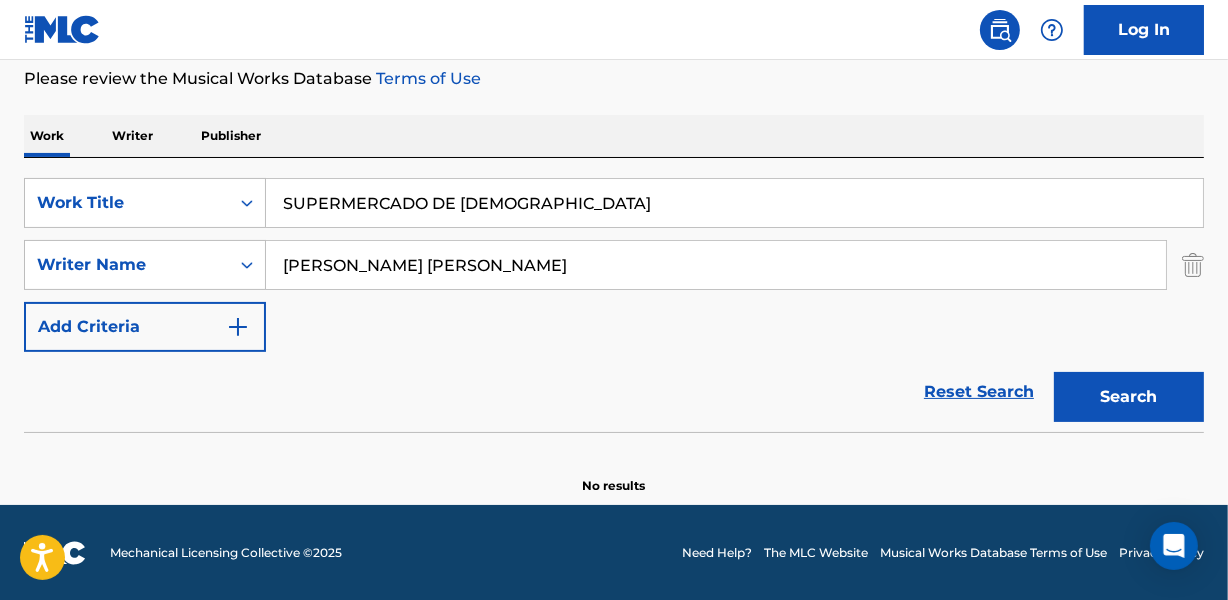 click on "[PERSON_NAME] [PERSON_NAME]" at bounding box center (716, 265) 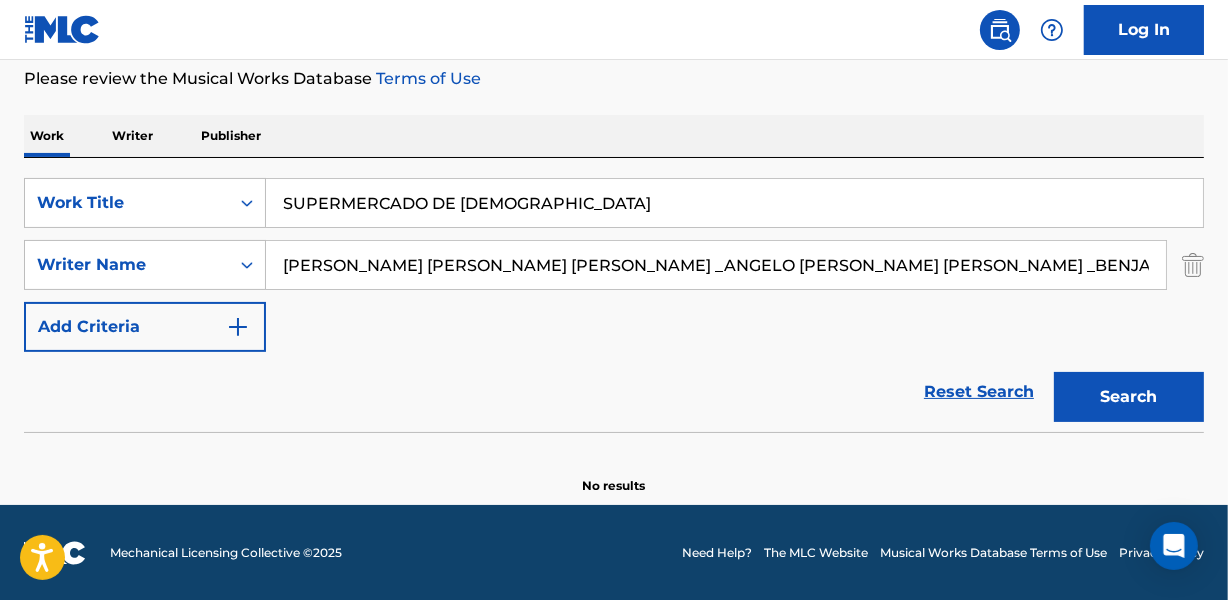 scroll, scrollTop: 0, scrollLeft: 138, axis: horizontal 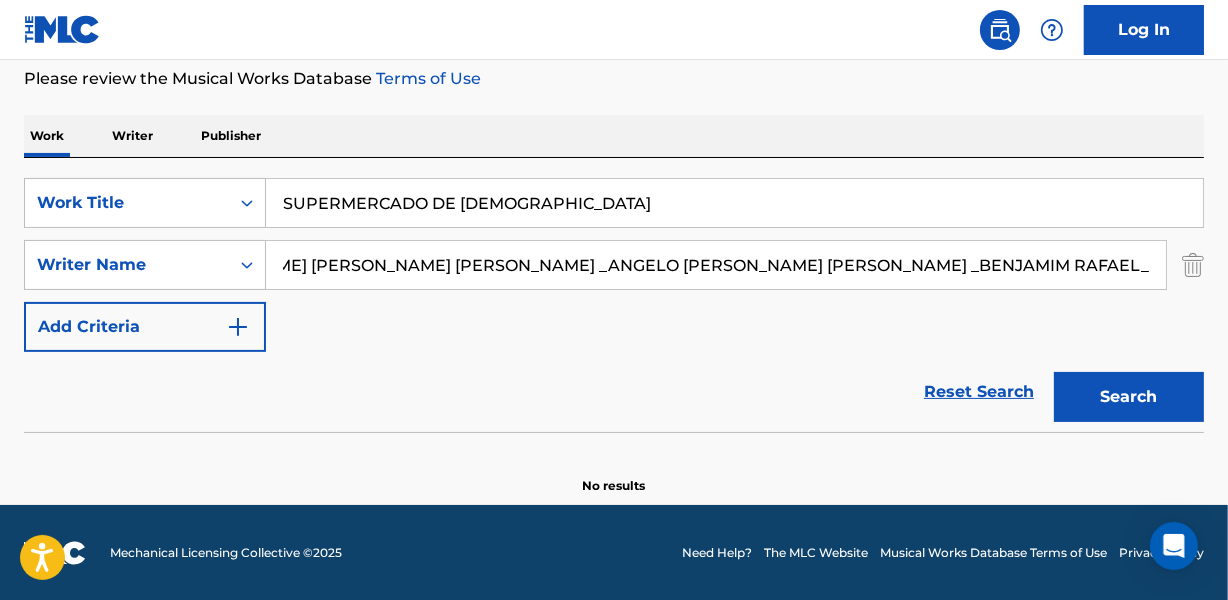 drag, startPoint x: 520, startPoint y: 263, endPoint x: 1237, endPoint y: 265, distance: 717.0028 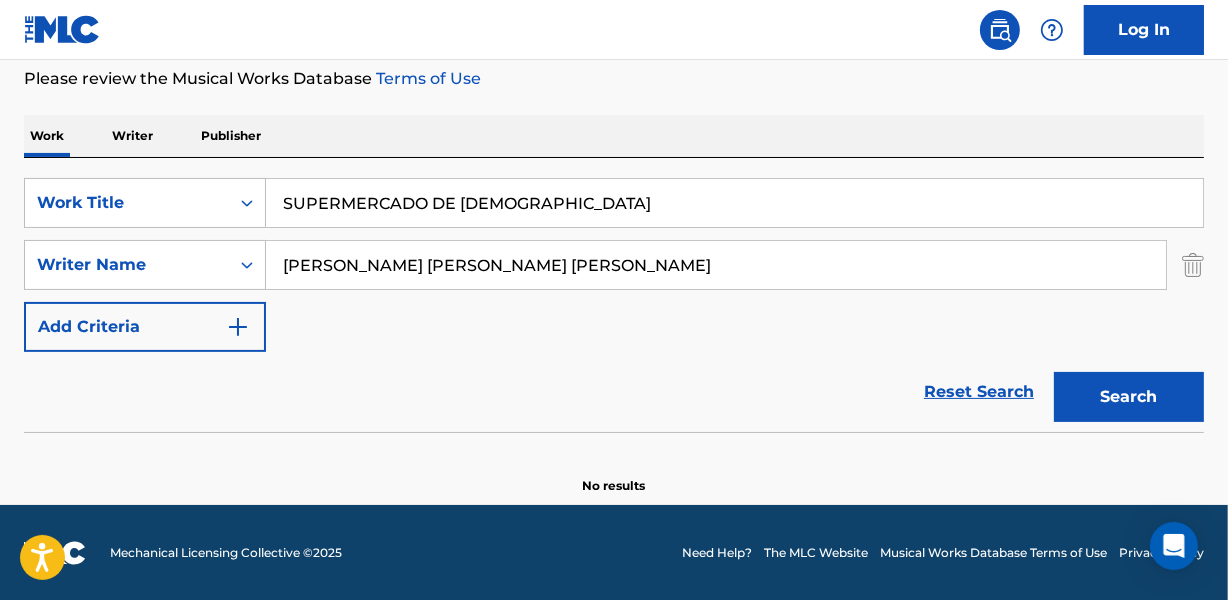 scroll, scrollTop: 0, scrollLeft: 0, axis: both 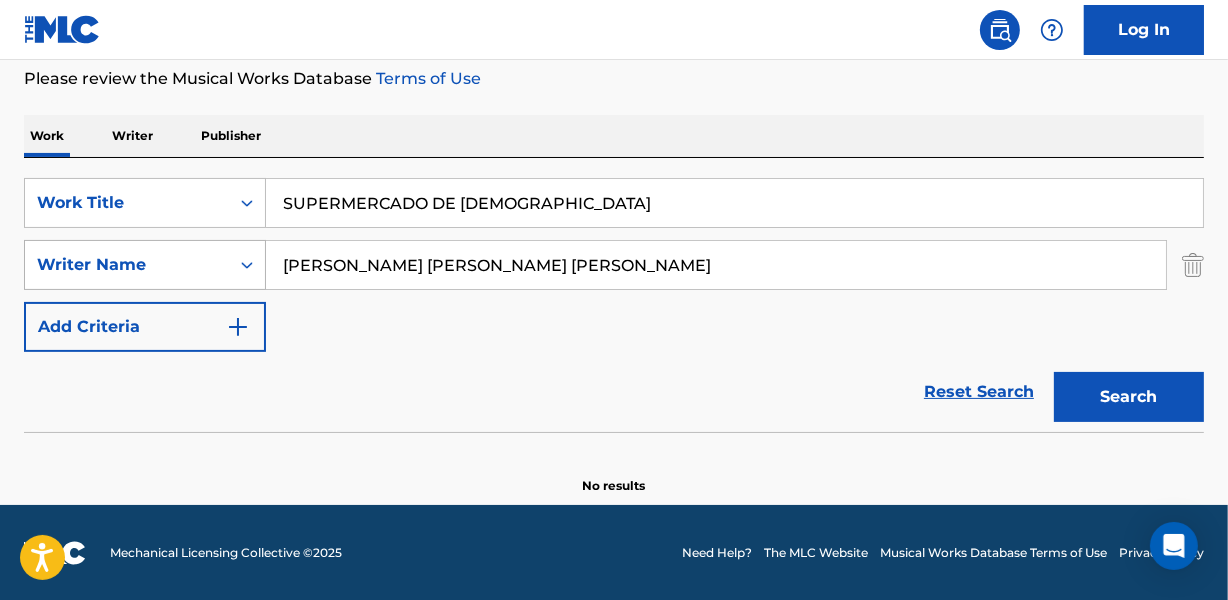drag, startPoint x: 334, startPoint y: 266, endPoint x: 158, endPoint y: 270, distance: 176.04546 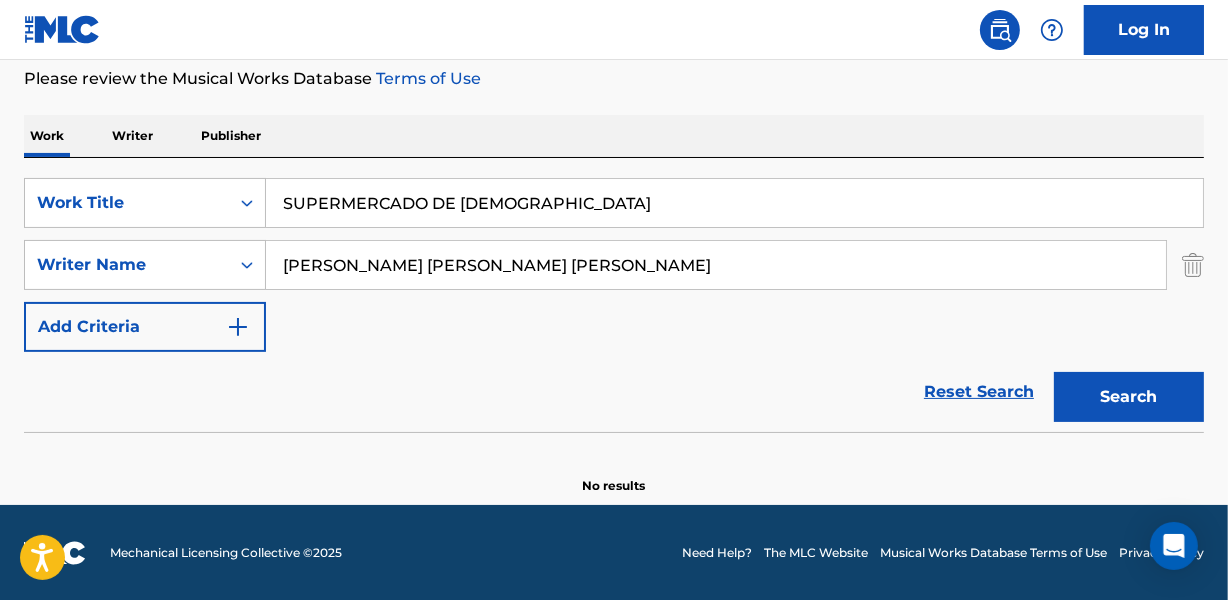 click on "SUPERMERCADO DE [DEMOGRAPHIC_DATA]" at bounding box center (734, 203) 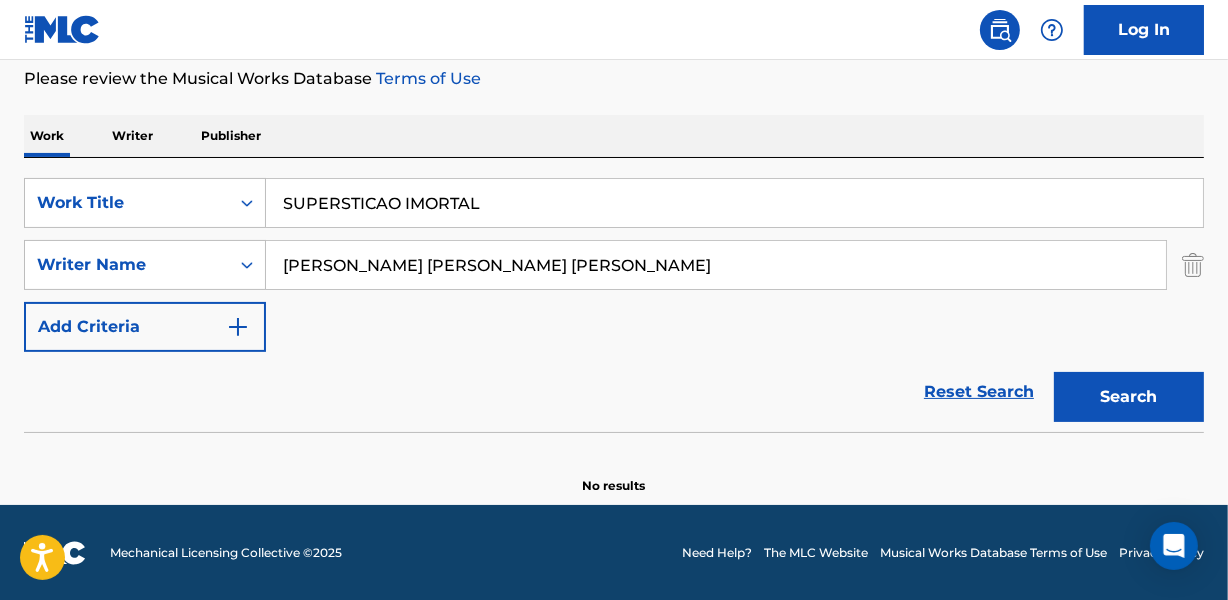 type on "SUPERSTICAO IMORTAL" 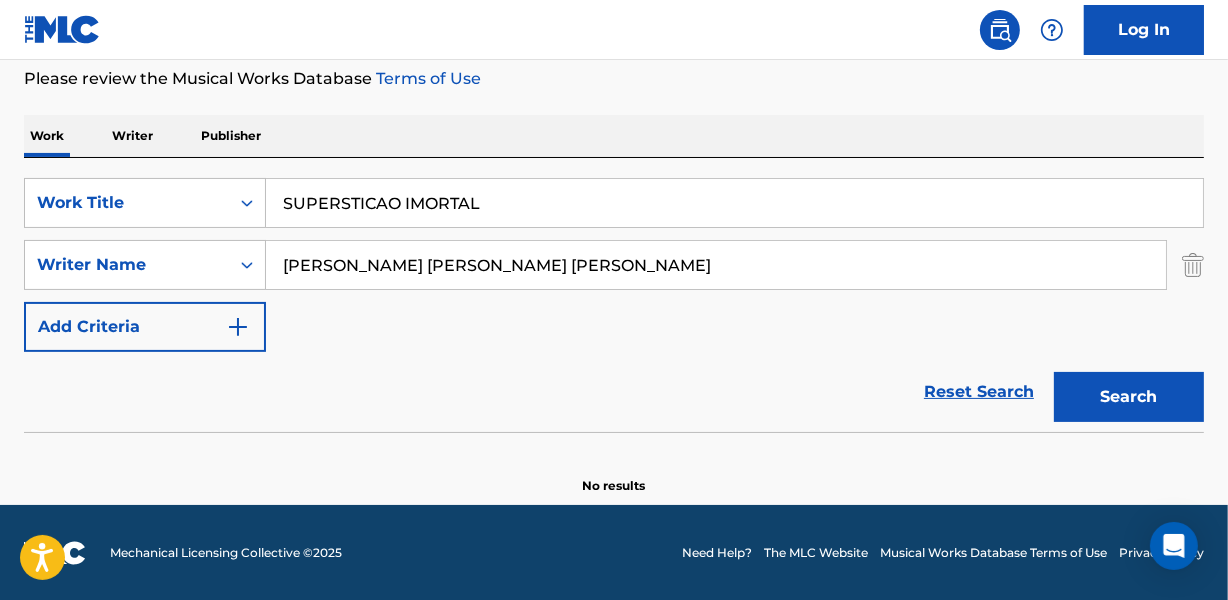 click on "The MLC Public Work Search The accuracy and completeness of The MLC's data is determined solely by our Members. It is not an authoritative source for recording information. Please   click here   for more information about the terms used in the database. Please review the Musical Works Database   Terms of Use Work Writer Publisher SearchWithCriteriaf36a3521-8701-4569-b45e-0bd406944a1c Work Title SUPERSTICAO IMORTAL SearchWithCriteria6b3d1a80-d451-472a-946a-9ed557da8ce0 Writer Name [PERSON_NAME] [PERSON_NAME] [PERSON_NAME] Add Criteria Reset Search Search No results" at bounding box center [614, 169] 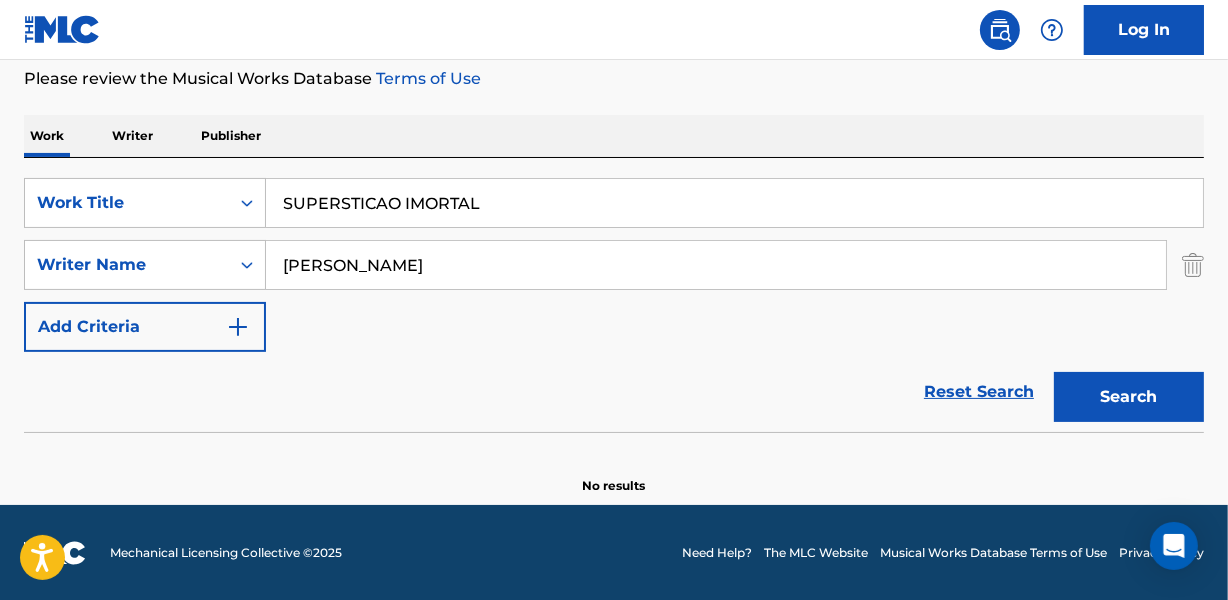 type on "[PERSON_NAME]" 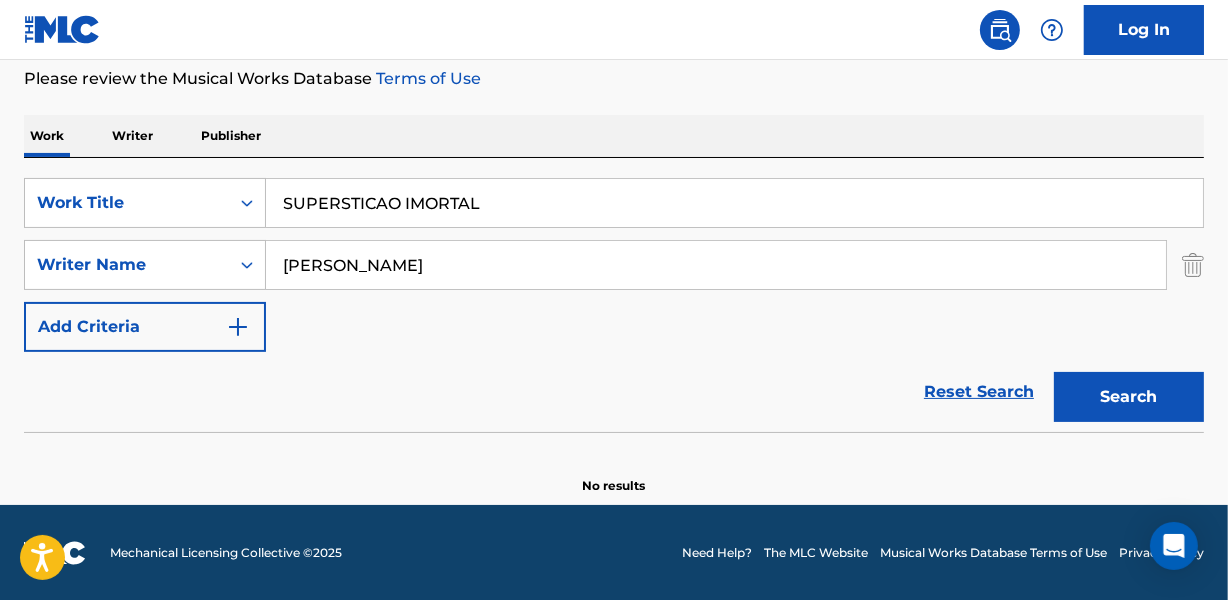 click on "SUPERSTICAO IMORTAL" at bounding box center (734, 203) 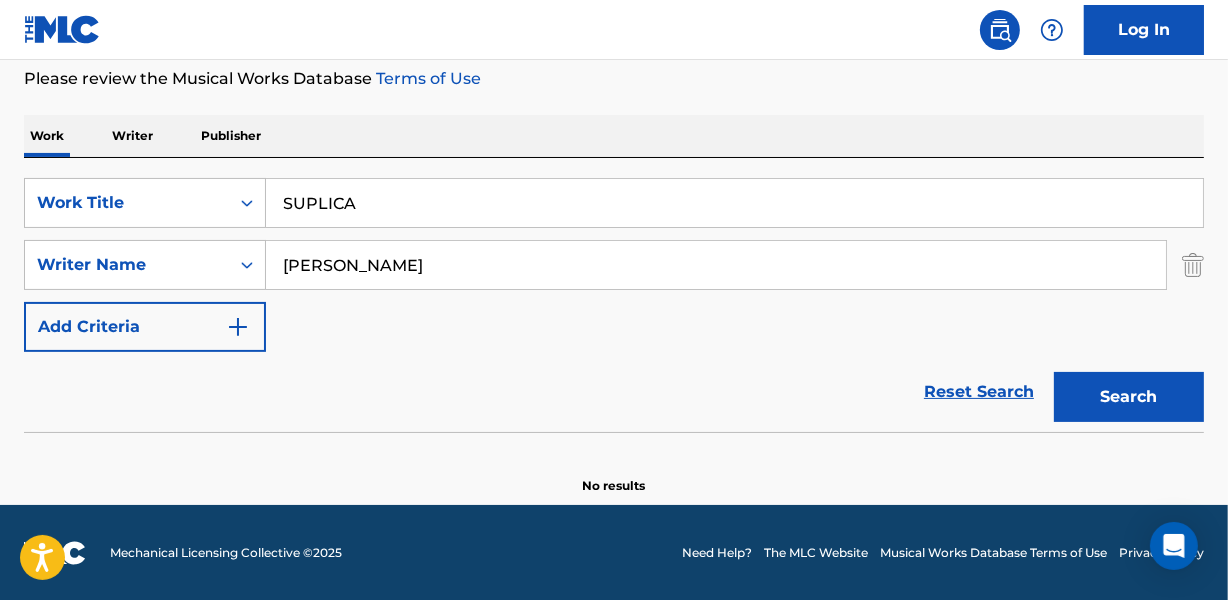 type on "SUPLICA" 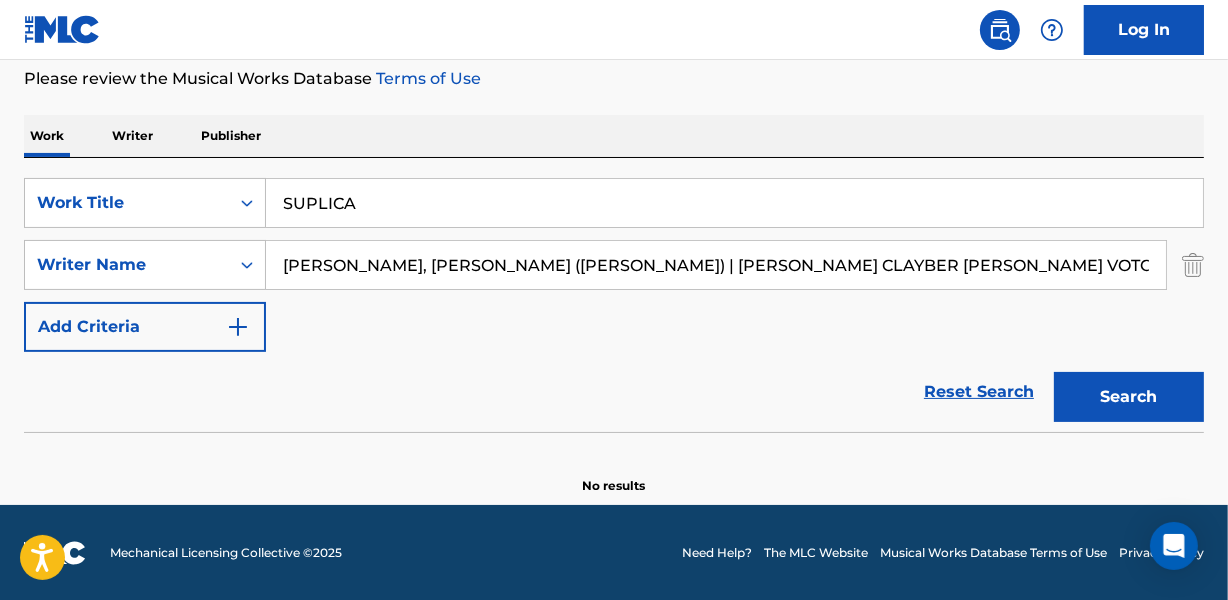 scroll, scrollTop: 0, scrollLeft: 268, axis: horizontal 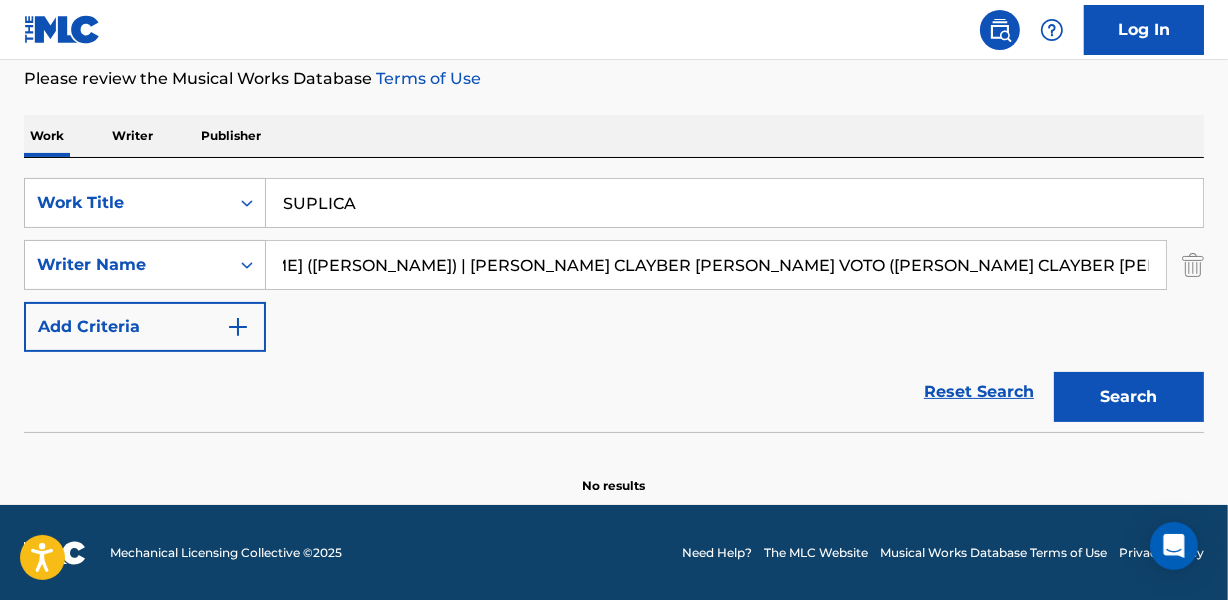 drag, startPoint x: 606, startPoint y: 274, endPoint x: 1237, endPoint y: 290, distance: 631.2028 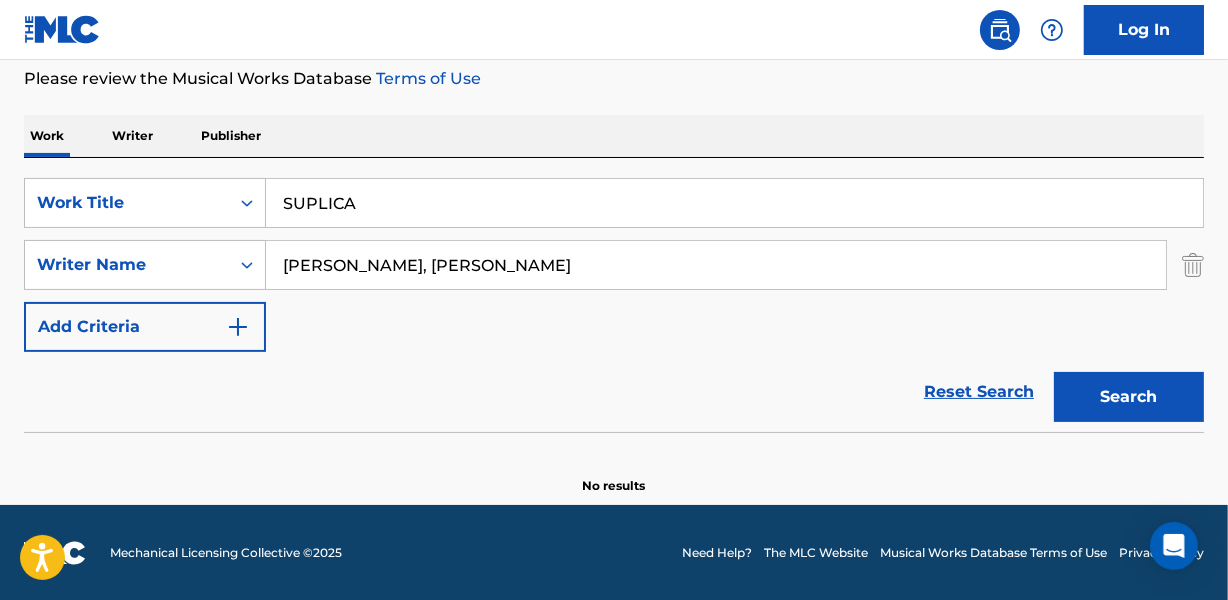 scroll, scrollTop: 0, scrollLeft: 0, axis: both 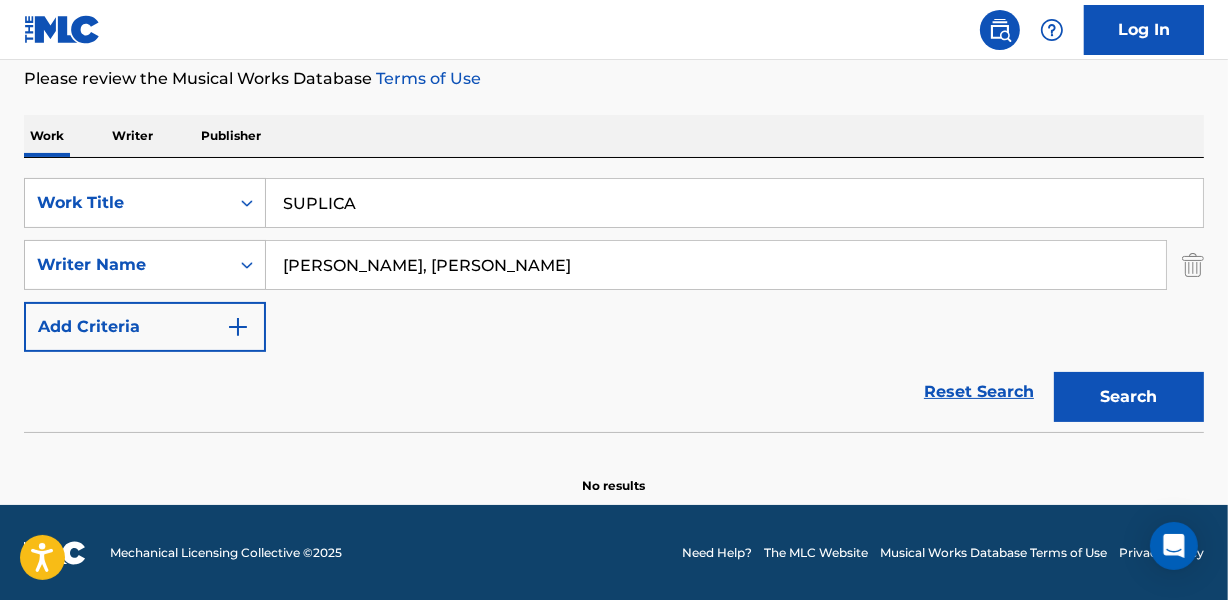 paste on "[PERSON_NAME], [PERSON_NAME] ([PERSON_NAME])" 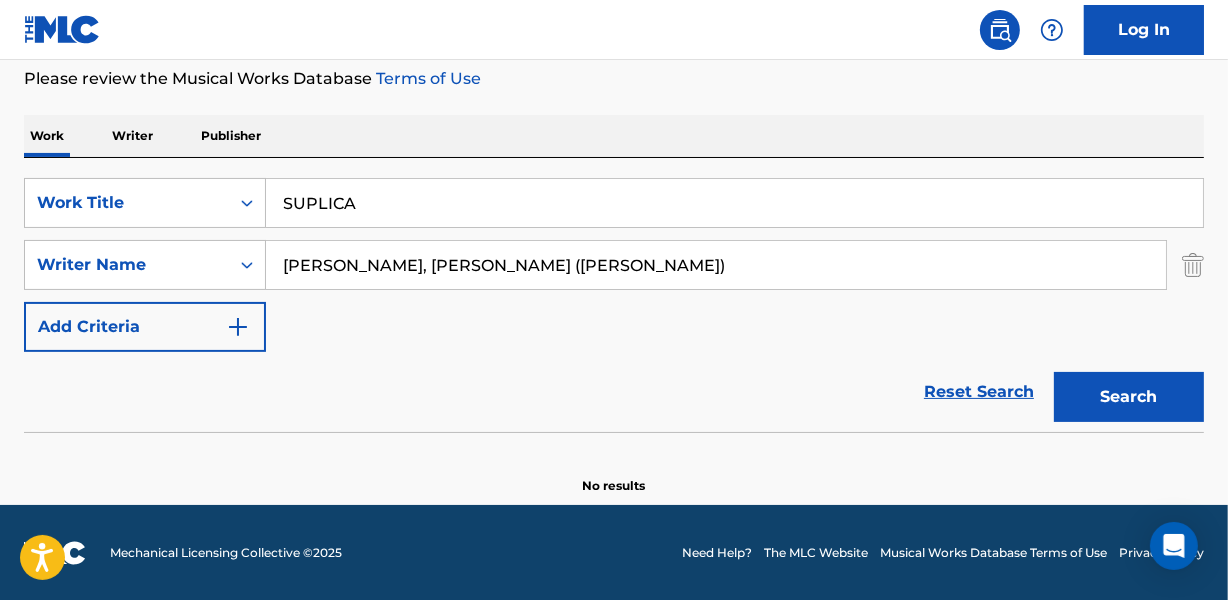 type on "[PERSON_NAME], [PERSON_NAME] ([PERSON_NAME])" 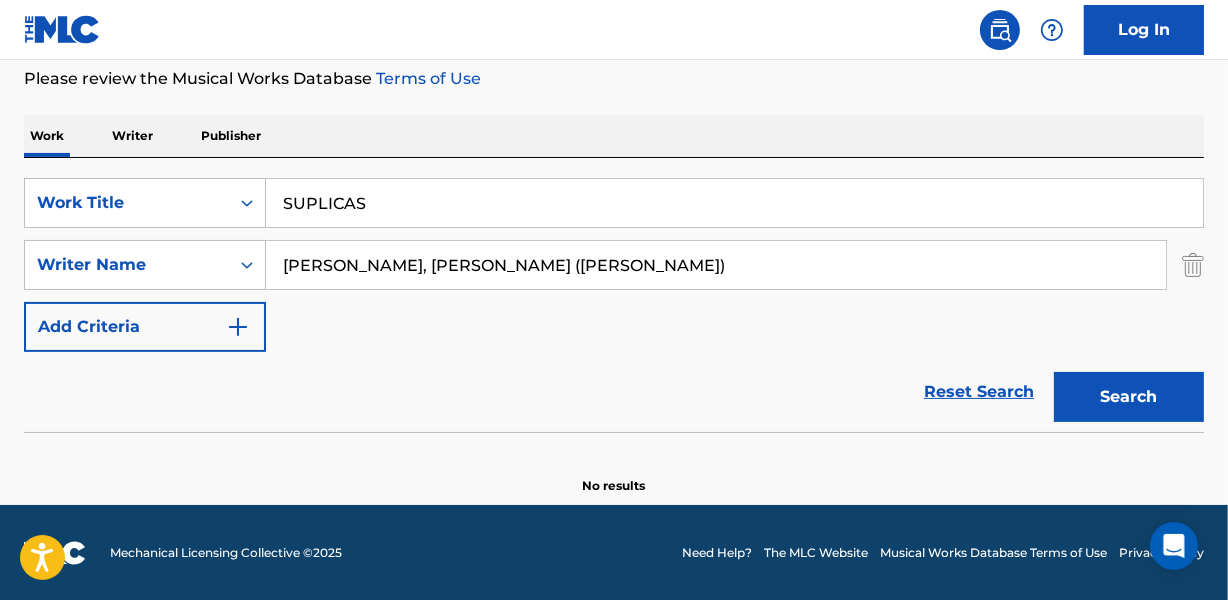 type on "SUPLICAS" 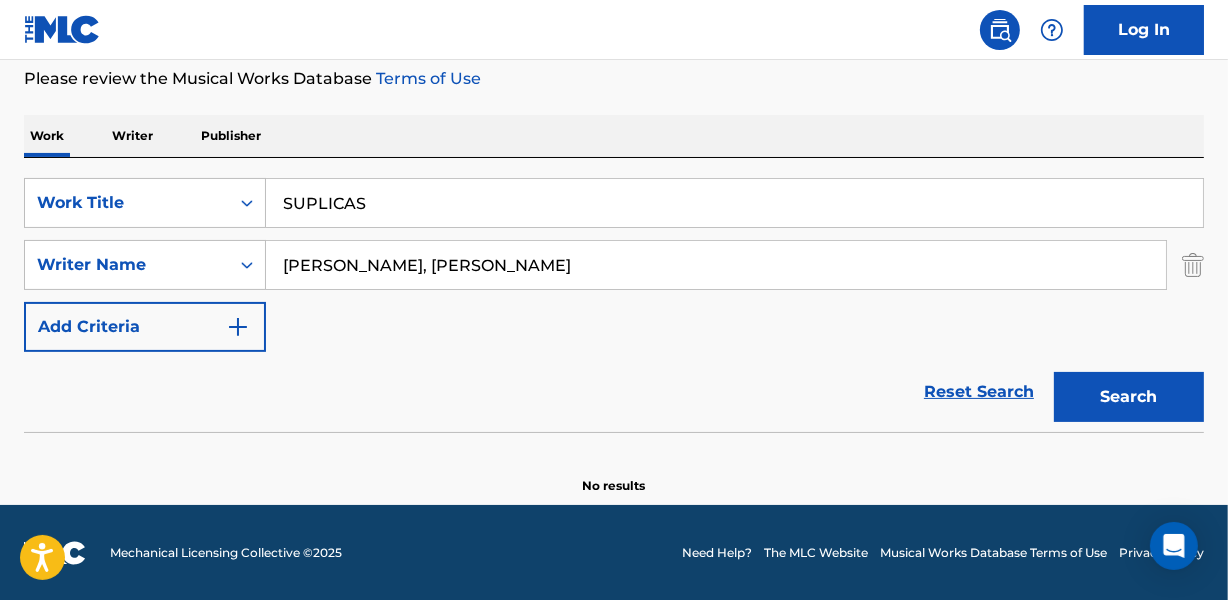 click on "Search" at bounding box center [1129, 397] 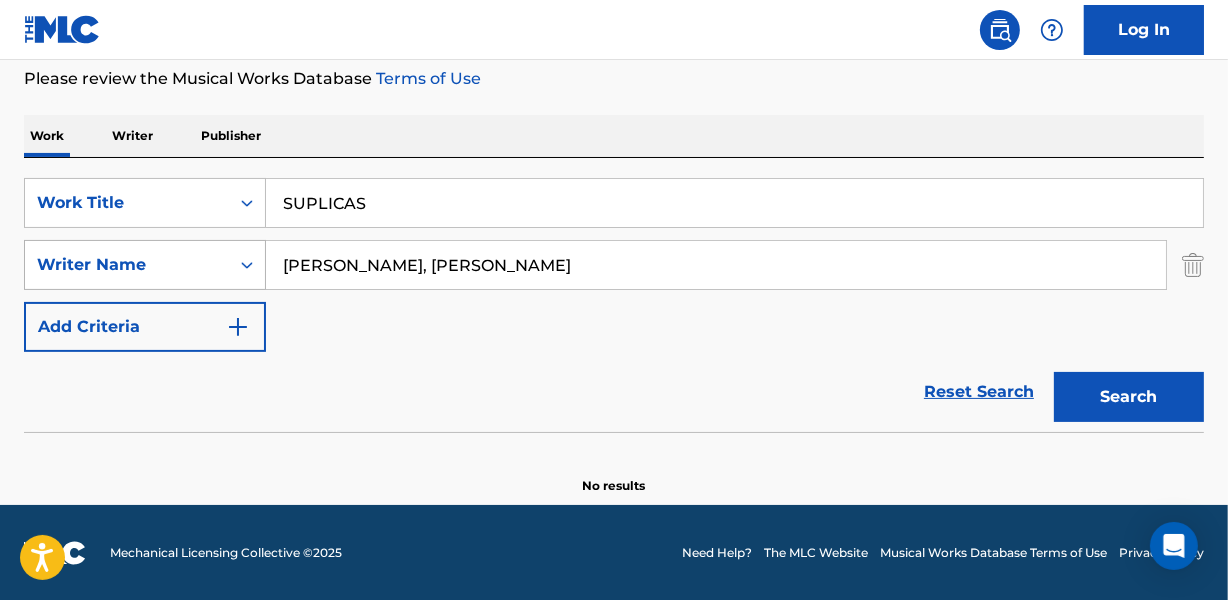 drag, startPoint x: 350, startPoint y: 272, endPoint x: 232, endPoint y: 272, distance: 118 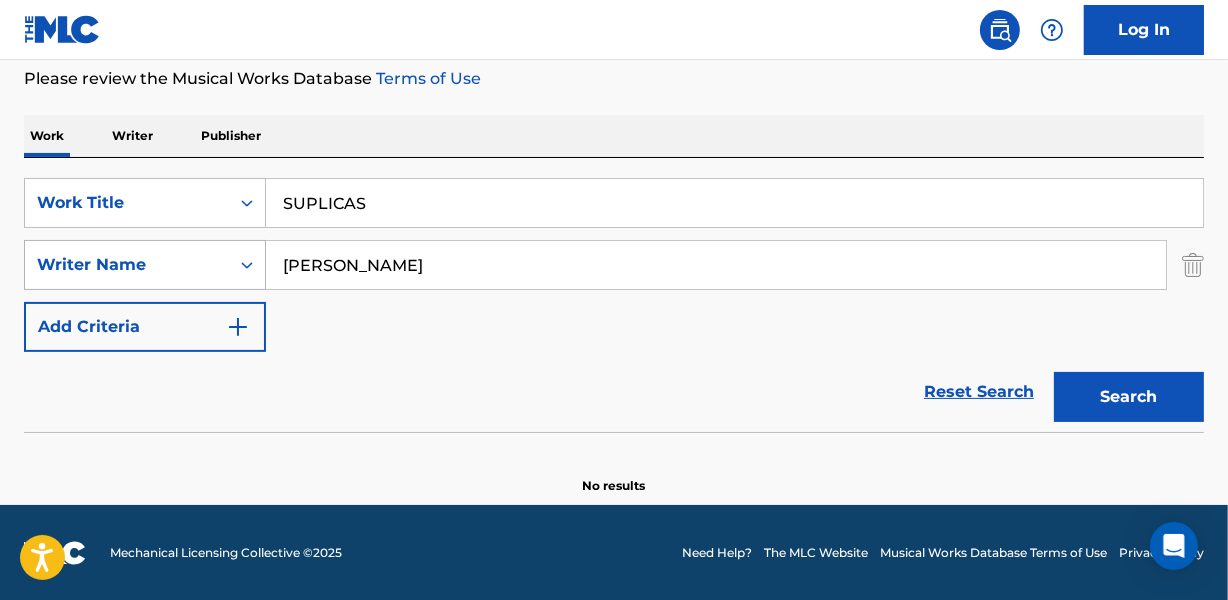 type on "[PERSON_NAME]" 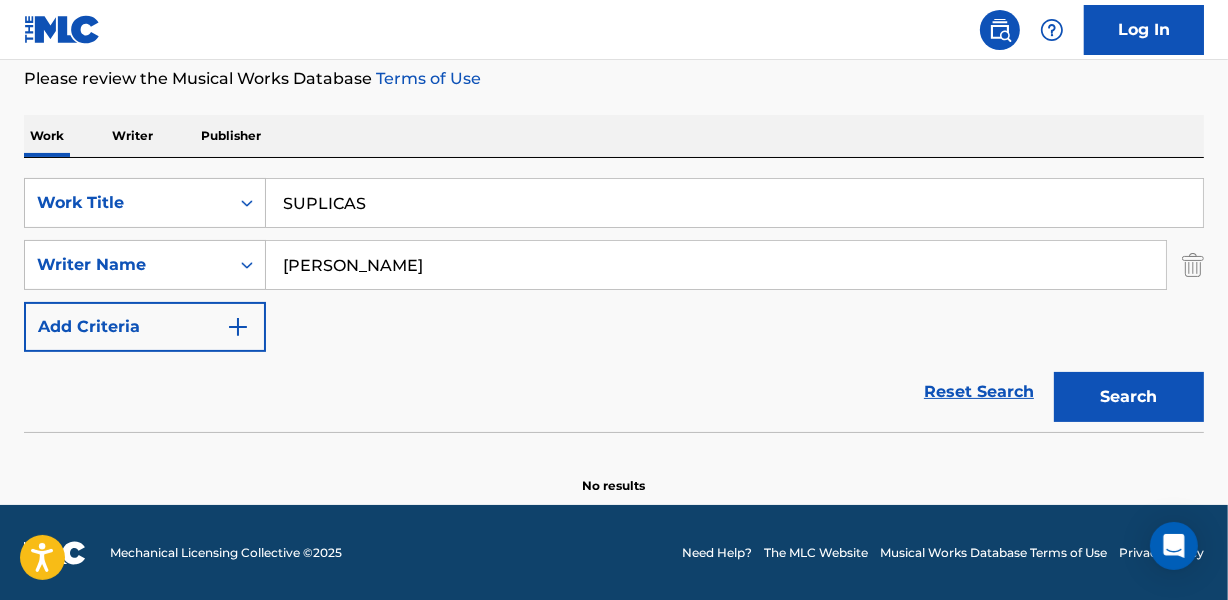 click on "Search" at bounding box center [1129, 397] 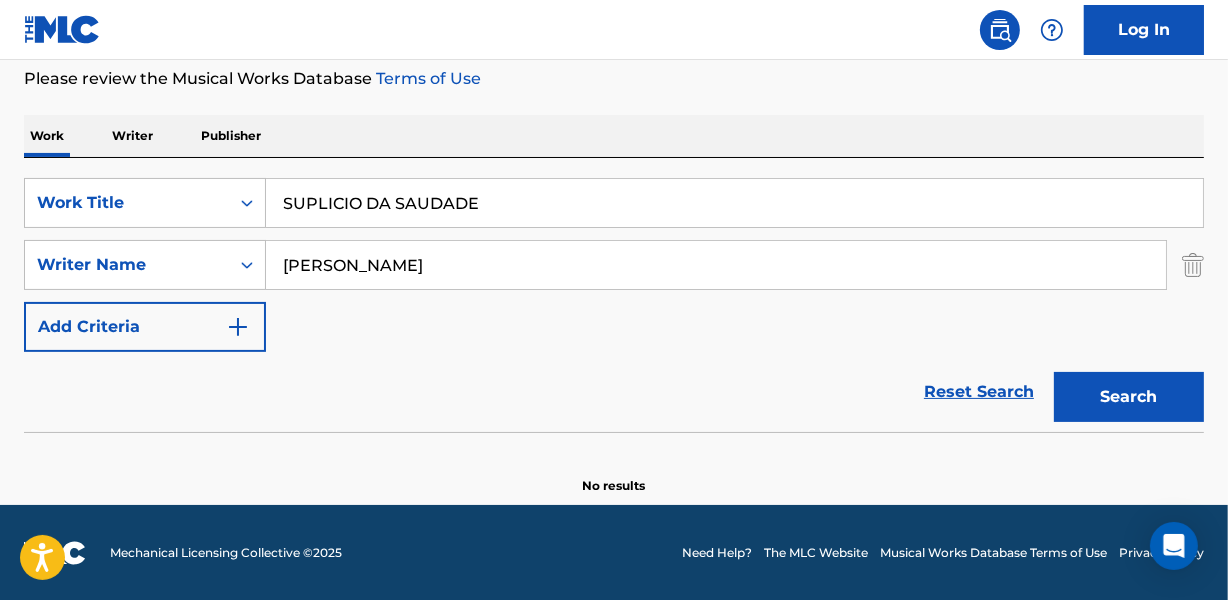 type on "SUPLICIO DA SAUDADE" 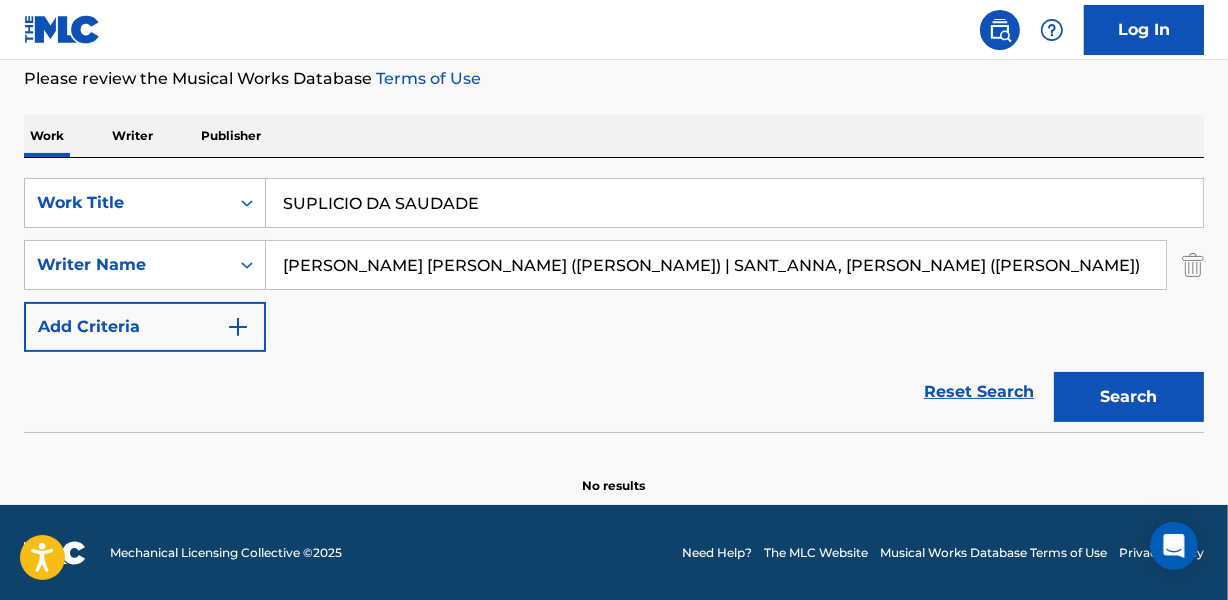 scroll, scrollTop: 0, scrollLeft: 450, axis: horizontal 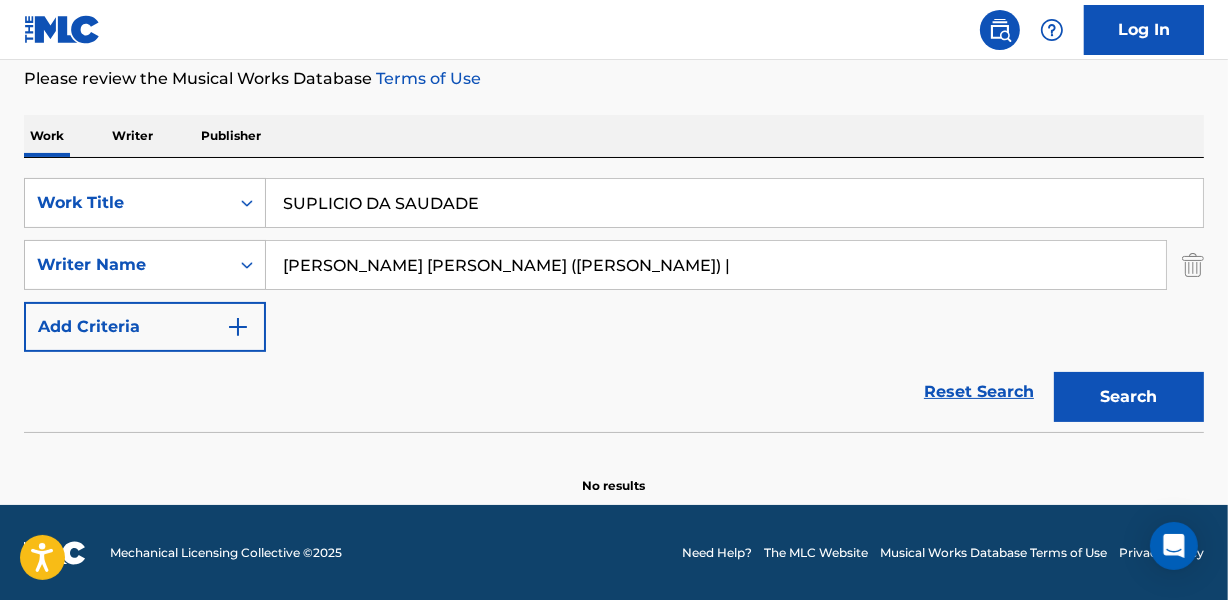 click on "Search" at bounding box center [1129, 397] 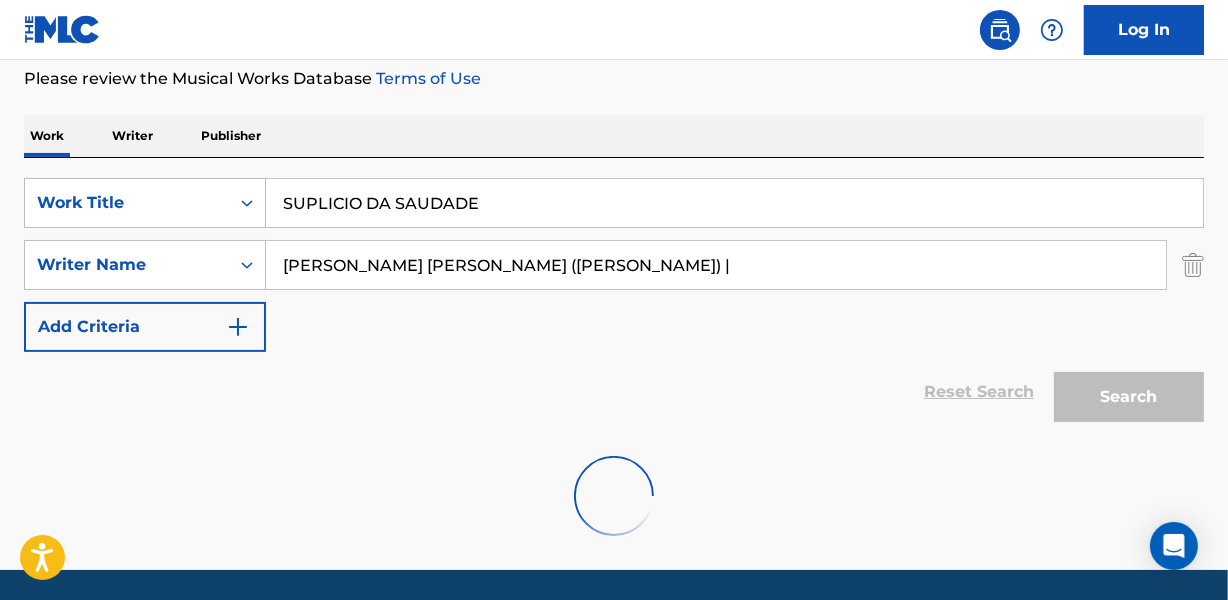 click on "[PERSON_NAME] [PERSON_NAME] ([PERSON_NAME]) |" at bounding box center [716, 265] 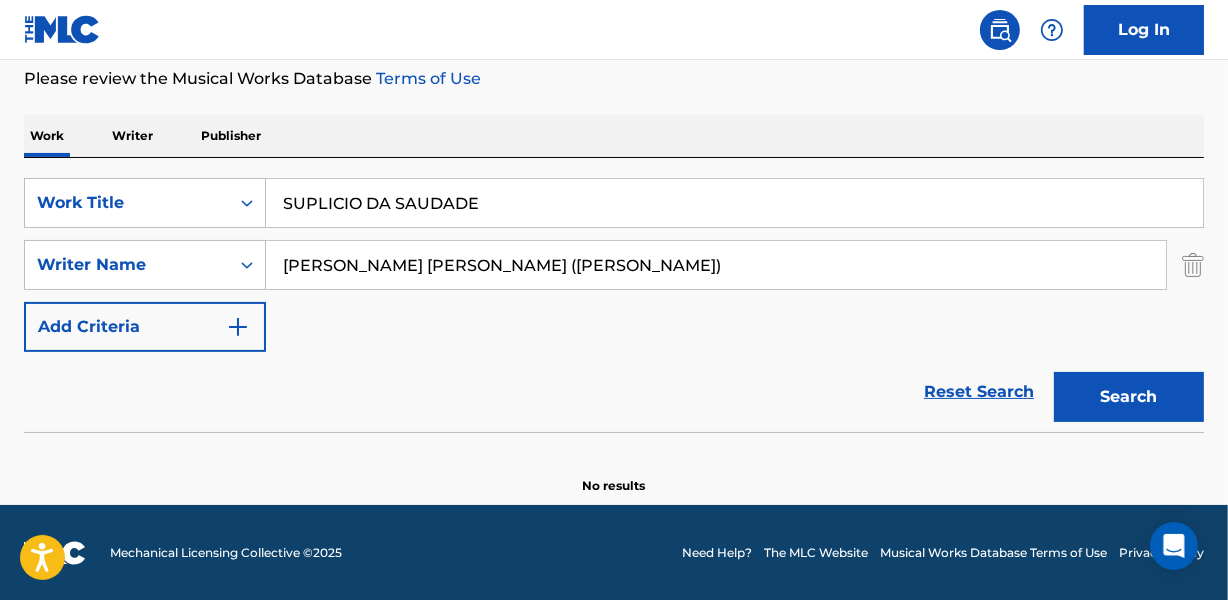 click on "Search" at bounding box center (1129, 397) 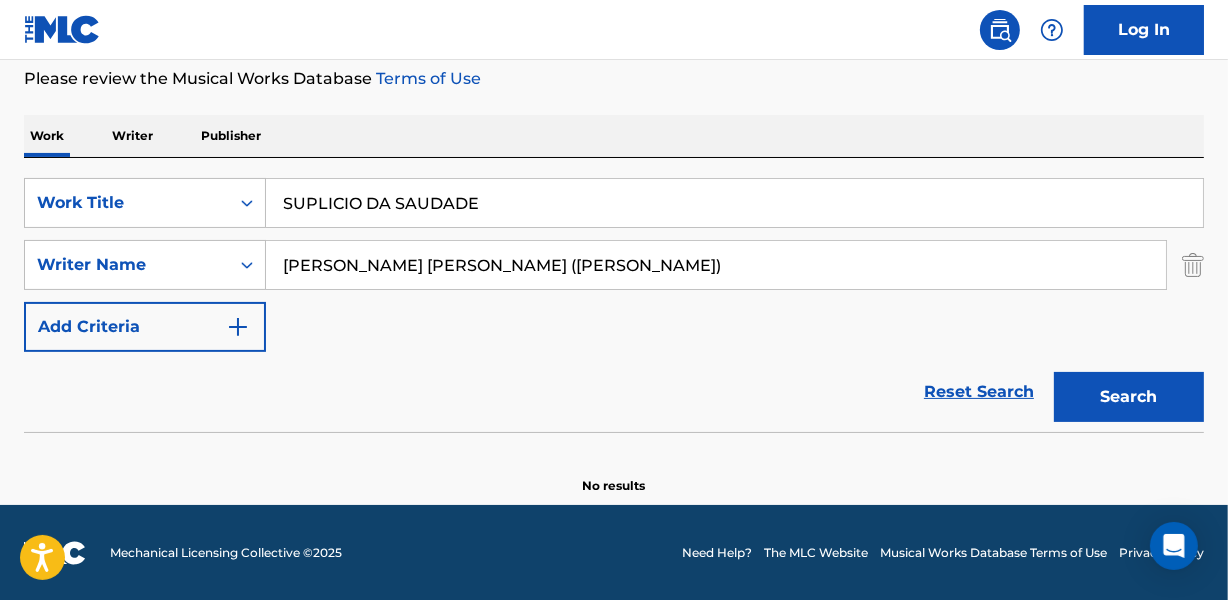 click on "SearchWithCriteriaf36a3521-8701-4569-b45e-0bd406944a1c Work Title SUPLICIO DA SAUDADE SearchWithCriteria6b3d1a80-d451-472a-946a-9ed557da8ce0 Writer Name [PERSON_NAME] [PERSON_NAME] ([PERSON_NAME]) Add Criteria" at bounding box center (614, 265) 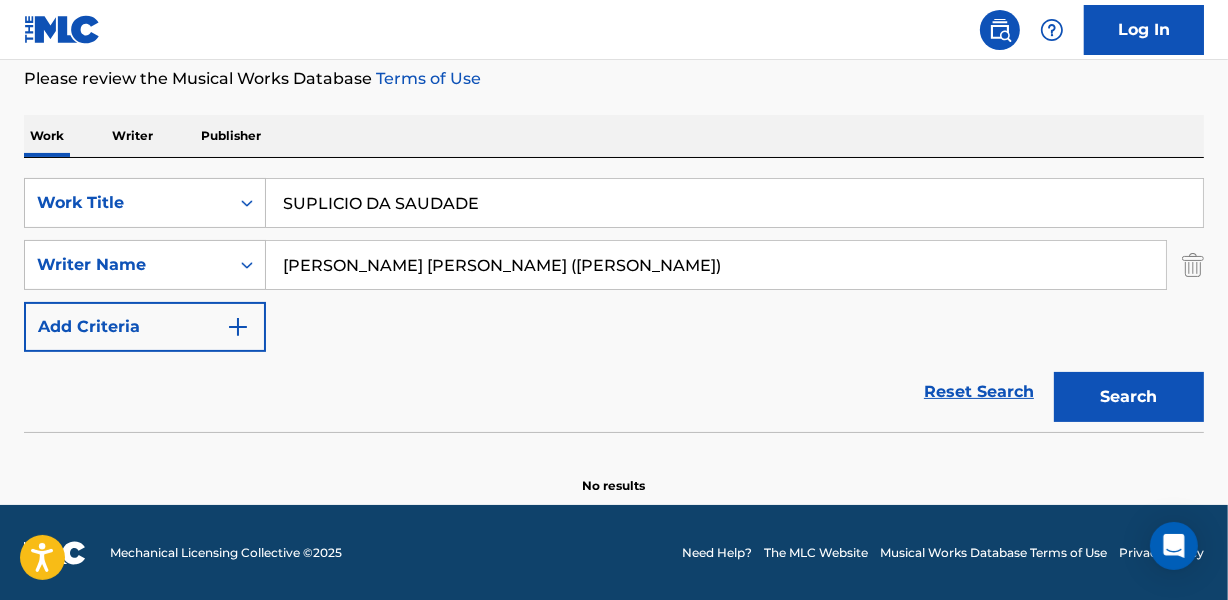 drag, startPoint x: 635, startPoint y: 268, endPoint x: 1189, endPoint y: 276, distance: 554.05774 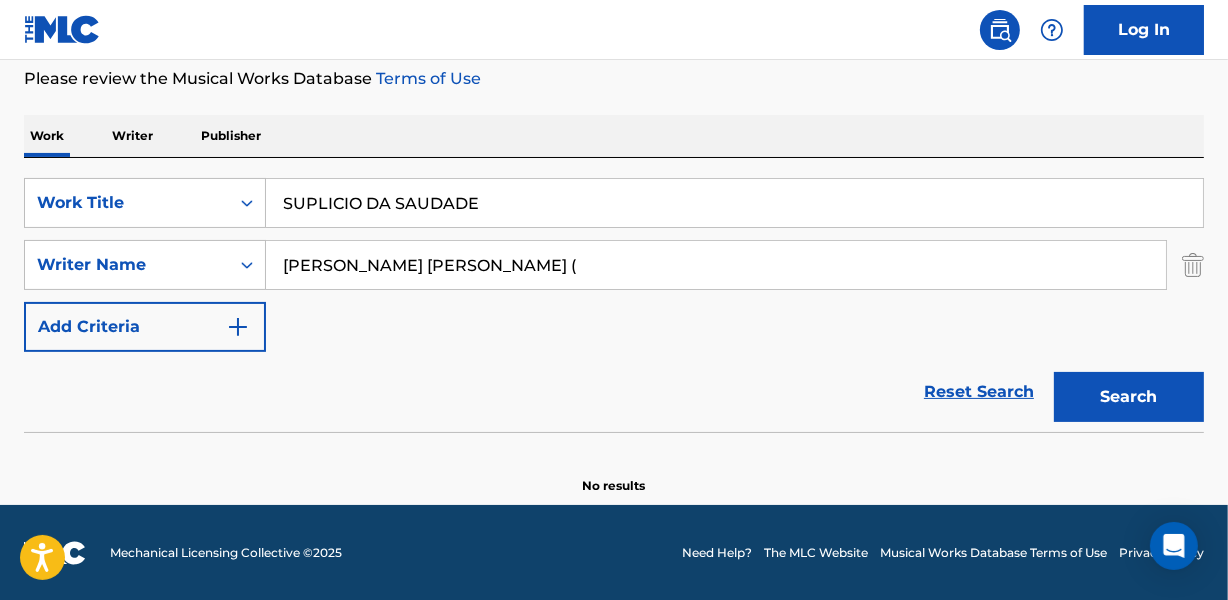 click on "Search" at bounding box center (1129, 397) 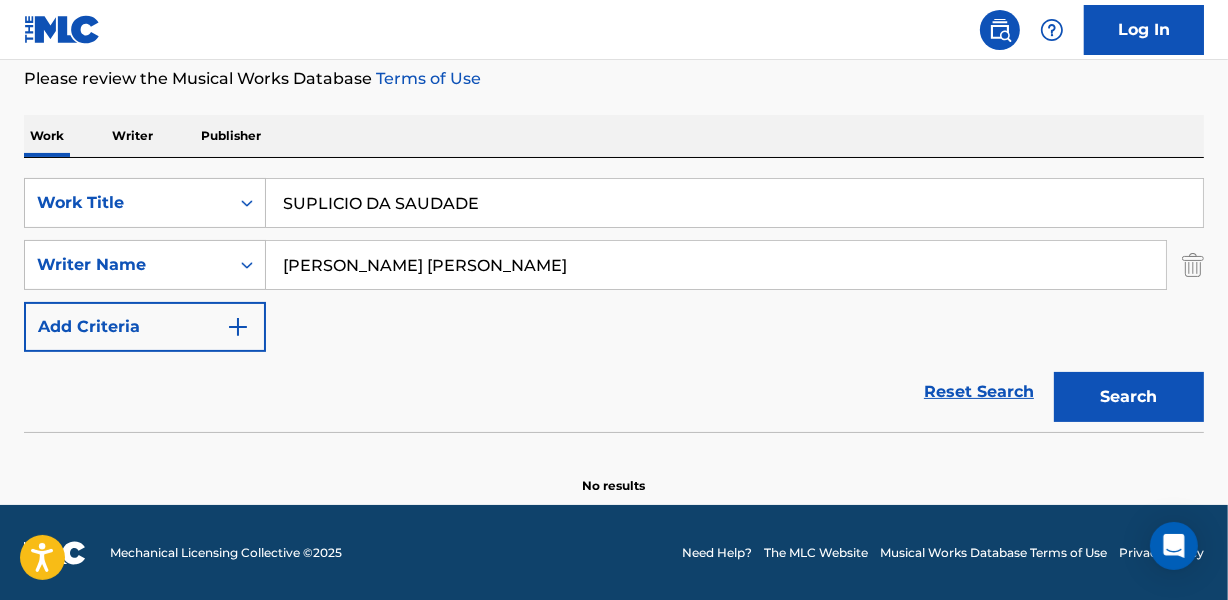 type on "[PERSON_NAME] [PERSON_NAME]" 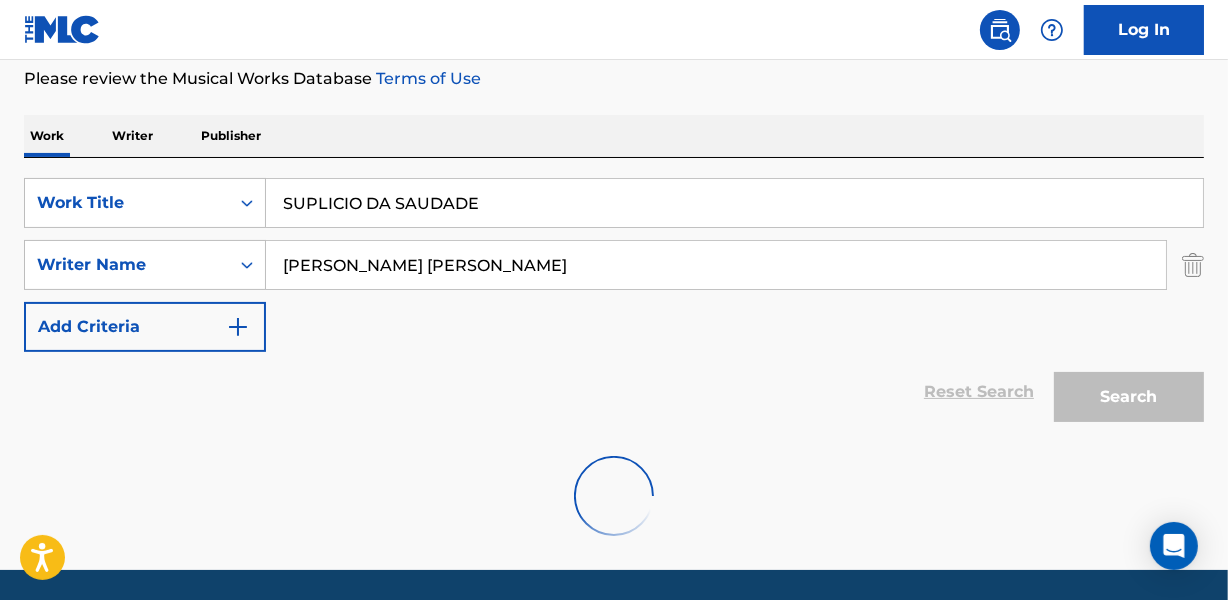click on "Search" at bounding box center (1124, 392) 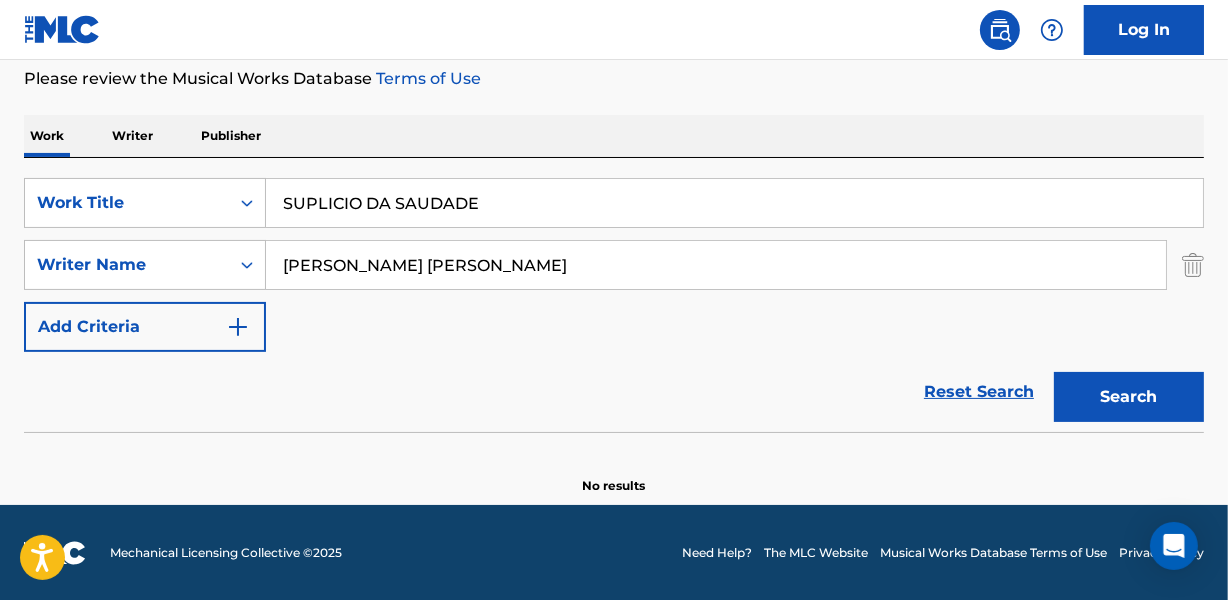 click on "SUPLICIO DA SAUDADE" at bounding box center (734, 203) 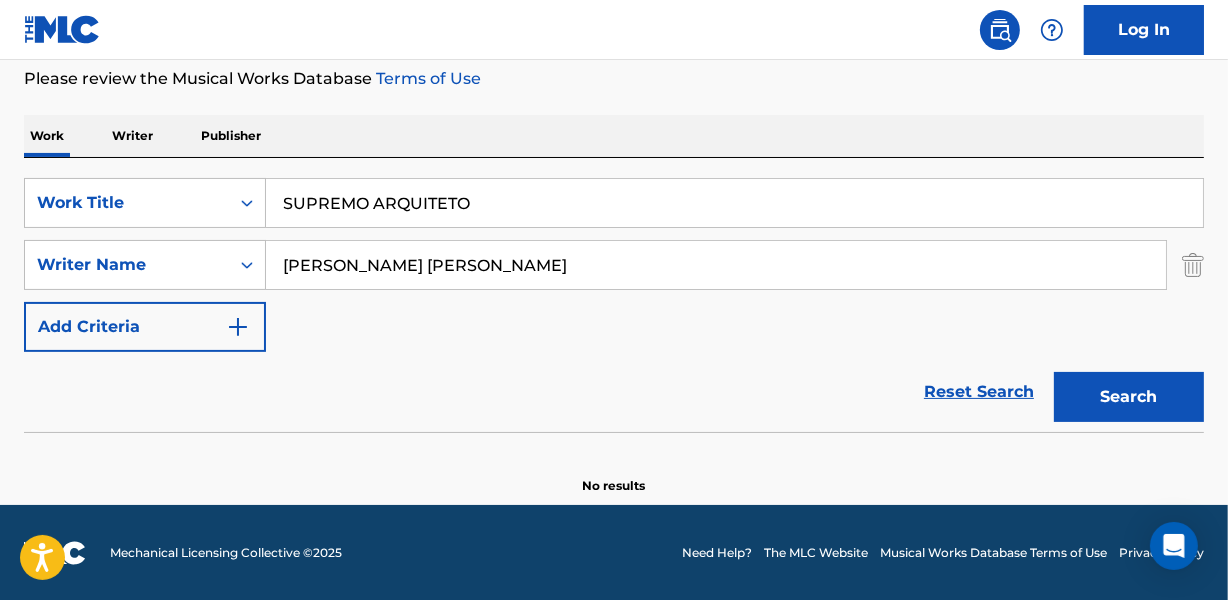 type on "SUPREMO ARQUITETO" 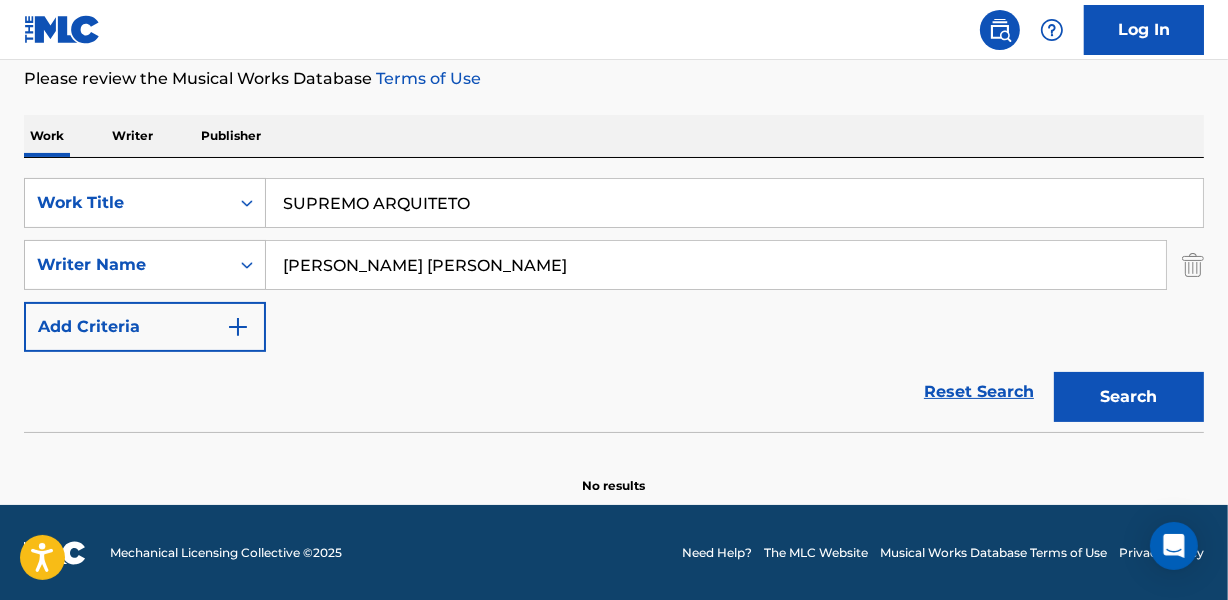 click on "[PERSON_NAME] [PERSON_NAME]" at bounding box center (716, 265) 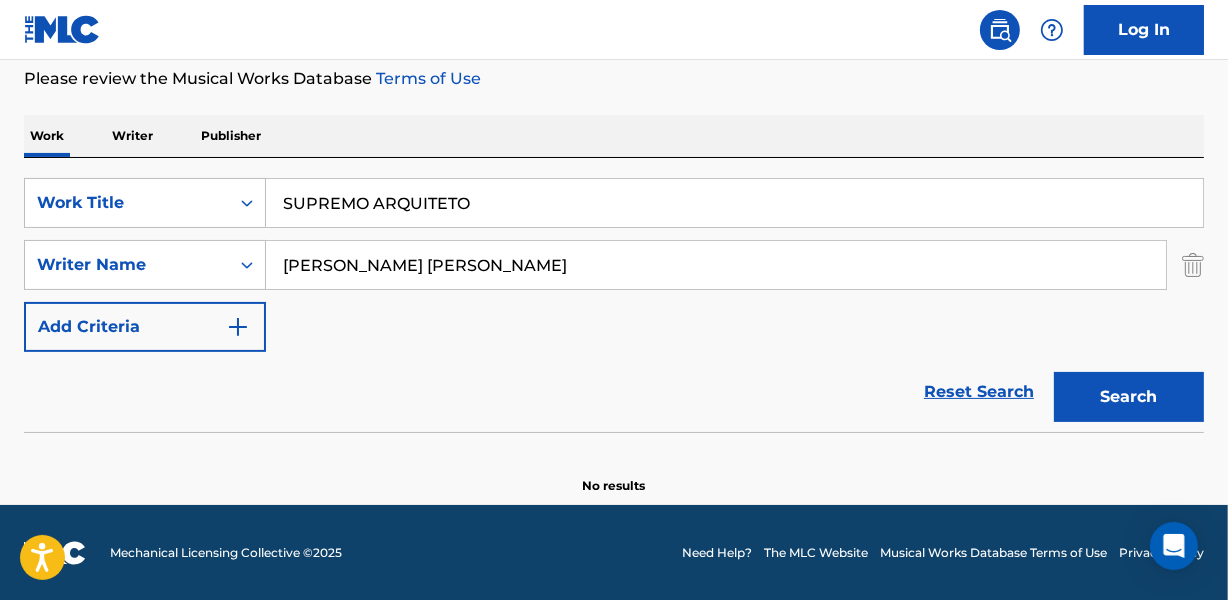 paste on "KUHLMANN  SILVESTRE MOYSES LOYOLLA KUHLMANN _SILVESTRE MOYSES_" 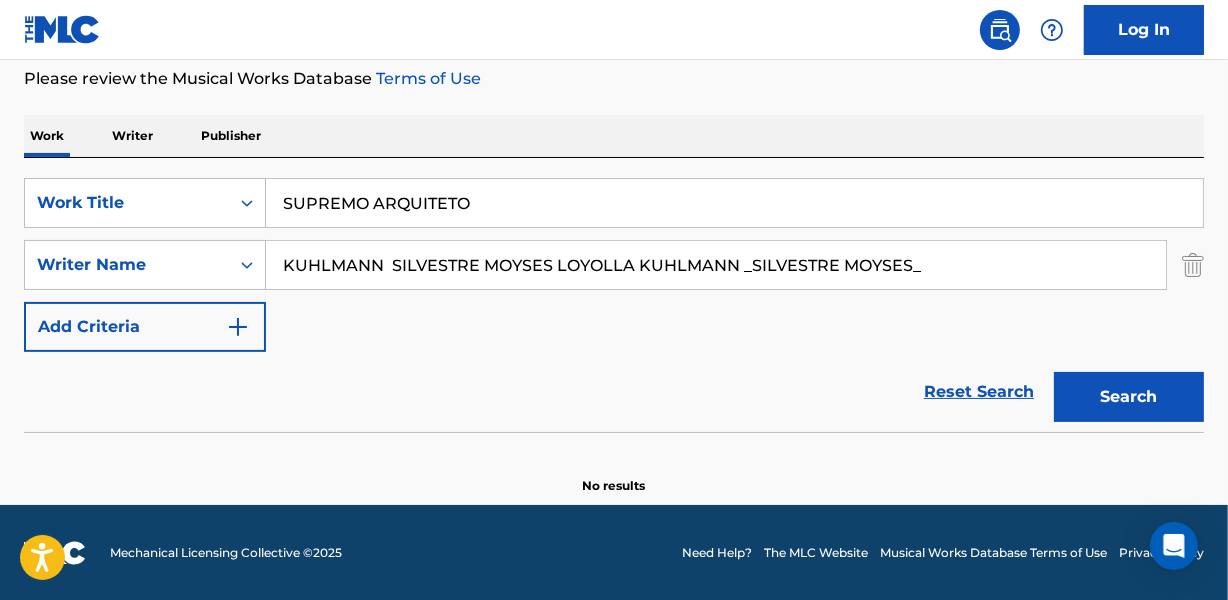 drag, startPoint x: 732, startPoint y: 267, endPoint x: 1095, endPoint y: 314, distance: 366.03006 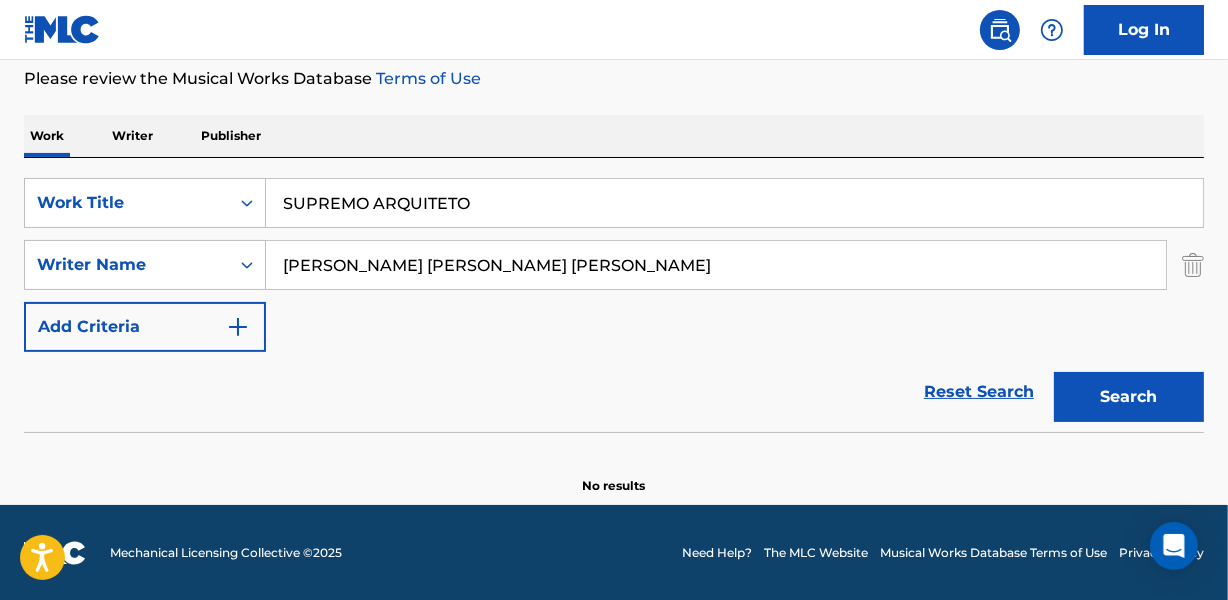 click on "Search" at bounding box center (1129, 397) 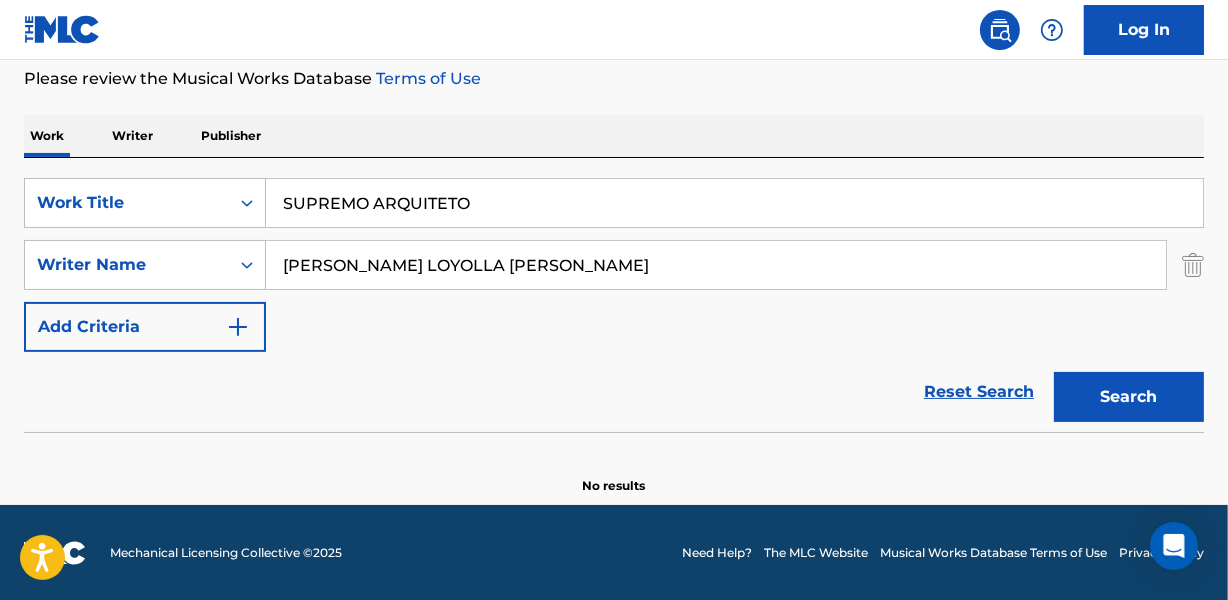 type on "[PERSON_NAME] LOYOLLA [PERSON_NAME]" 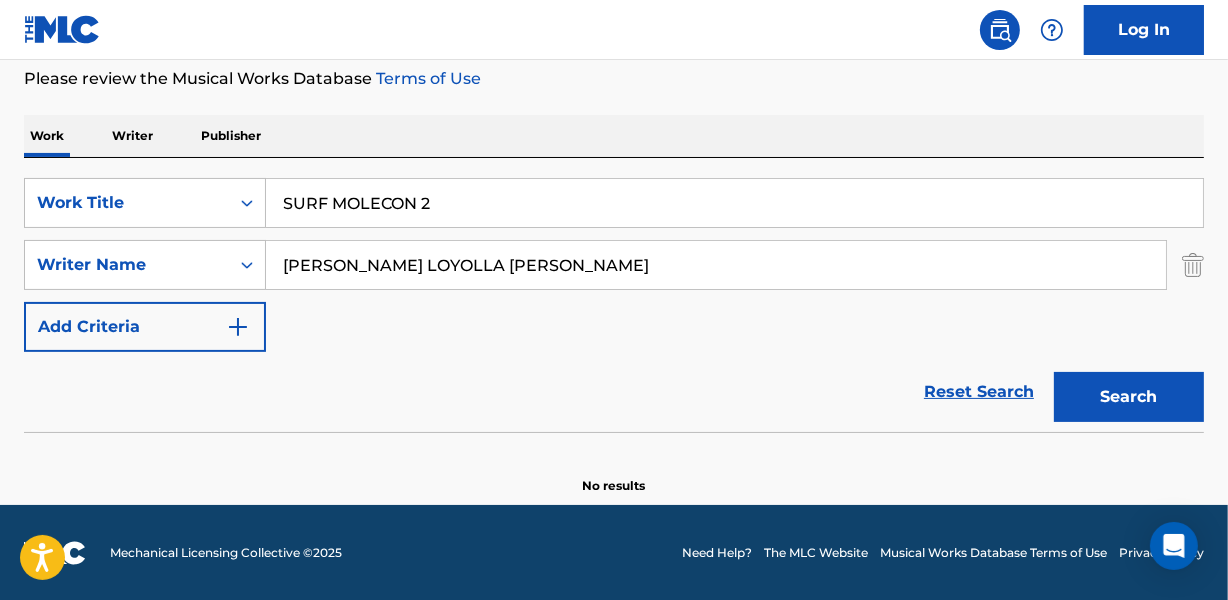 type on "SURF MOLECON 2" 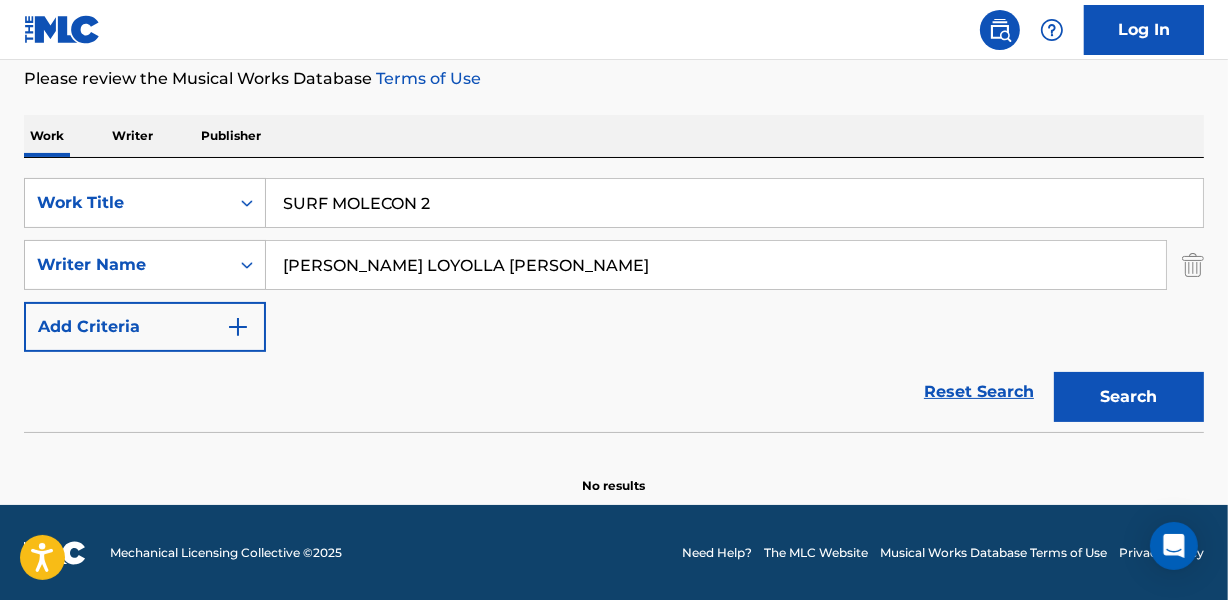 drag, startPoint x: 463, startPoint y: 144, endPoint x: 474, endPoint y: 227, distance: 83.725746 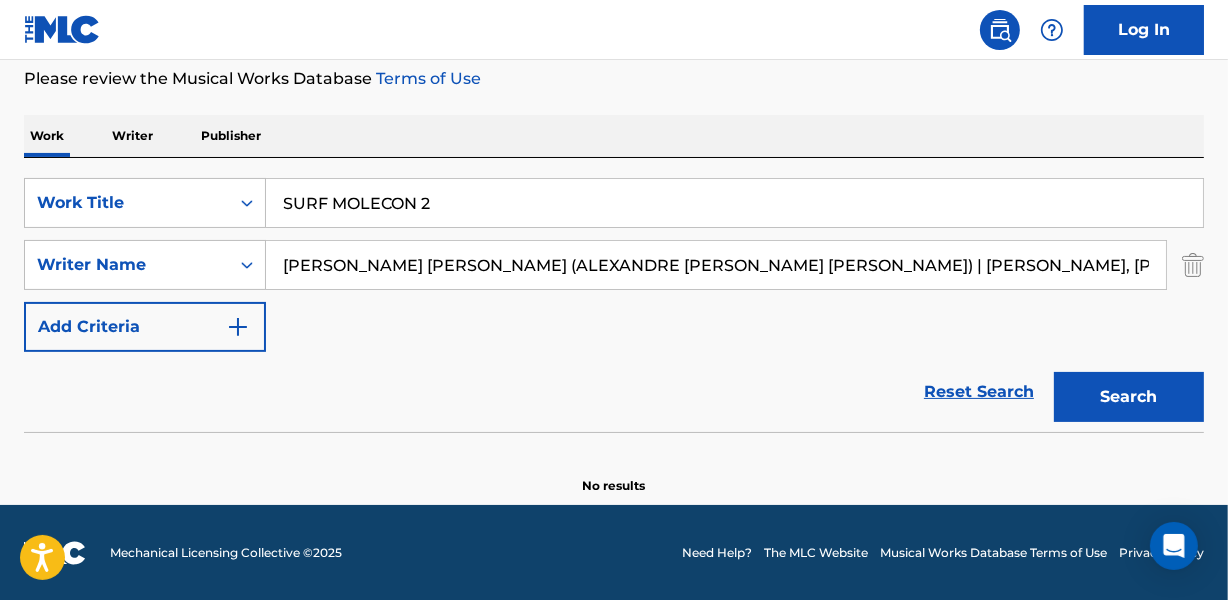 scroll, scrollTop: 0, scrollLeft: 969, axis: horizontal 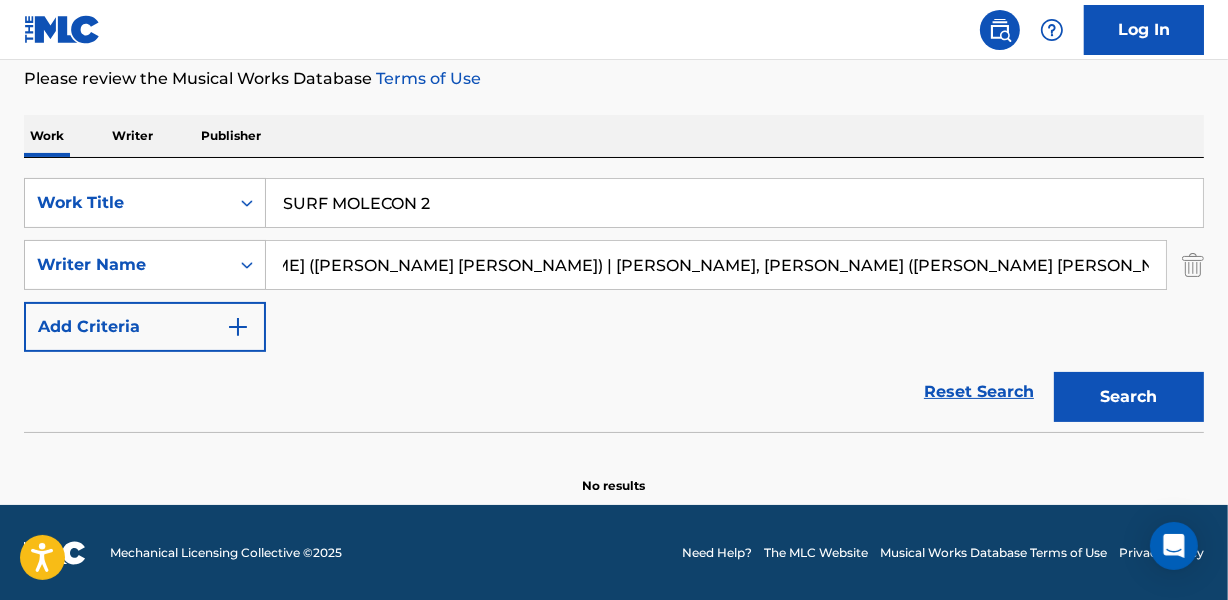 drag, startPoint x: 548, startPoint y: 263, endPoint x: 1237, endPoint y: 307, distance: 690.4035 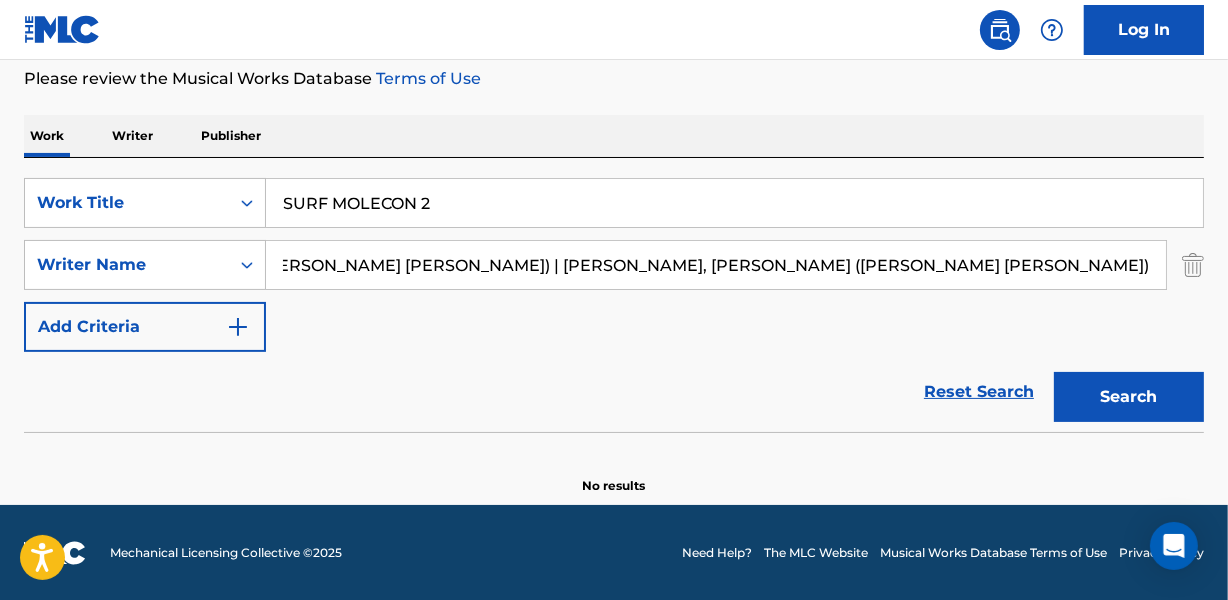 scroll, scrollTop: 0, scrollLeft: 369, axis: horizontal 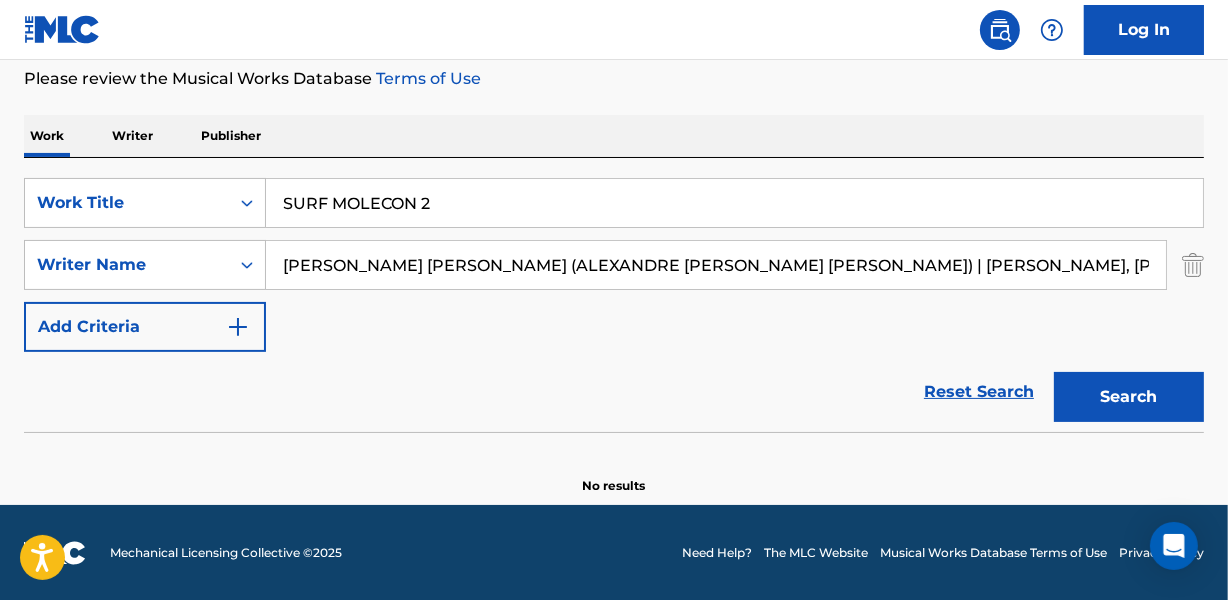 click on "Search" at bounding box center [1129, 397] 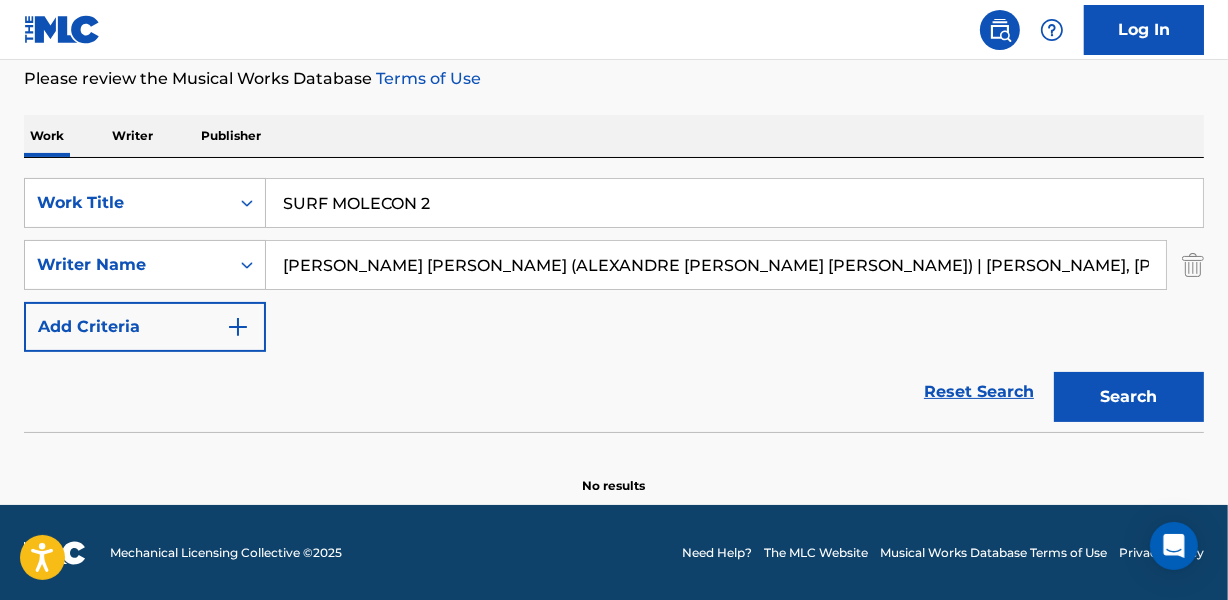 scroll, scrollTop: 0, scrollLeft: 369, axis: horizontal 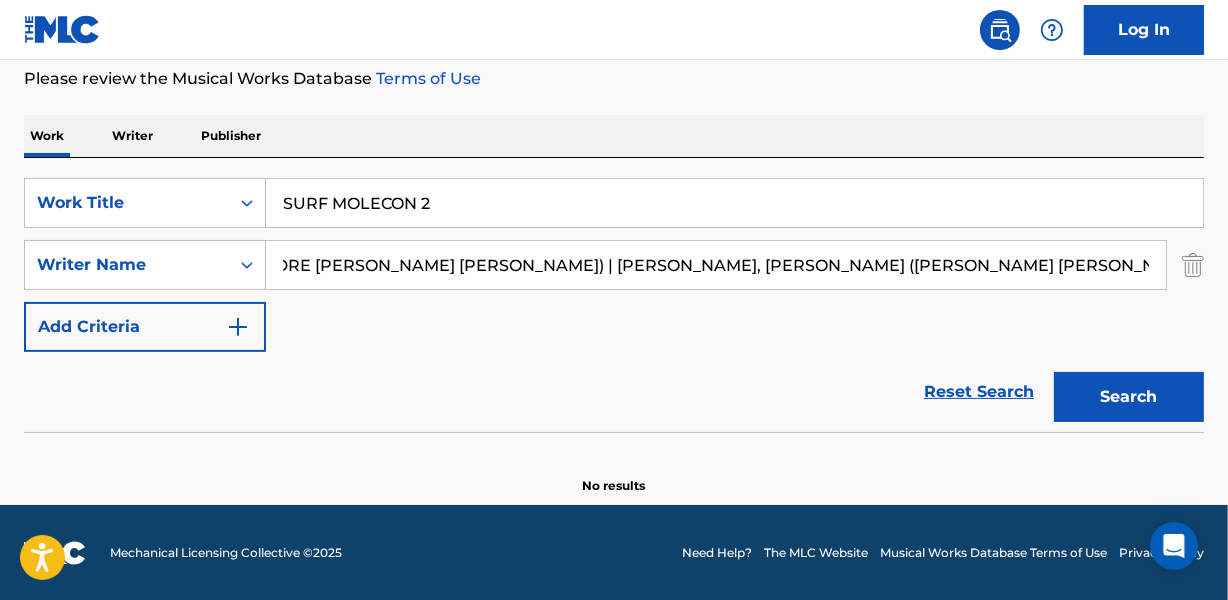 drag, startPoint x: 680, startPoint y: 258, endPoint x: 1237, endPoint y: 312, distance: 559.61145 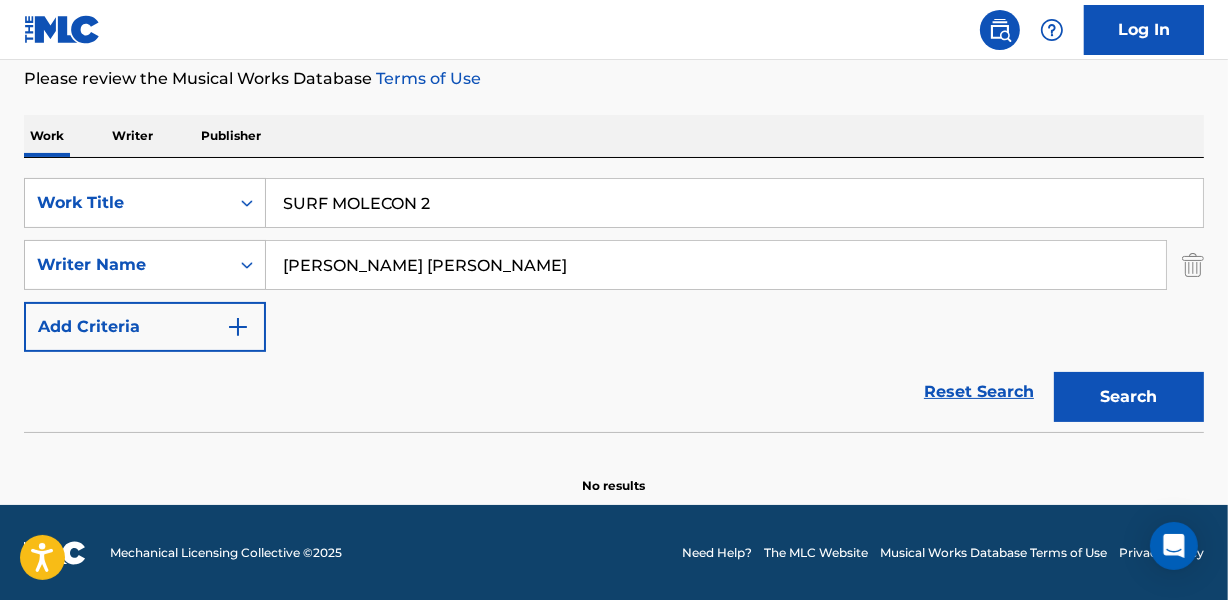 scroll, scrollTop: 0, scrollLeft: 0, axis: both 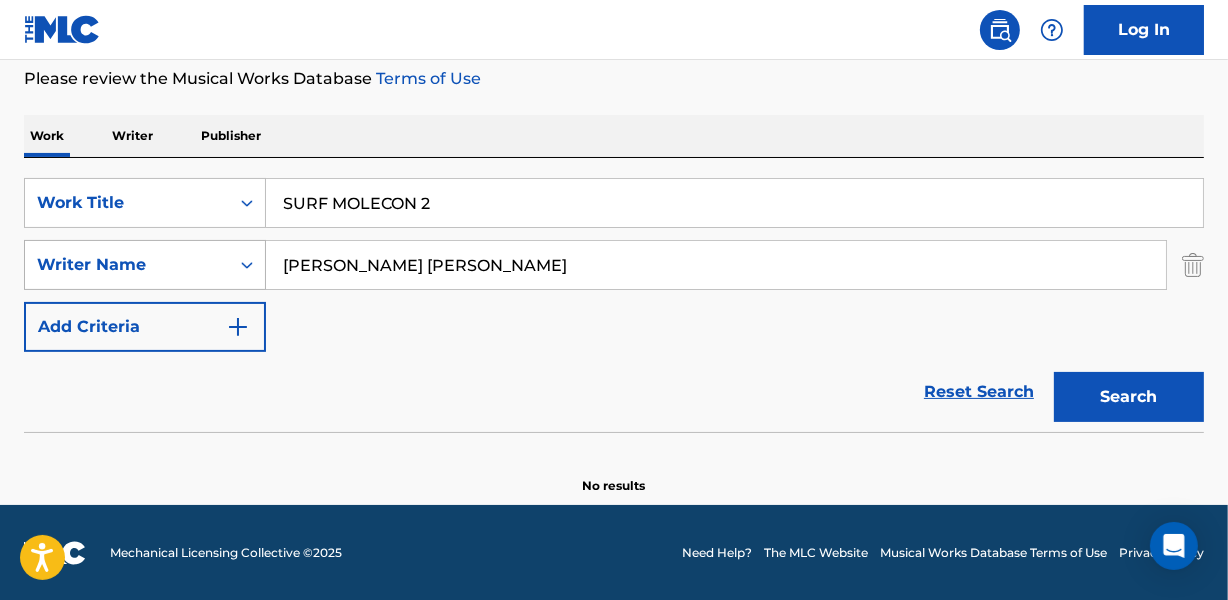 drag, startPoint x: 372, startPoint y: 257, endPoint x: 96, endPoint y: 267, distance: 276.1811 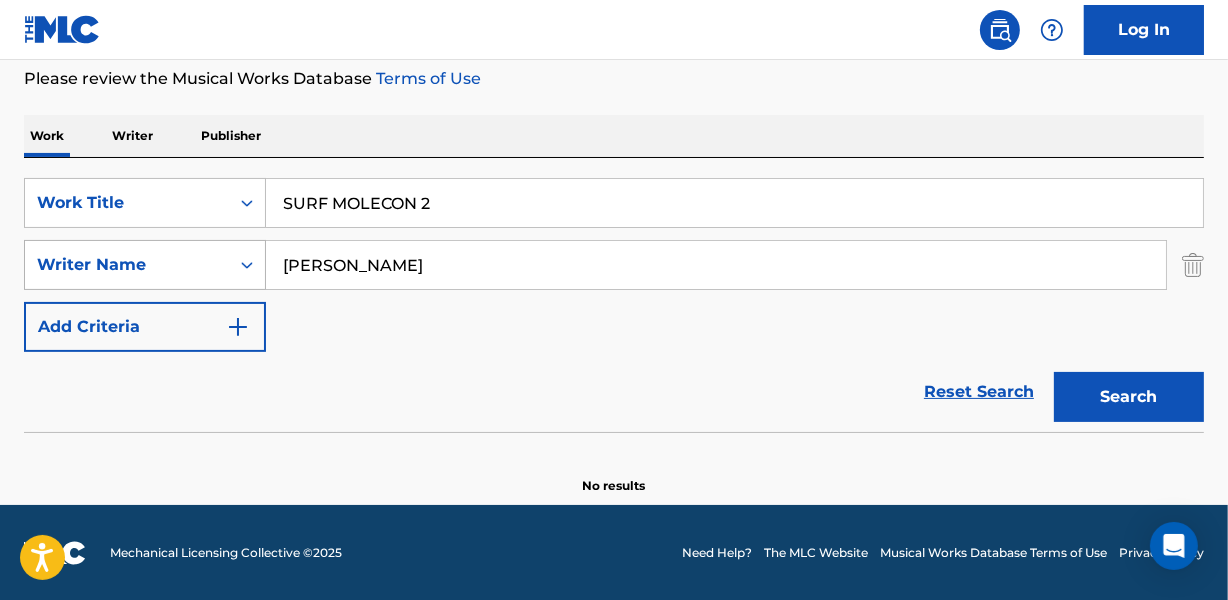 click on "Search" at bounding box center [1129, 397] 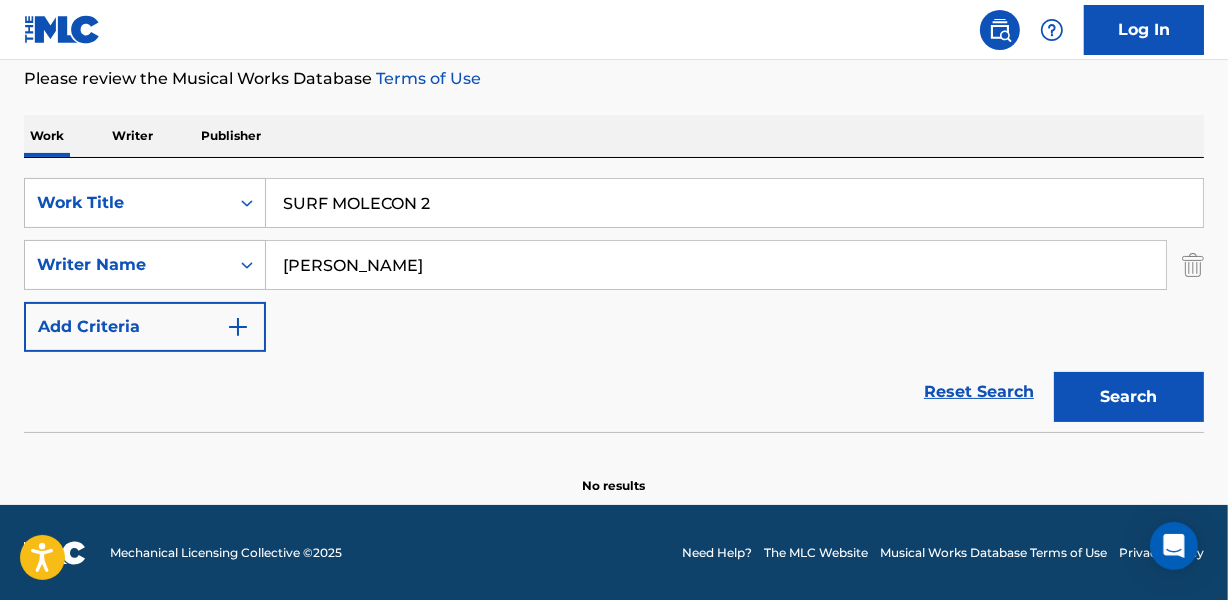 click on "Search" at bounding box center [1129, 397] 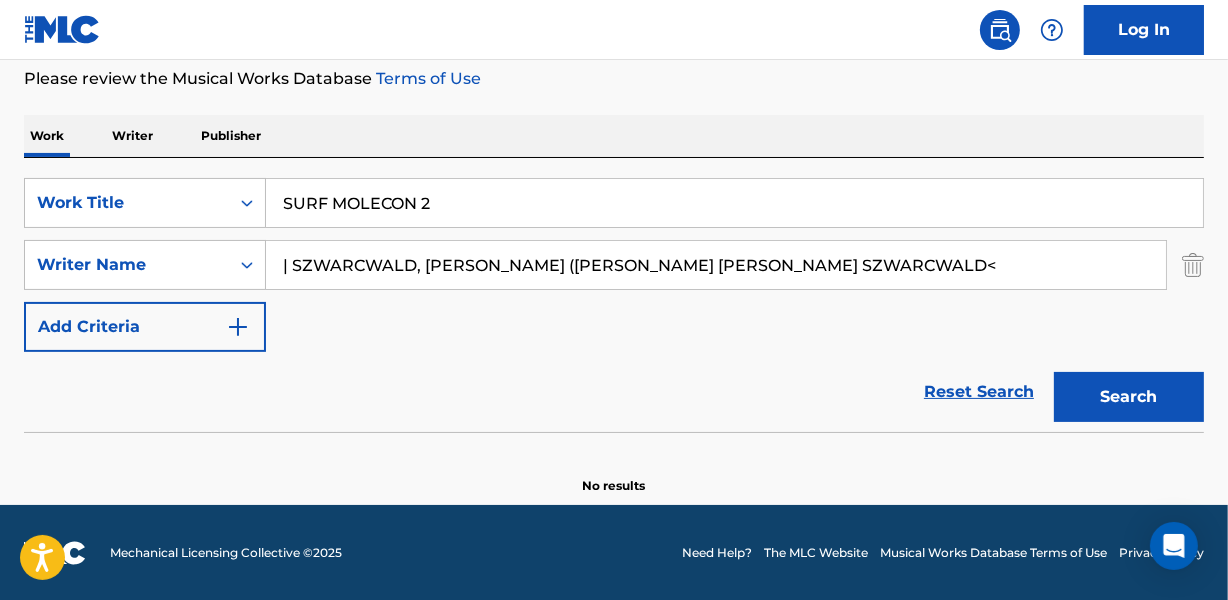 click on "| SZWARCWALD, [PERSON_NAME] ([PERSON_NAME] [PERSON_NAME] SZWARCWALD<" at bounding box center [716, 265] 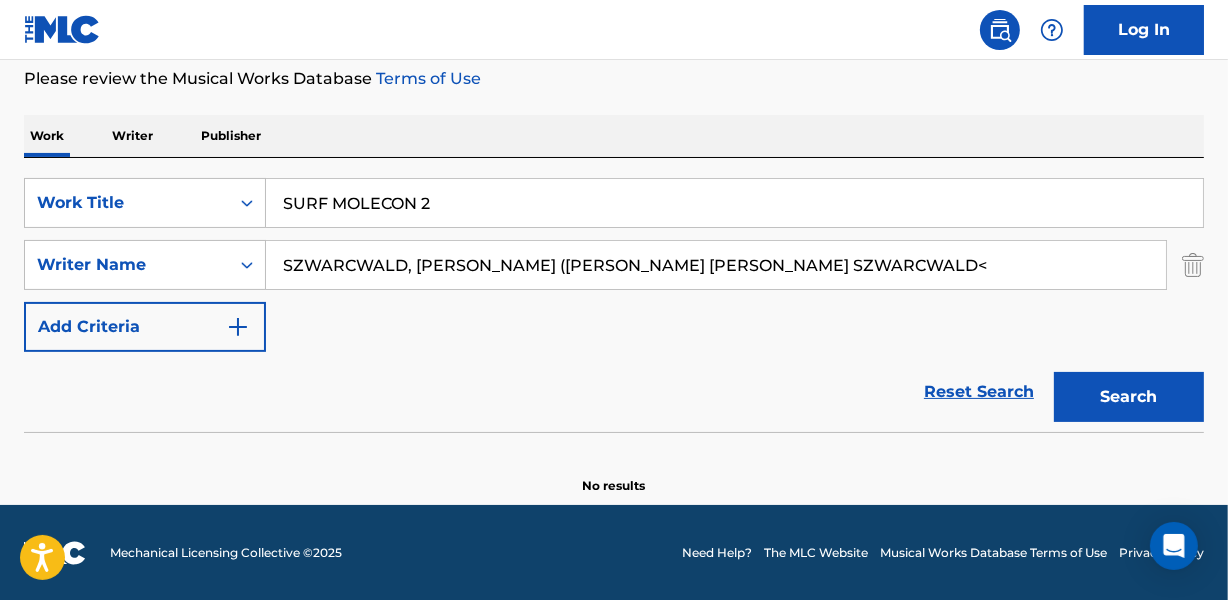 drag, startPoint x: 507, startPoint y: 276, endPoint x: 1233, endPoint y: 363, distance: 731.1942 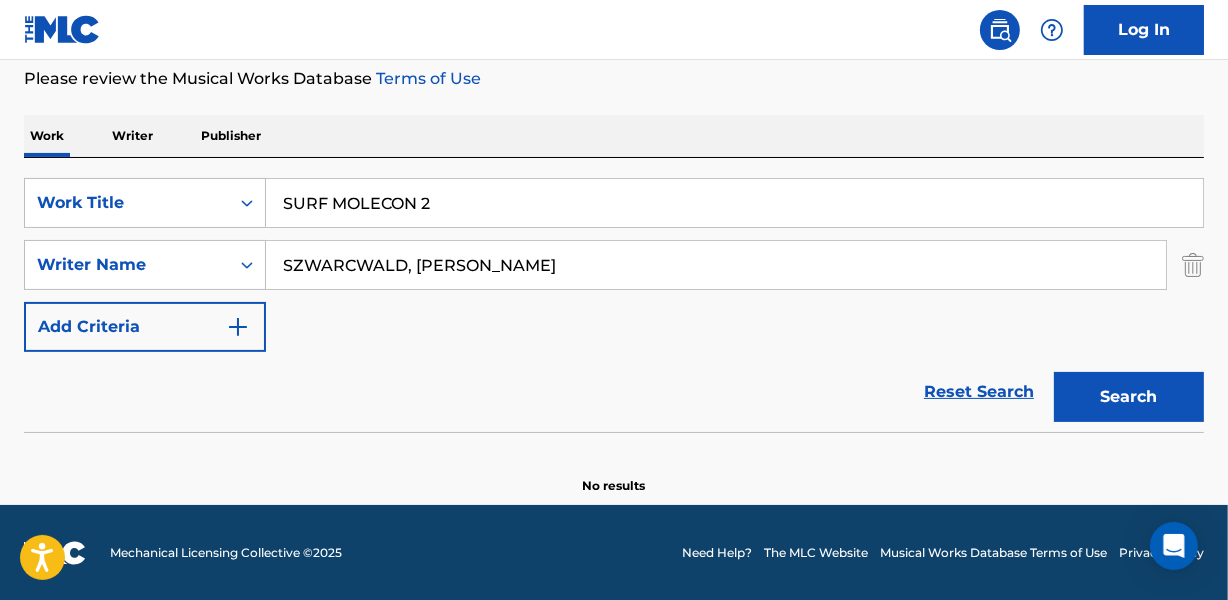 type on "SZWARCWALD, [PERSON_NAME]" 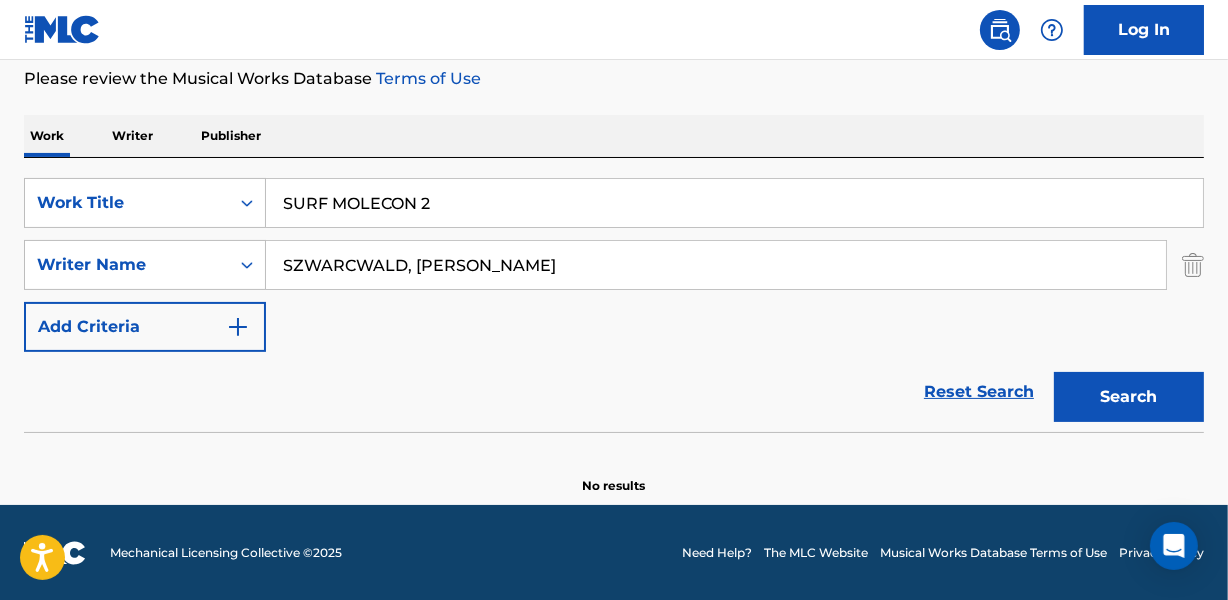 click on "SURF MOLECON 2" at bounding box center [734, 203] 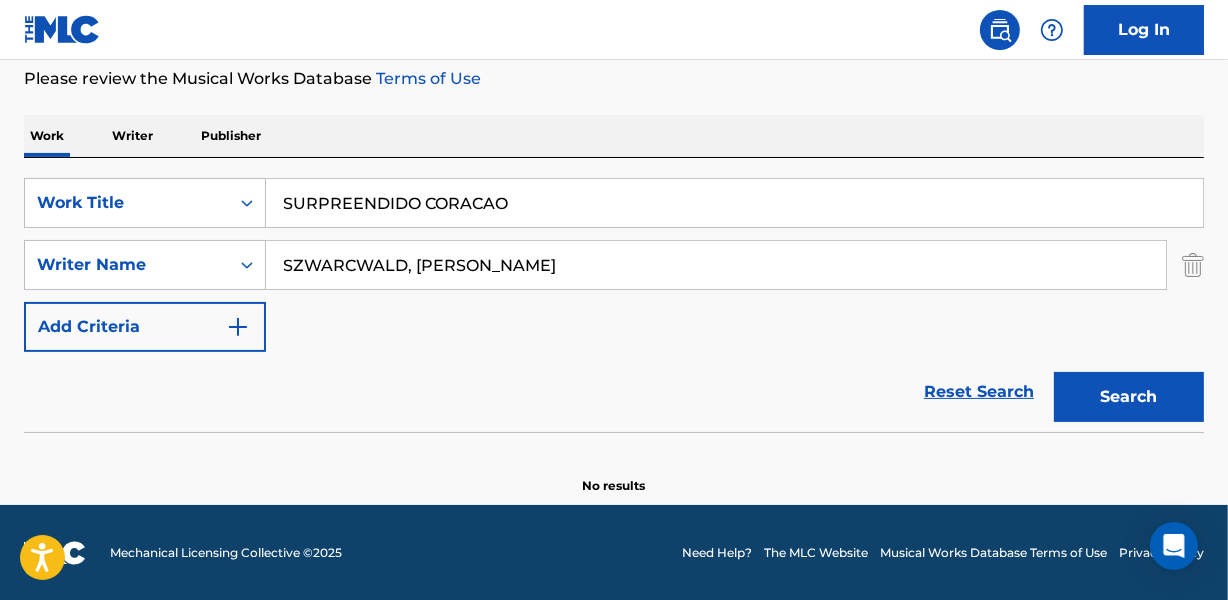 type on "SURPREENDIDO CORACAO" 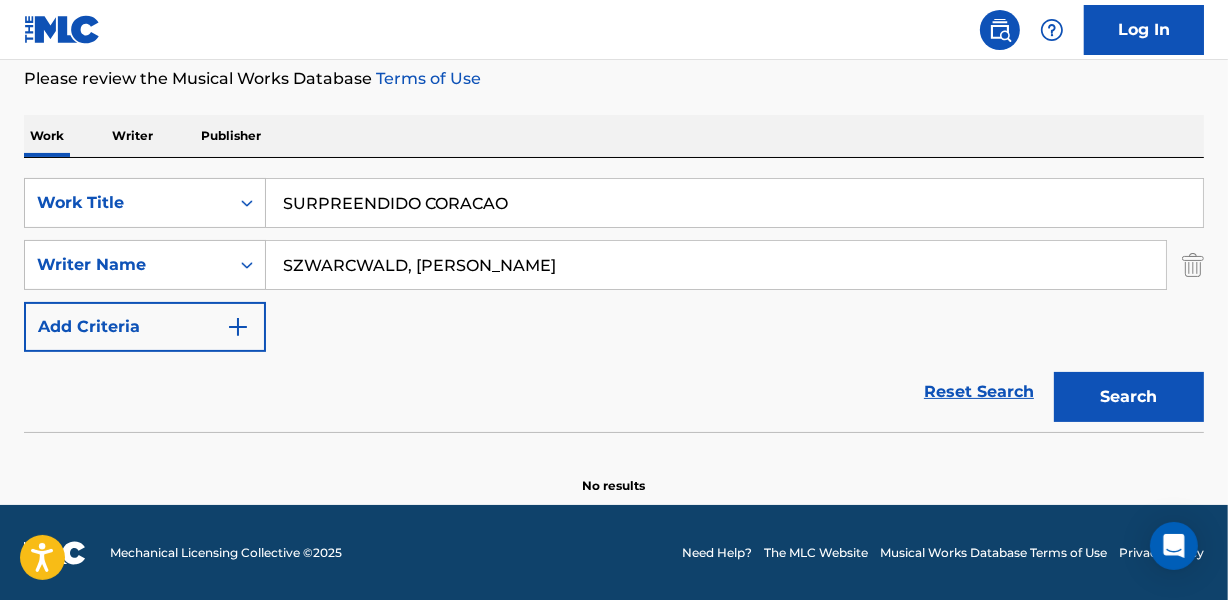 click on "SZWARCWALD, [PERSON_NAME]" at bounding box center [716, 265] 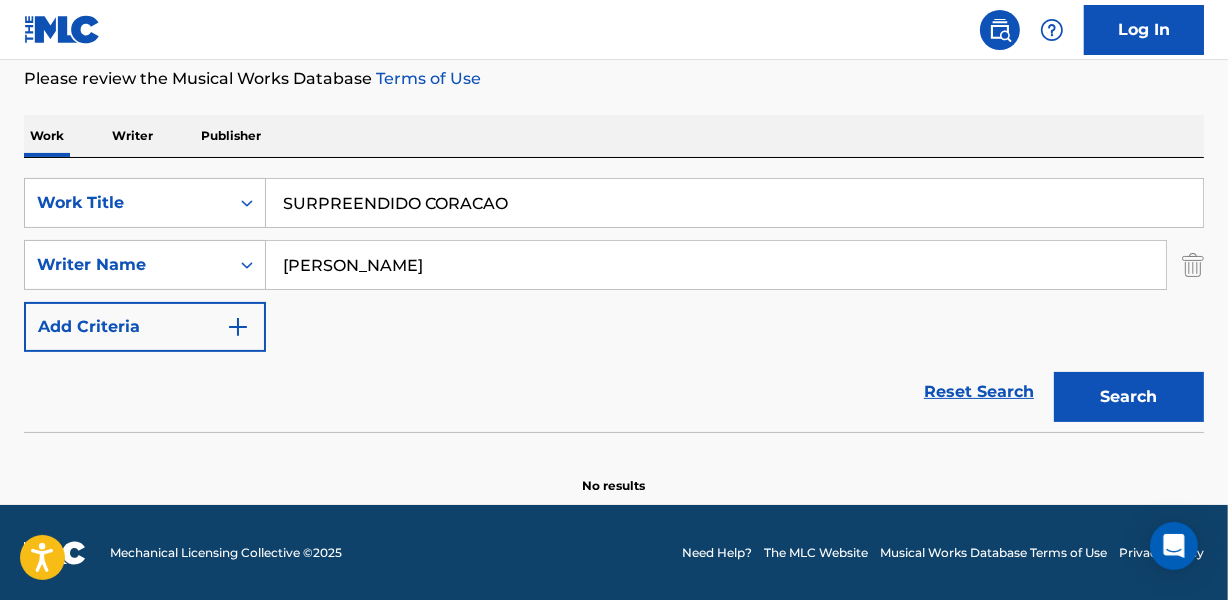 type on "[PERSON_NAME]" 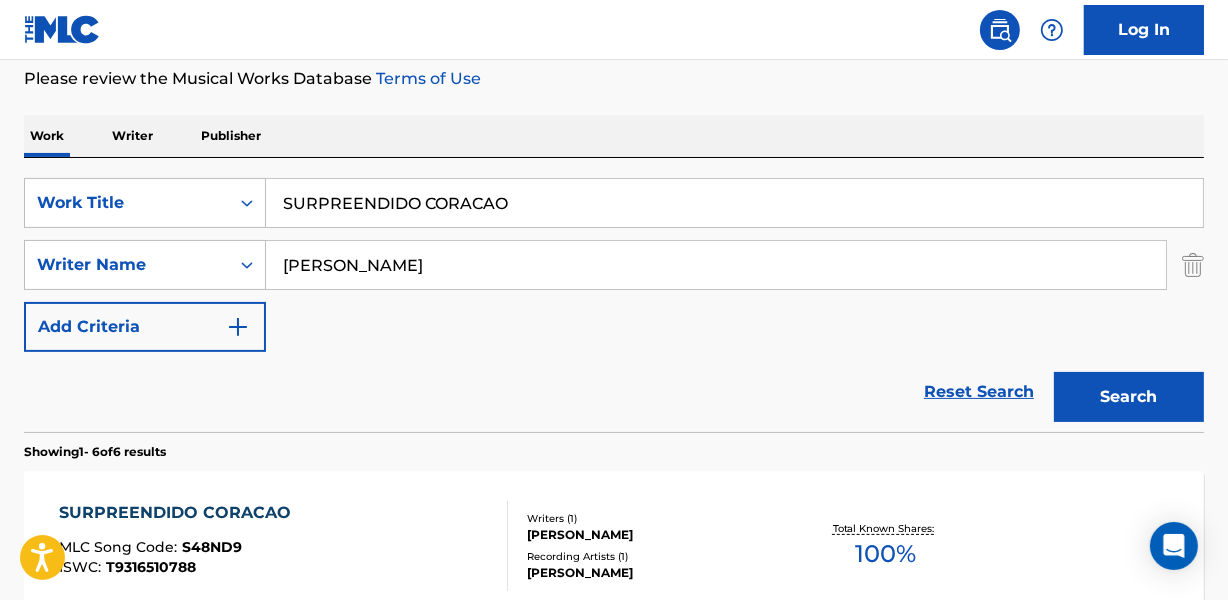 click on "[PERSON_NAME]" at bounding box center (657, 535) 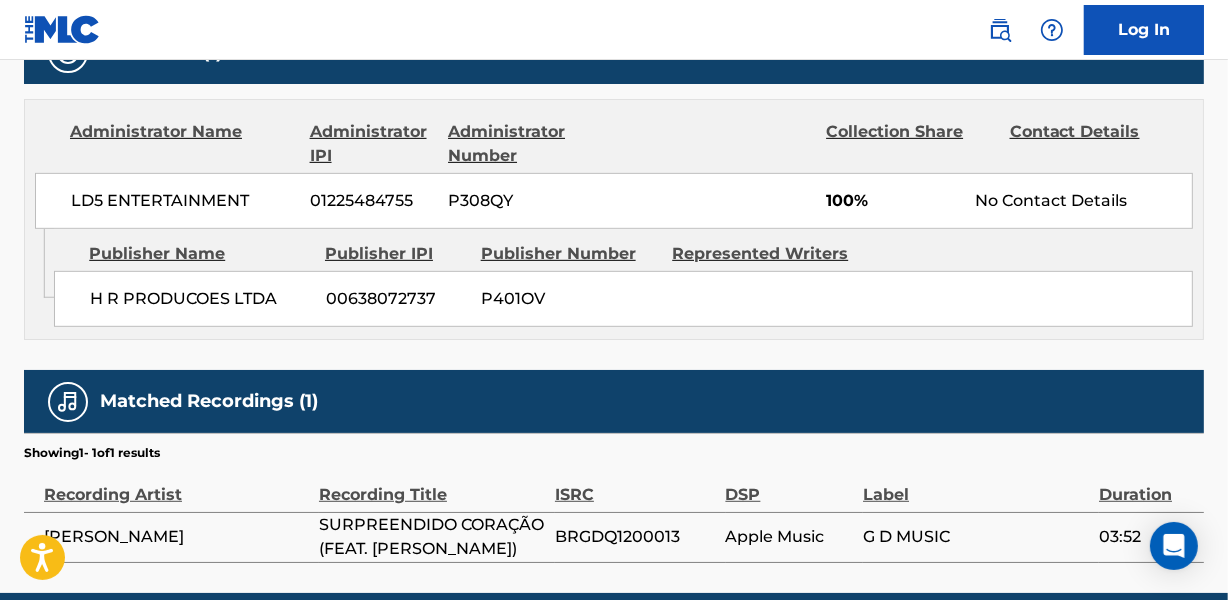 scroll, scrollTop: 1000, scrollLeft: 0, axis: vertical 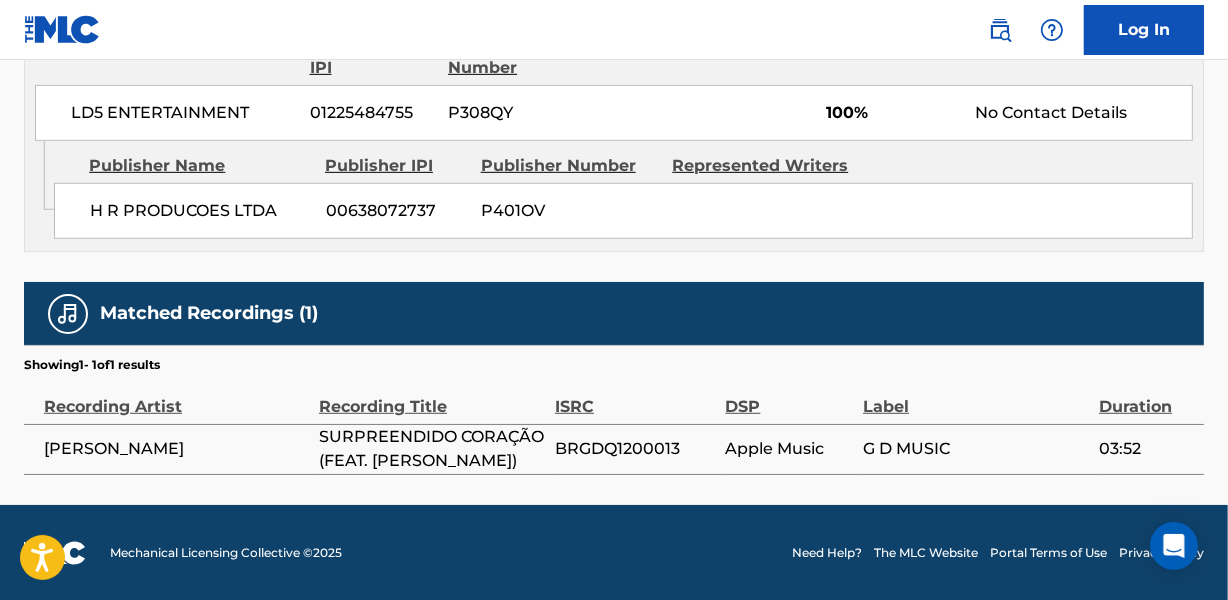 click on "BRGDQ1200013" at bounding box center [635, 449] 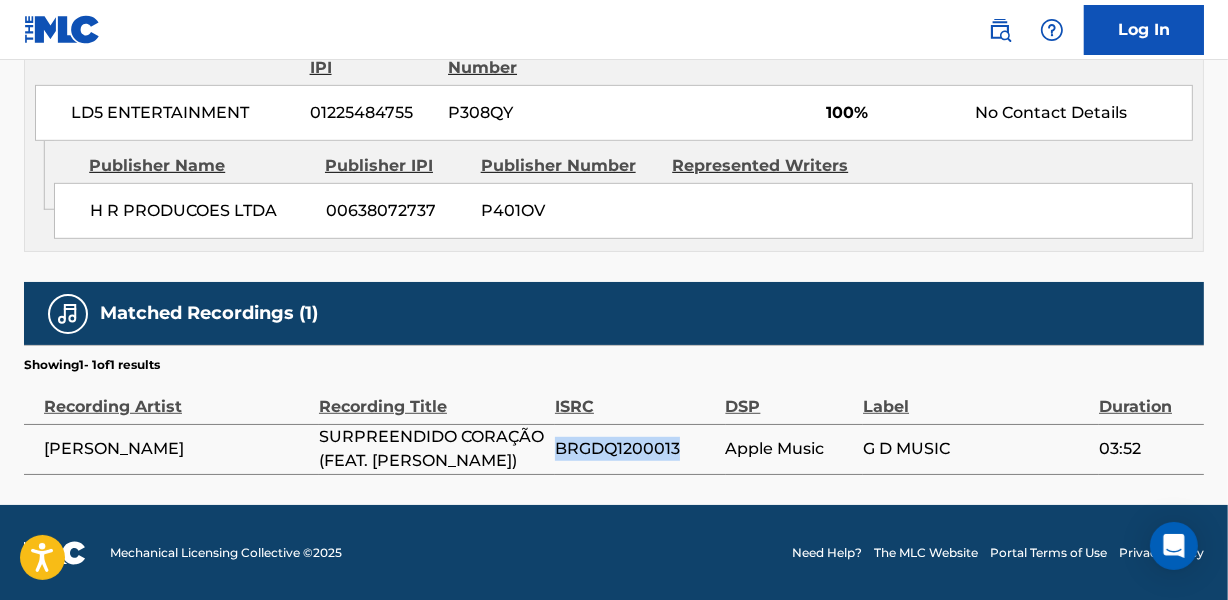 click on "BRGDQ1200013" at bounding box center (635, 449) 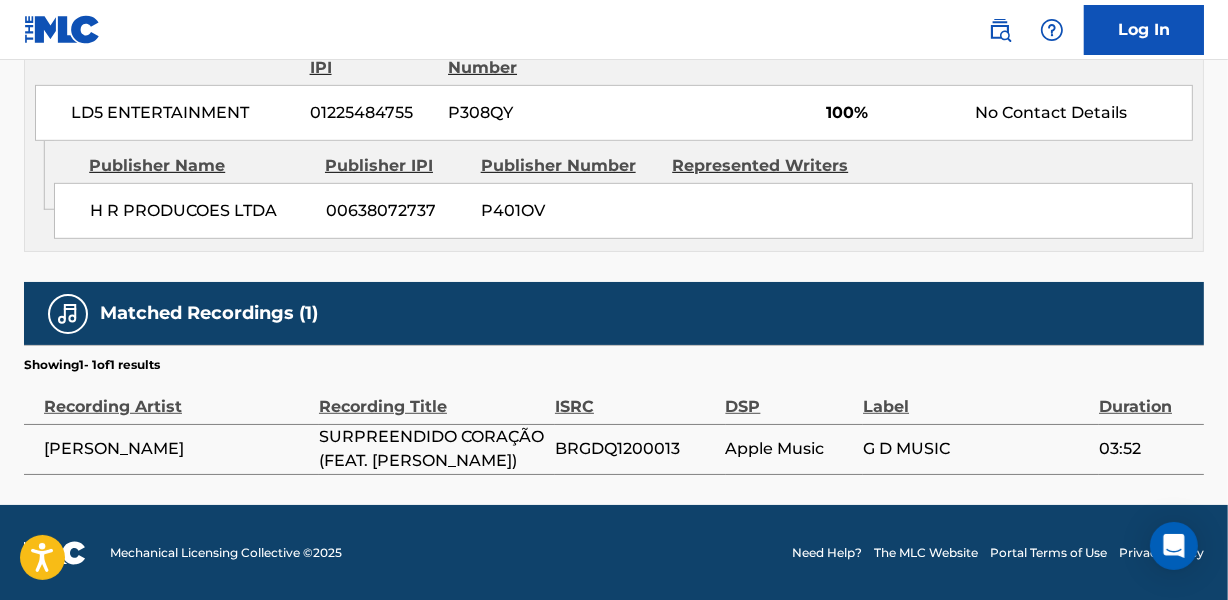 click on "[PERSON_NAME]" at bounding box center (176, 449) 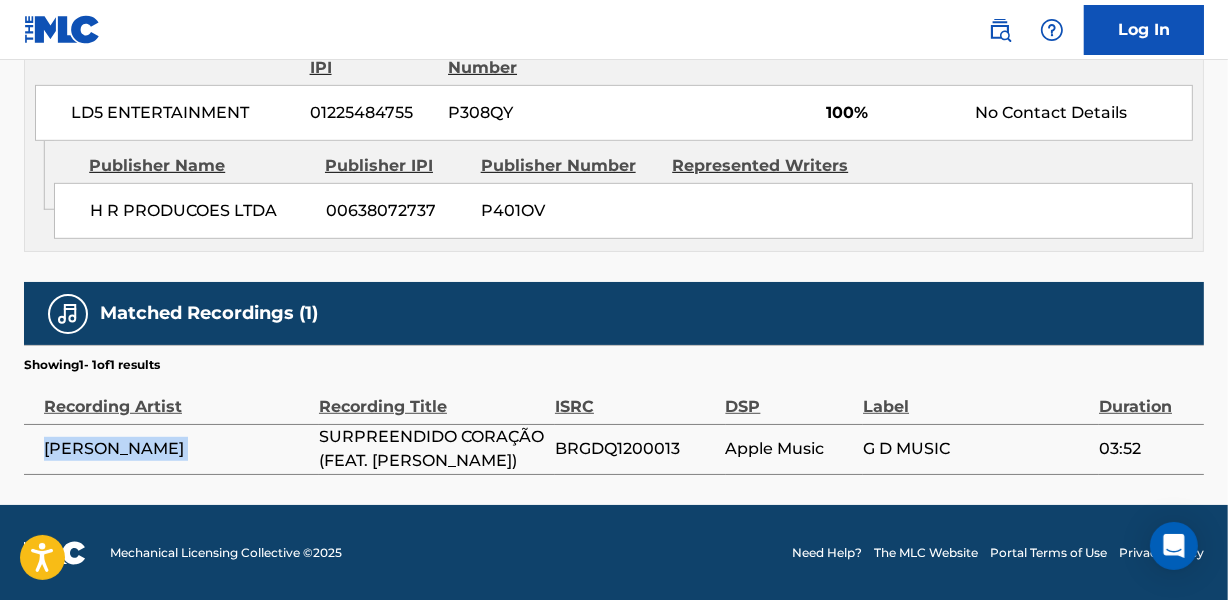 click on "[PERSON_NAME]" at bounding box center [176, 449] 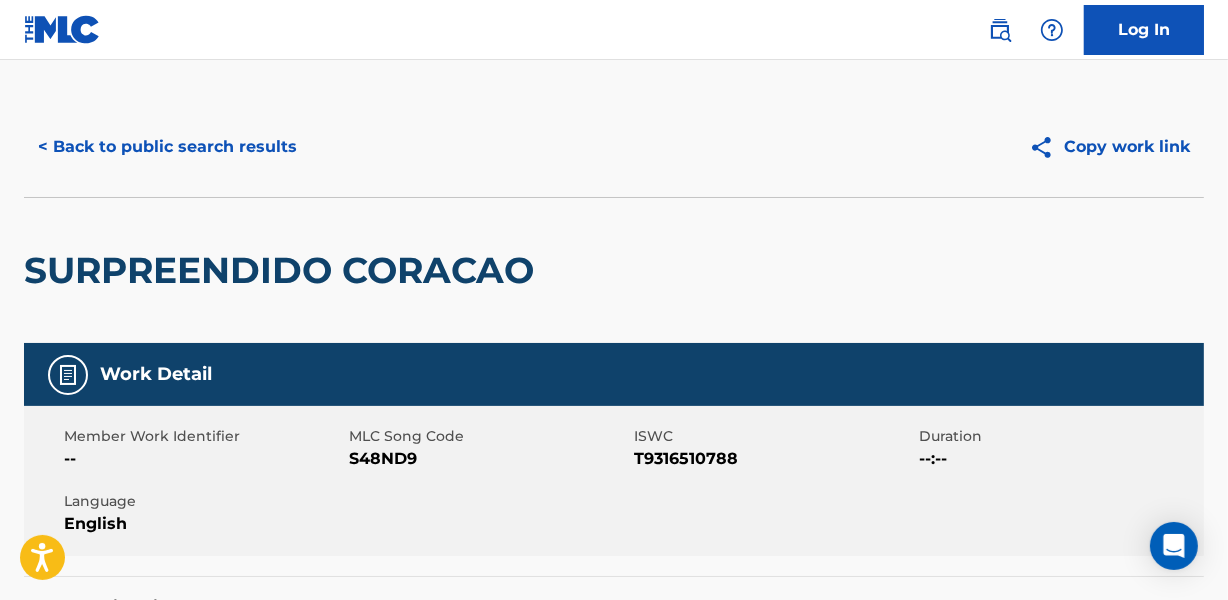 scroll, scrollTop: 0, scrollLeft: 0, axis: both 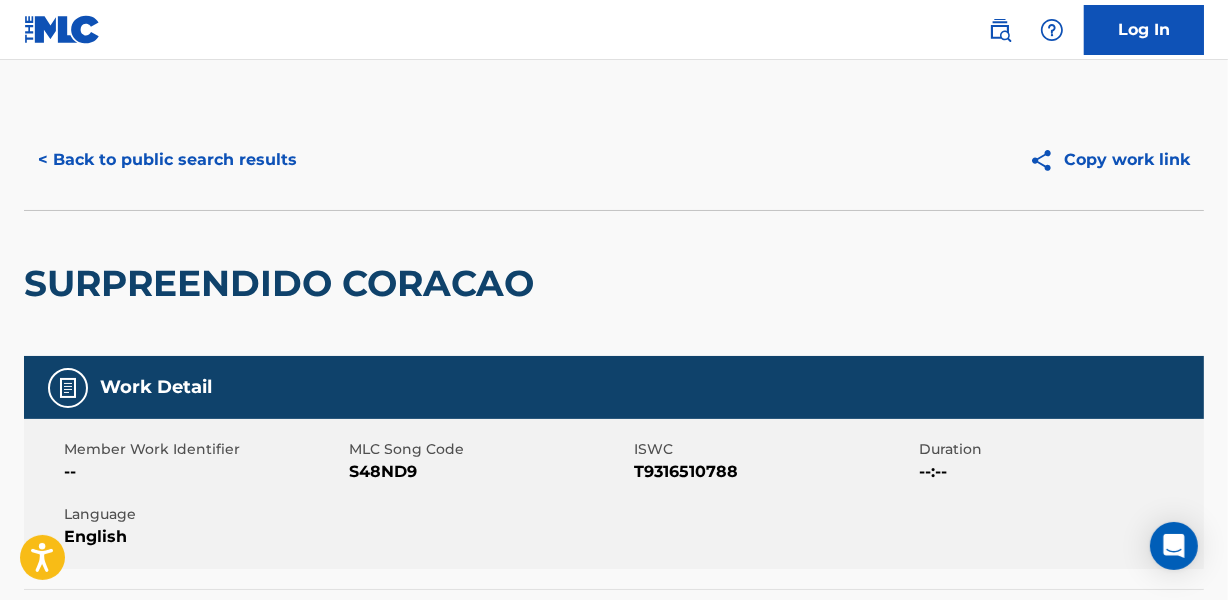 click on "< Back to public search results" at bounding box center (167, 160) 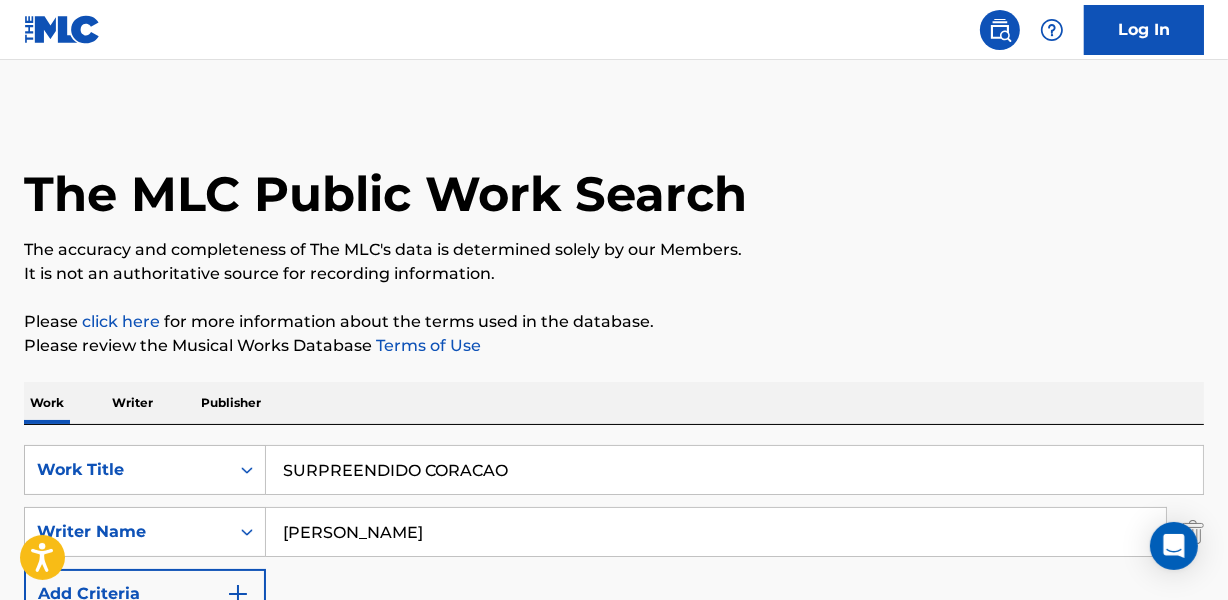 scroll, scrollTop: 267, scrollLeft: 0, axis: vertical 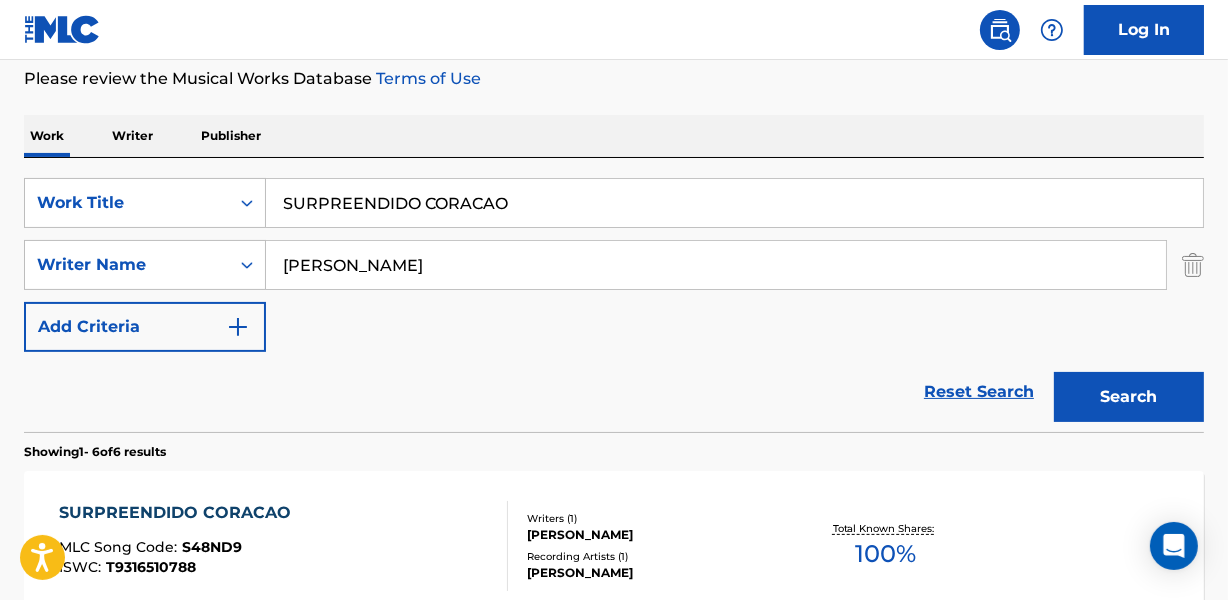 click on "SURPREENDIDO CORACAO" at bounding box center (734, 203) 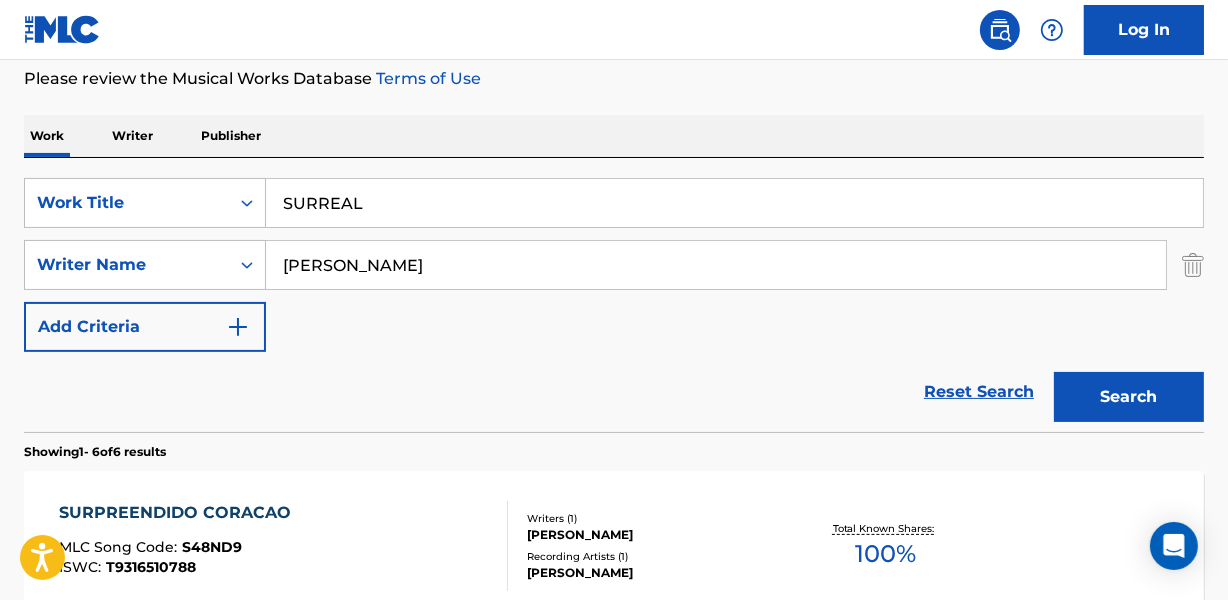 type on "SURREAL" 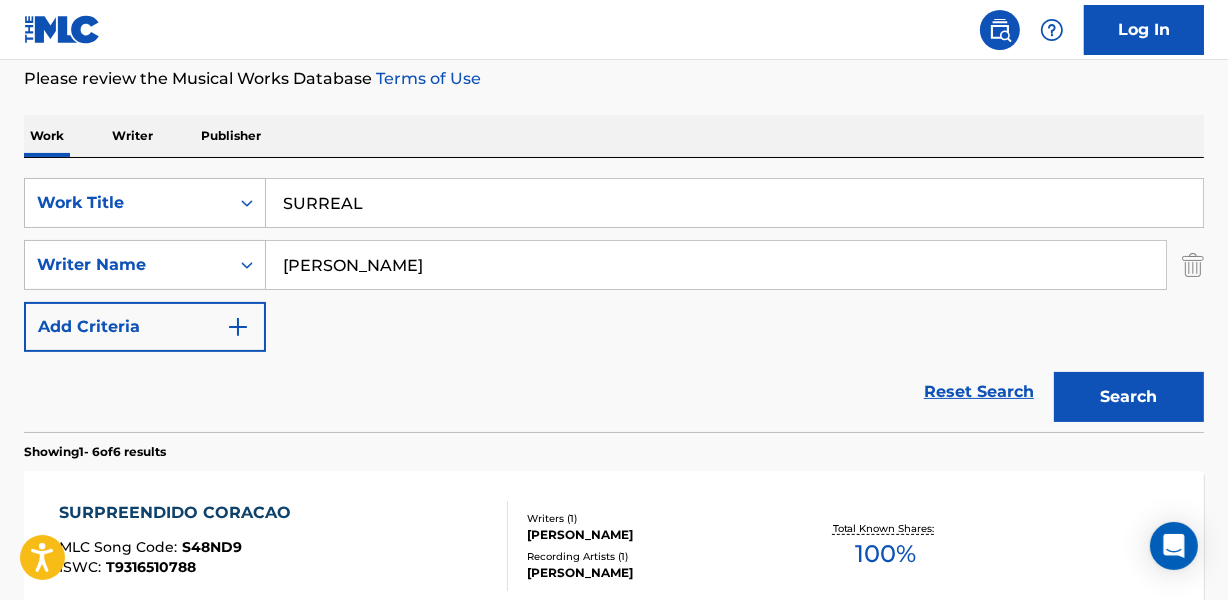 click on "[PERSON_NAME]" at bounding box center [716, 265] 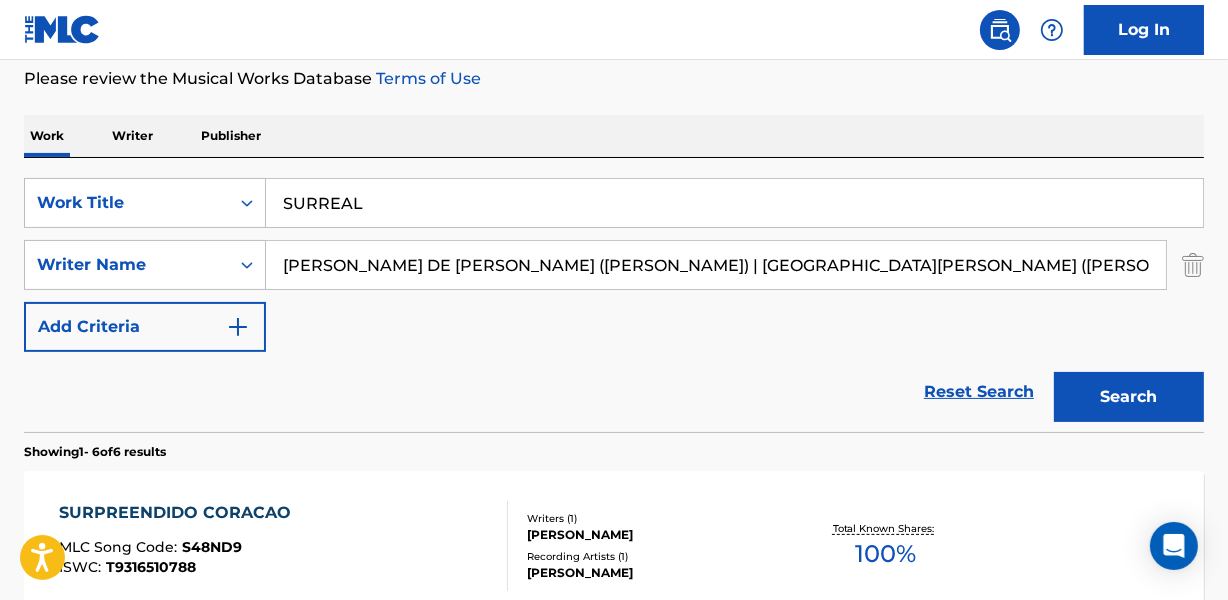 click on "Search" at bounding box center [1129, 397] 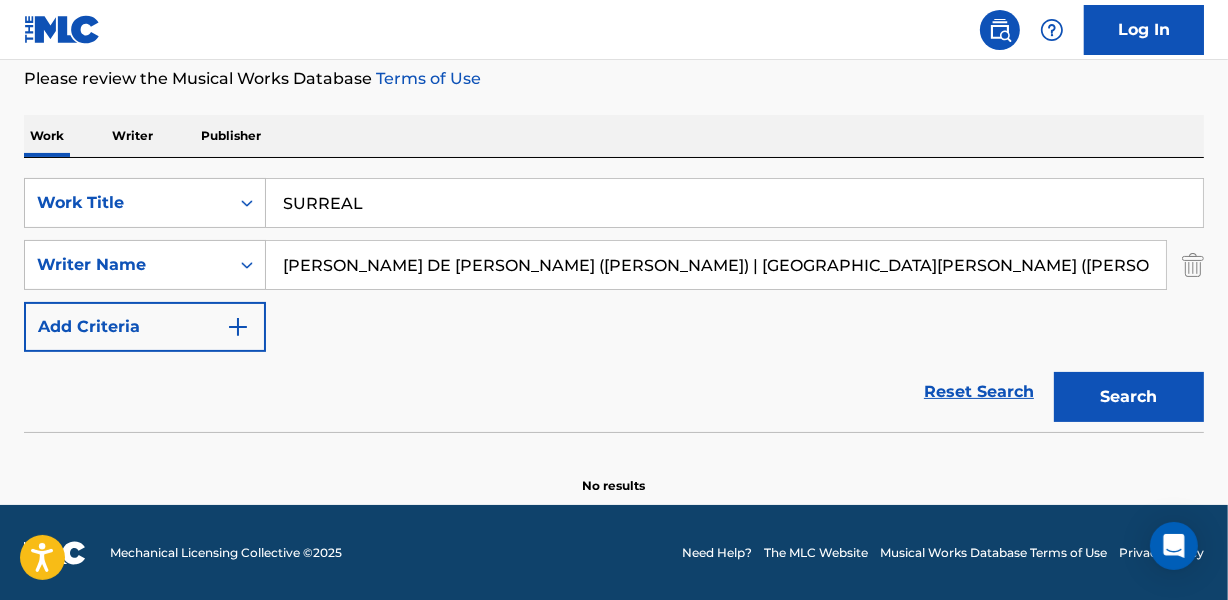 drag, startPoint x: 614, startPoint y: 251, endPoint x: 1076, endPoint y: 269, distance: 462.35052 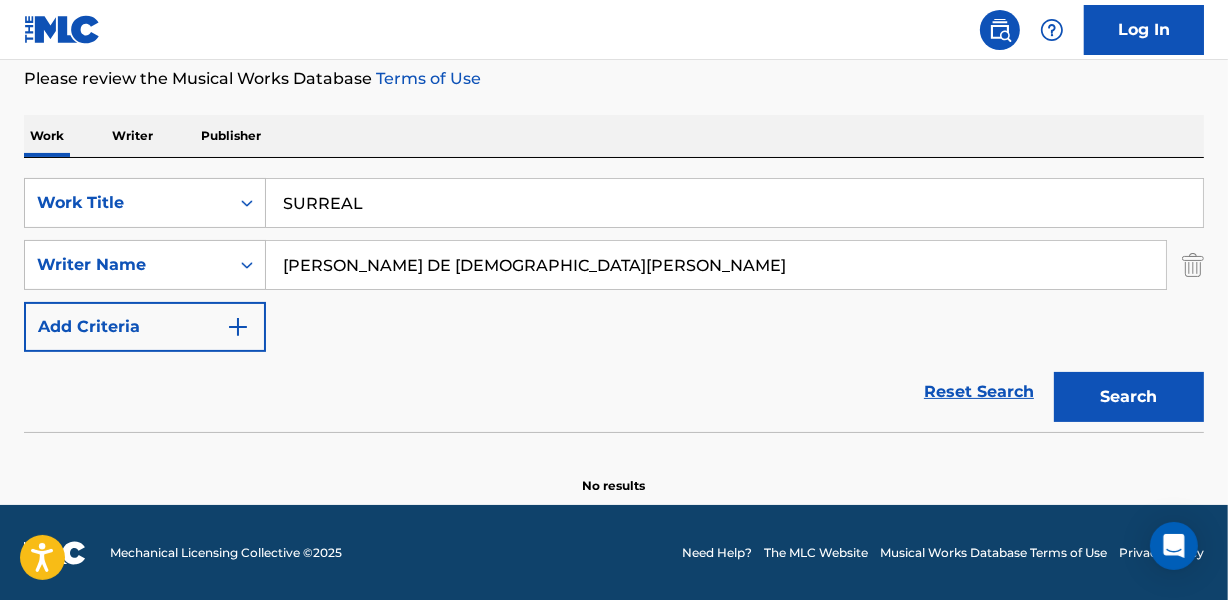 type on "[PERSON_NAME] DE [DEMOGRAPHIC_DATA][PERSON_NAME]" 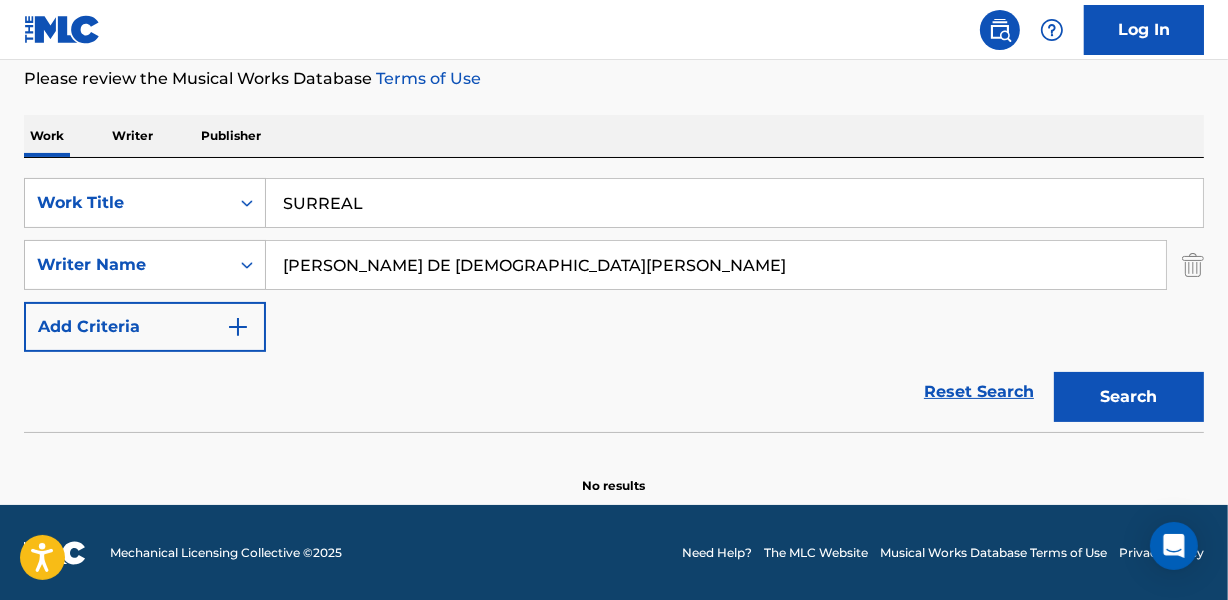 click on "Search" at bounding box center (1129, 397) 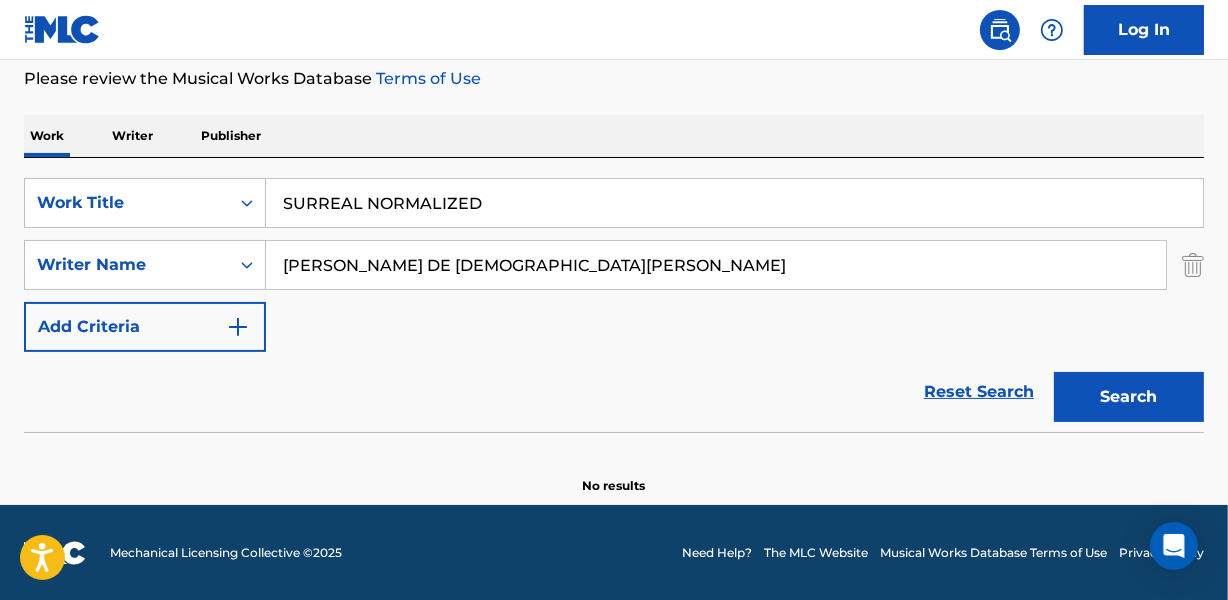 type on "SURREAL NORMALIZED" 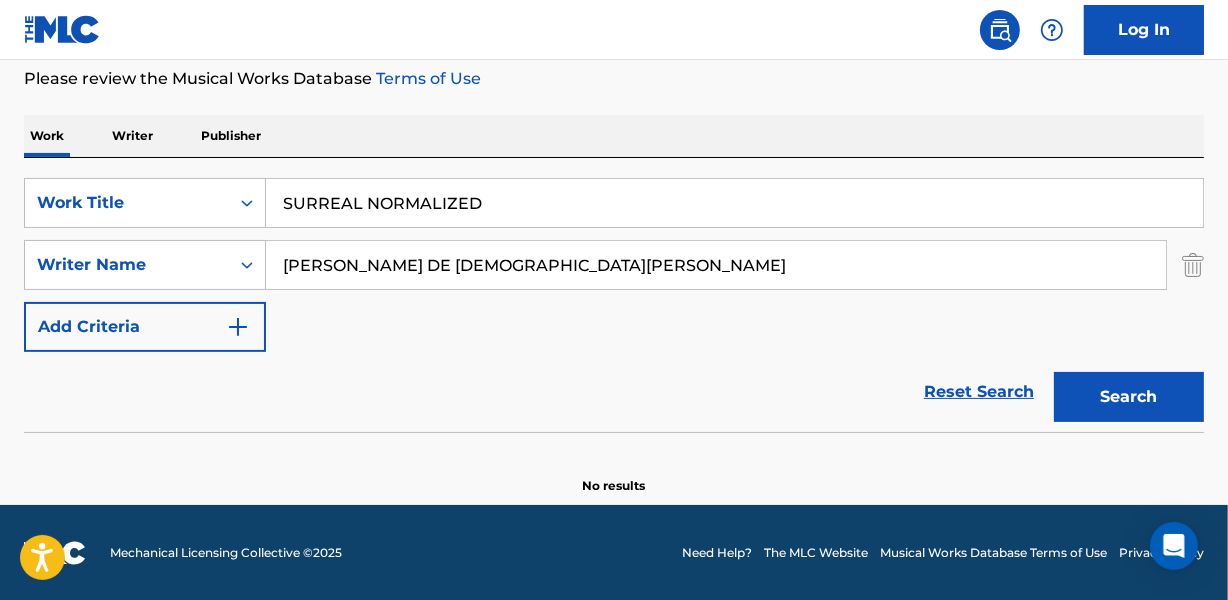 click on "[PERSON_NAME] DE [DEMOGRAPHIC_DATA][PERSON_NAME]" at bounding box center (716, 265) 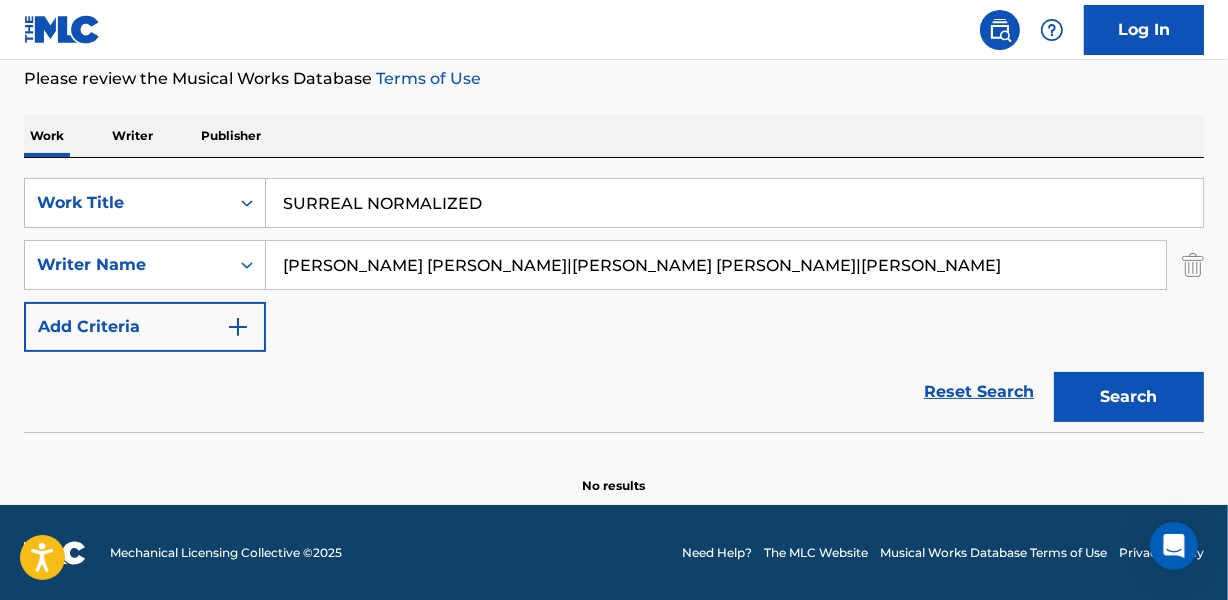 drag, startPoint x: 658, startPoint y: 261, endPoint x: 1237, endPoint y: 268, distance: 579.0423 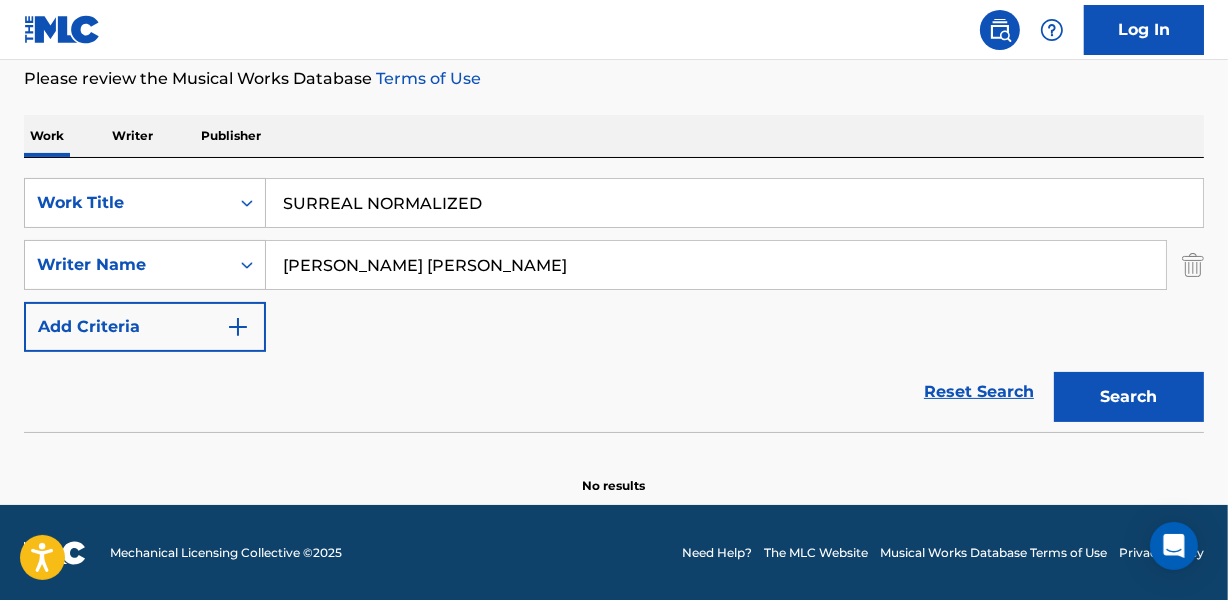 click on "Search" at bounding box center (1129, 397) 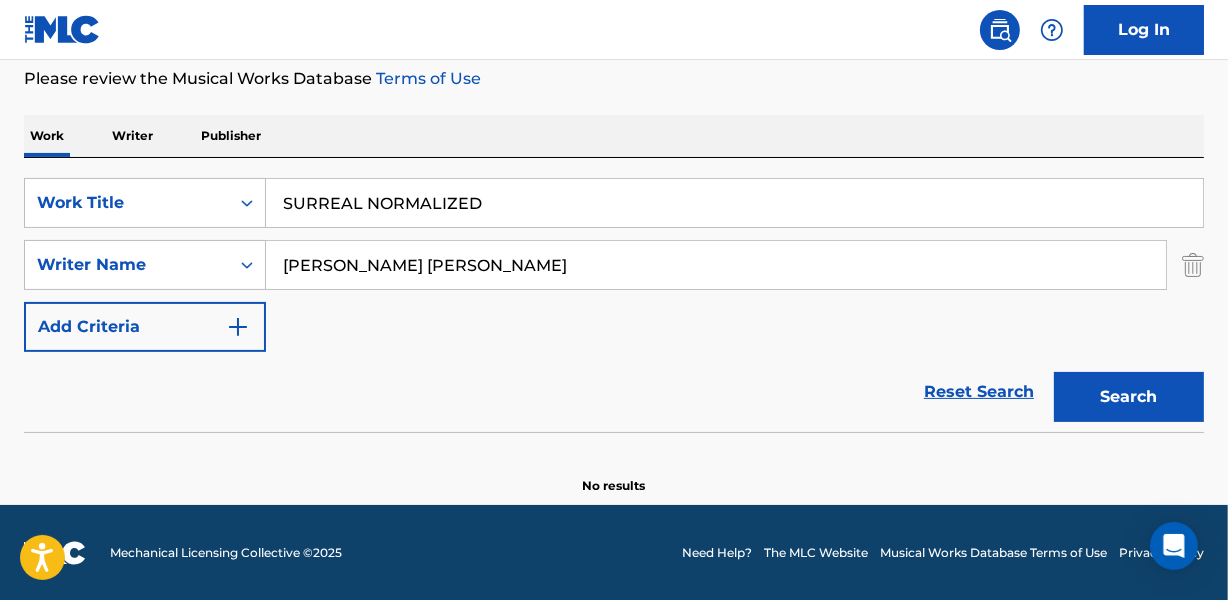 click on "[PERSON_NAME] [PERSON_NAME]" at bounding box center [716, 265] 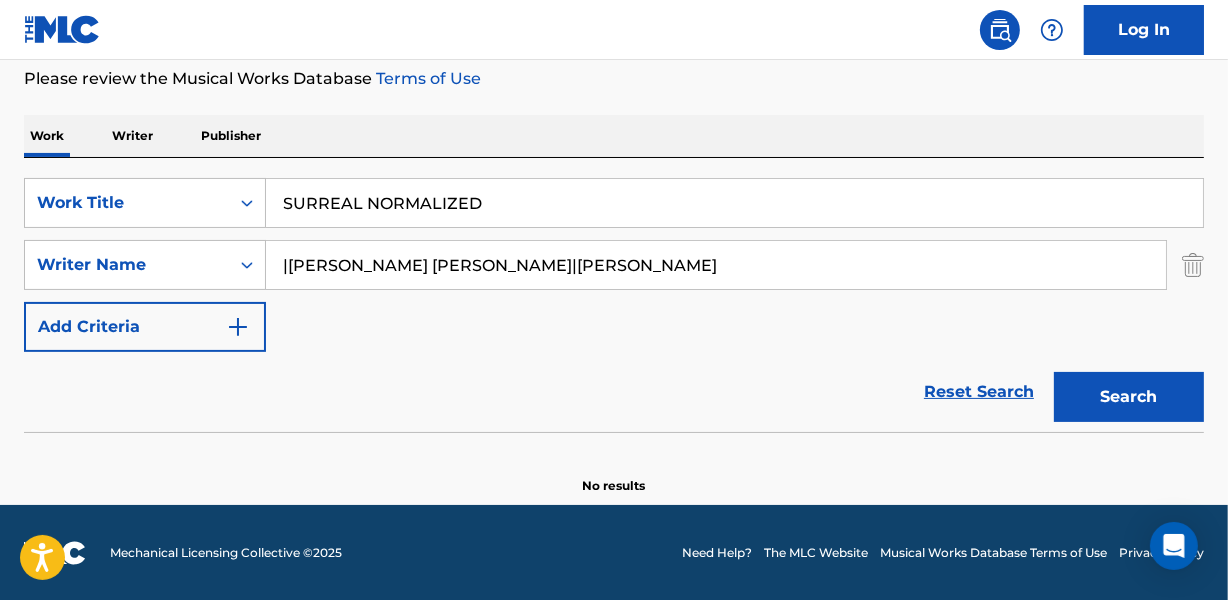 click on "Search" at bounding box center (1129, 397) 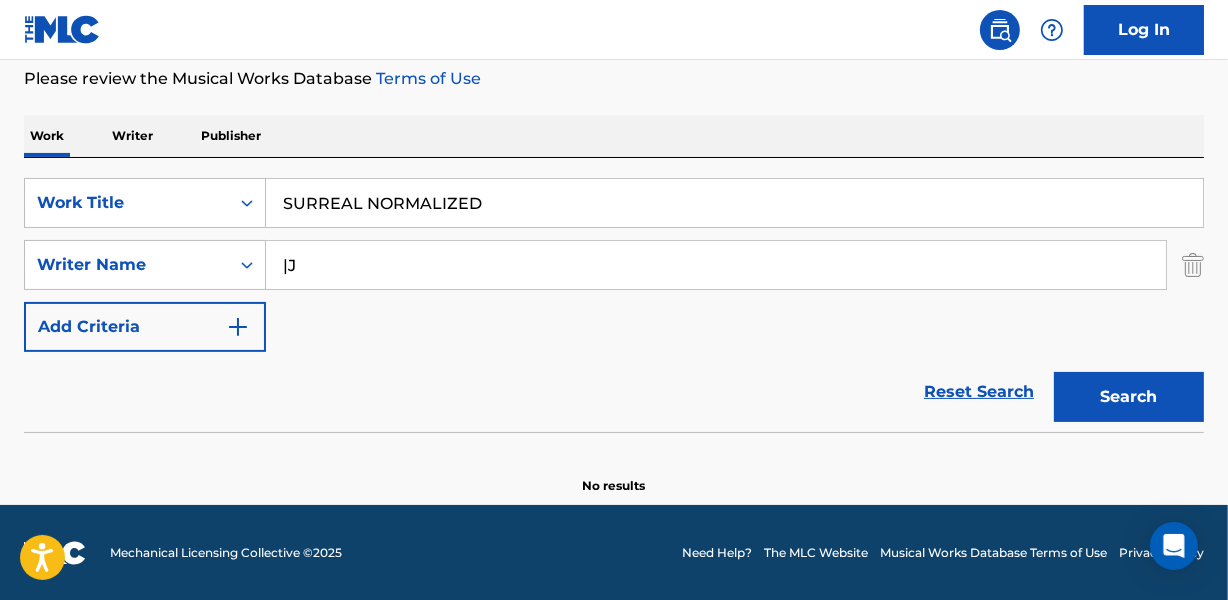 type on "|" 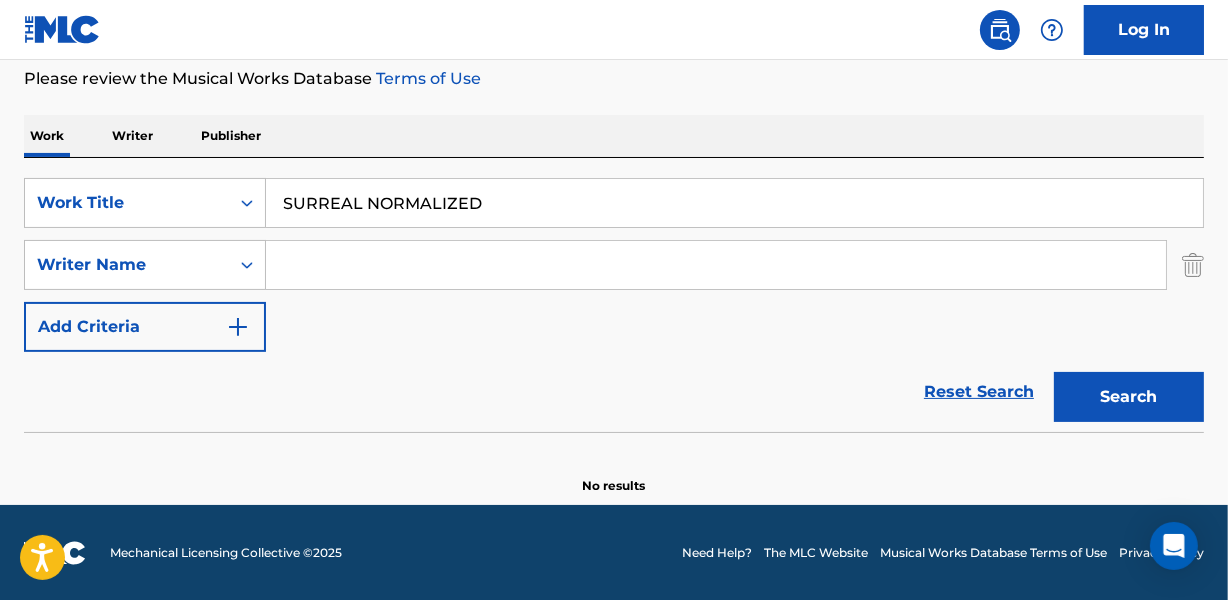 paste on "[PERSON_NAME]" 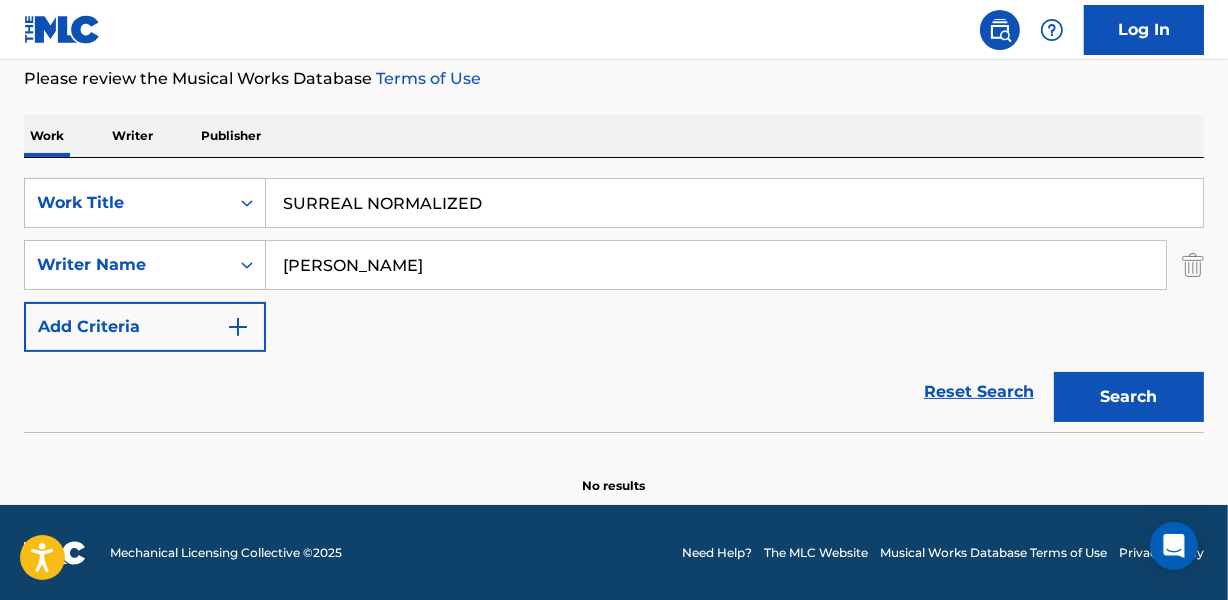 type on "[PERSON_NAME]" 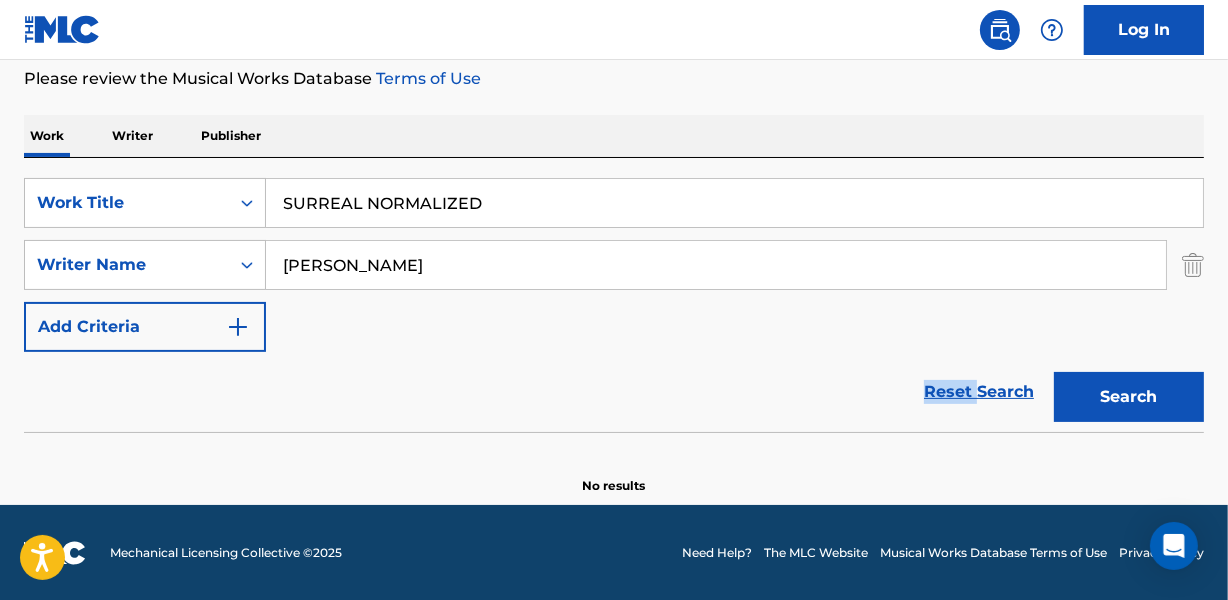 click on "Reset Search Search" at bounding box center (614, 392) 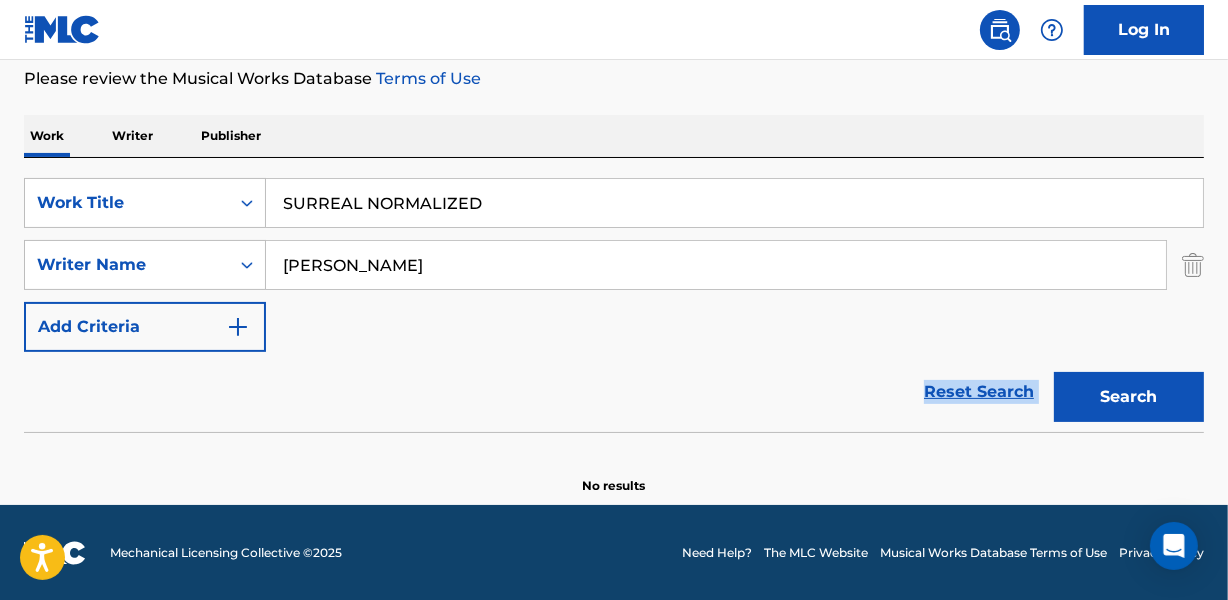 click on "Reset Search Search" at bounding box center (614, 392) 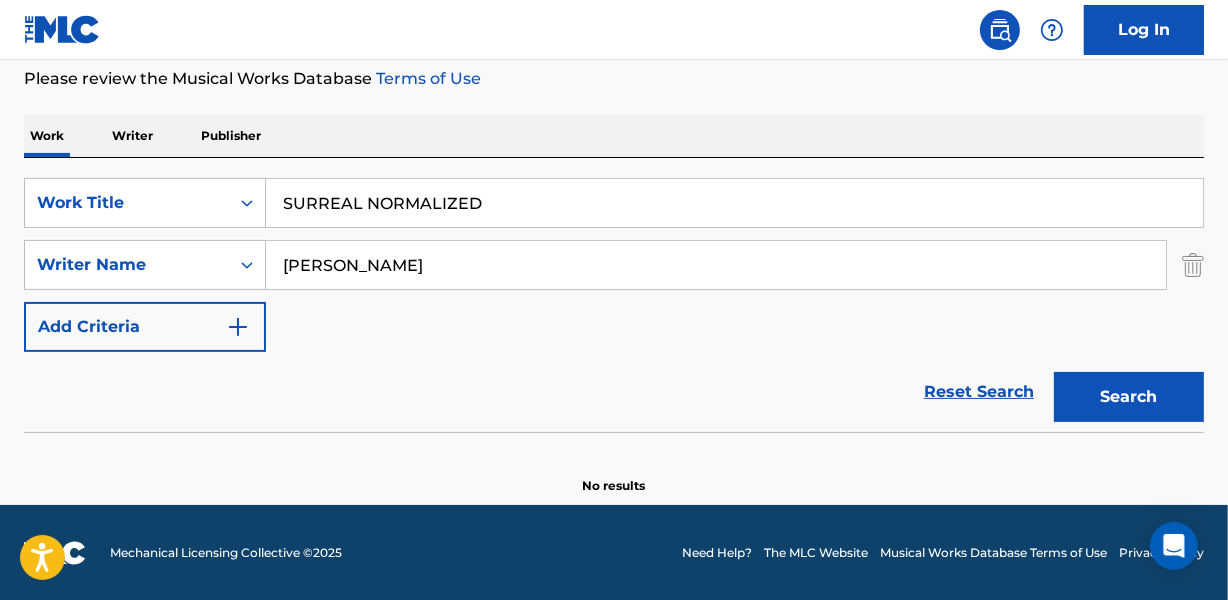 click on "SURREAL NORMALIZED" at bounding box center [734, 203] 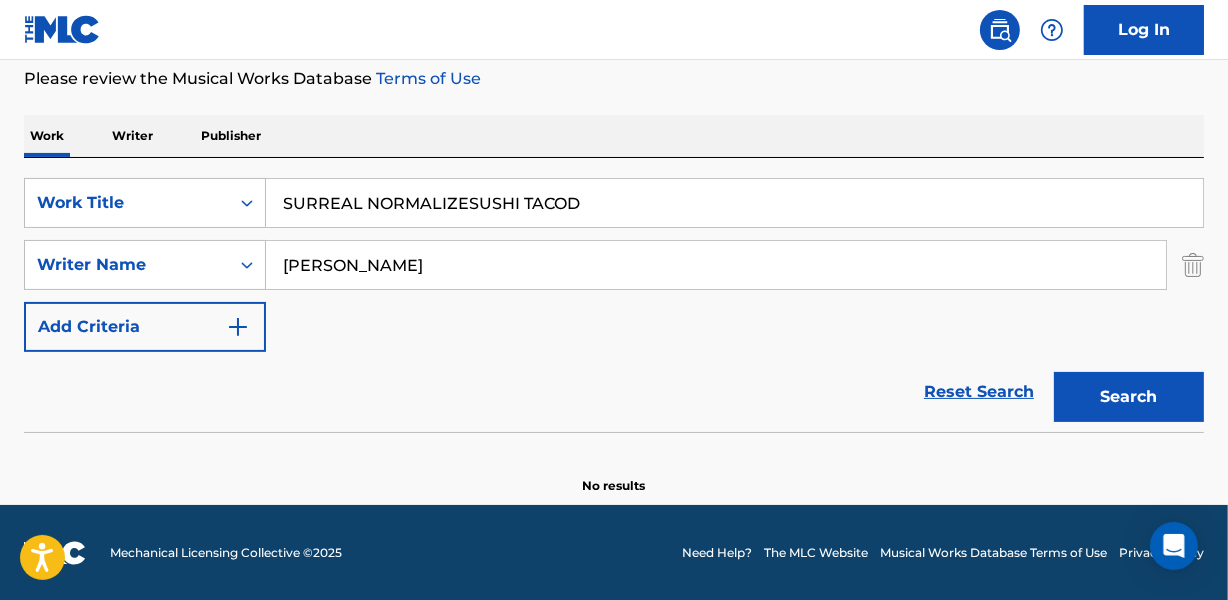 click on "SURREAL NORMALIZESUSHI TACOD" at bounding box center (734, 203) 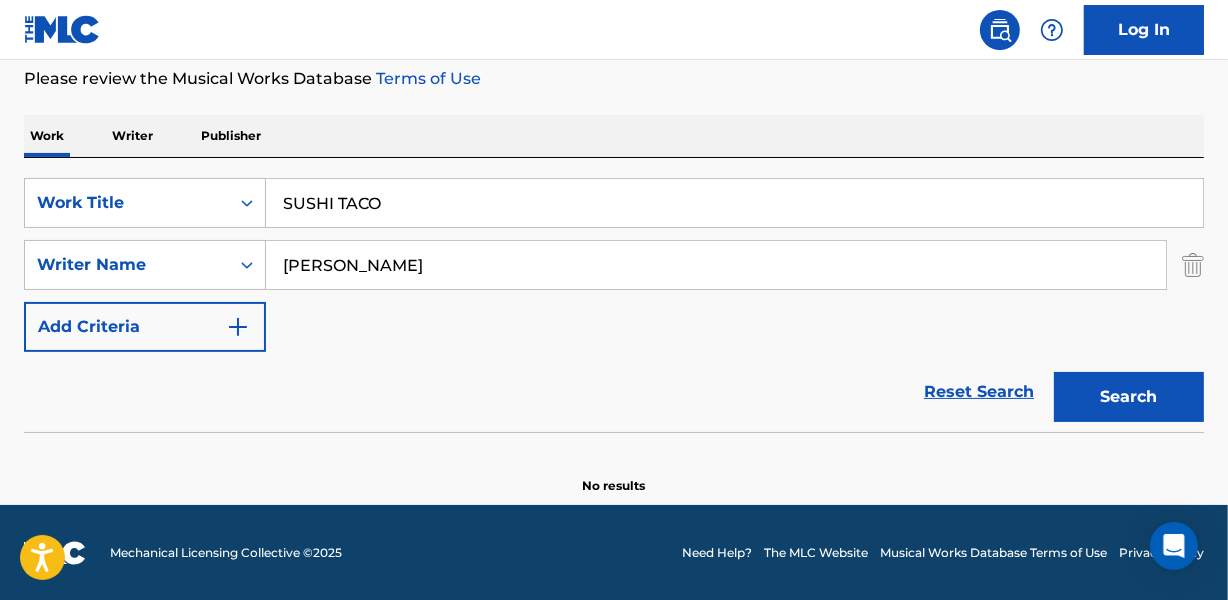 type on "SUSHI TACO" 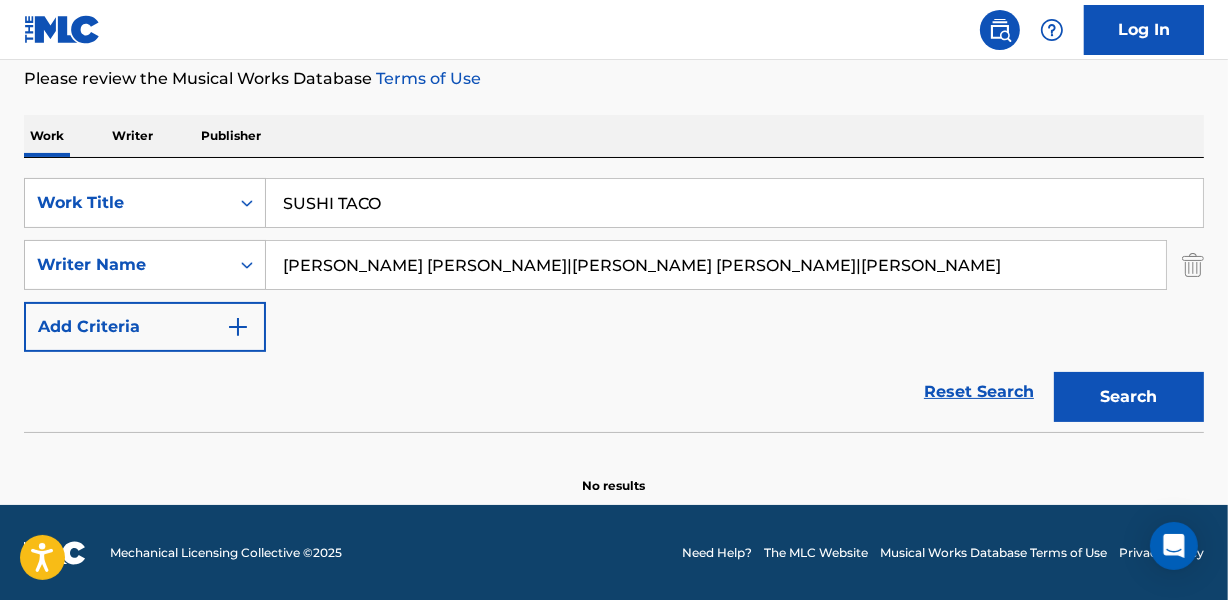 scroll, scrollTop: 0, scrollLeft: 46, axis: horizontal 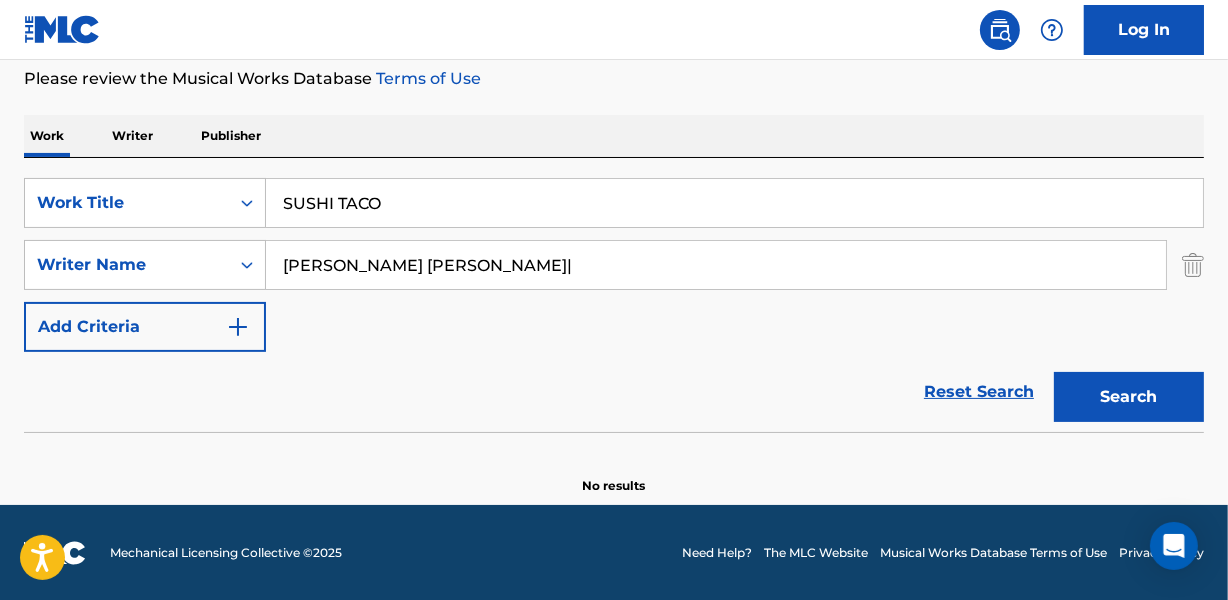 click on "Search" at bounding box center [1129, 397] 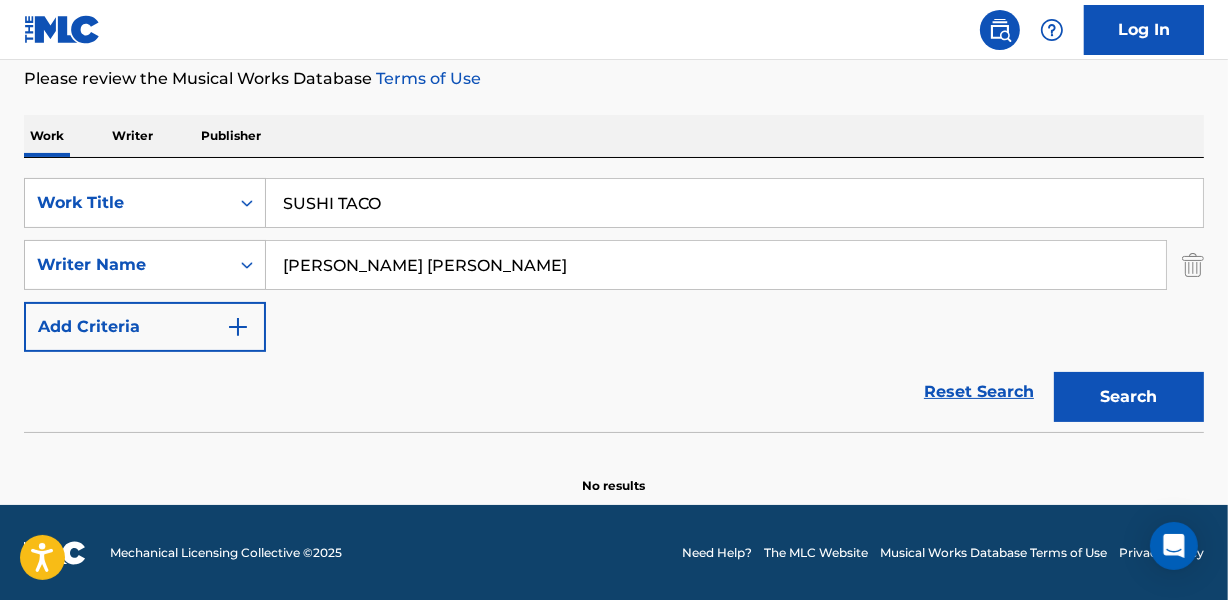 click on "Search" at bounding box center (1129, 397) 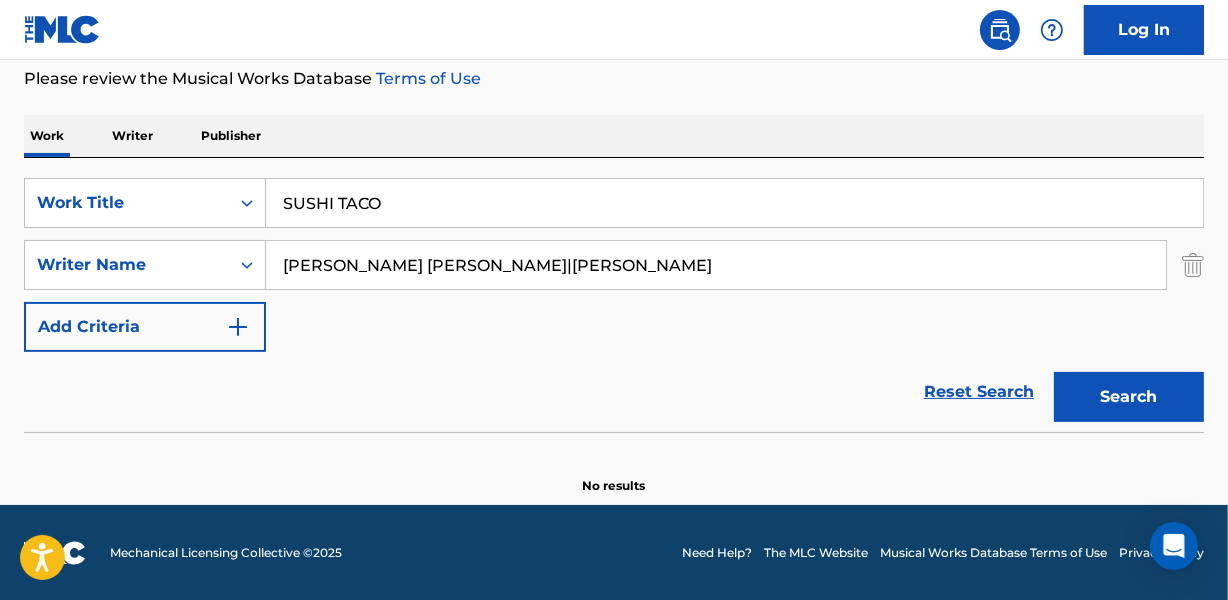 drag, startPoint x: 600, startPoint y: 263, endPoint x: 1184, endPoint y: 328, distance: 587.60614 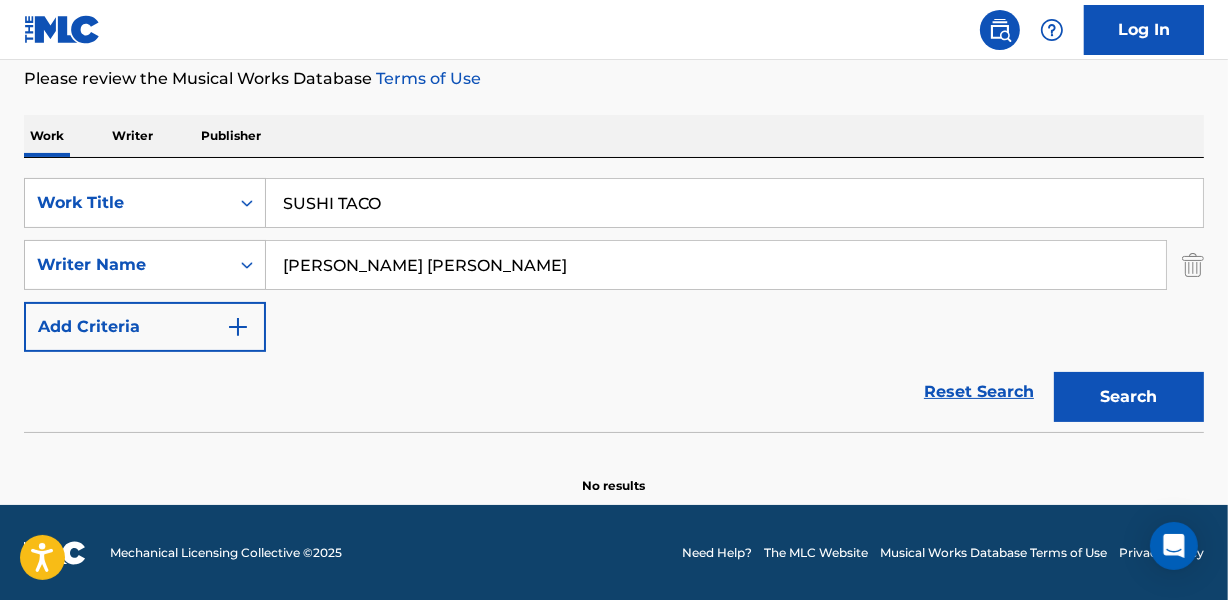 click on "Search" at bounding box center (1129, 397) 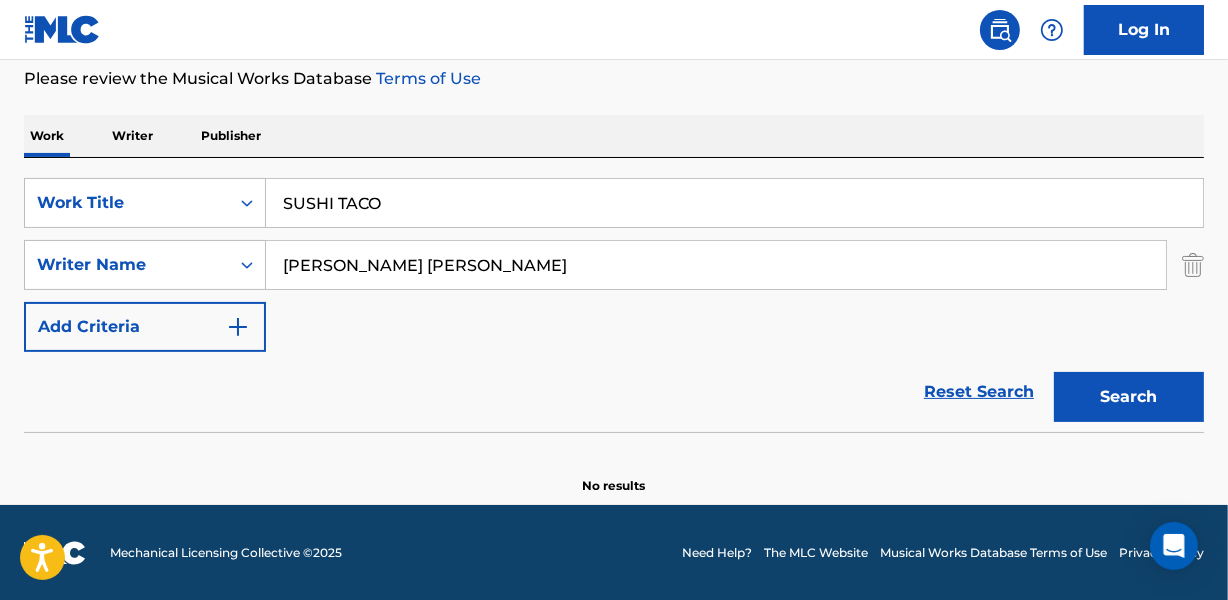 click on "[PERSON_NAME] [PERSON_NAME]" at bounding box center (716, 265) 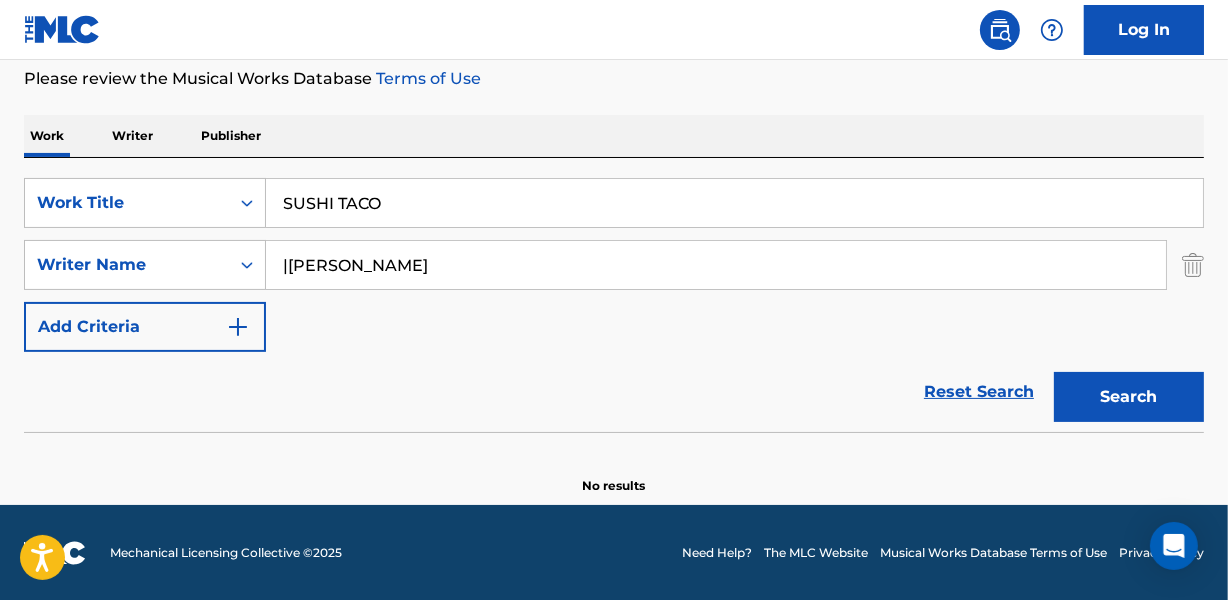 drag, startPoint x: 292, startPoint y: 270, endPoint x: 304, endPoint y: 269, distance: 12.0415945 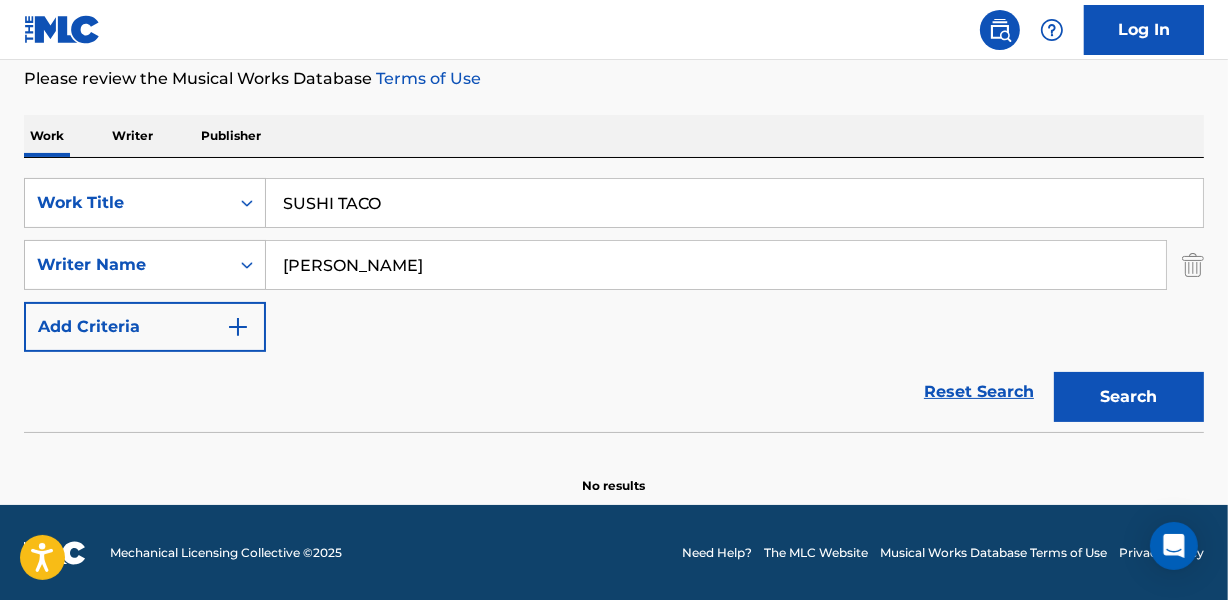 type on "[PERSON_NAME]" 